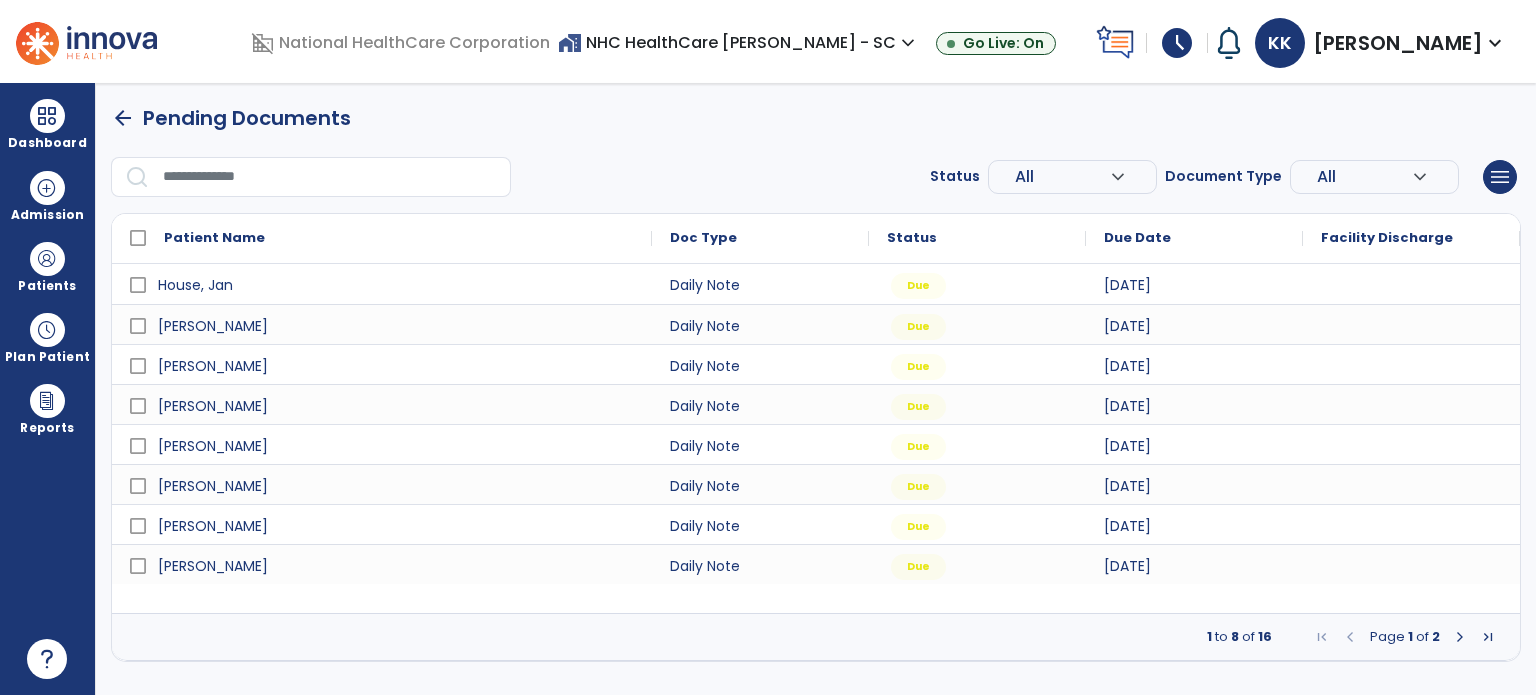 scroll, scrollTop: 0, scrollLeft: 0, axis: both 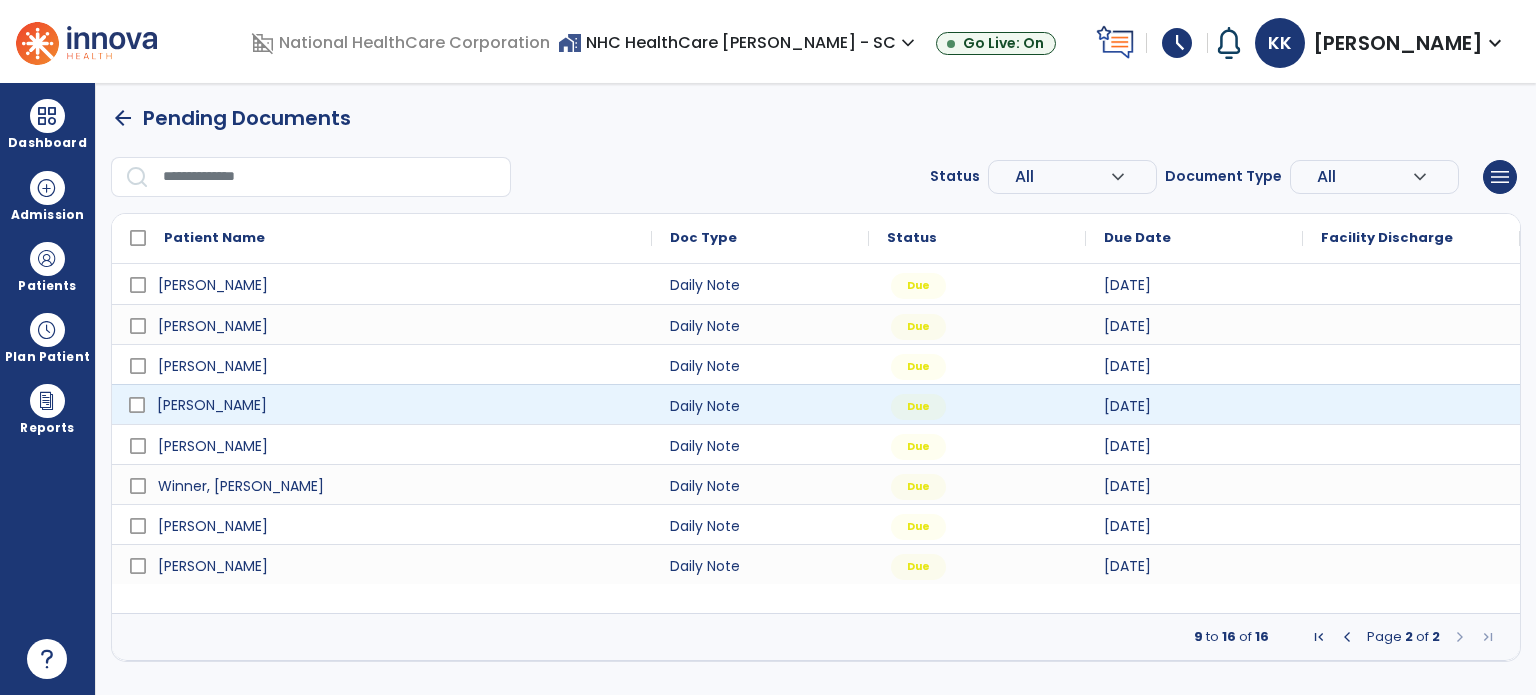 click on "[PERSON_NAME]" at bounding box center (396, 405) 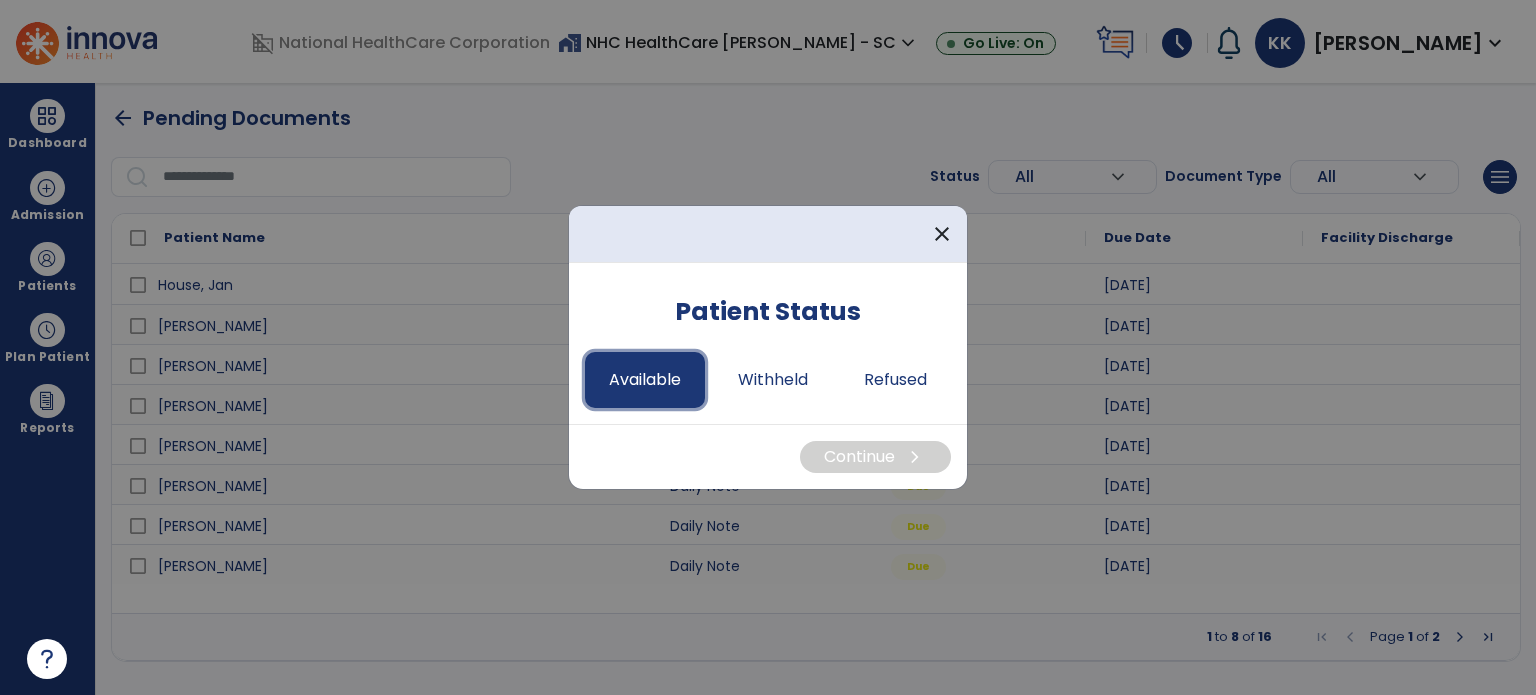 click on "Available" at bounding box center [645, 380] 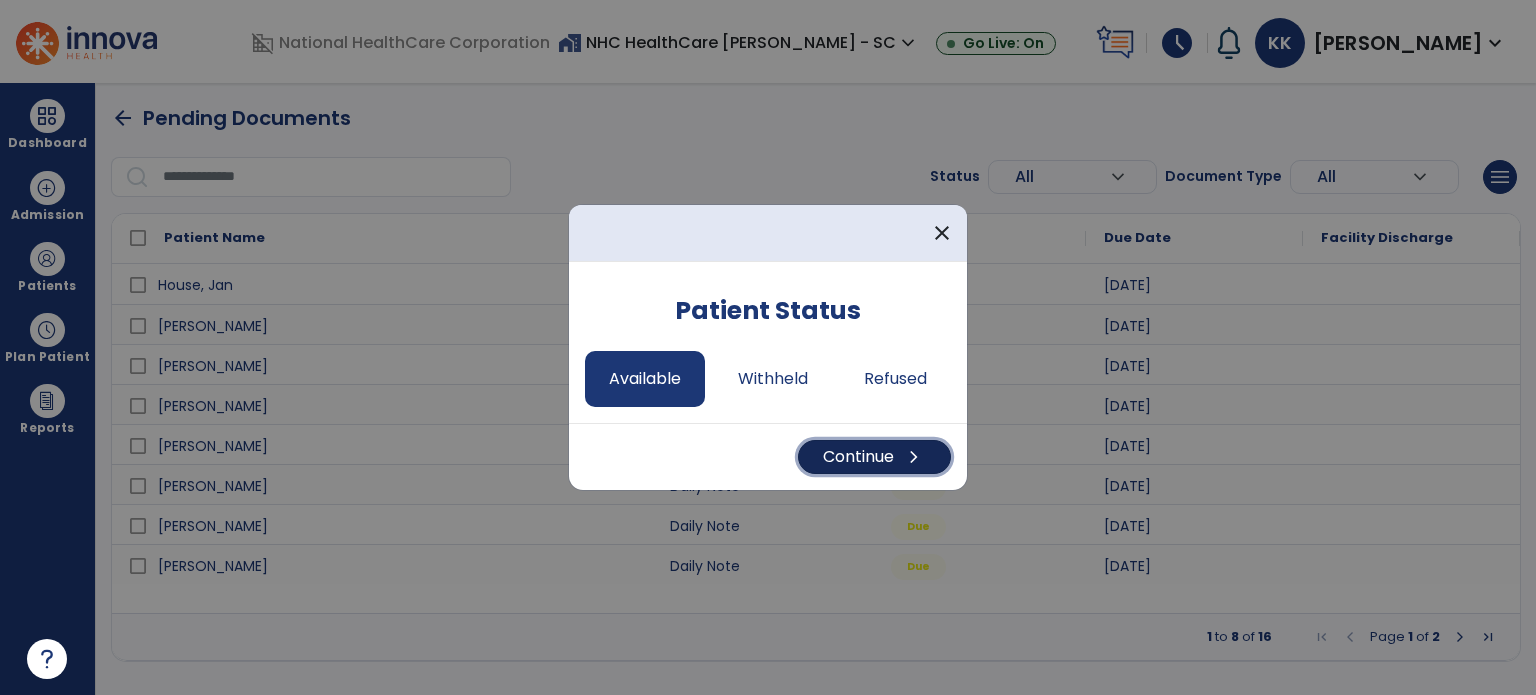 click on "Continue   chevron_right" at bounding box center [874, 457] 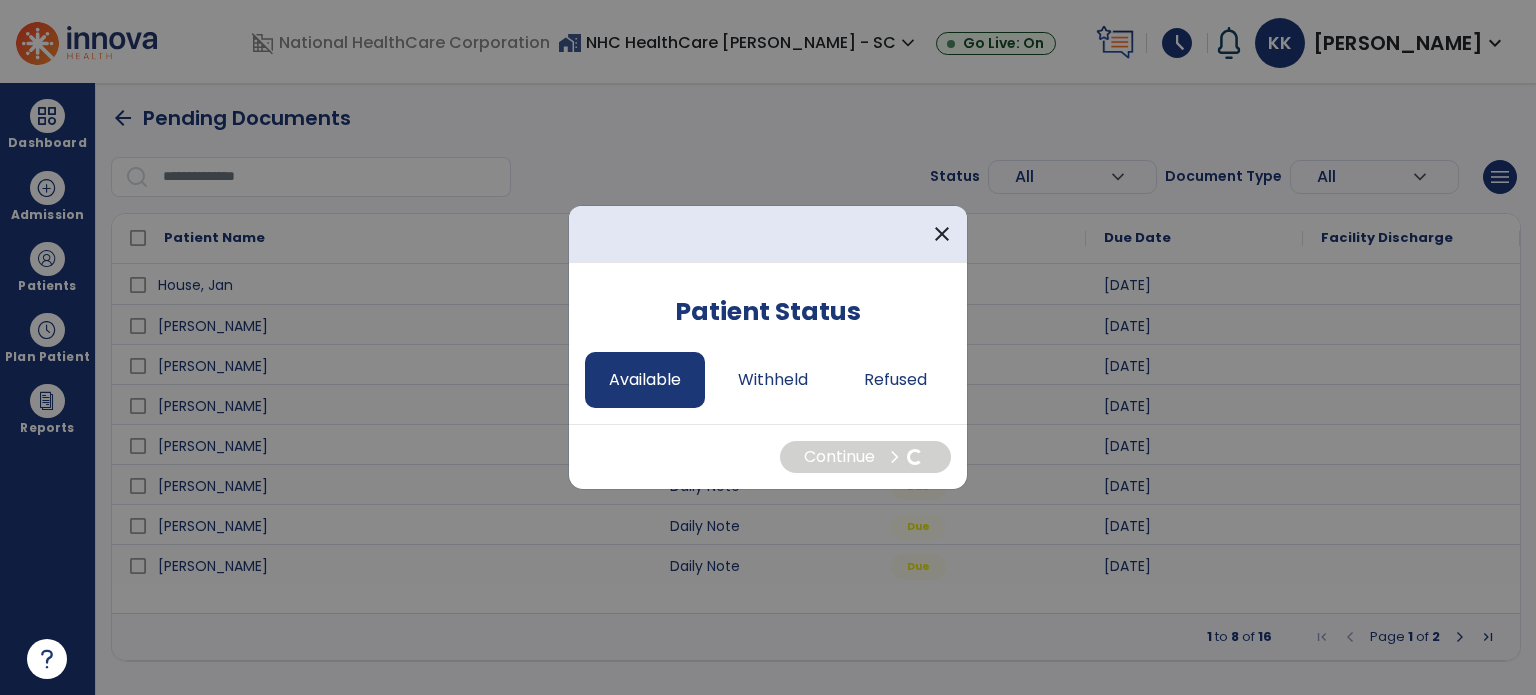 select on "*" 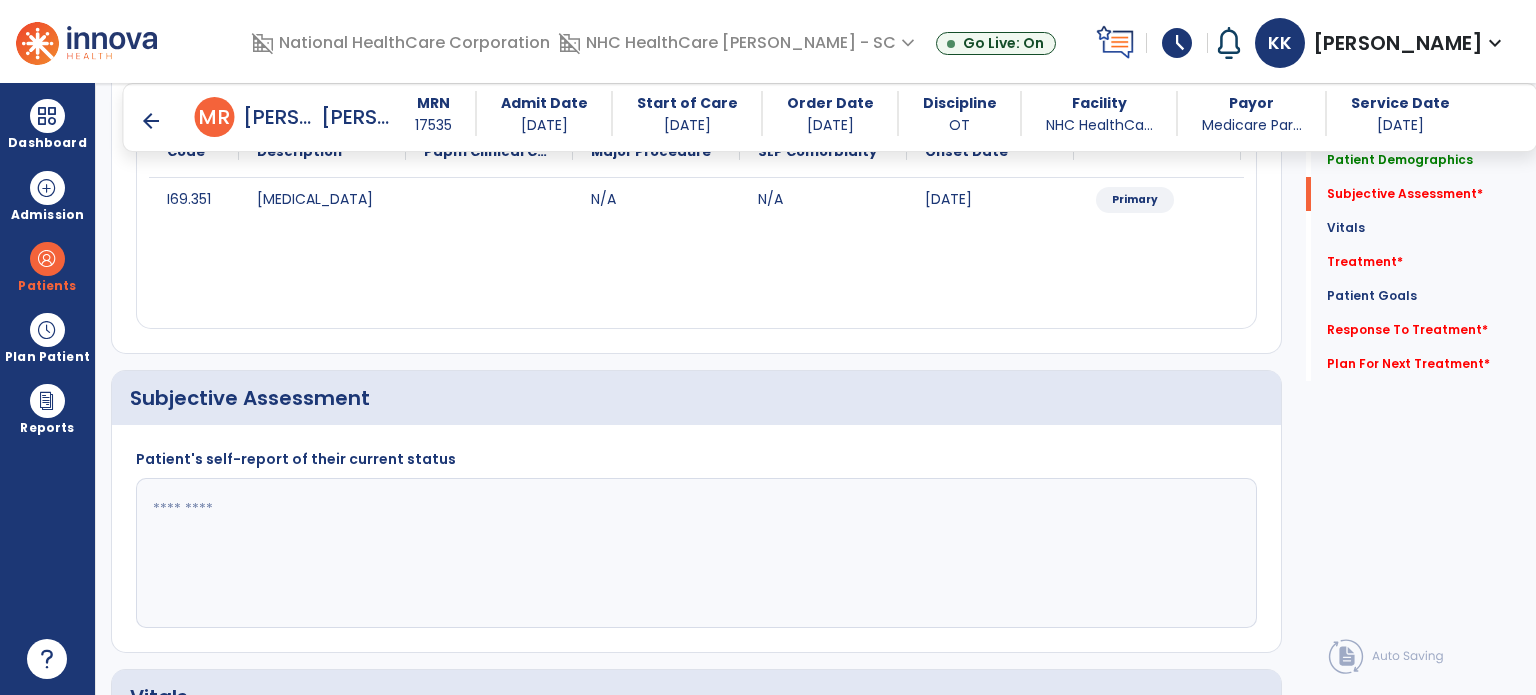 scroll, scrollTop: 300, scrollLeft: 0, axis: vertical 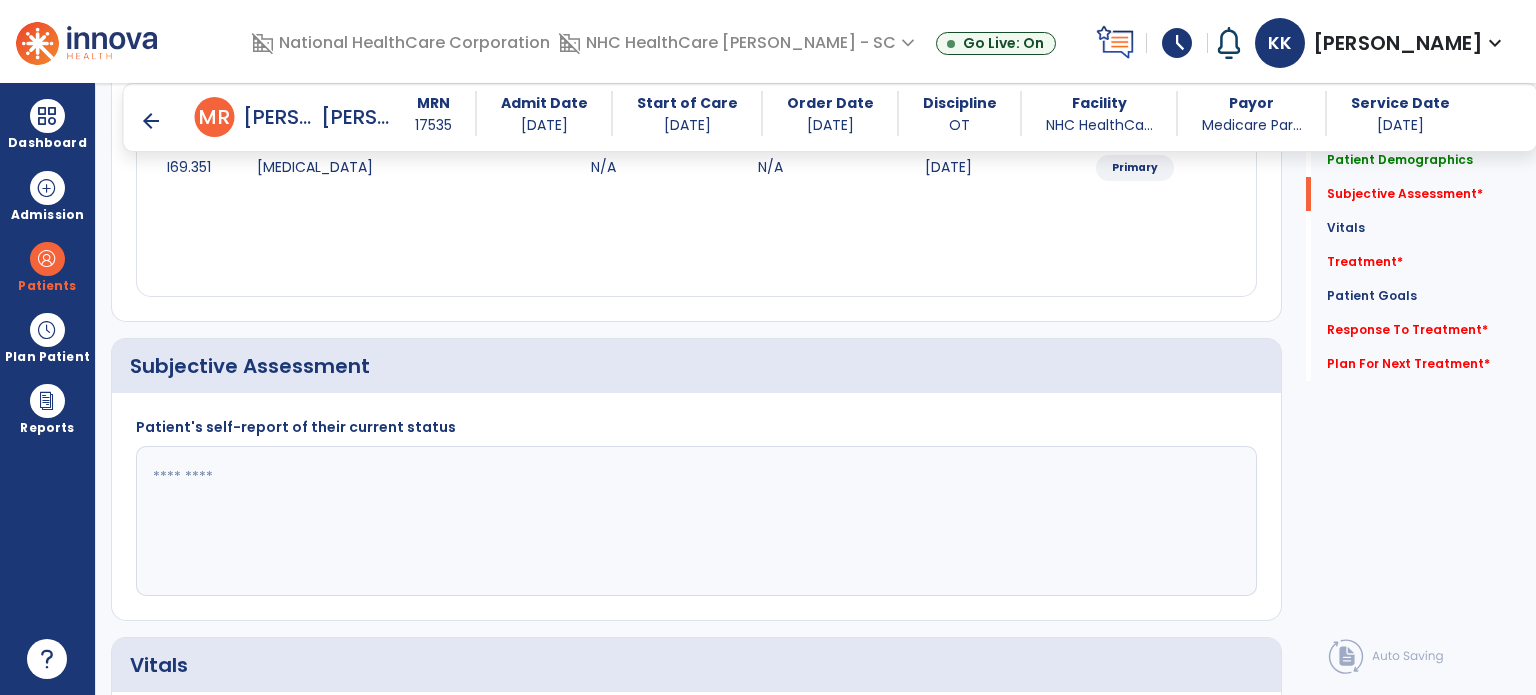 click 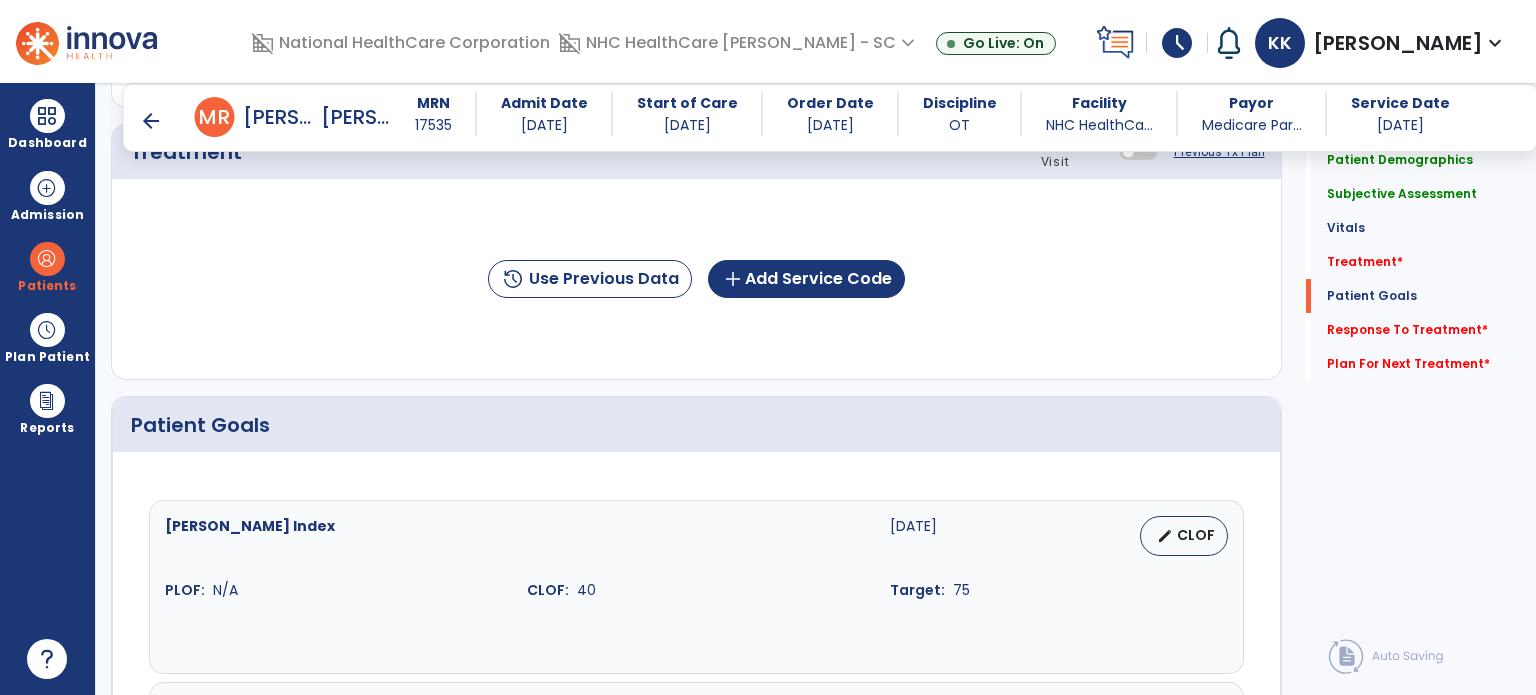 scroll, scrollTop: 1300, scrollLeft: 0, axis: vertical 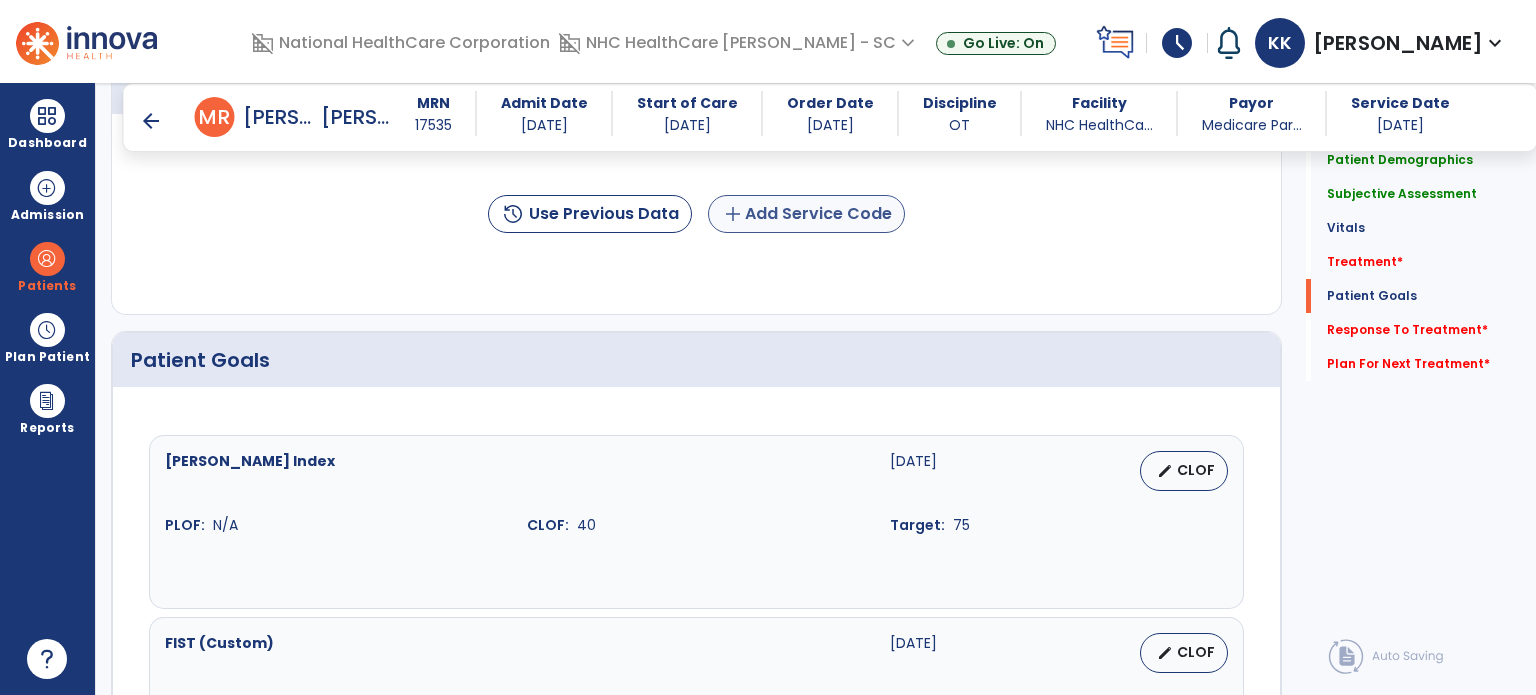 type on "**********" 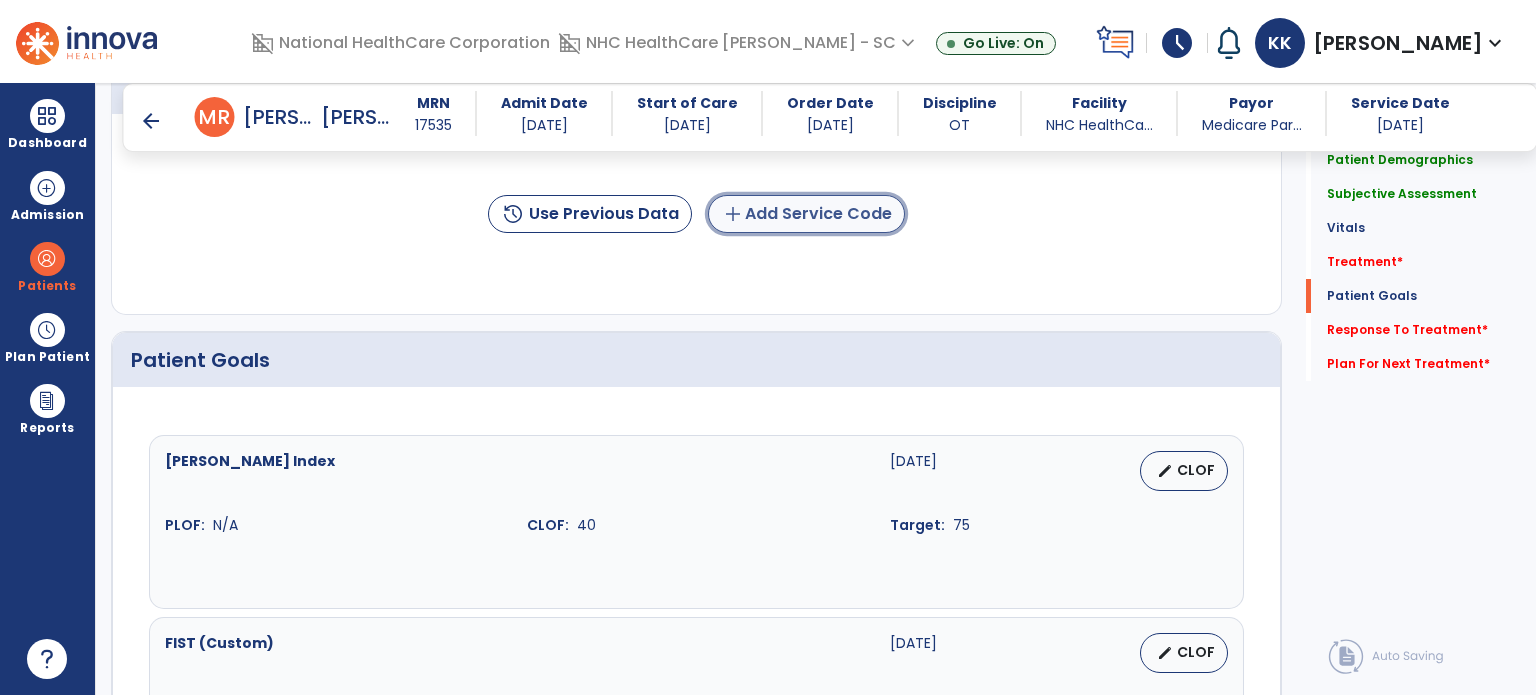 click on "add  Add Service Code" 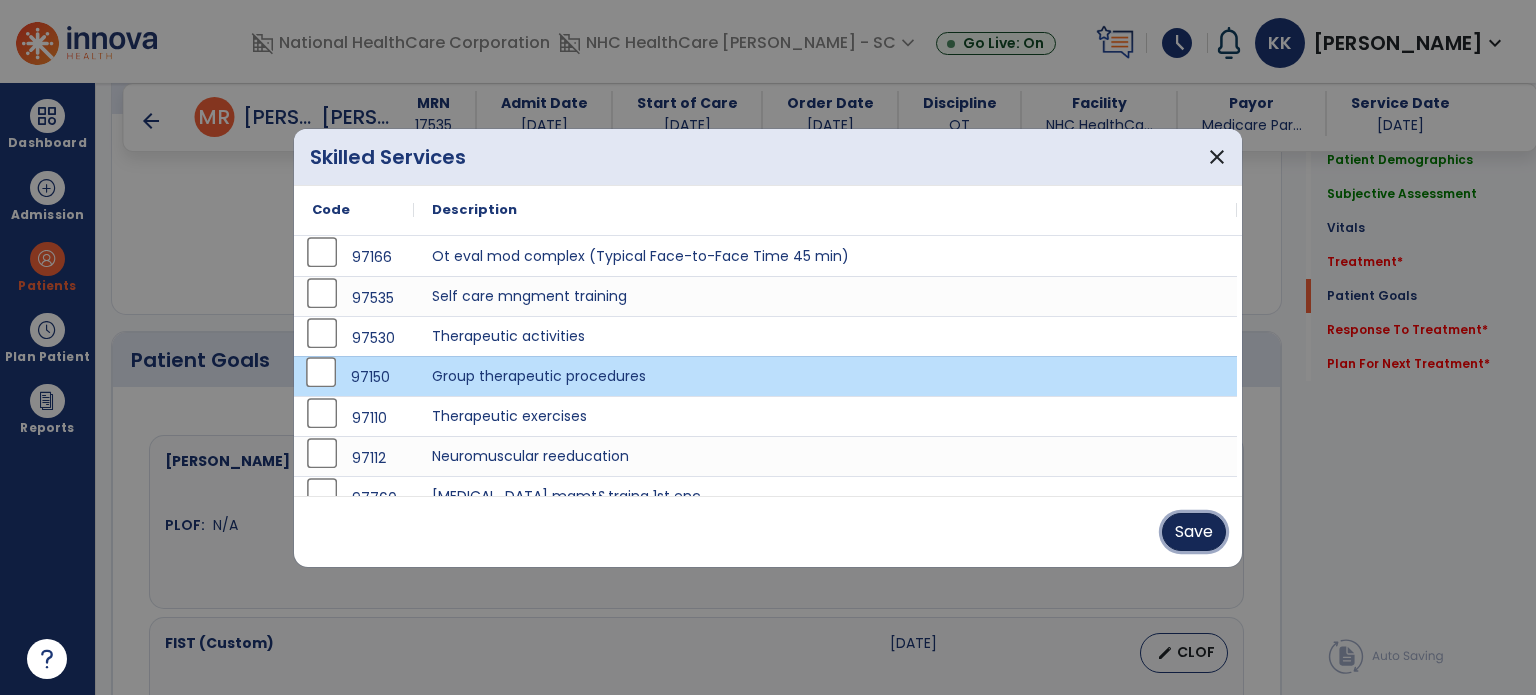 click on "Save" at bounding box center (1194, 532) 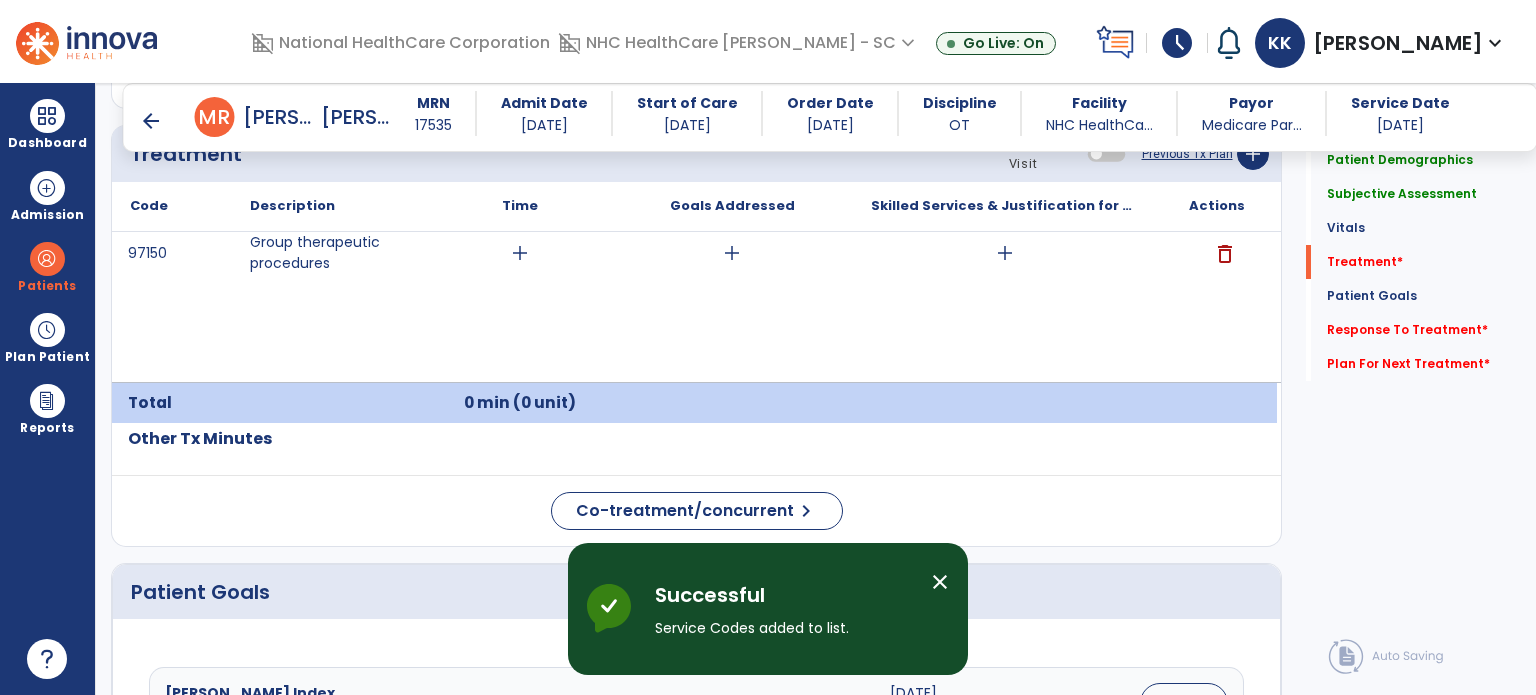 scroll, scrollTop: 1200, scrollLeft: 0, axis: vertical 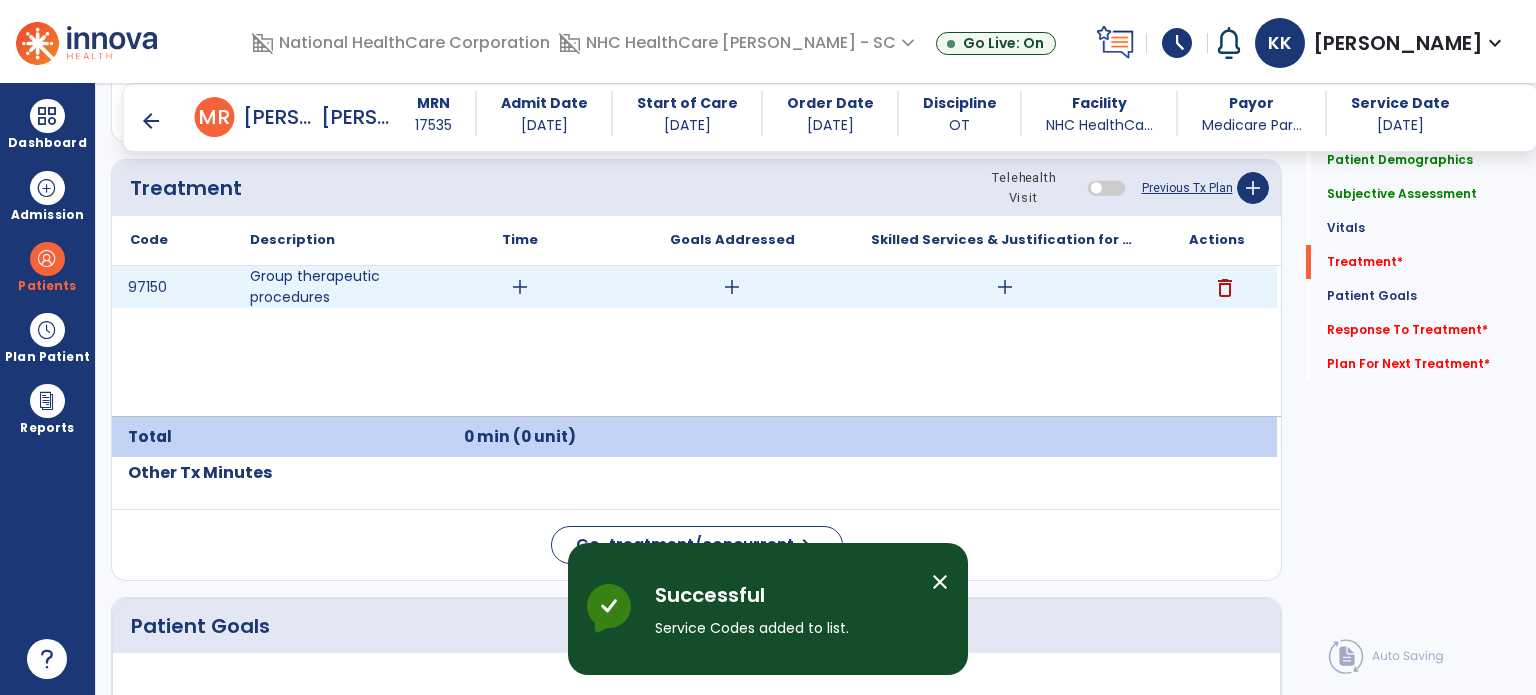 click on "add" at bounding box center (520, 287) 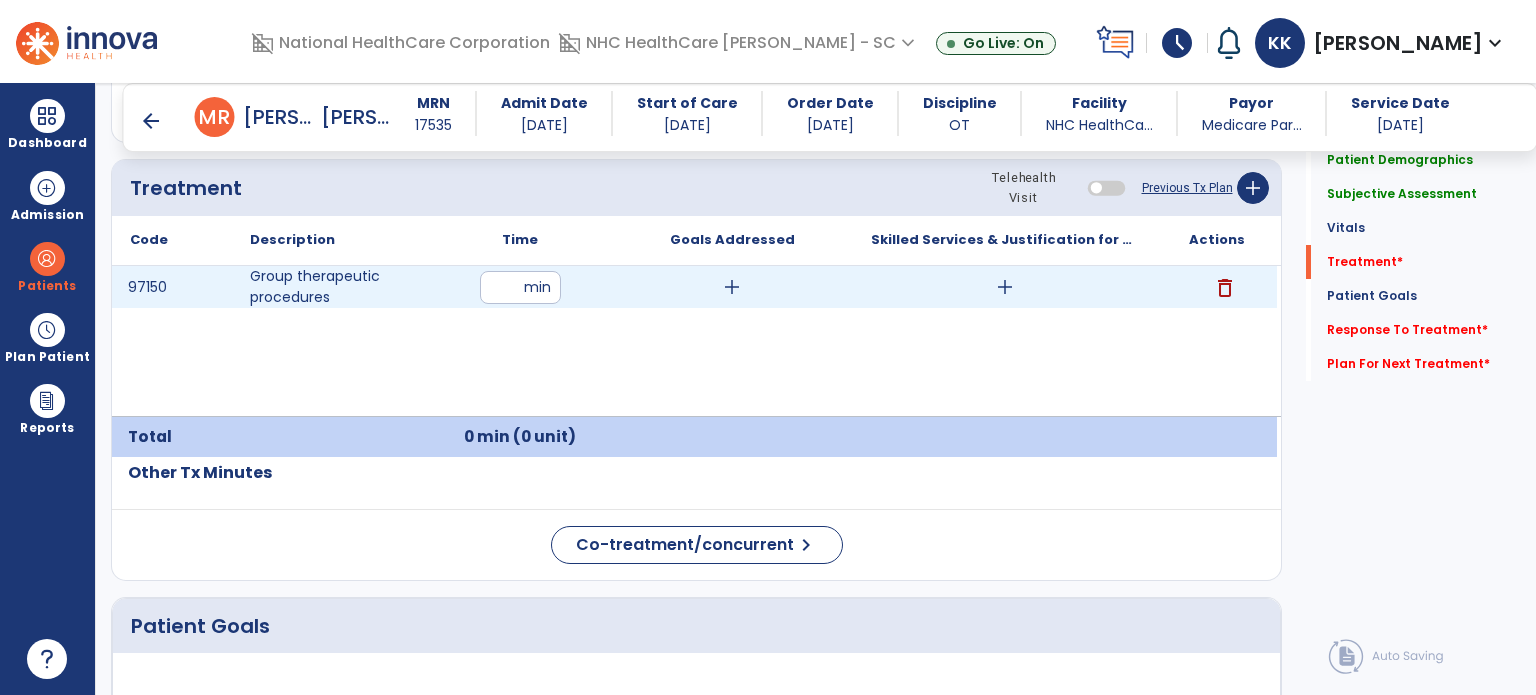 type on "*" 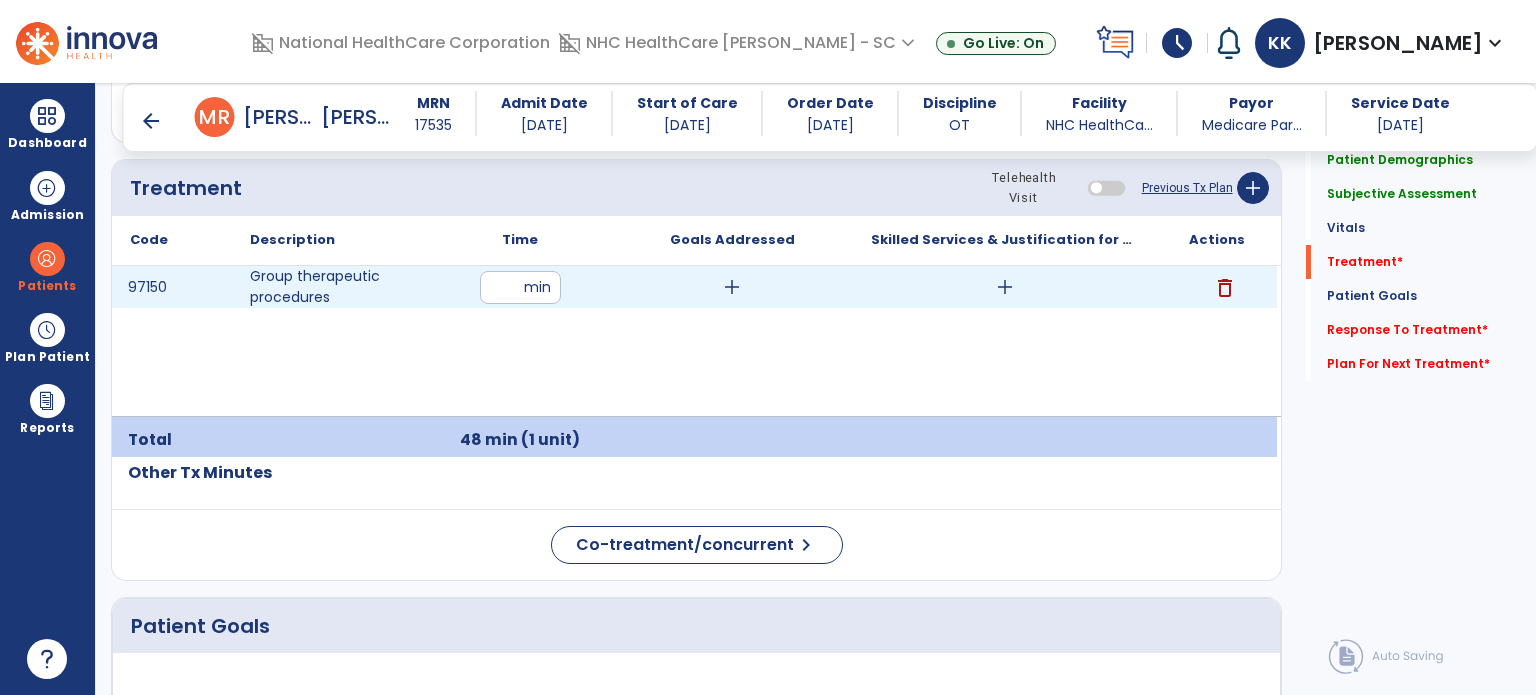 click on "add" at bounding box center [732, 287] 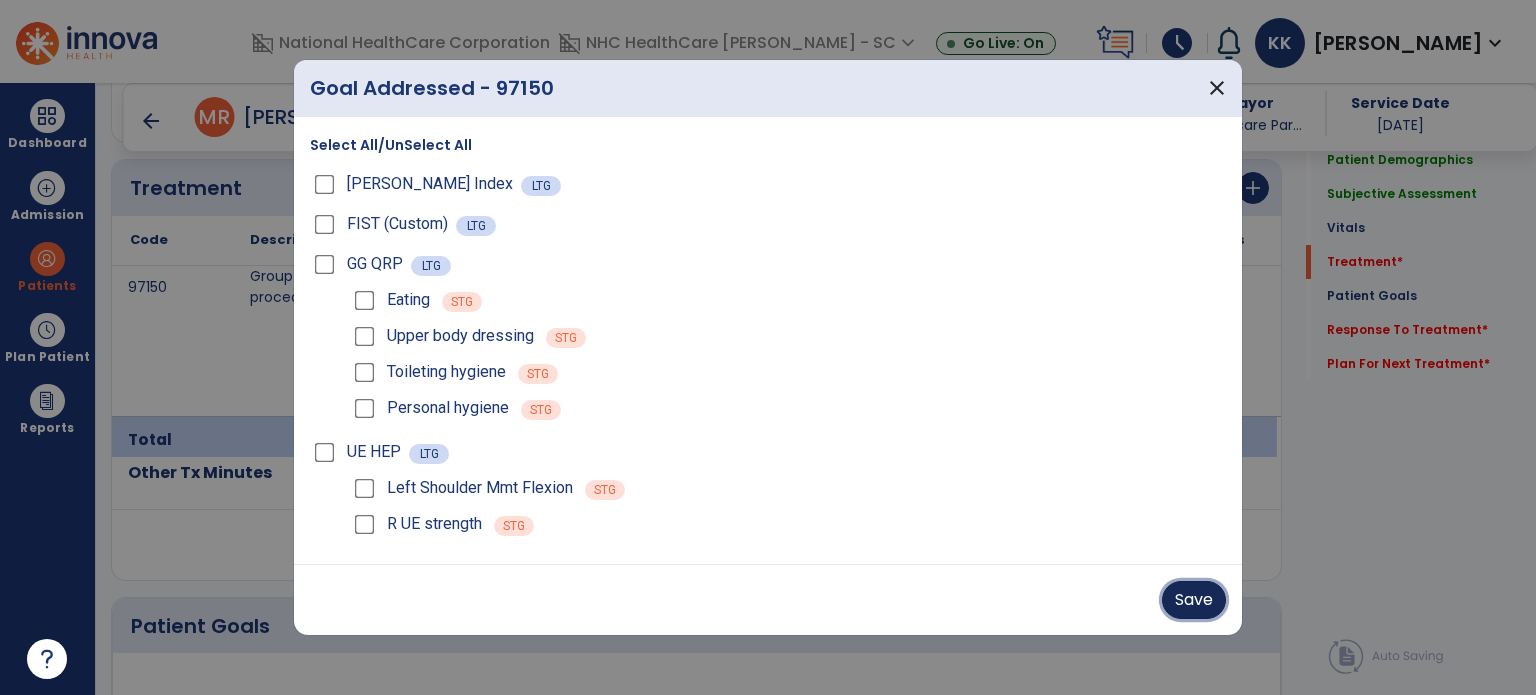 click on "Save" at bounding box center [1194, 600] 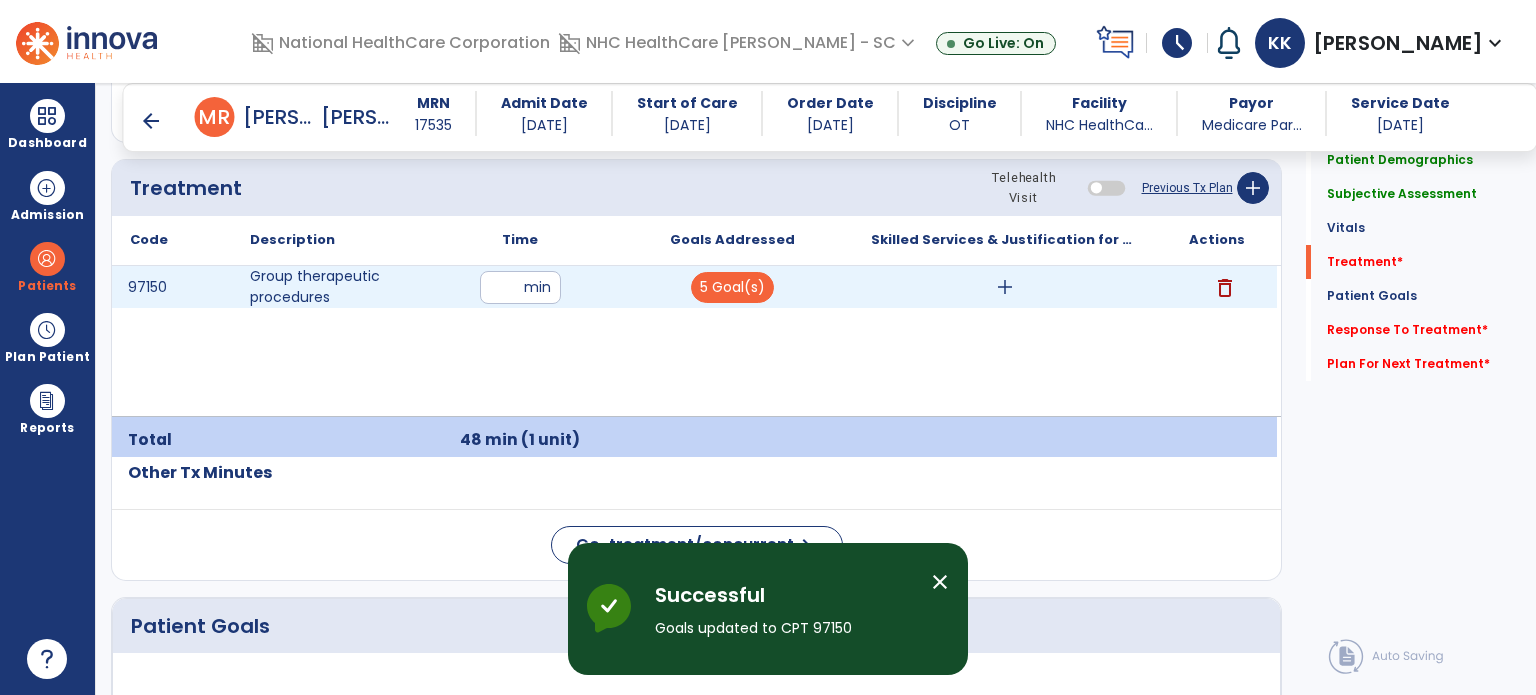 click on "add" at bounding box center (1005, 287) 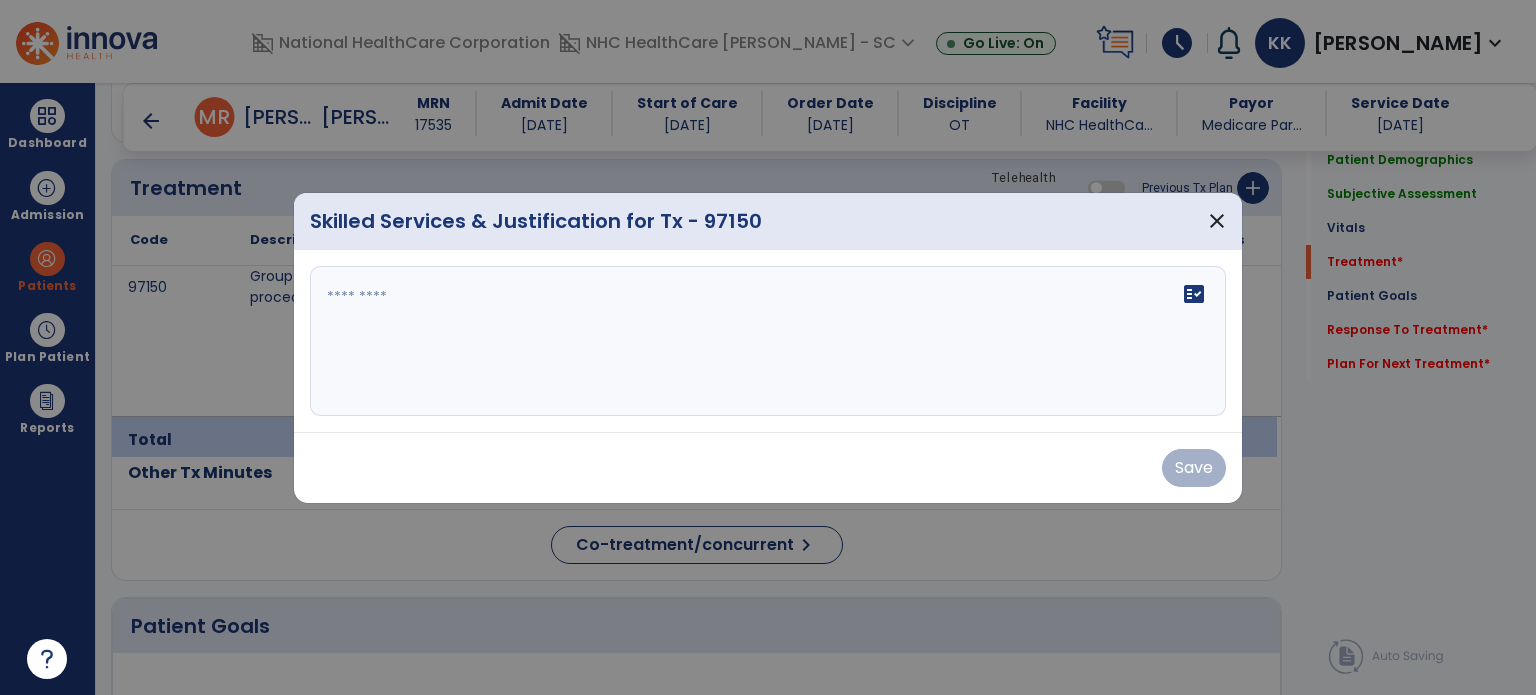 click on "fact_check" at bounding box center (768, 341) 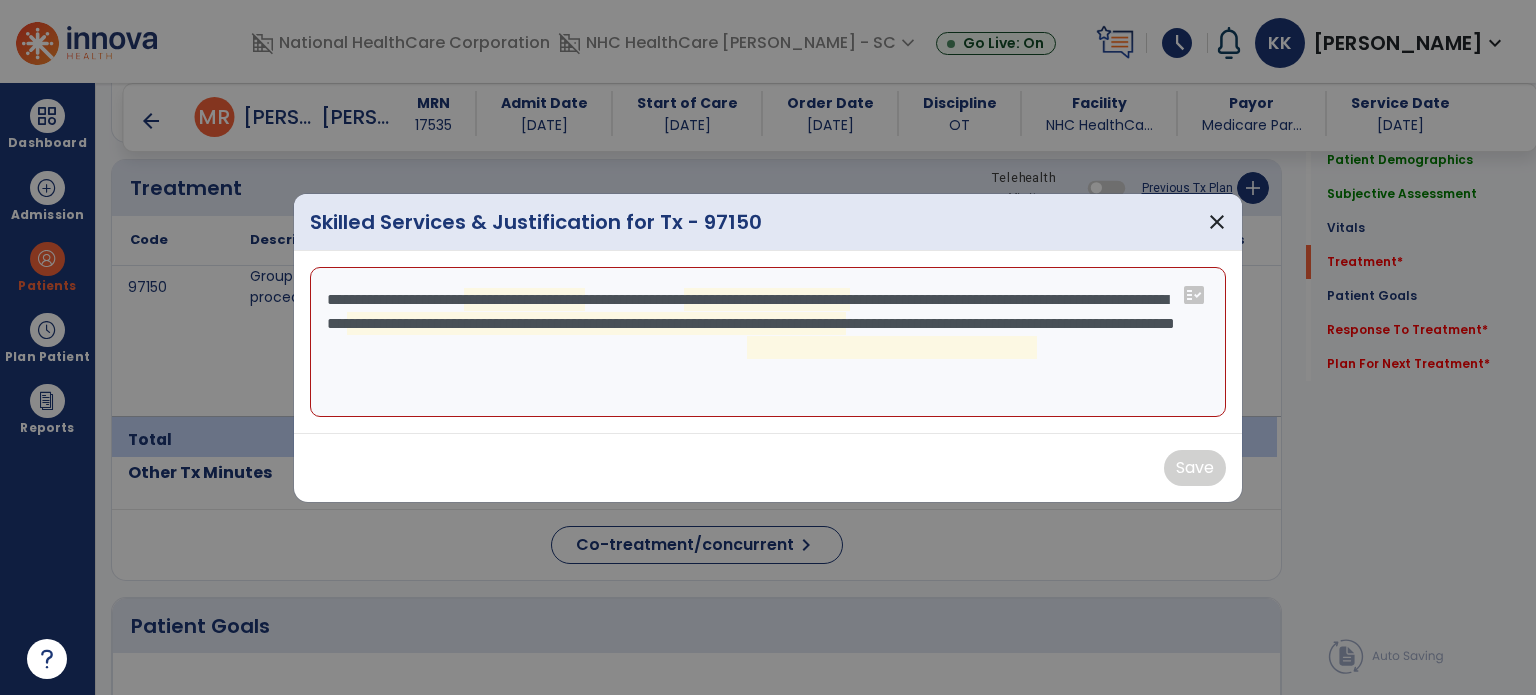 drag, startPoint x: 780, startPoint y: 395, endPoint x: 757, endPoint y: 363, distance: 39.40812 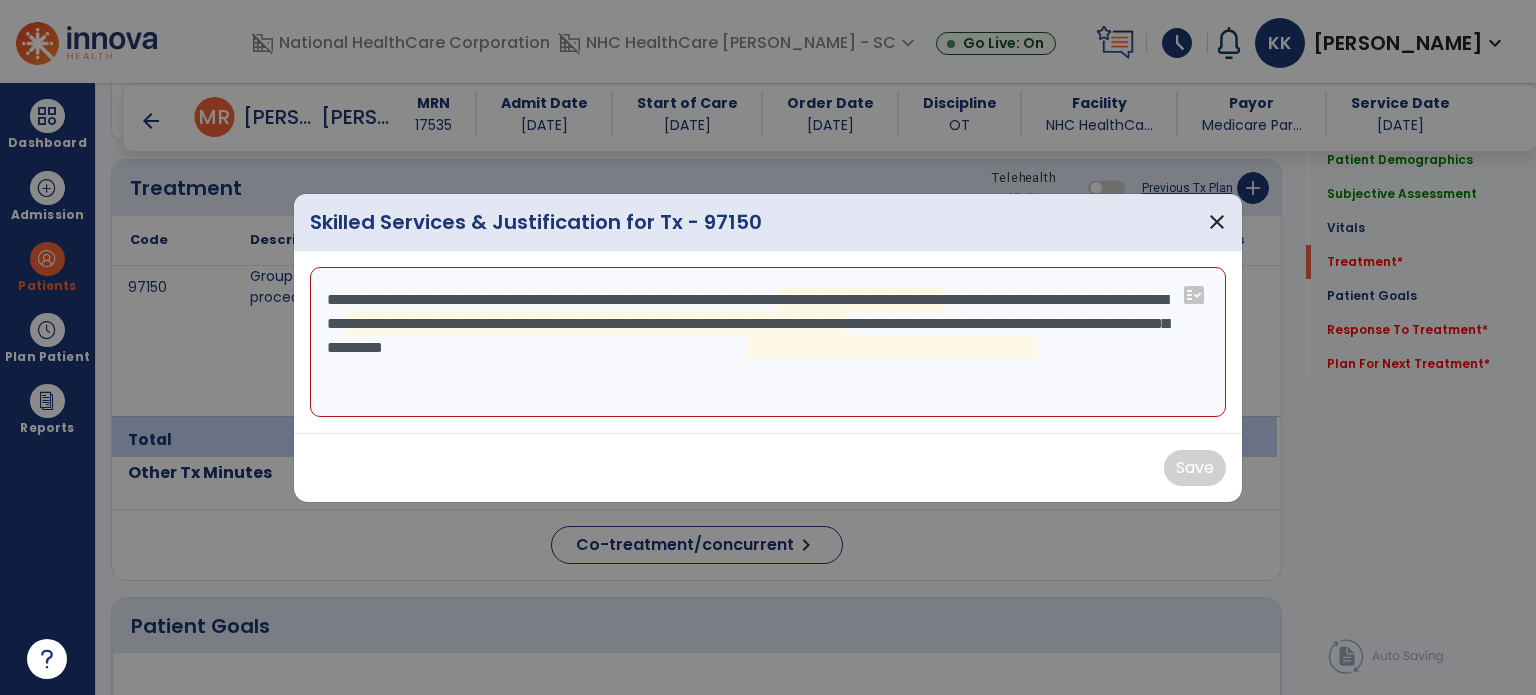 click on "**********" at bounding box center (768, 342) 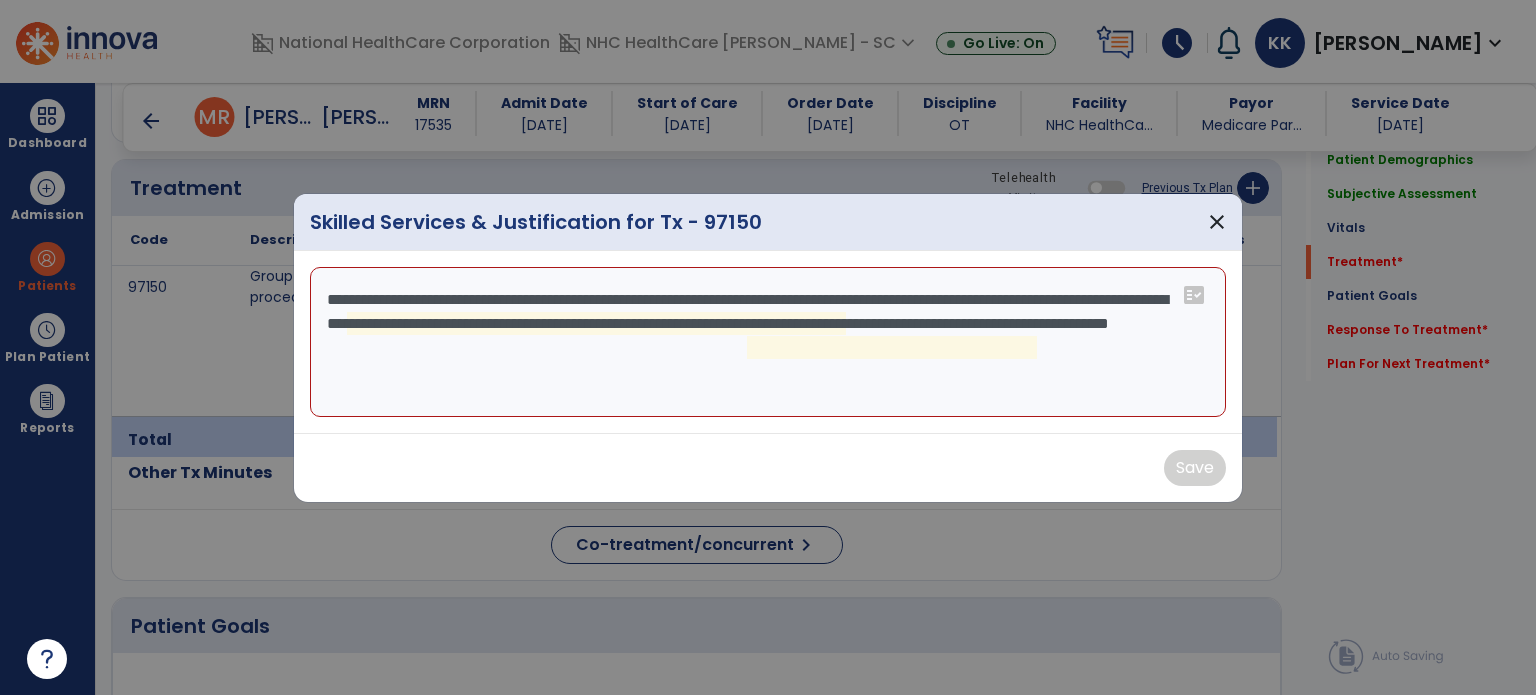 click on "**********" at bounding box center (768, 342) 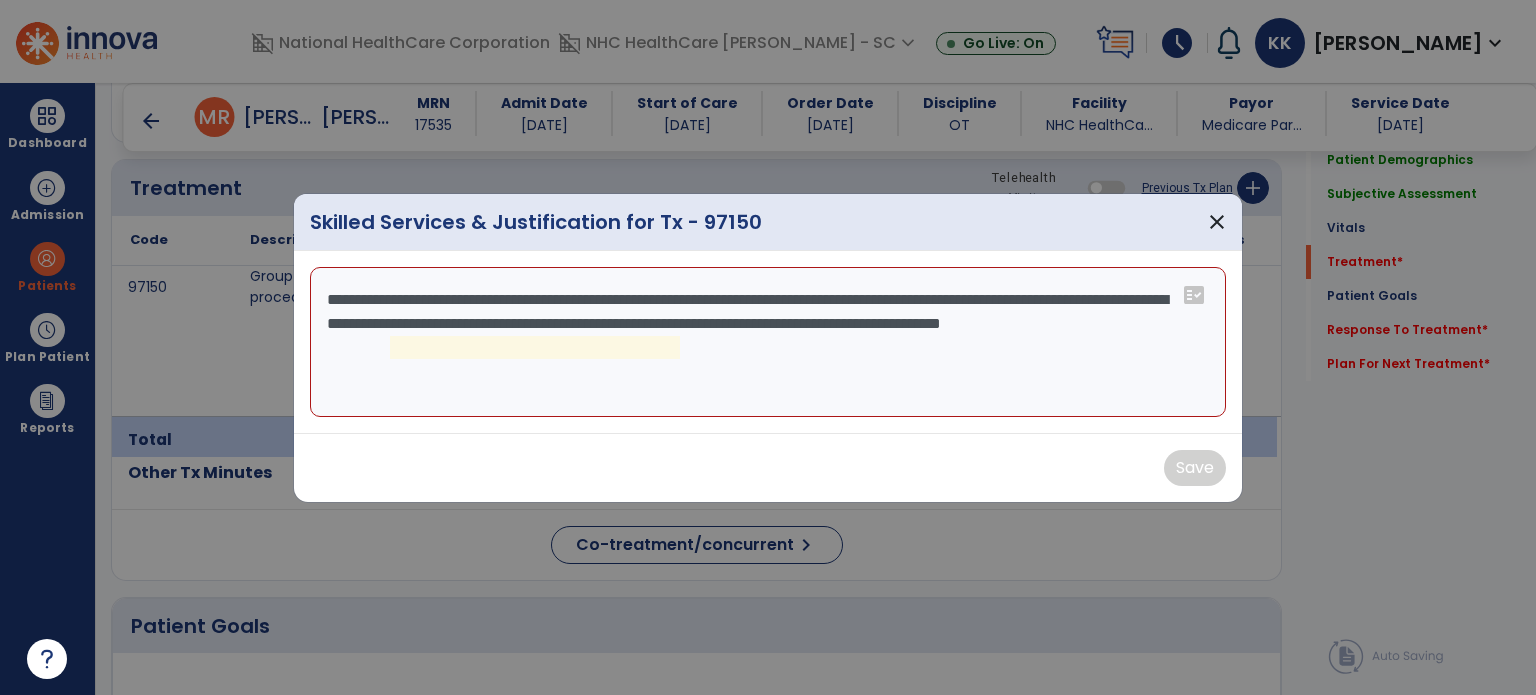 click on "**********" at bounding box center (768, 342) 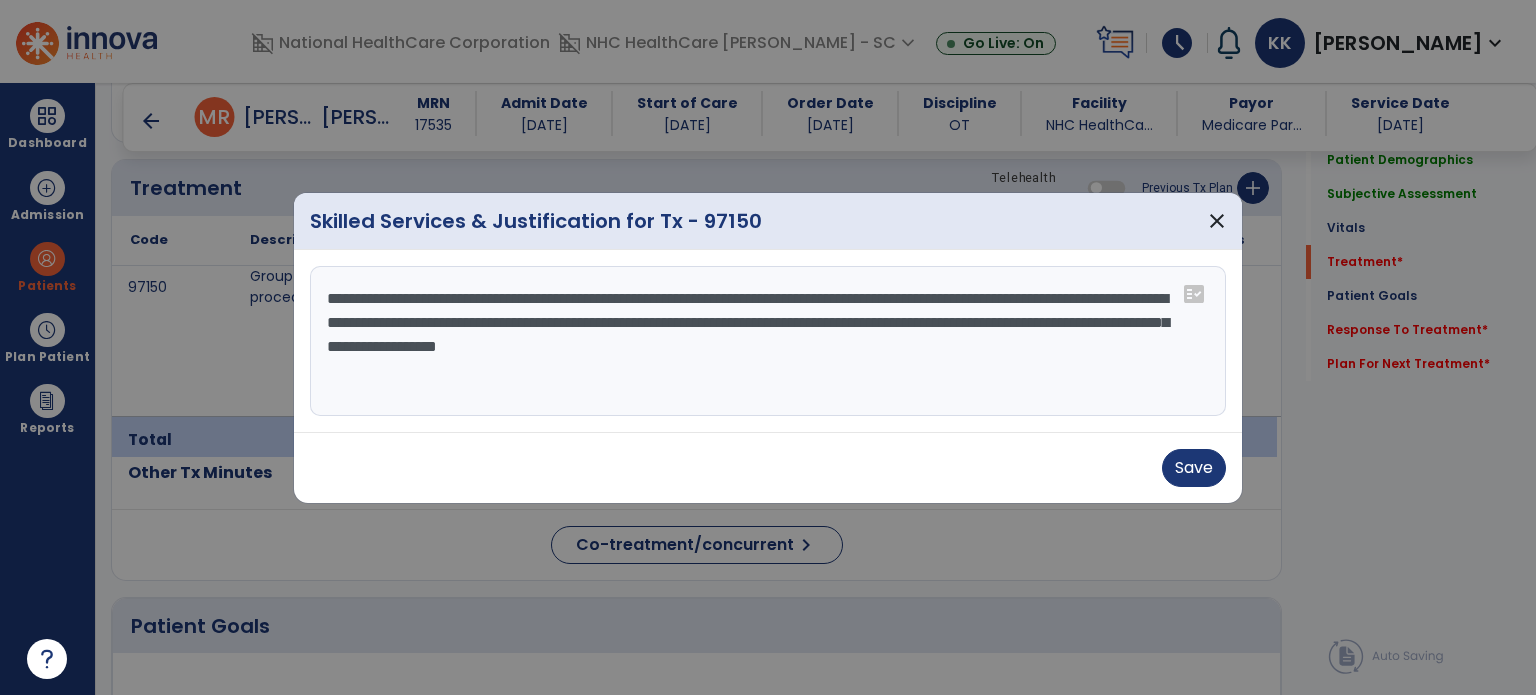 drag, startPoint x: 326, startPoint y: 298, endPoint x: 1124, endPoint y: 406, distance: 805.2751 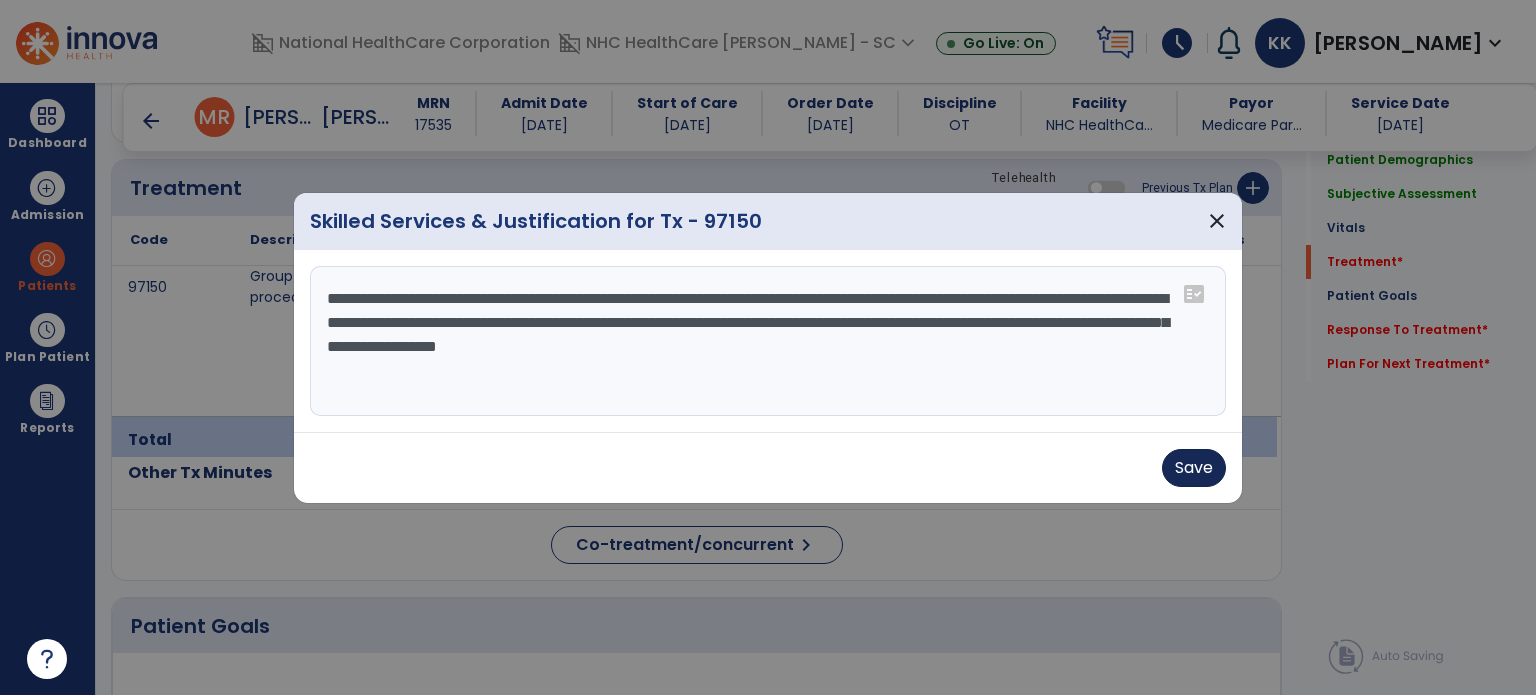 type on "**********" 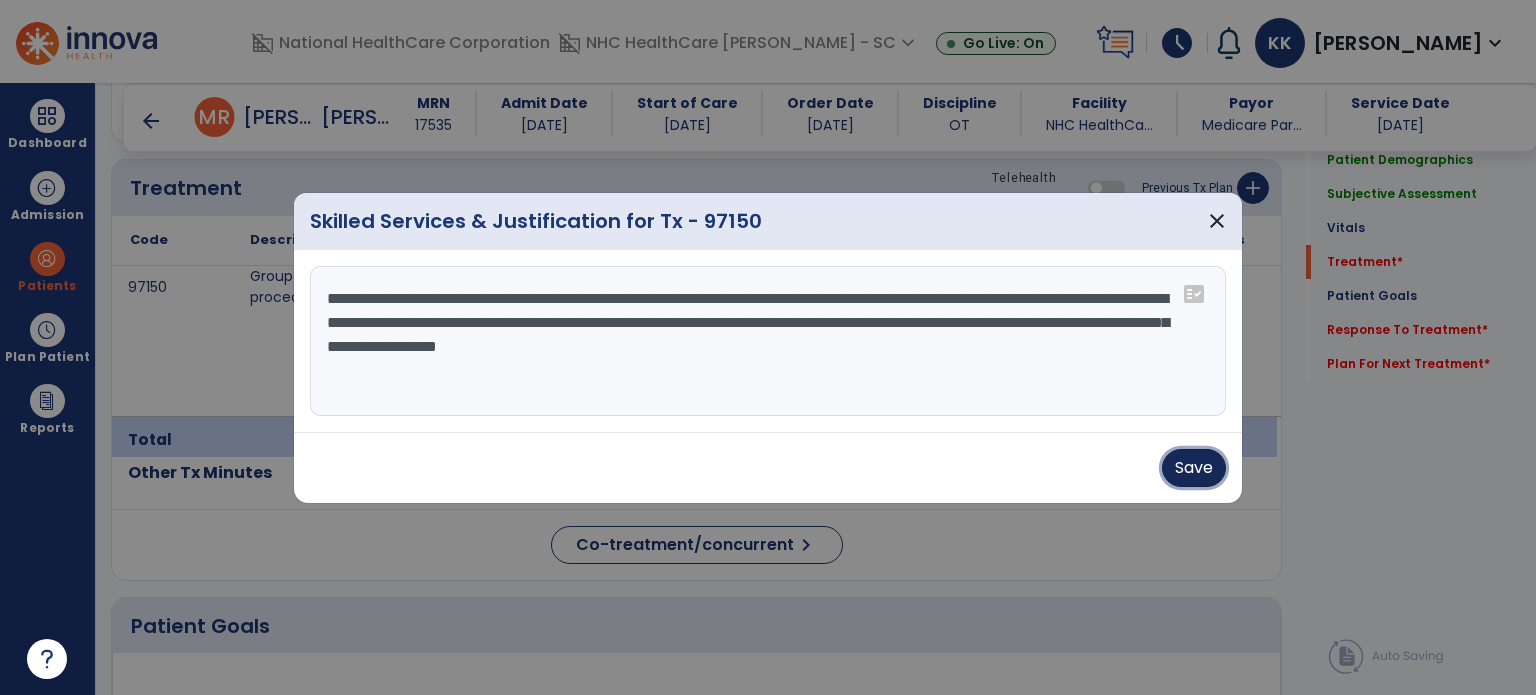 click on "Save" at bounding box center (1194, 468) 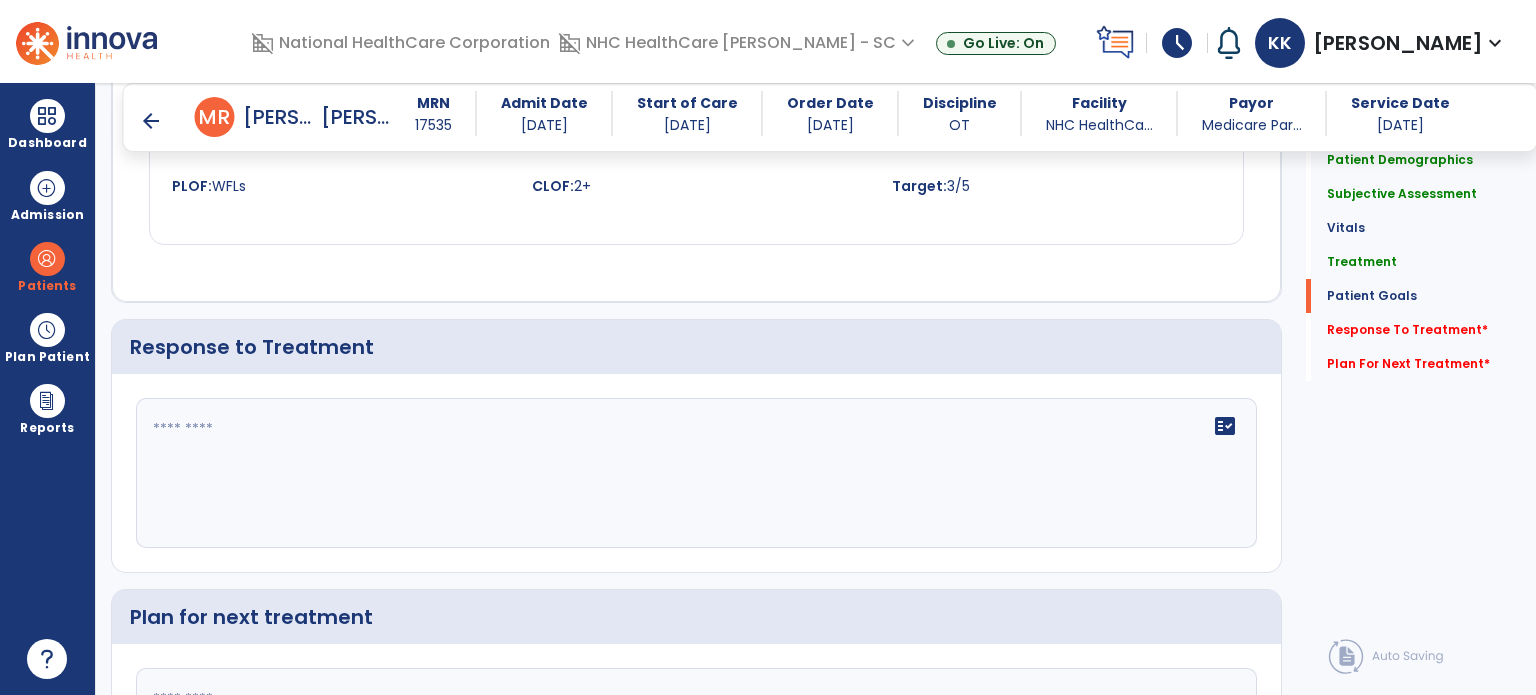 scroll, scrollTop: 3400, scrollLeft: 0, axis: vertical 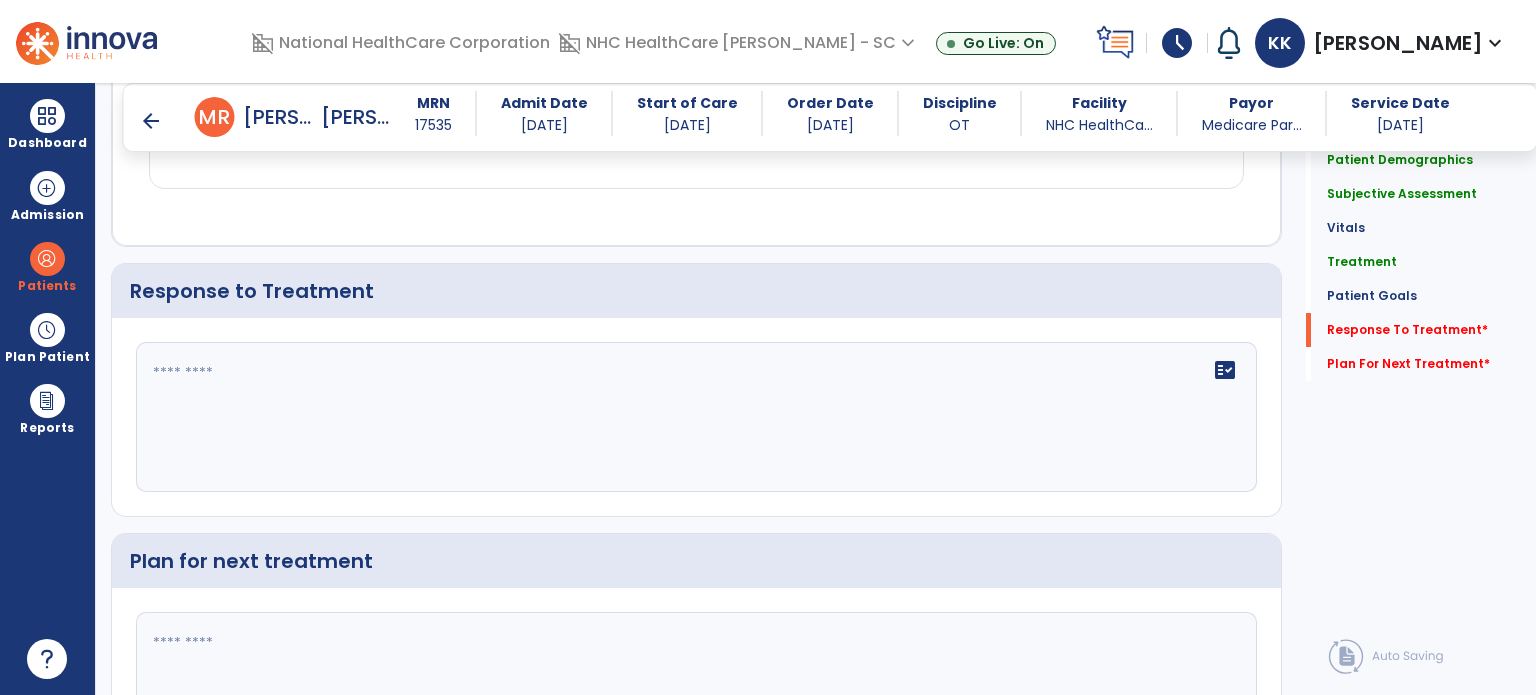 click on "fact_check" 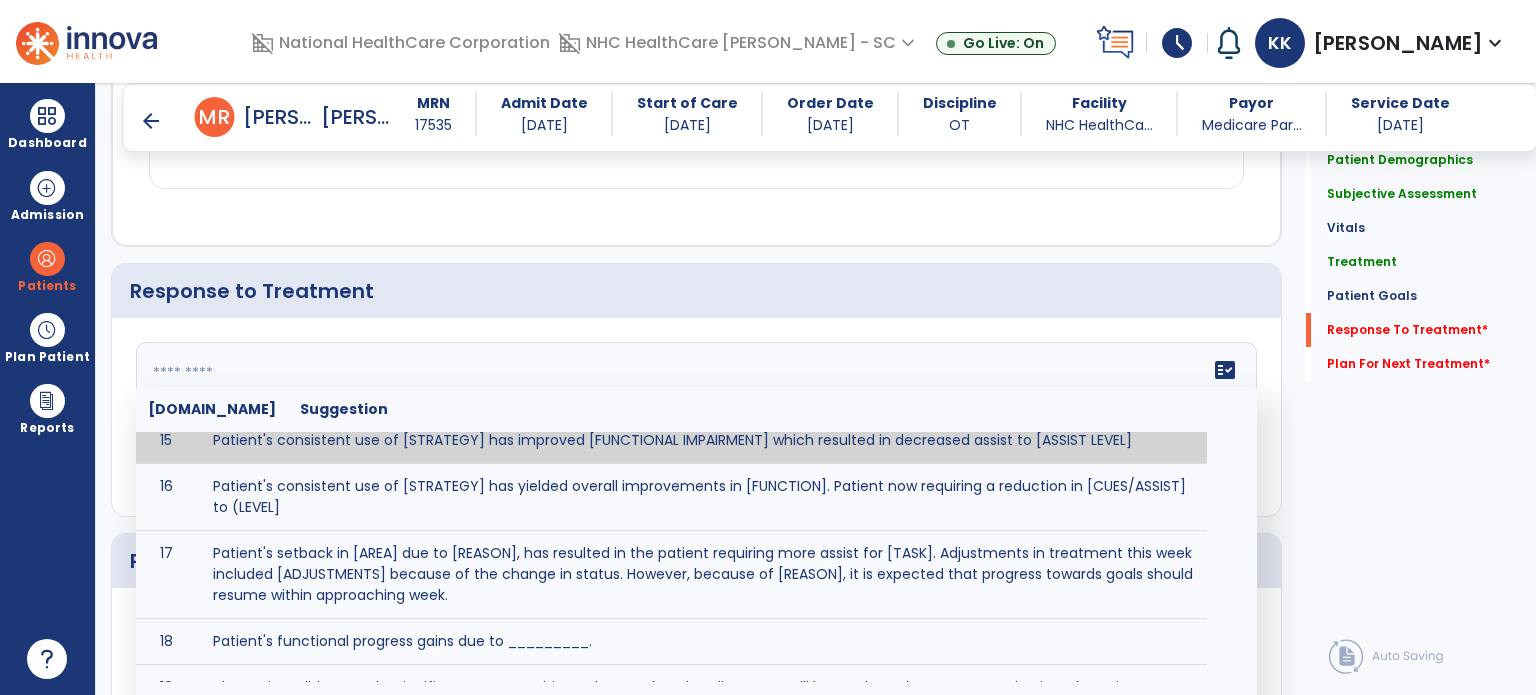 scroll, scrollTop: 800, scrollLeft: 0, axis: vertical 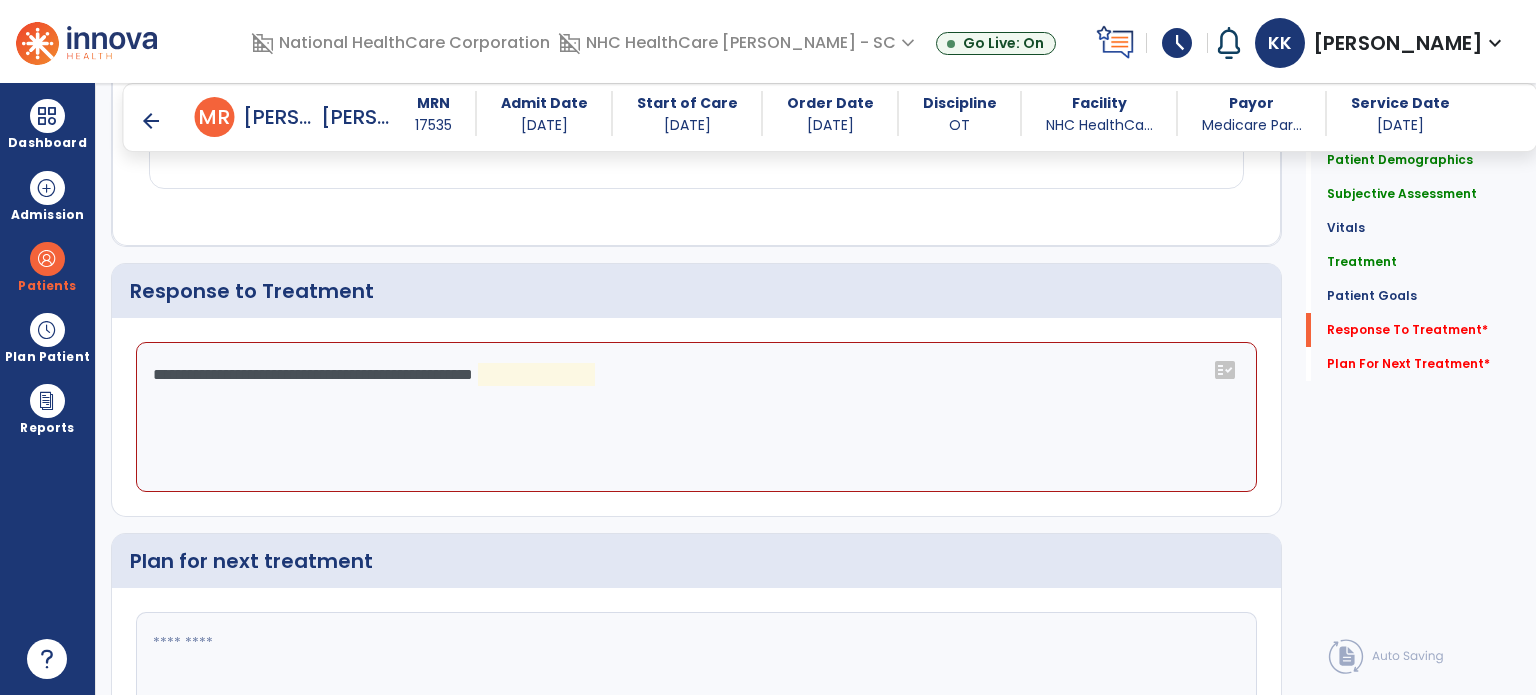 click on "**********" 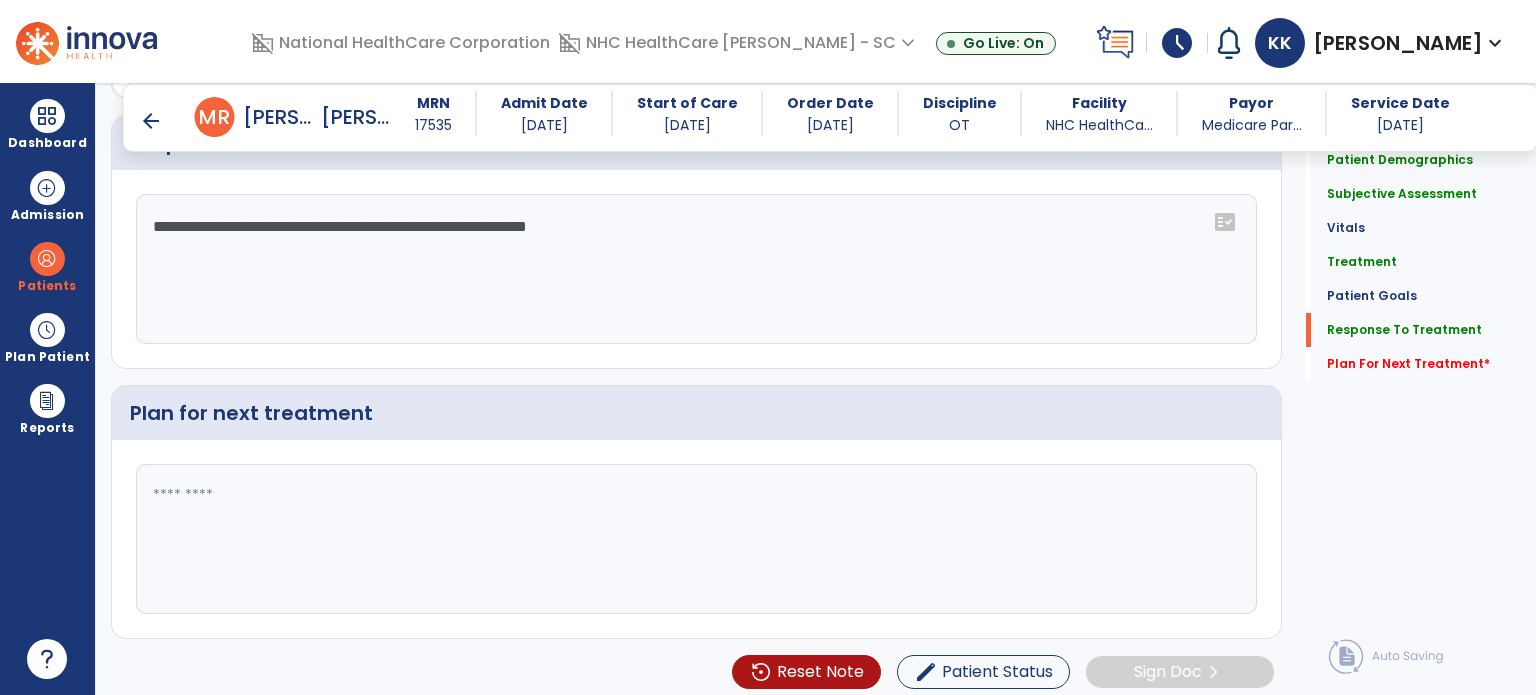 scroll, scrollTop: 3550, scrollLeft: 0, axis: vertical 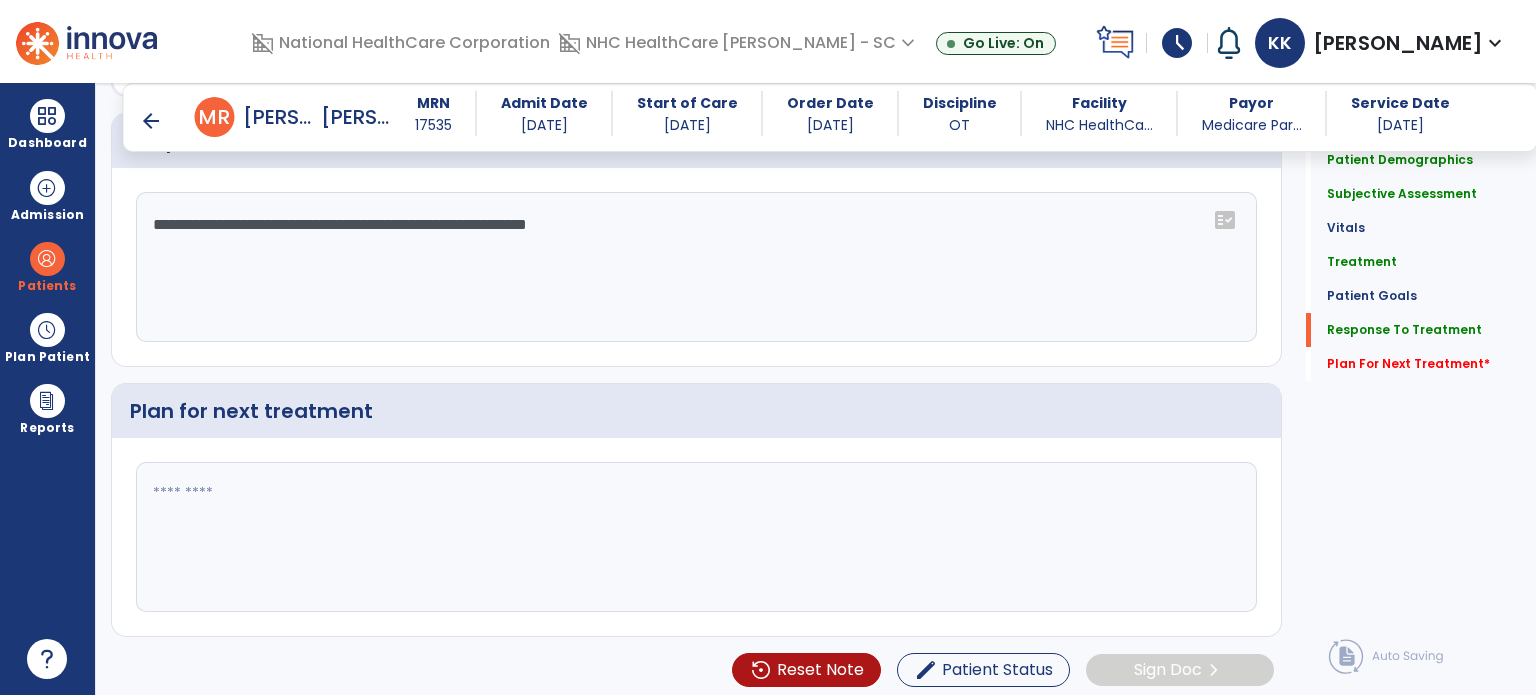 type on "**********" 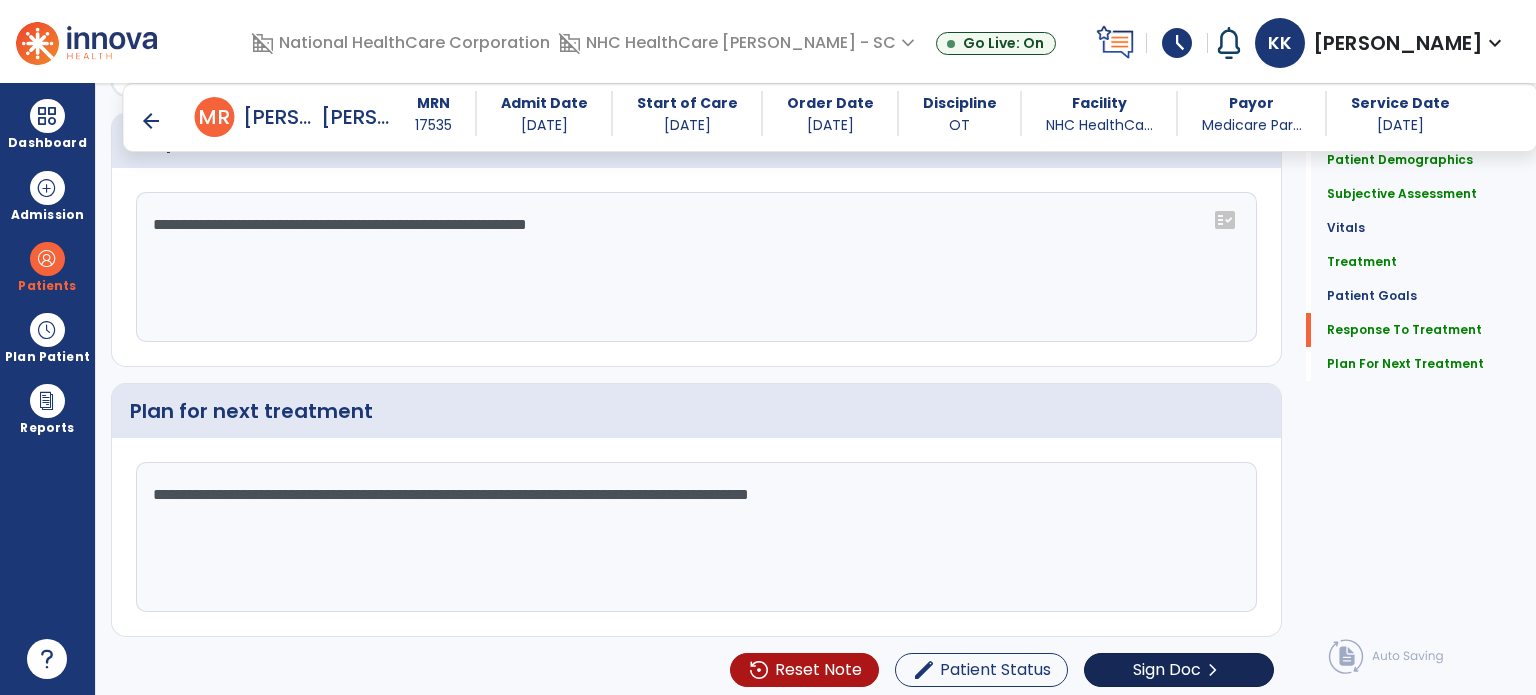 type on "**********" 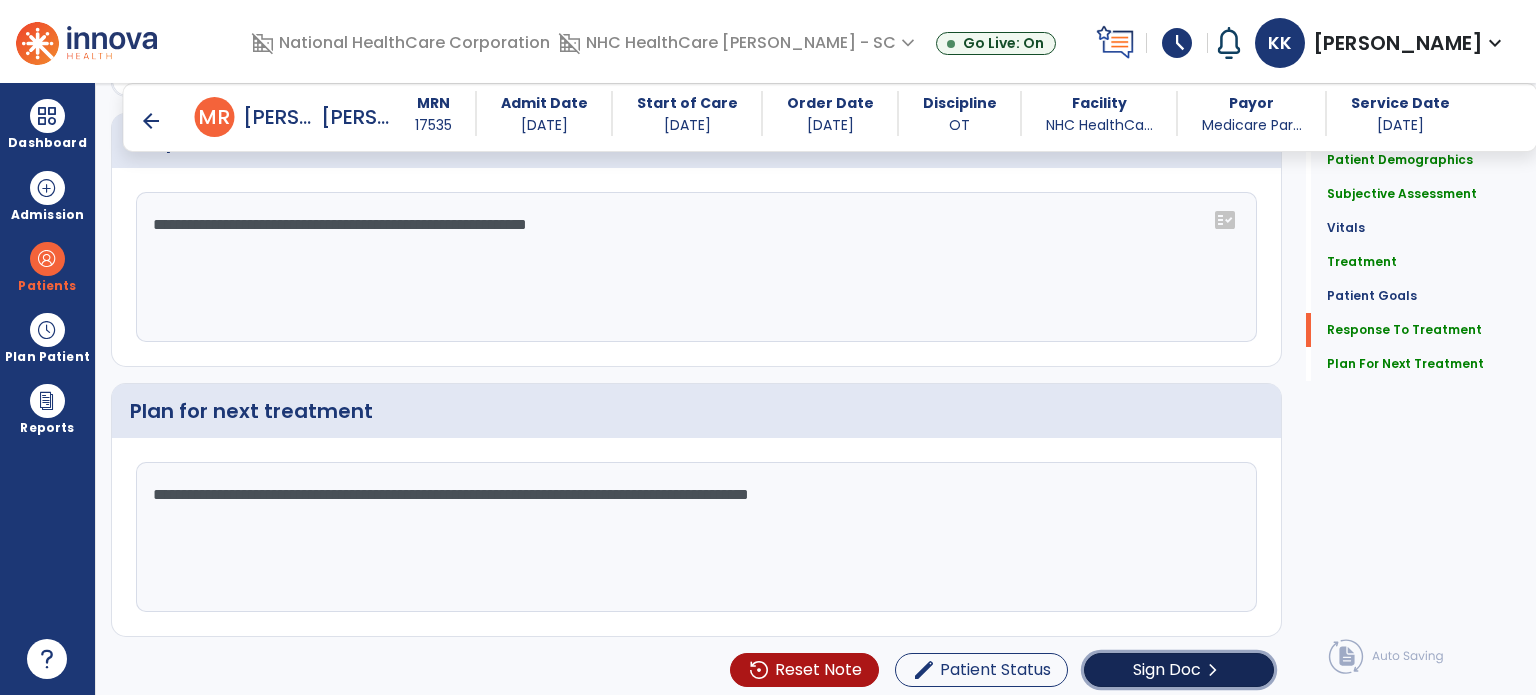 click on "Sign Doc" 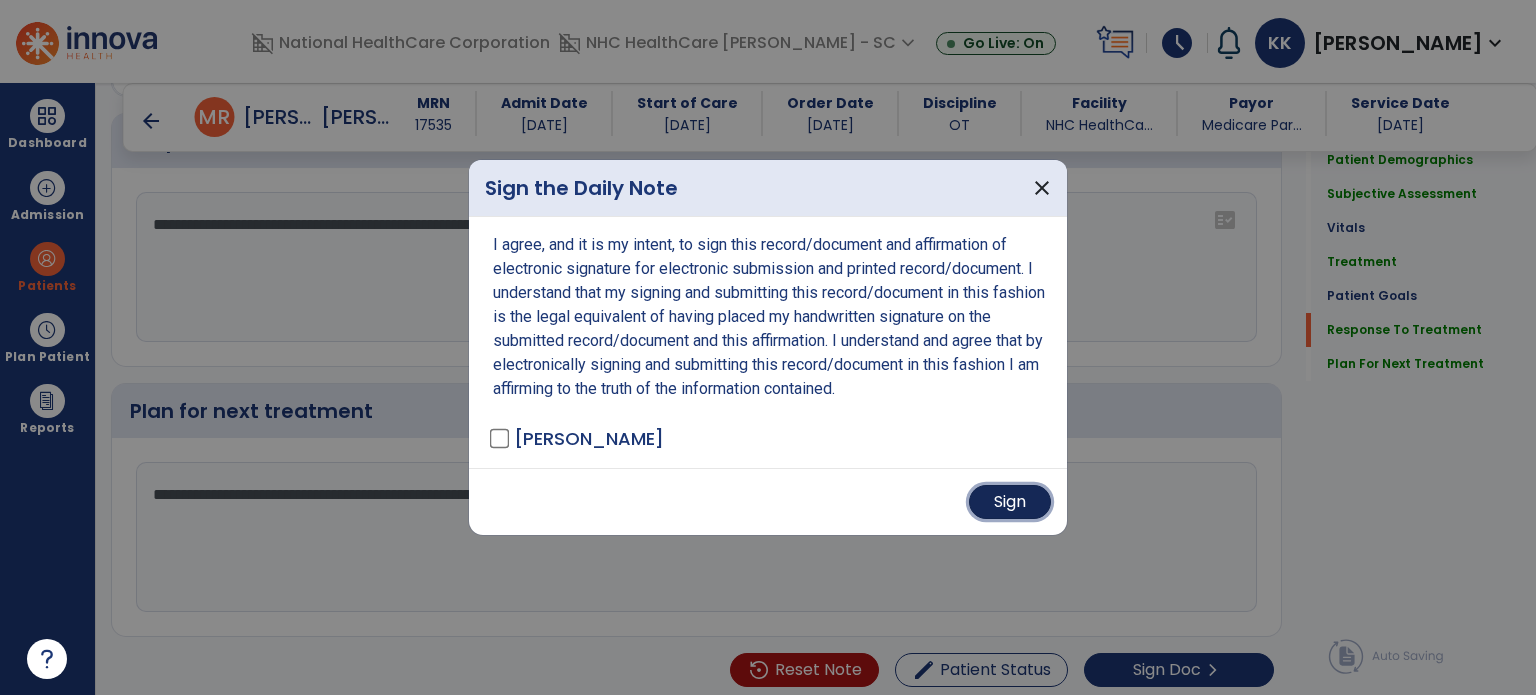 click on "Sign" at bounding box center (1010, 502) 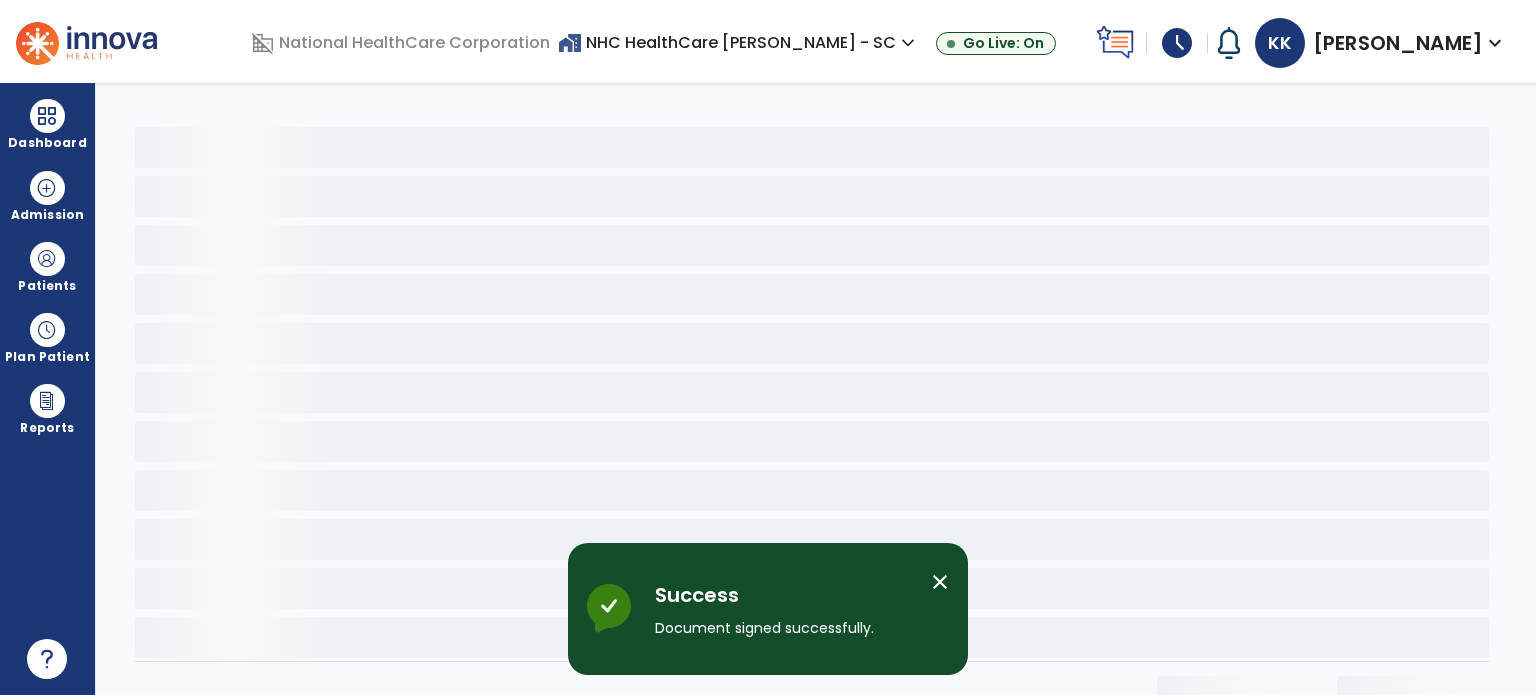 scroll, scrollTop: 0, scrollLeft: 0, axis: both 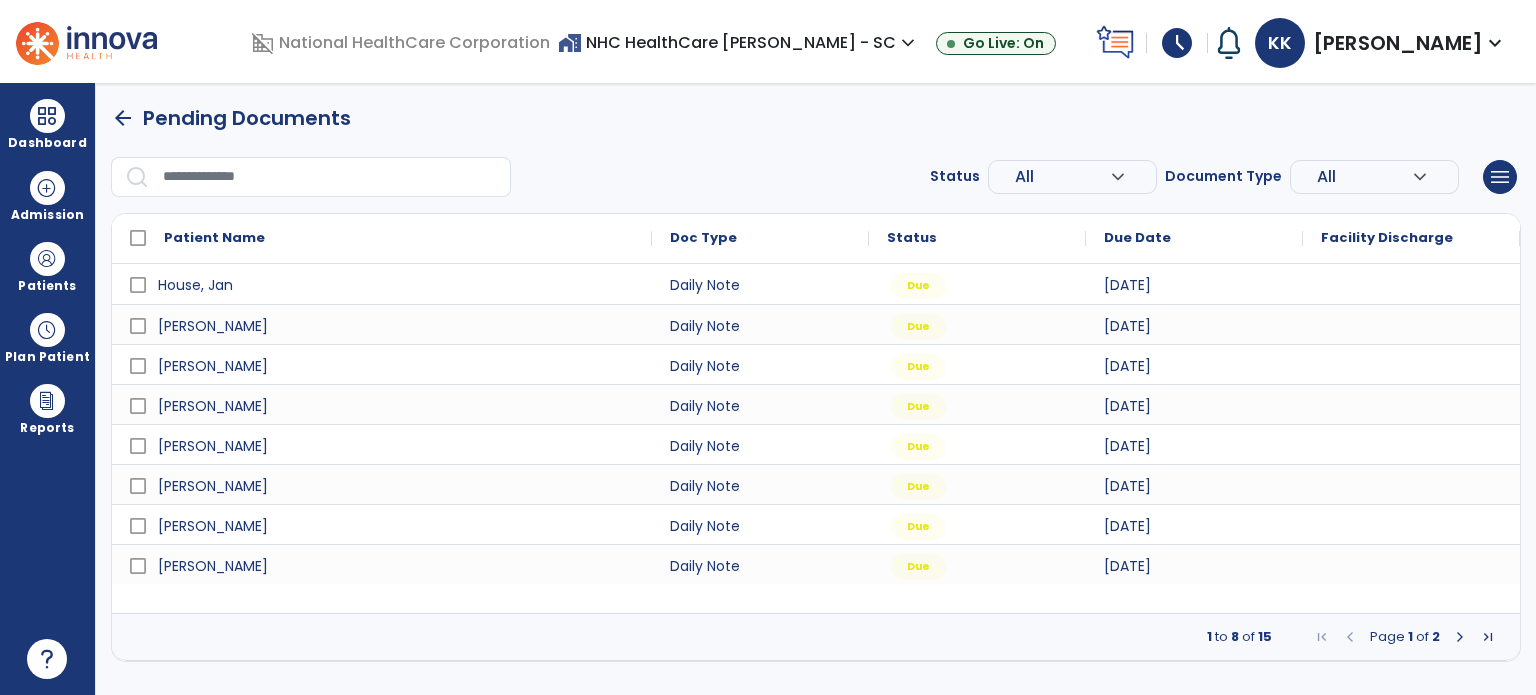 click at bounding box center [1460, 637] 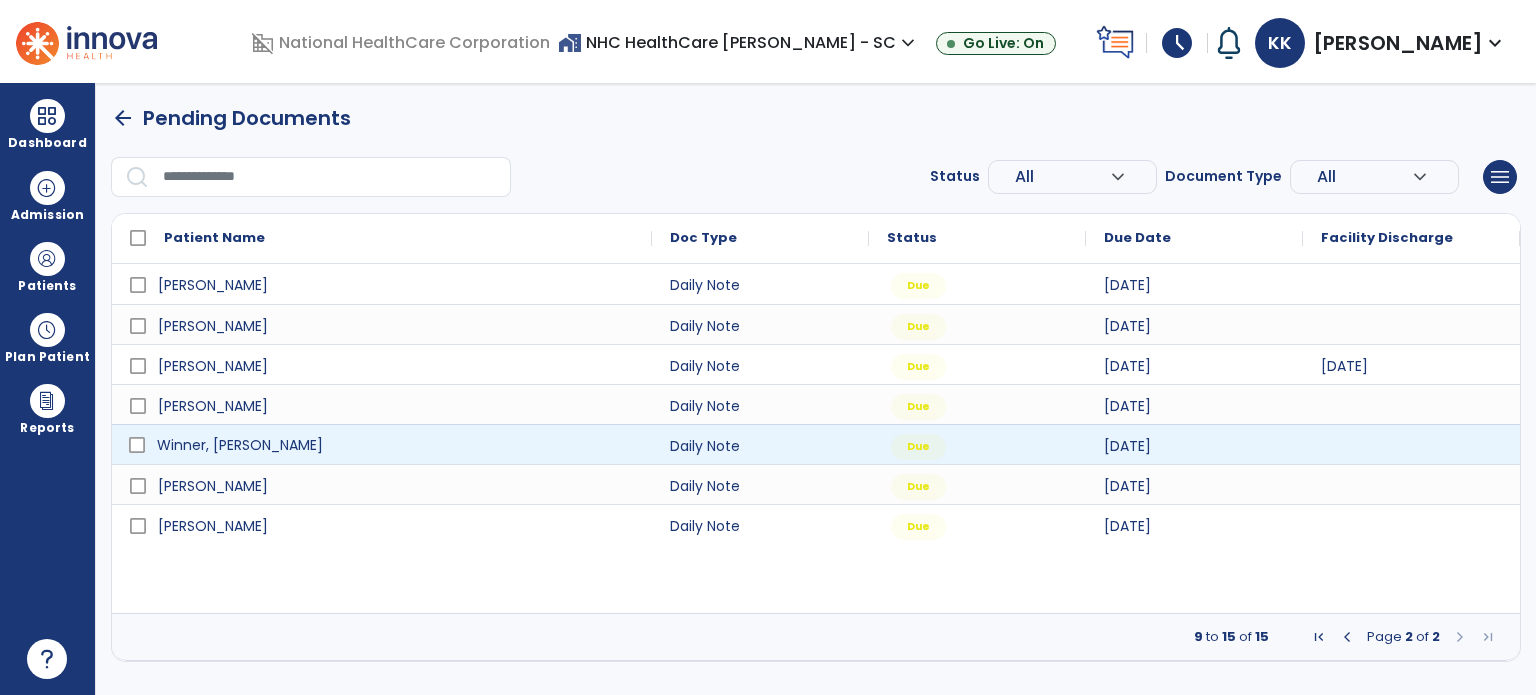 click on "Winner, [PERSON_NAME]" at bounding box center [396, 445] 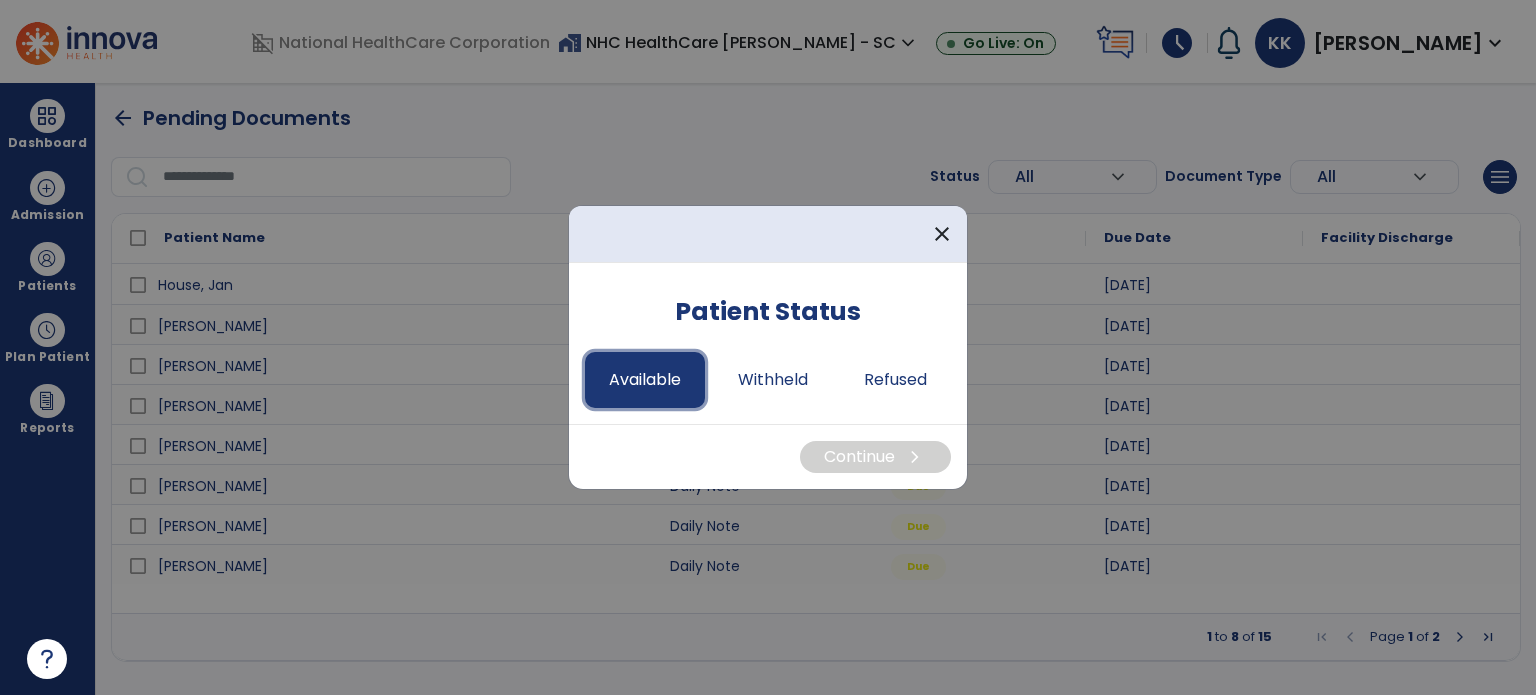click on "Available" at bounding box center (645, 380) 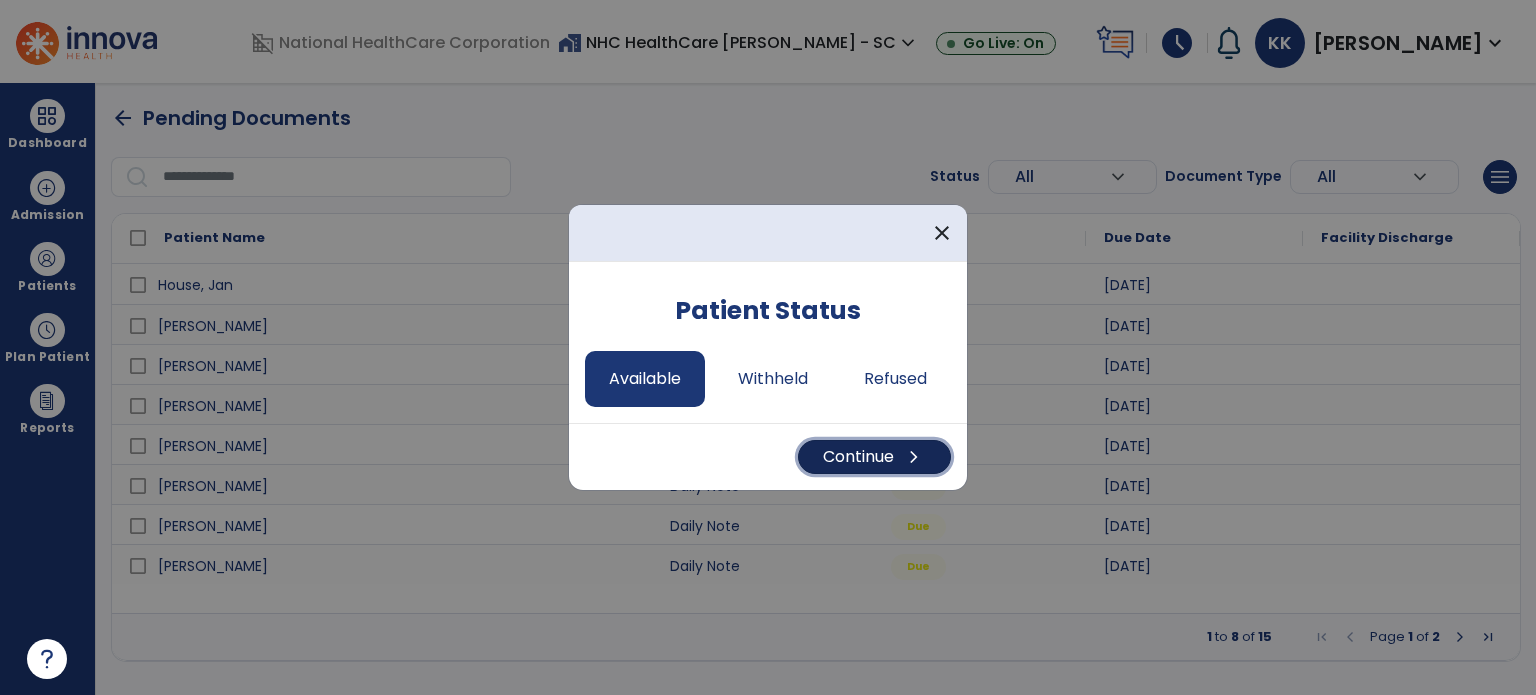 click on "Continue   chevron_right" at bounding box center (874, 457) 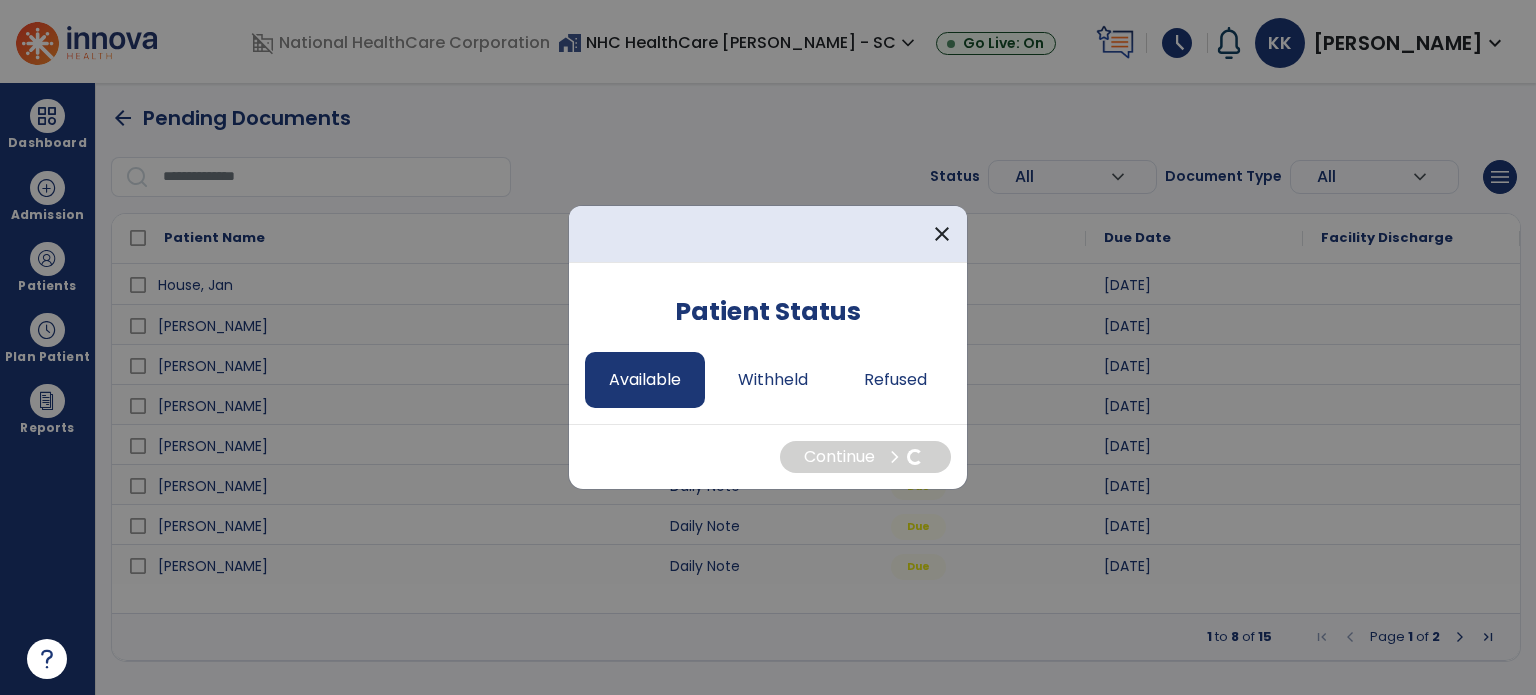 select on "*" 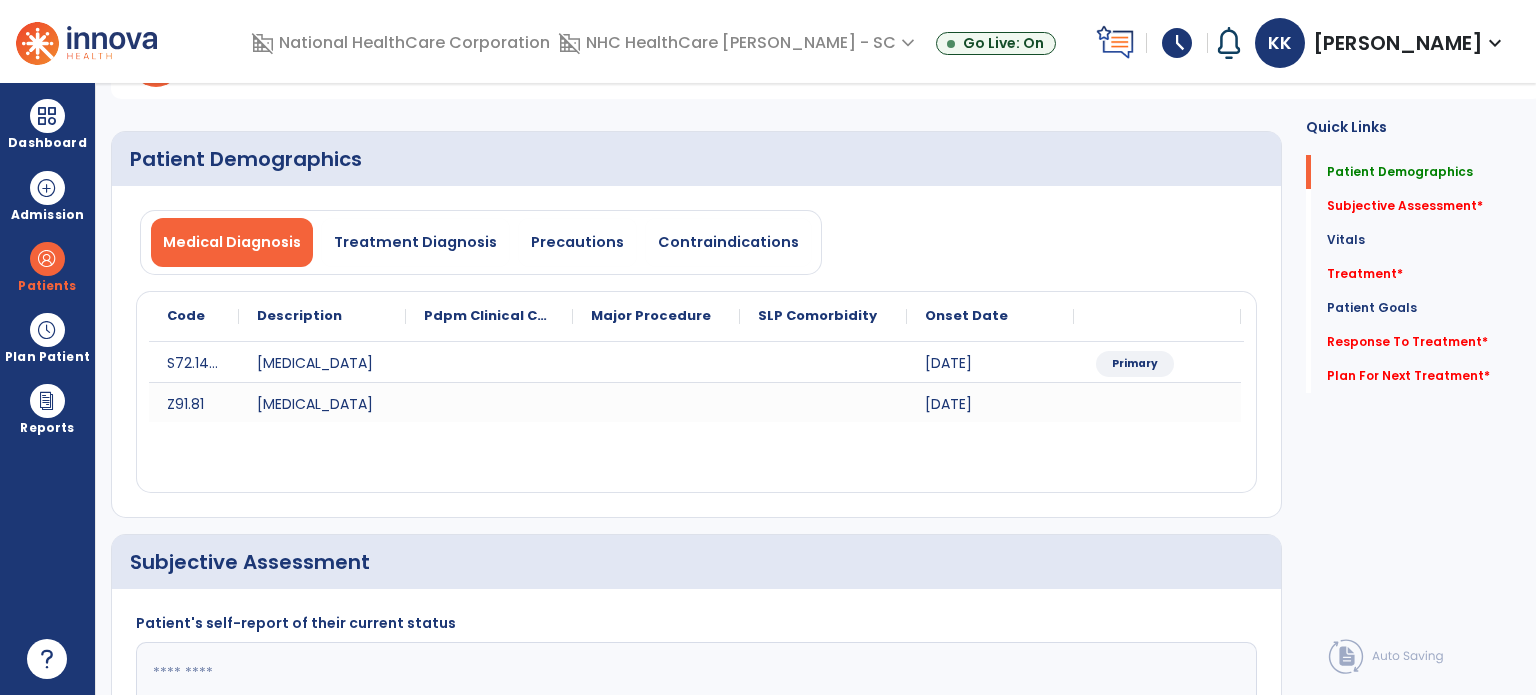 scroll, scrollTop: 400, scrollLeft: 0, axis: vertical 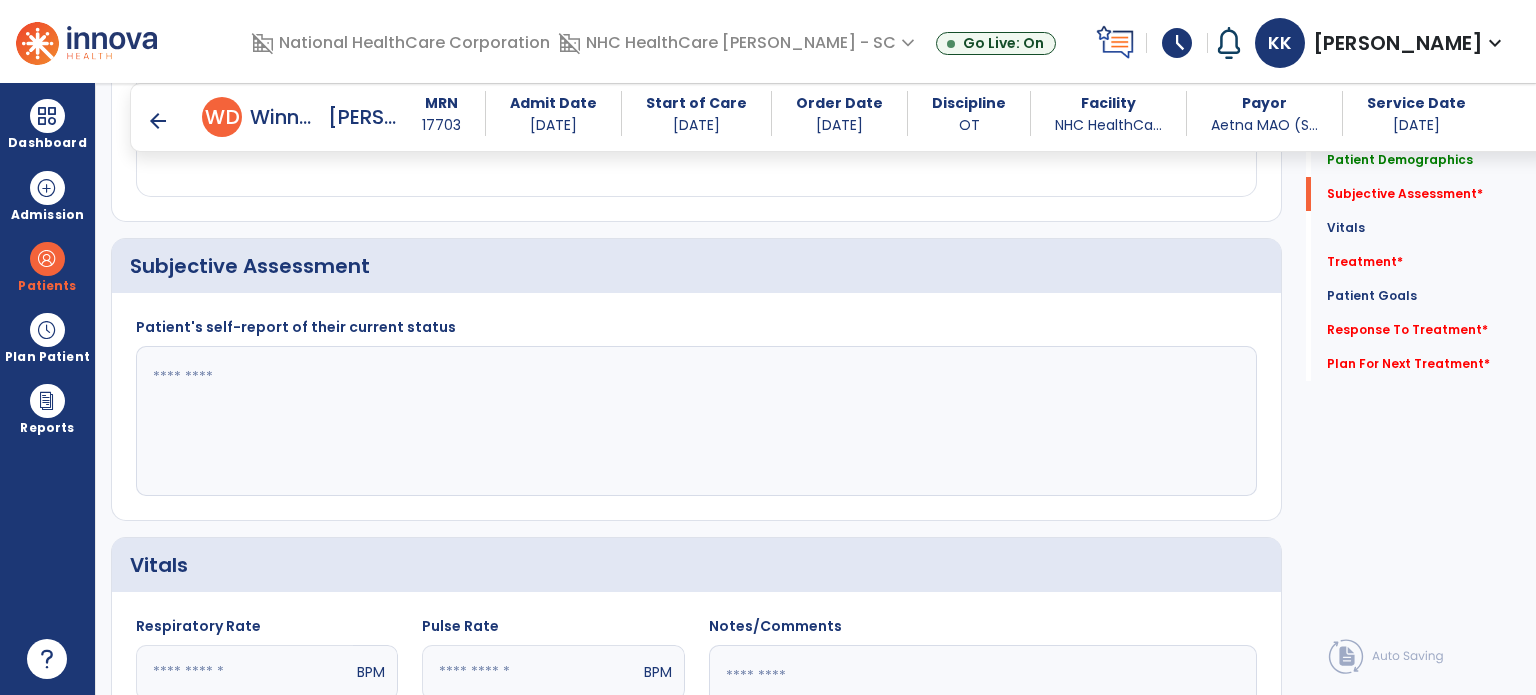 click 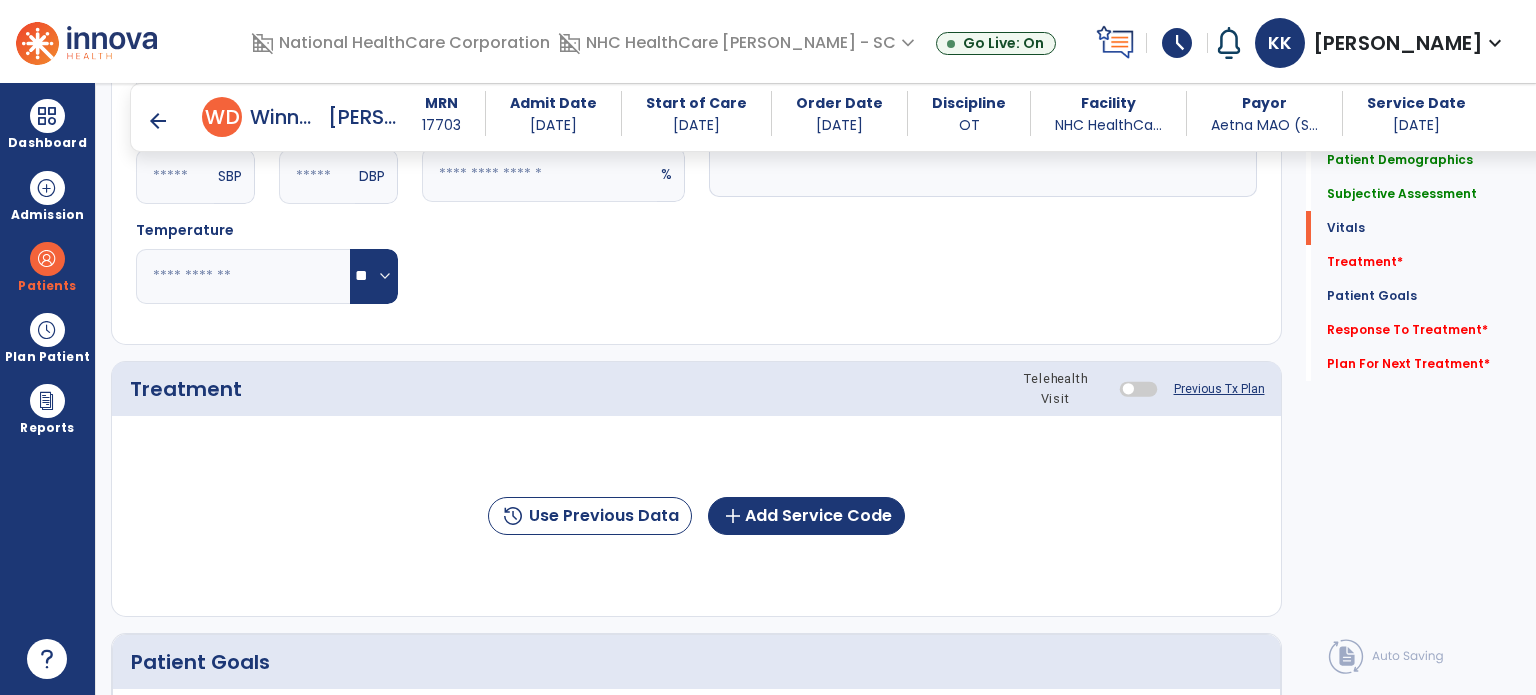 scroll, scrollTop: 1000, scrollLeft: 0, axis: vertical 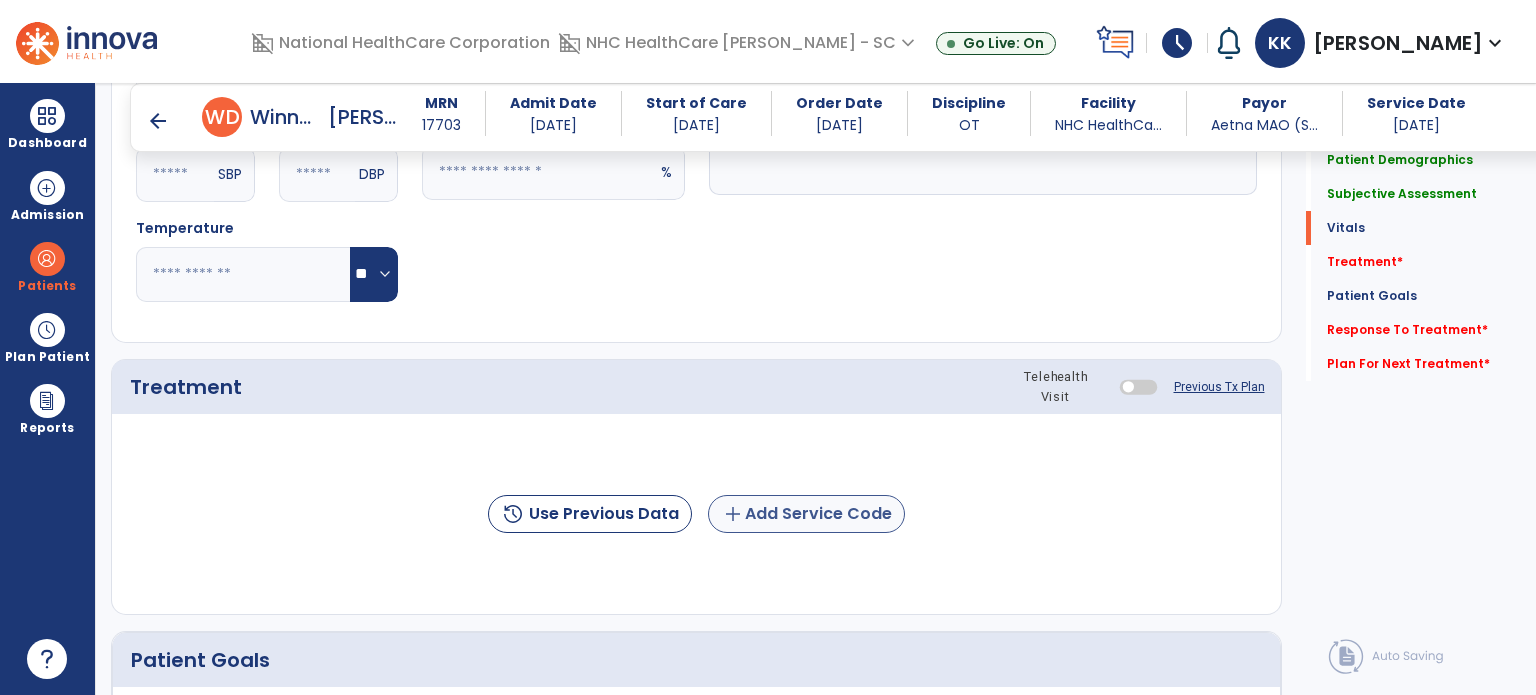 type on "**********" 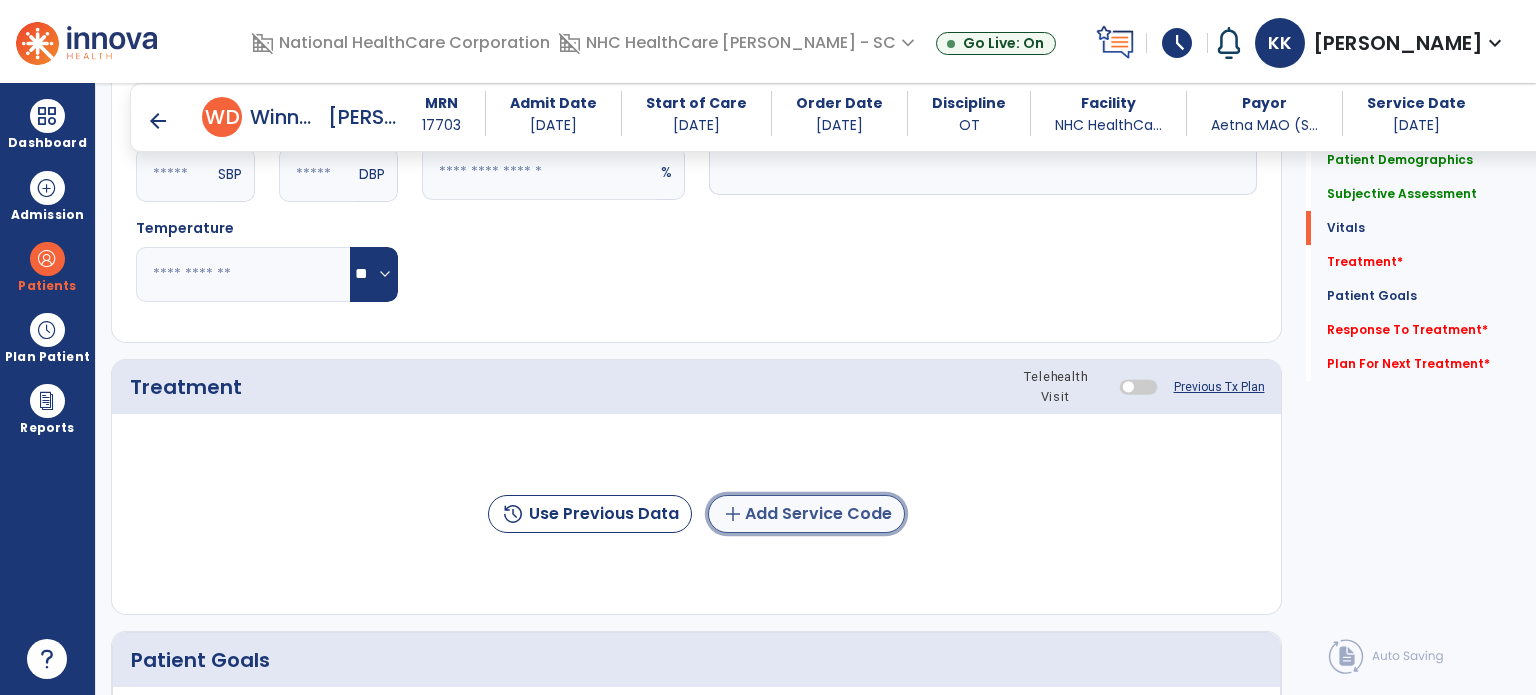 click on "add  Add Service Code" 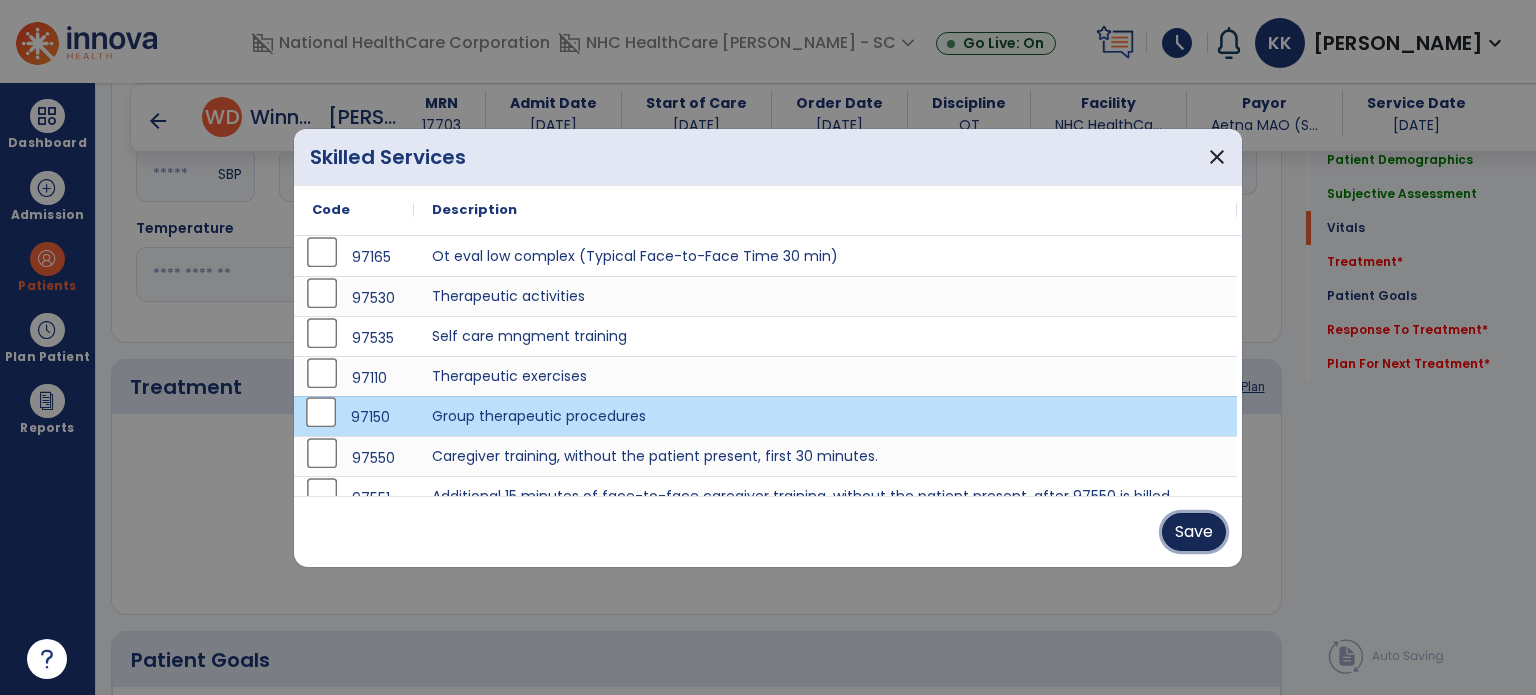 click on "Save" at bounding box center [1194, 532] 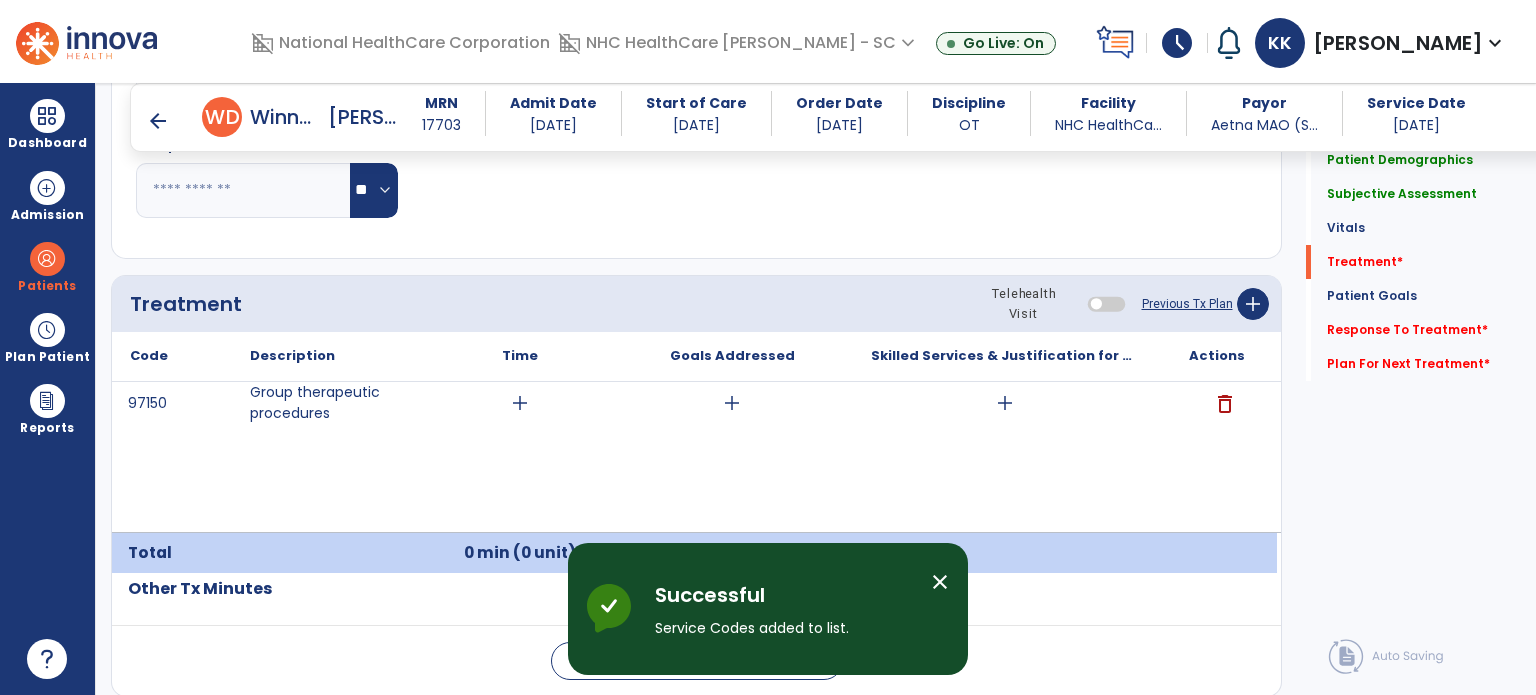 scroll, scrollTop: 1200, scrollLeft: 0, axis: vertical 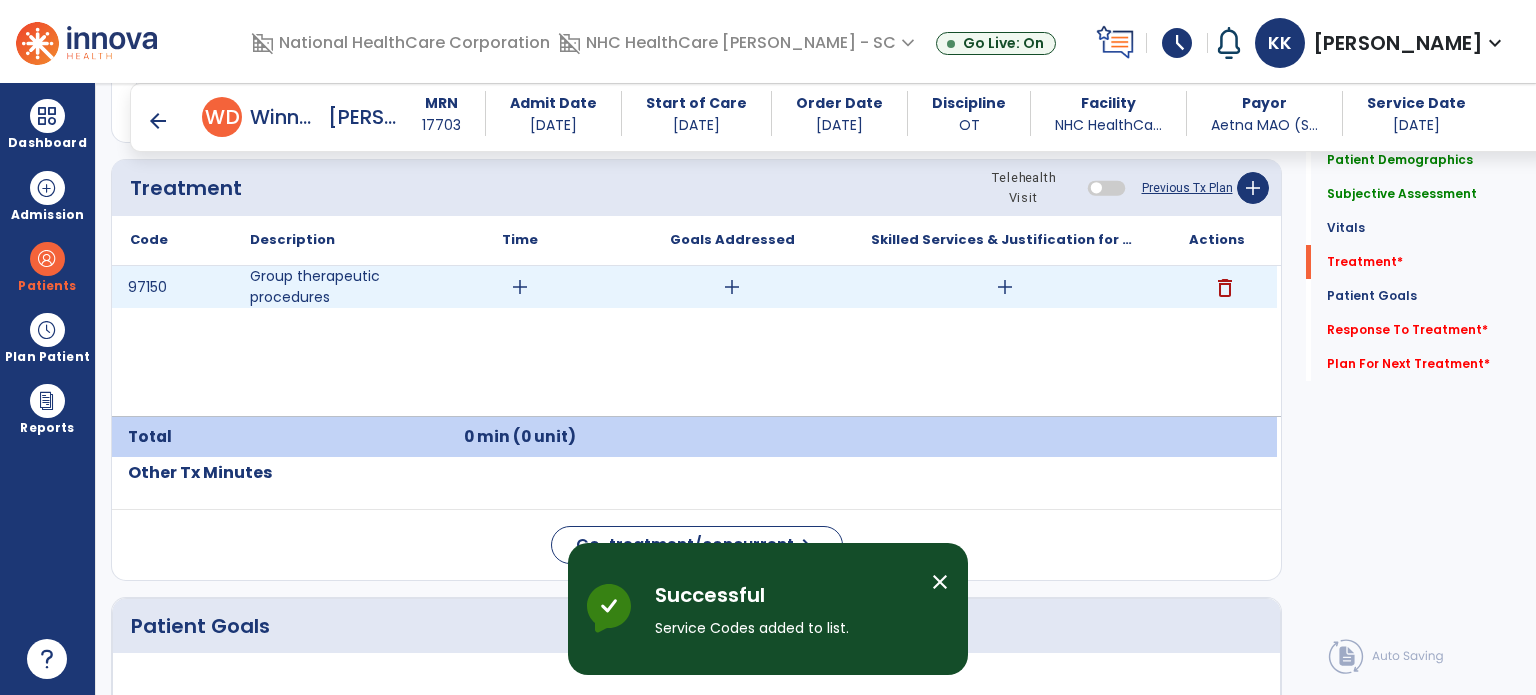 click on "add" at bounding box center [520, 287] 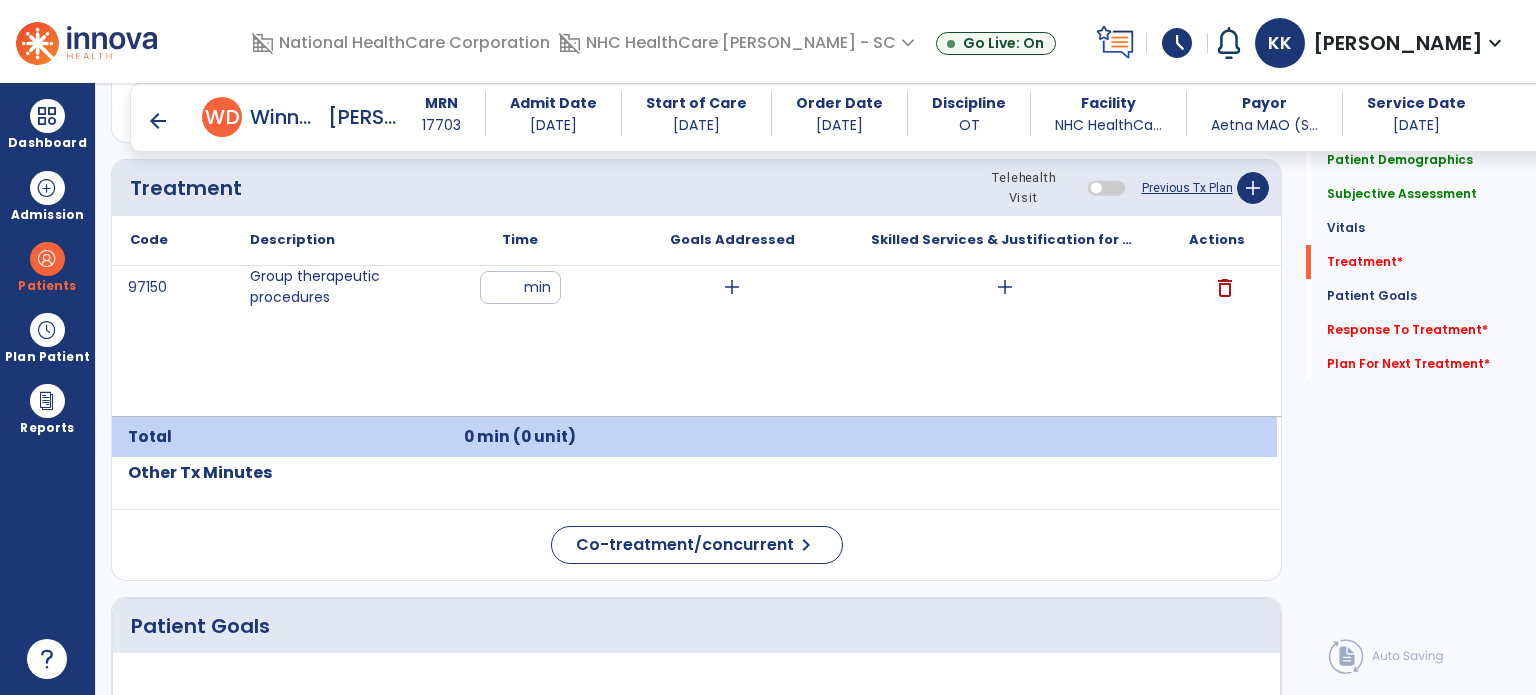 type on "**" 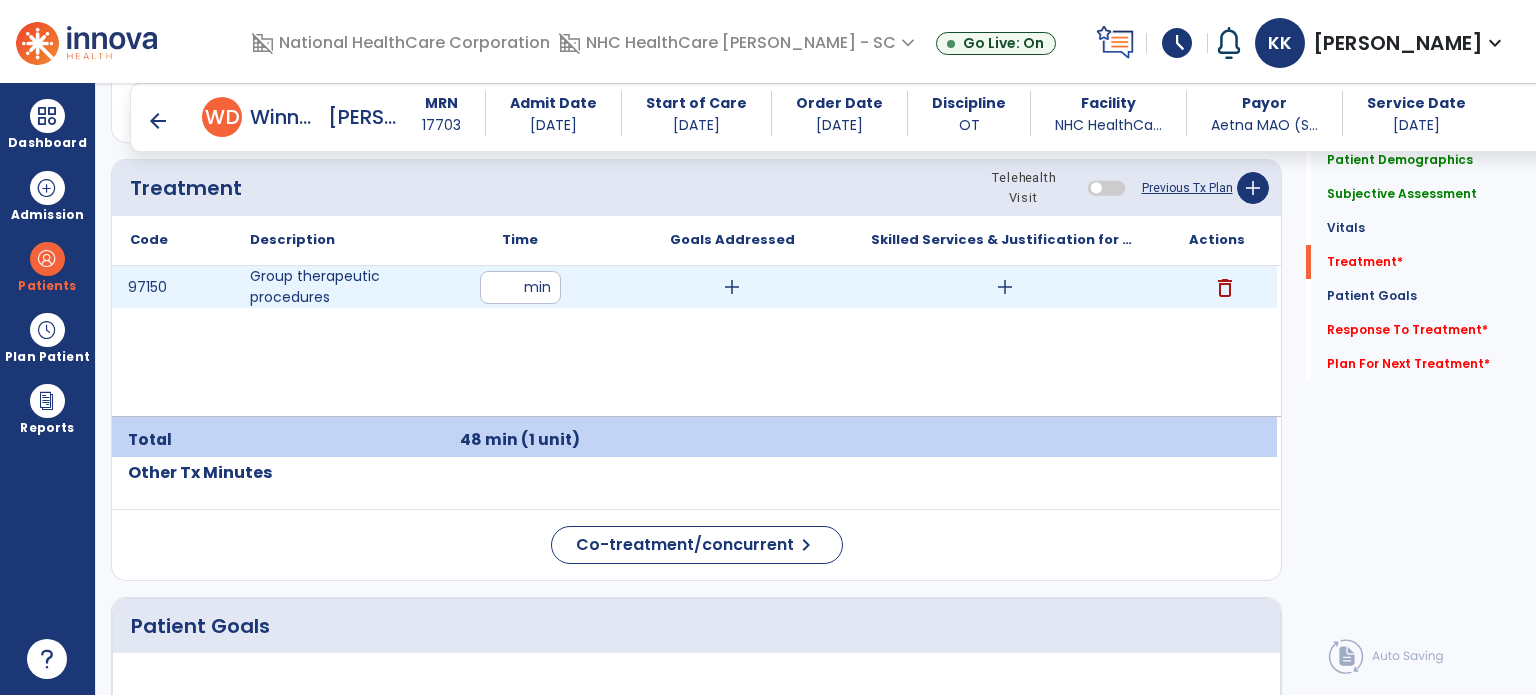 click on "add" at bounding box center [732, 287] 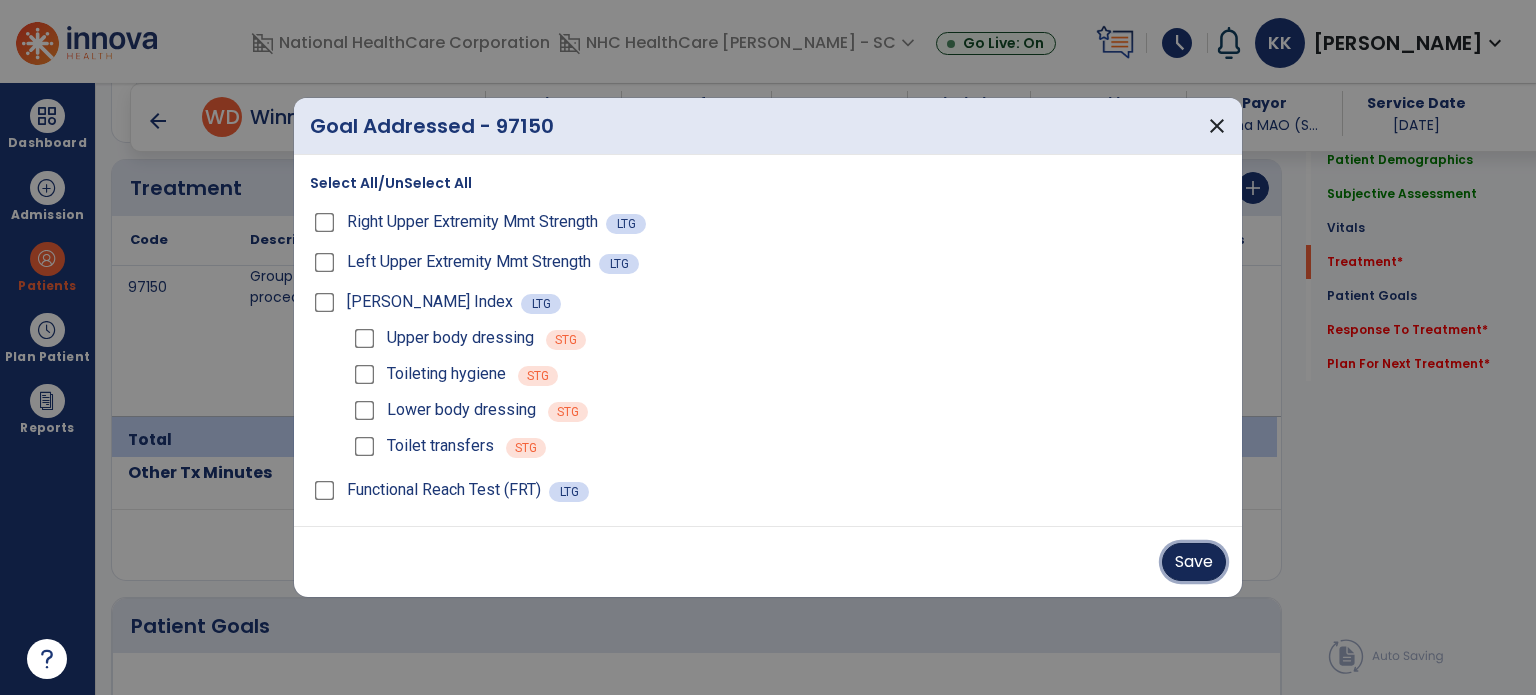click on "Save" at bounding box center [1194, 562] 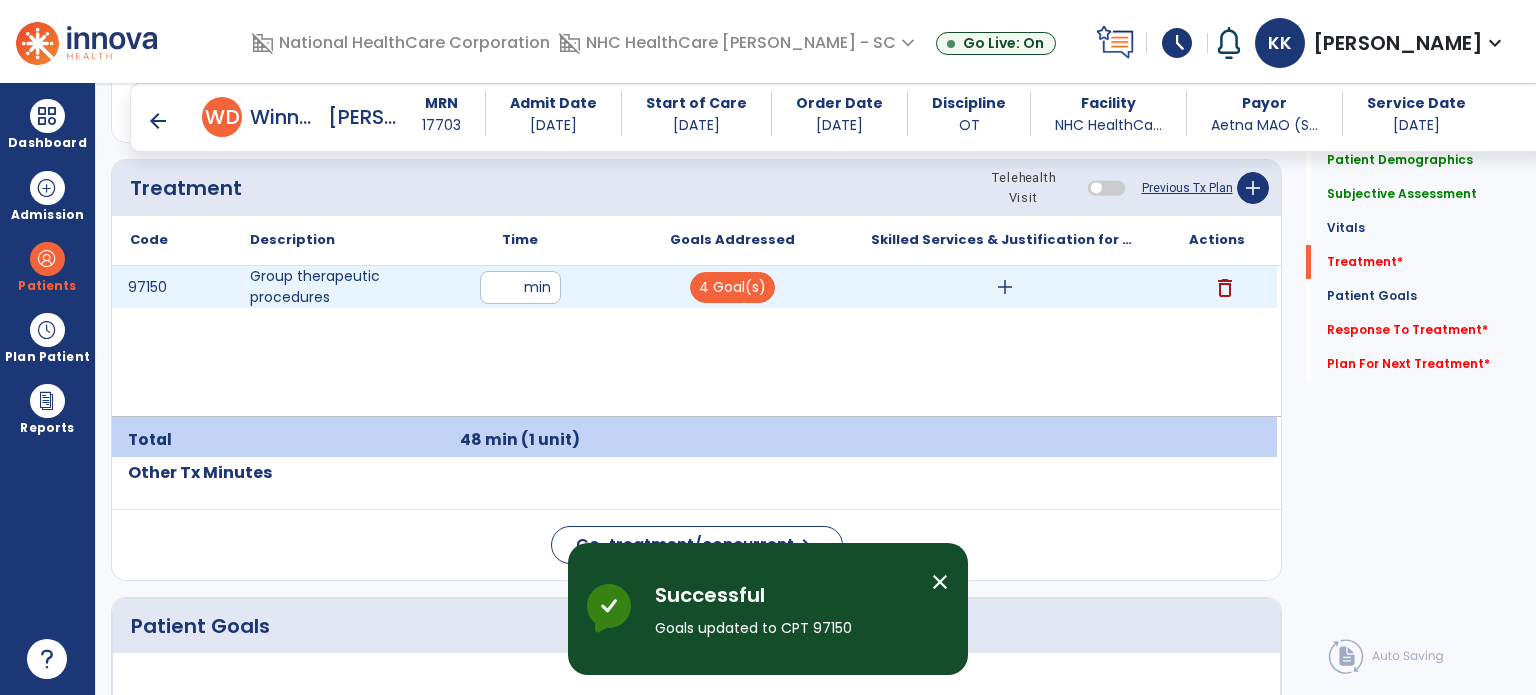 click on "add" at bounding box center (1005, 287) 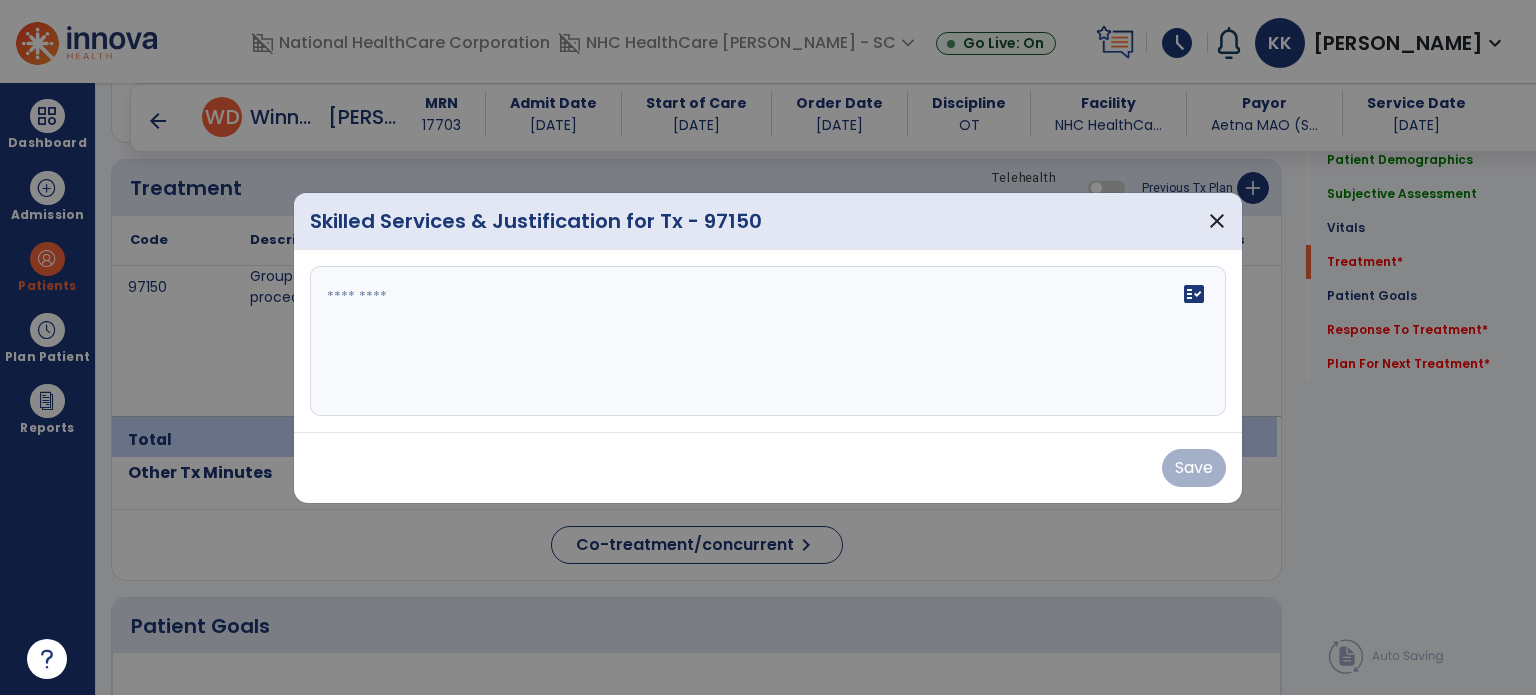 click on "fact_check" at bounding box center (768, 341) 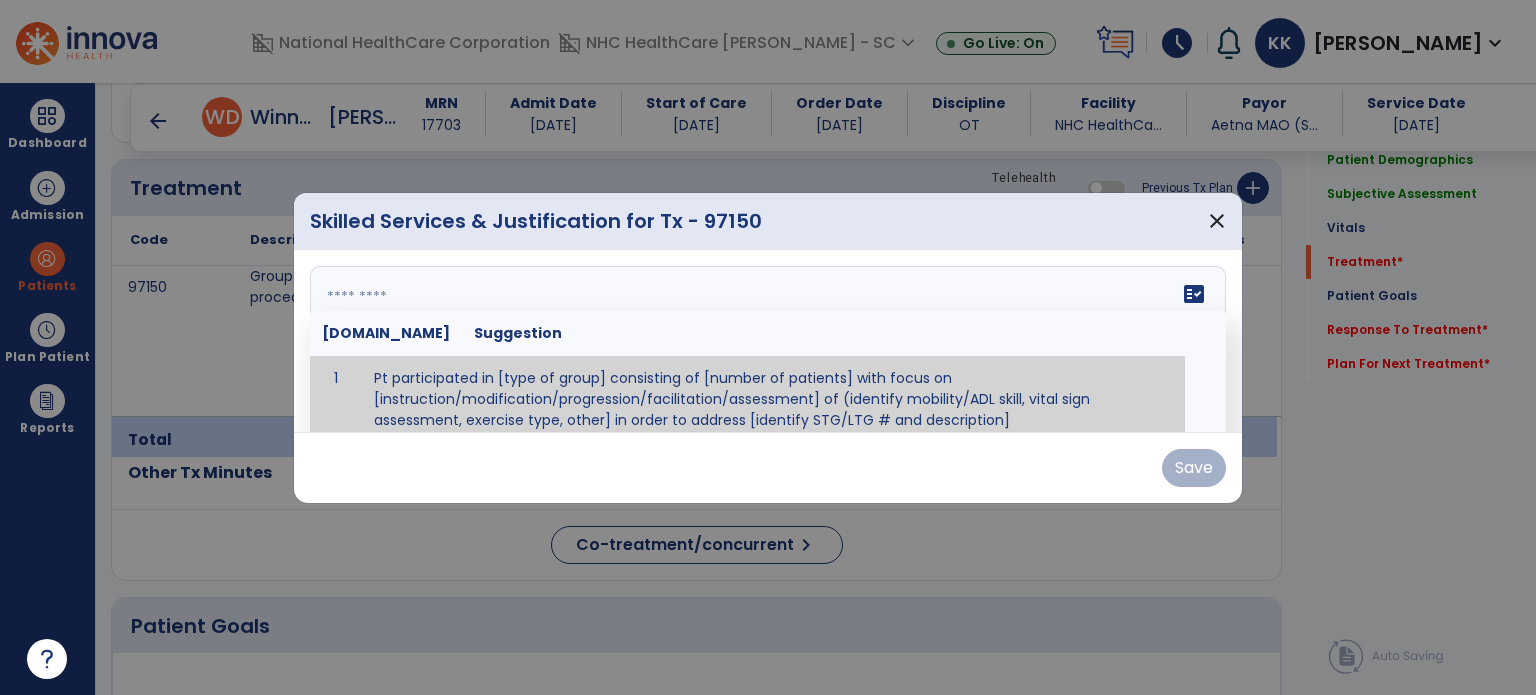 scroll, scrollTop: 12, scrollLeft: 0, axis: vertical 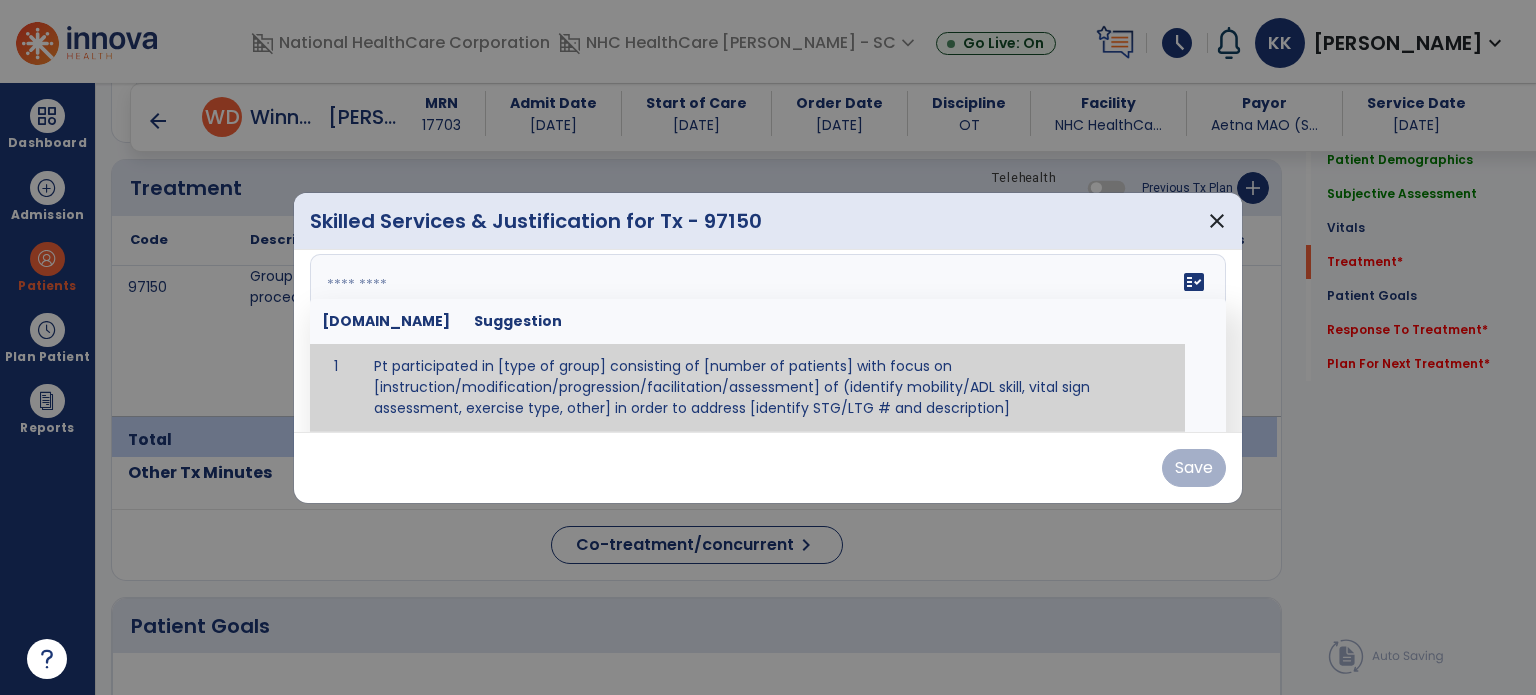 paste on "**********" 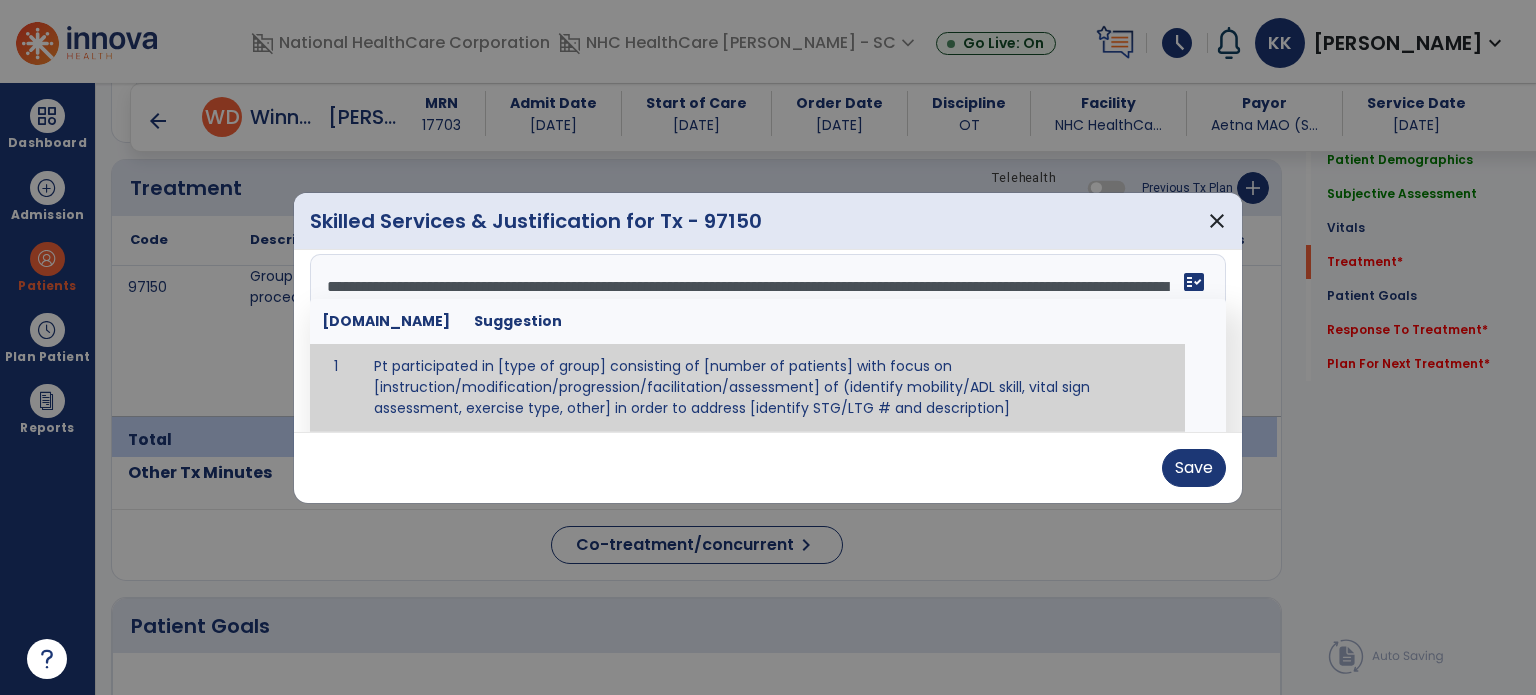 scroll, scrollTop: 0, scrollLeft: 0, axis: both 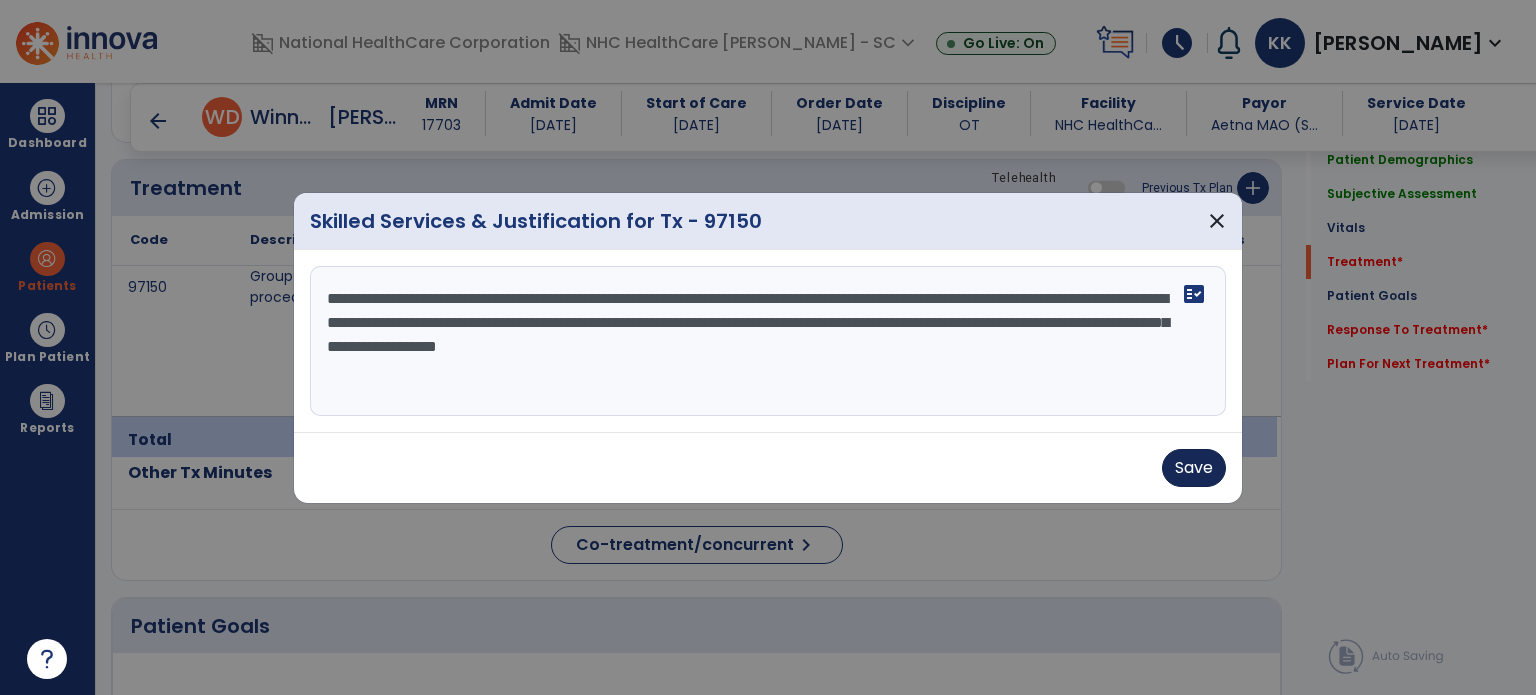 type on "**********" 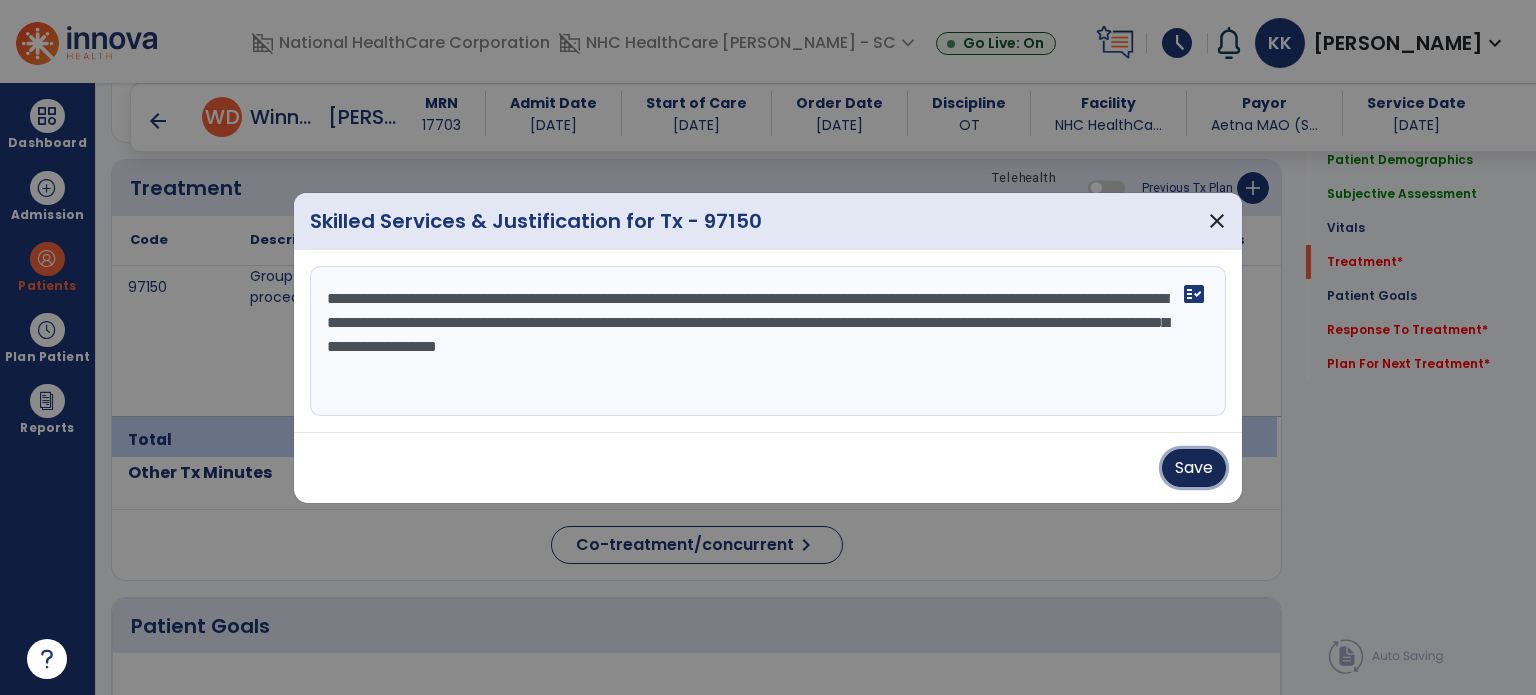drag, startPoint x: 1200, startPoint y: 465, endPoint x: 1197, endPoint y: 453, distance: 12.369317 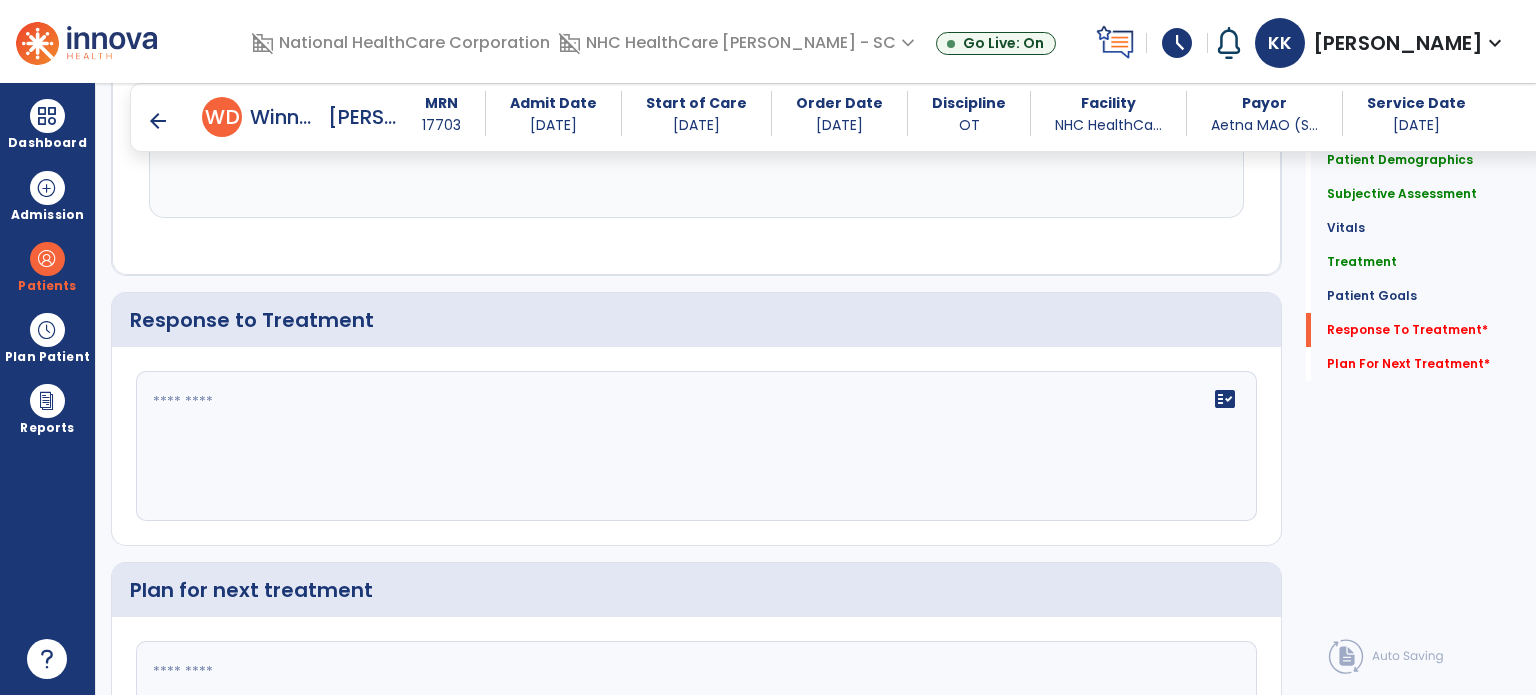 scroll, scrollTop: 2900, scrollLeft: 0, axis: vertical 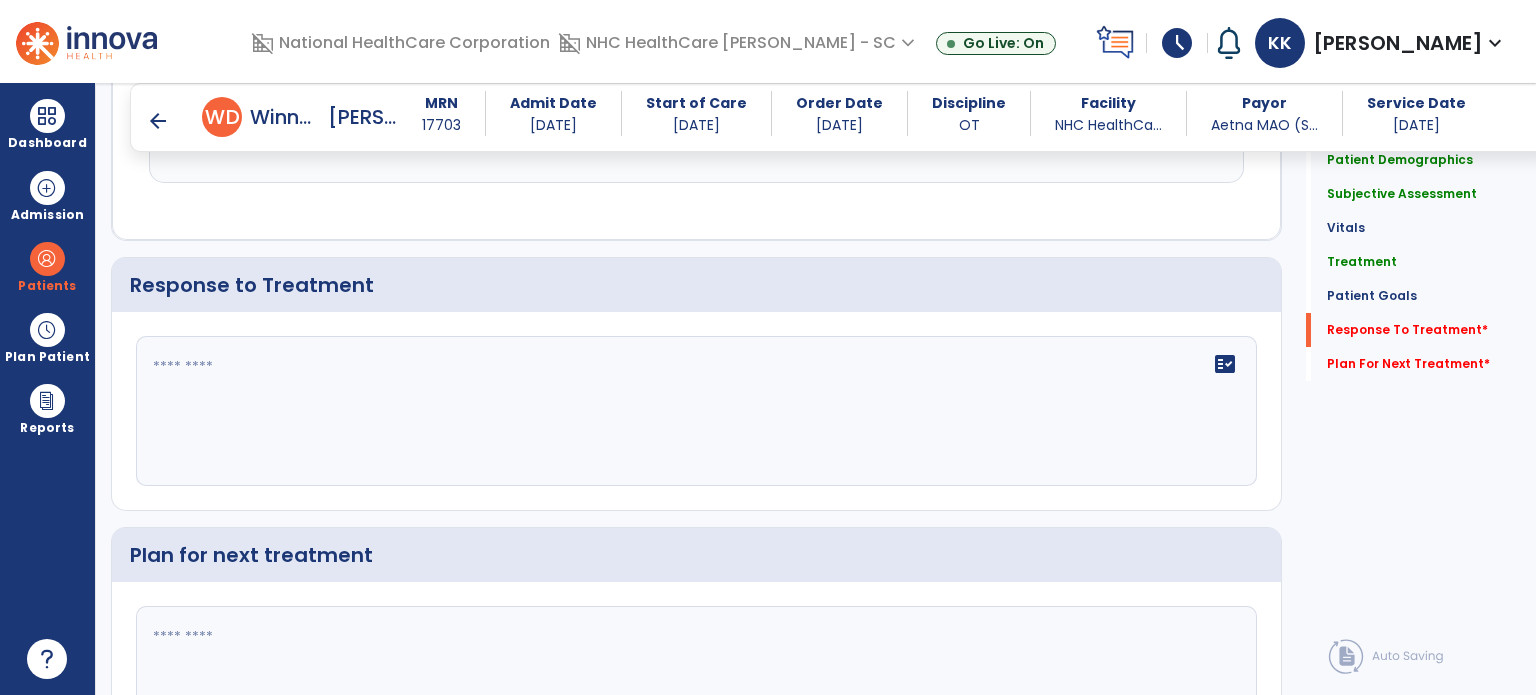 click on "fact_check" 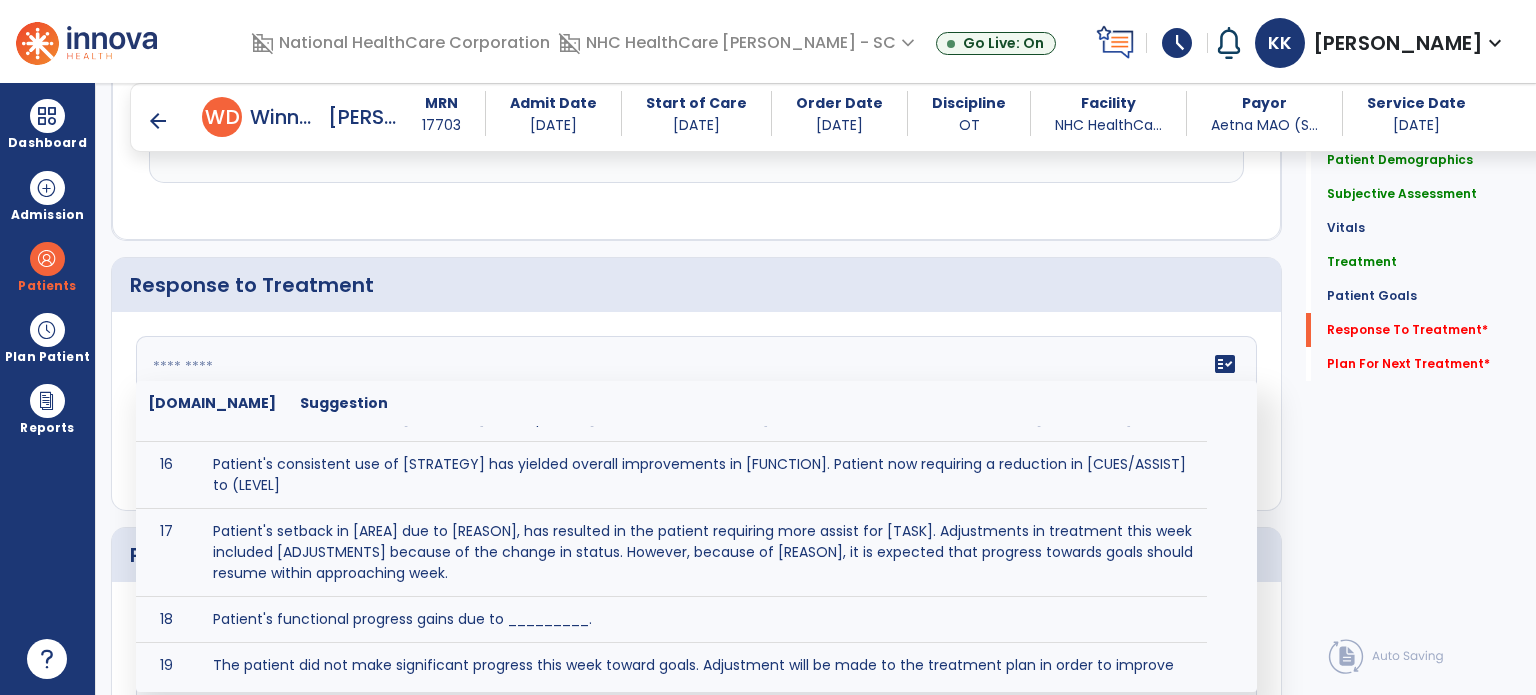 scroll, scrollTop: 858, scrollLeft: 0, axis: vertical 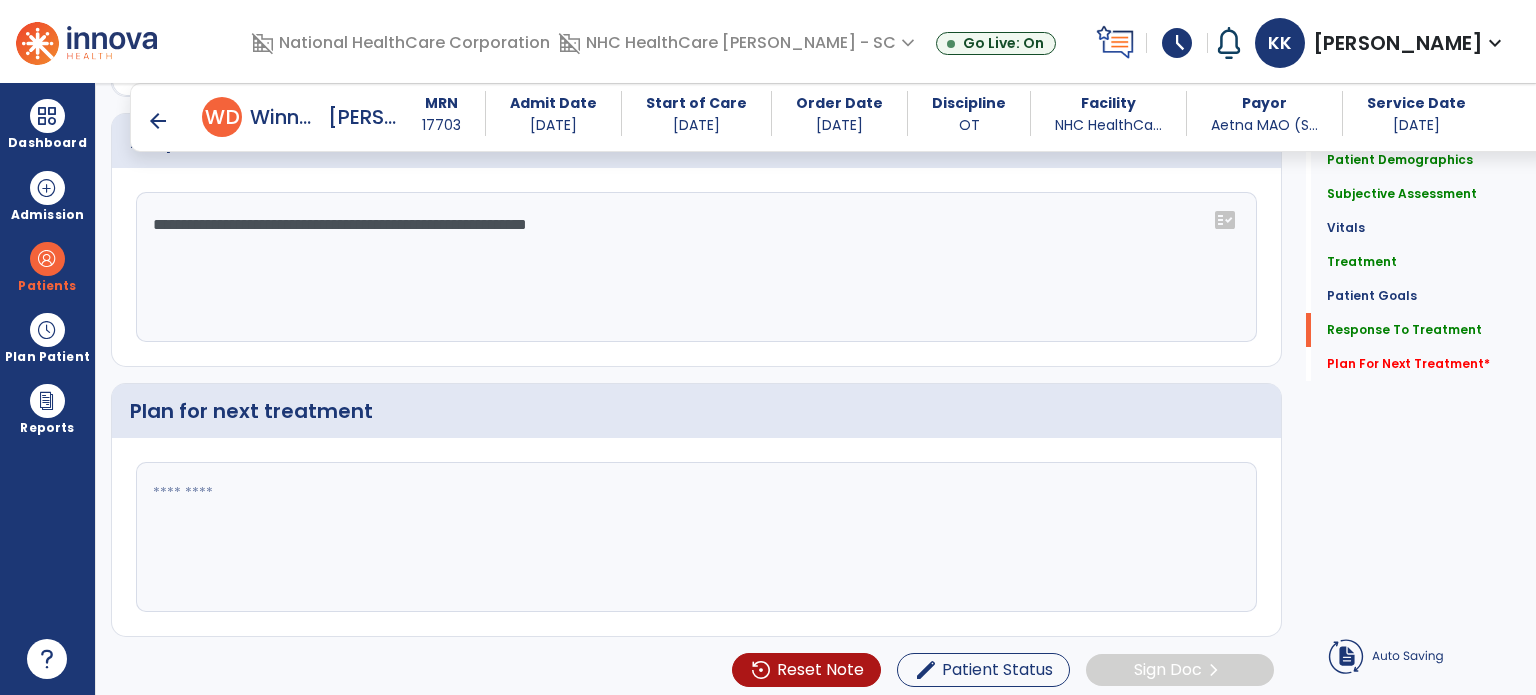 type on "**********" 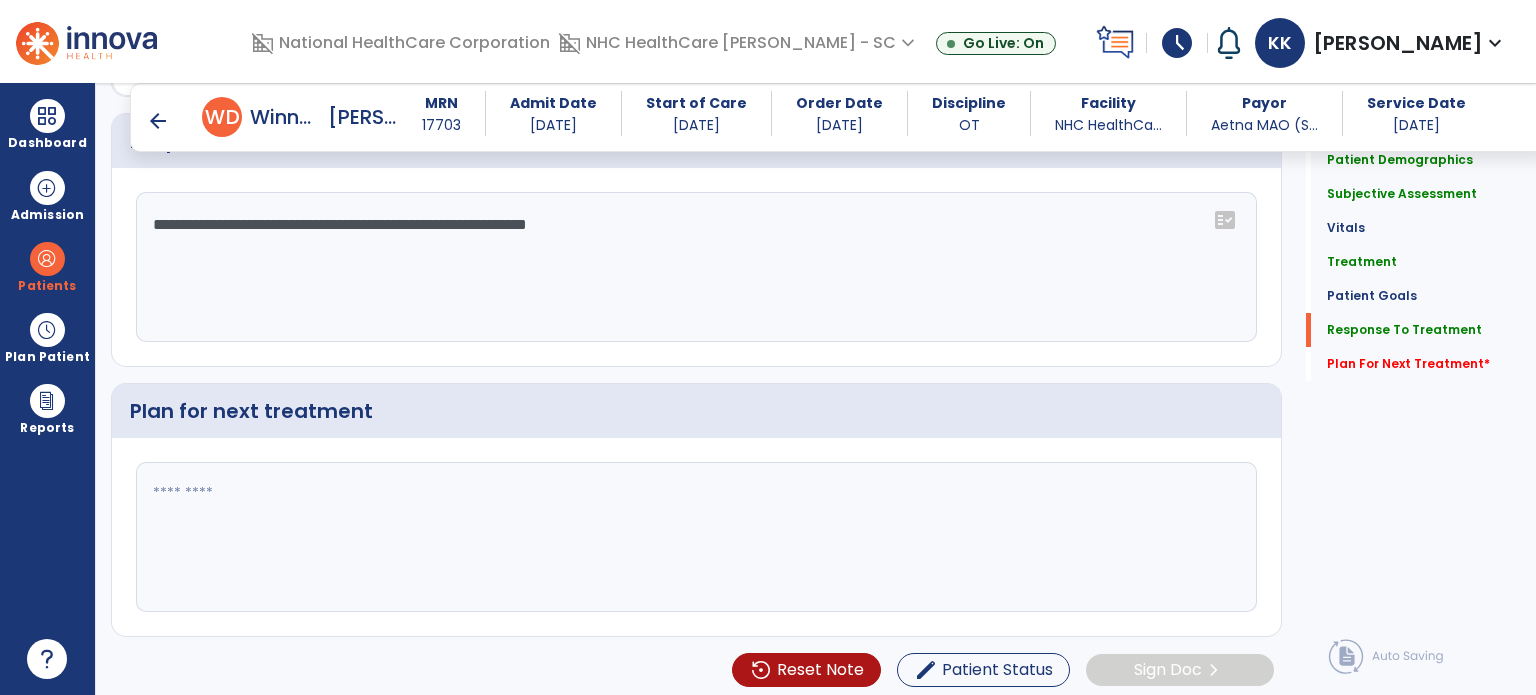 click 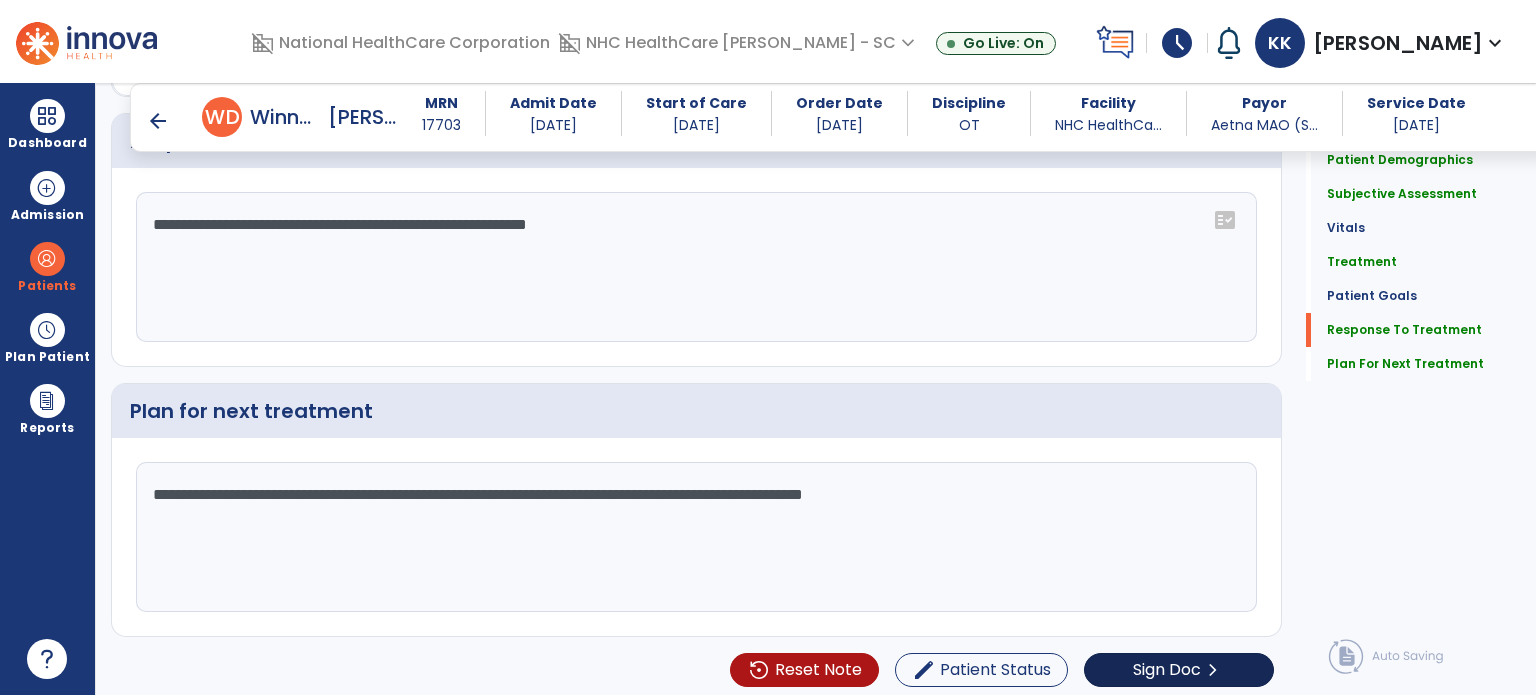 type on "**********" 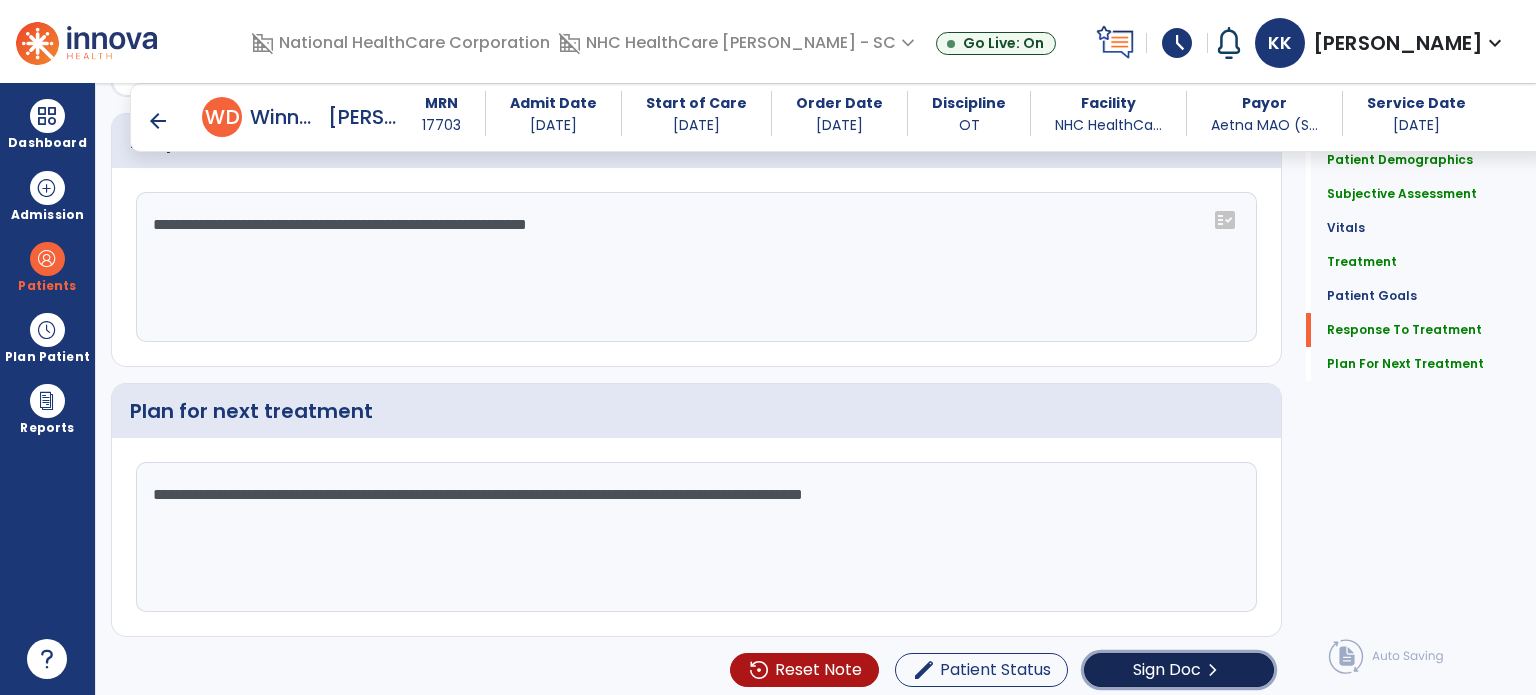 click on "Sign Doc" 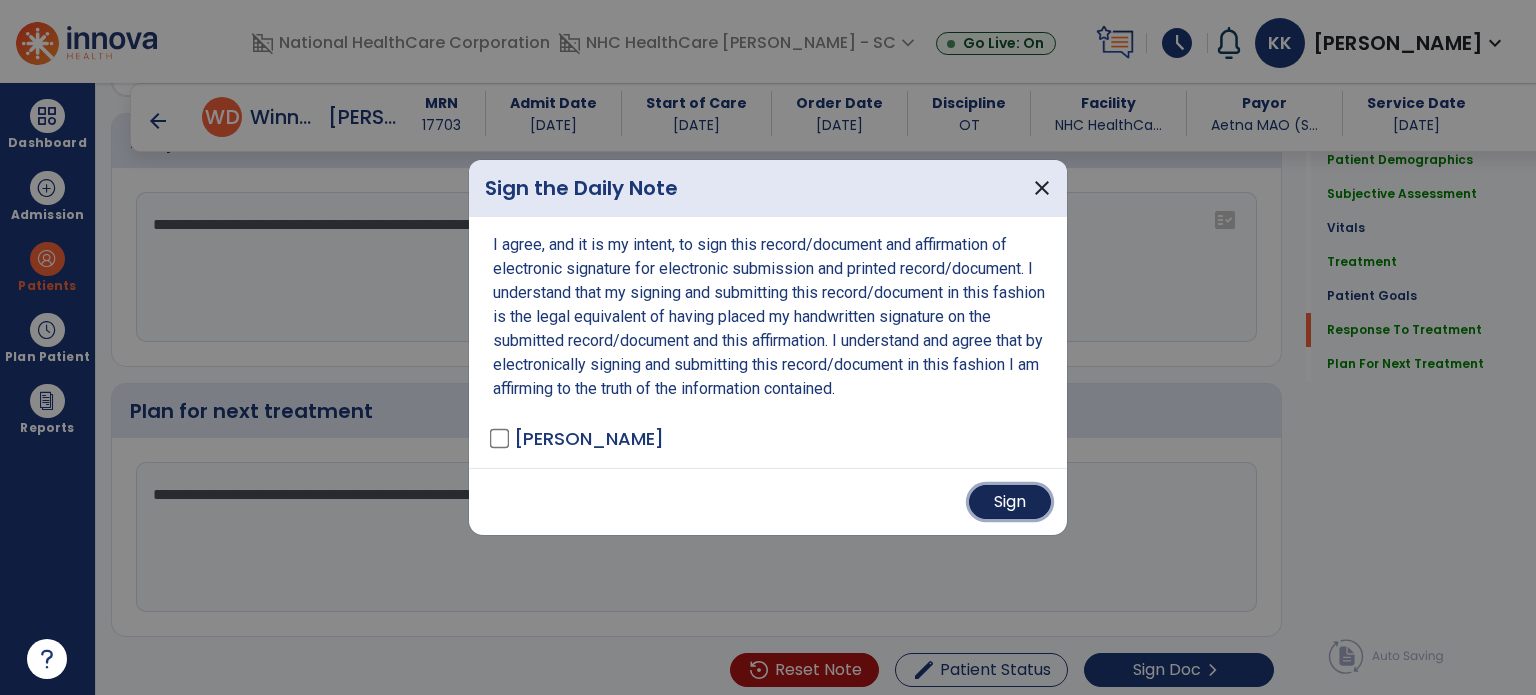 click on "Sign" at bounding box center [1010, 502] 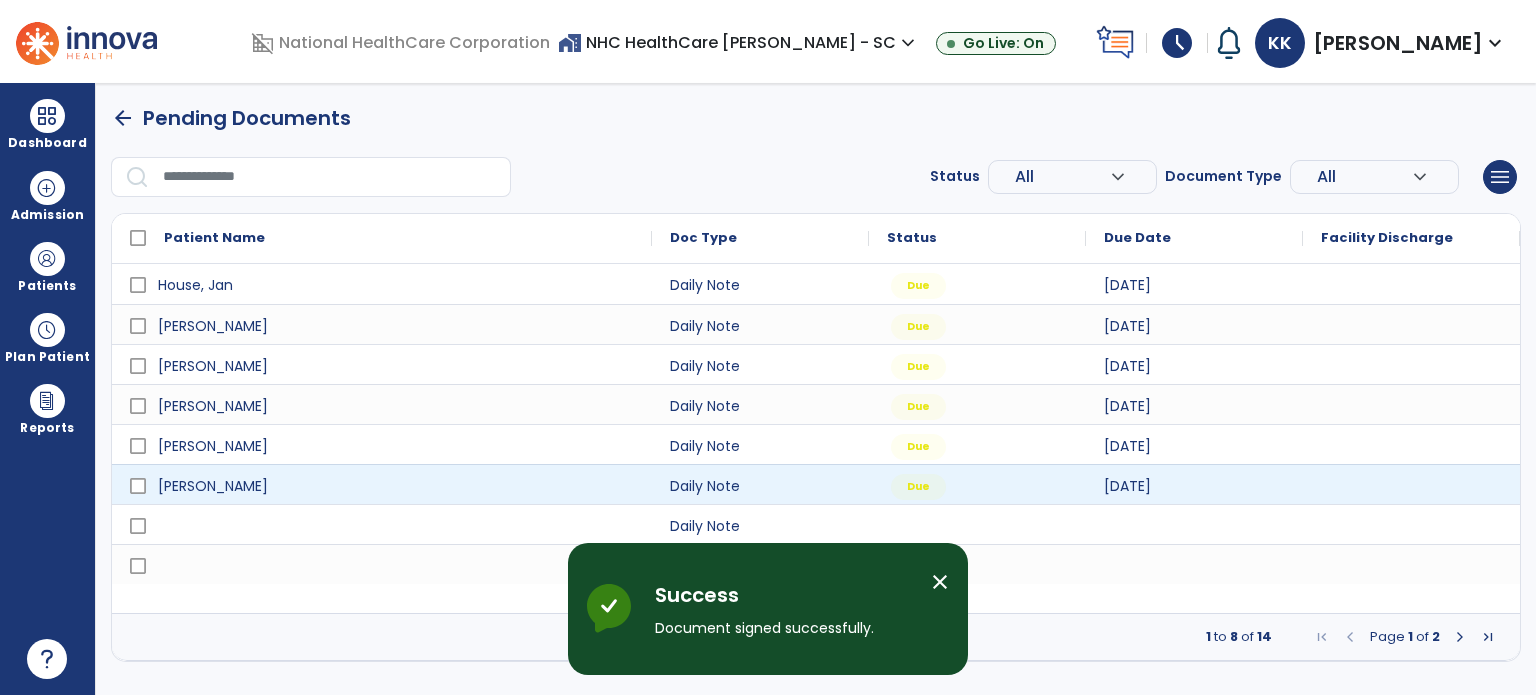 scroll, scrollTop: 0, scrollLeft: 0, axis: both 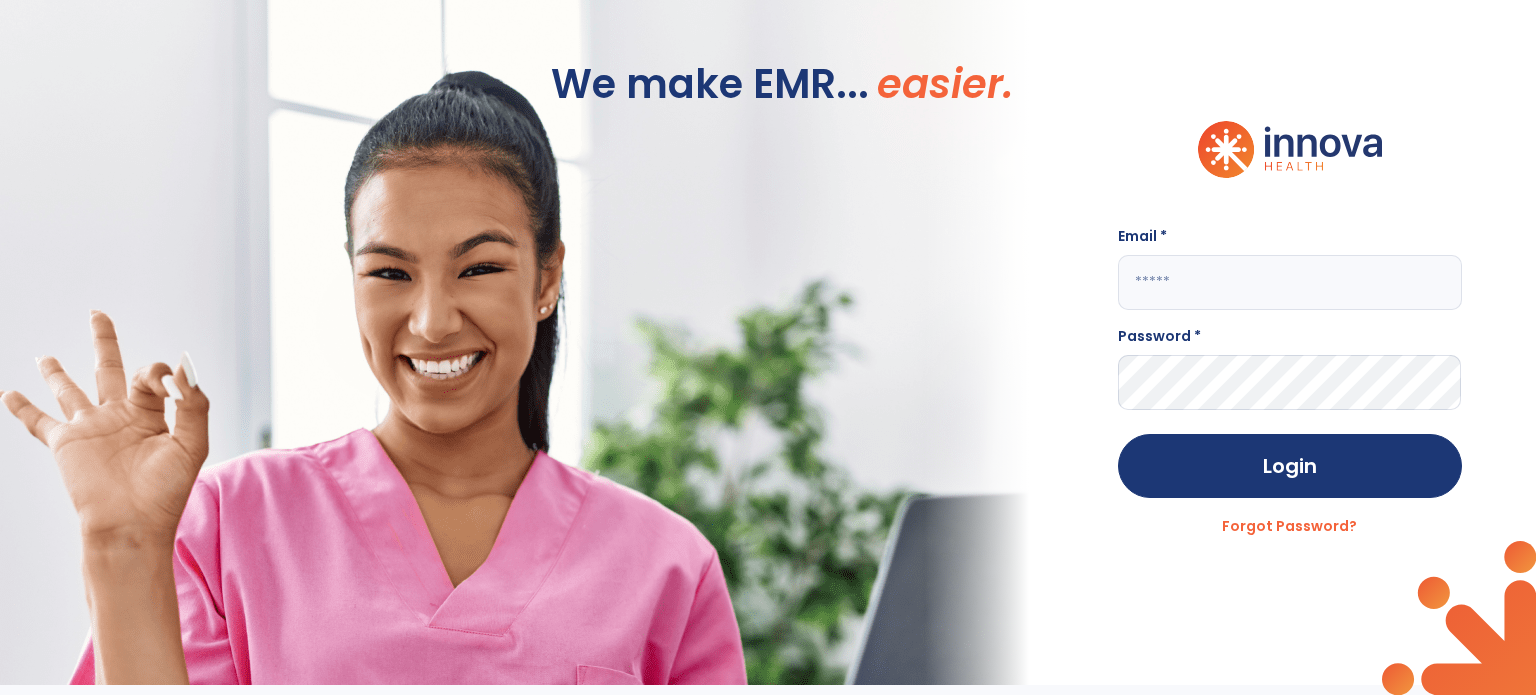 type on "**********" 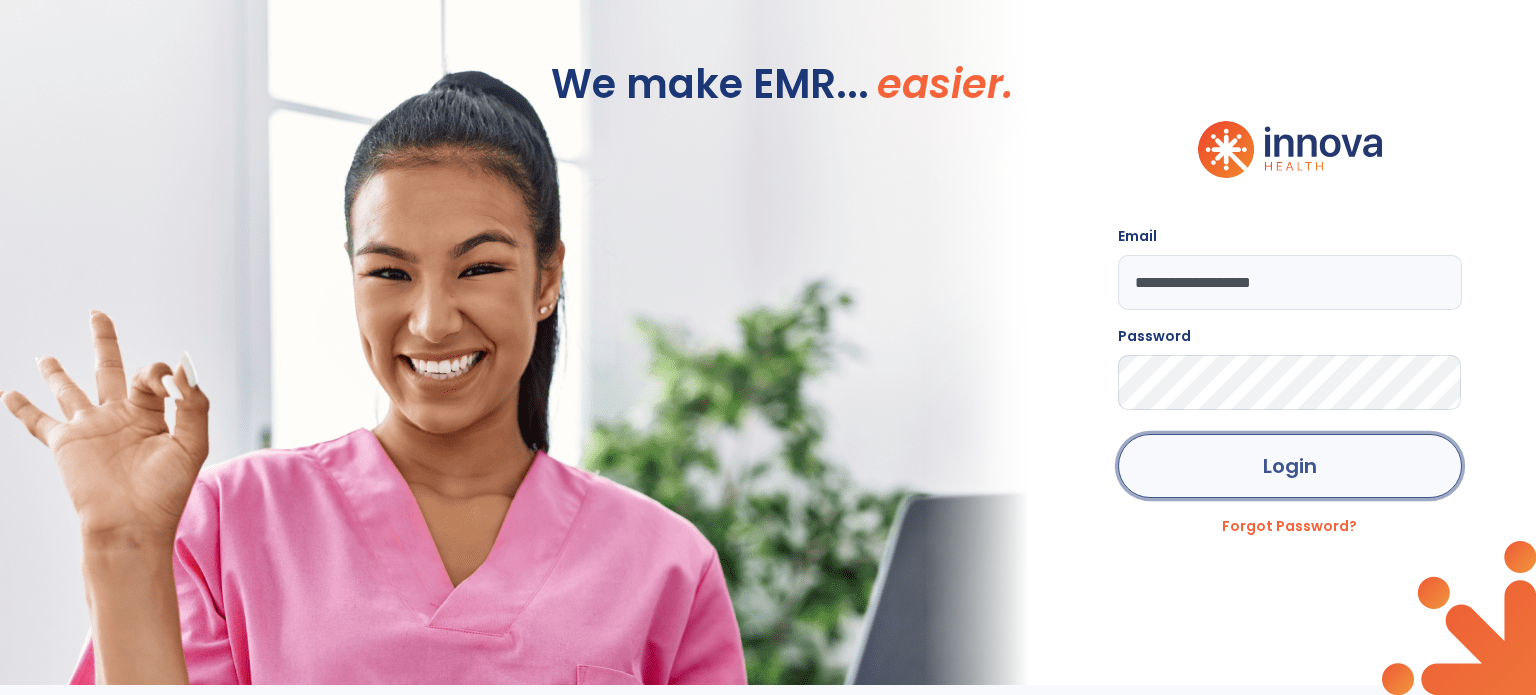 click on "Login" 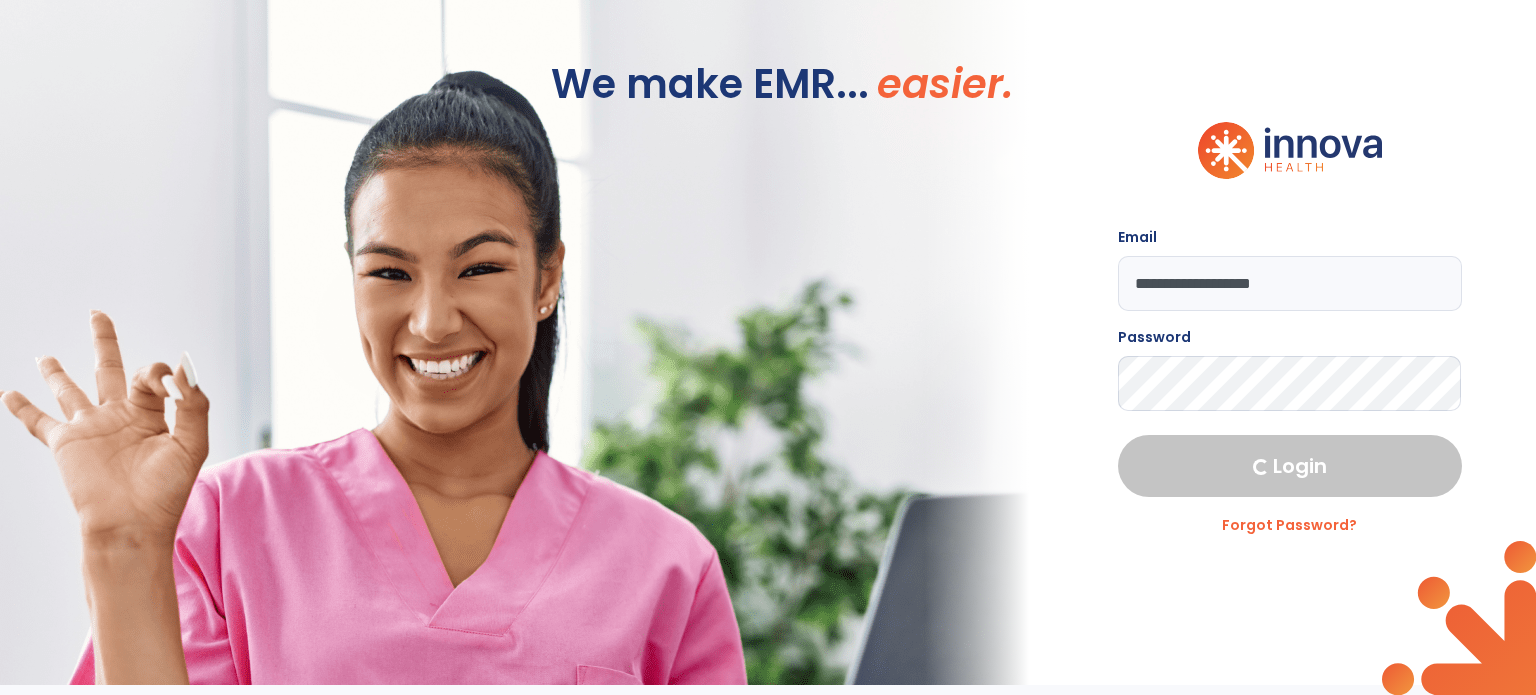 select on "****" 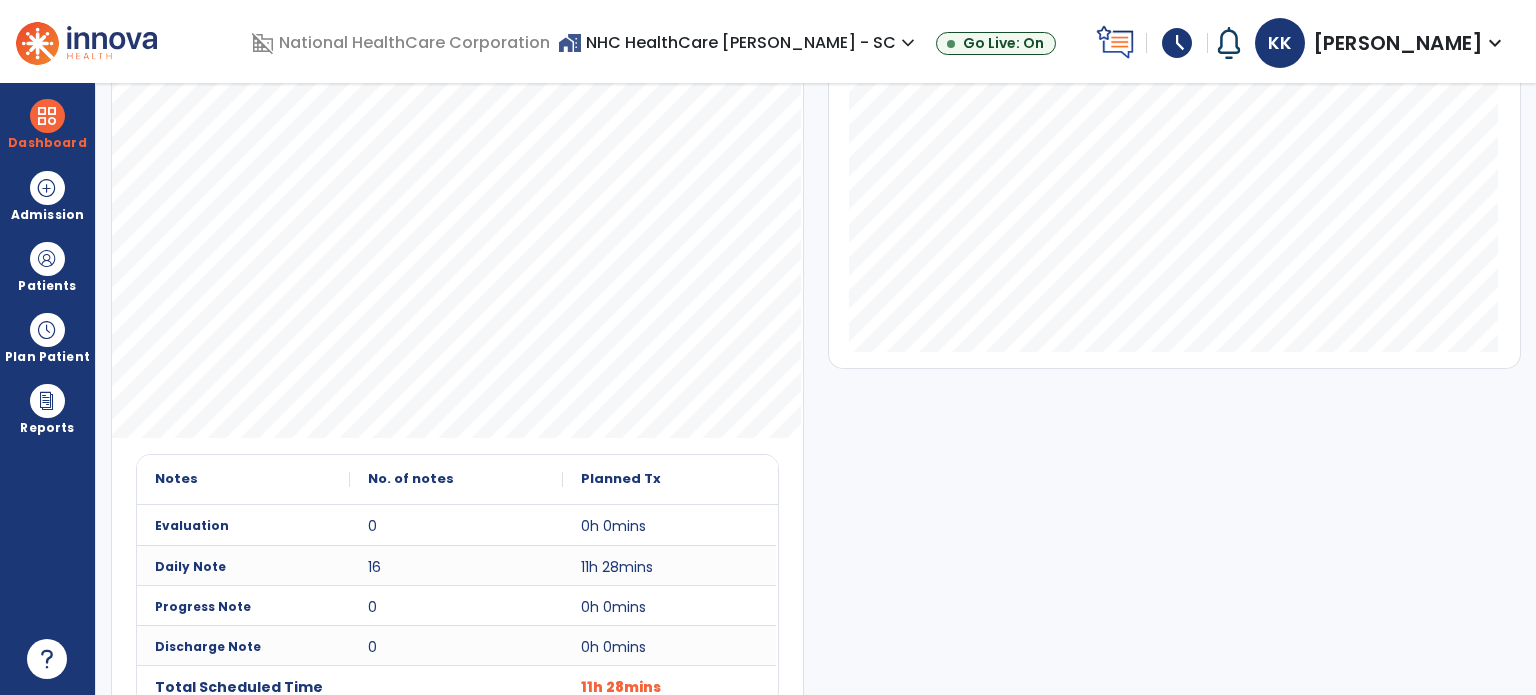 scroll, scrollTop: 0, scrollLeft: 0, axis: both 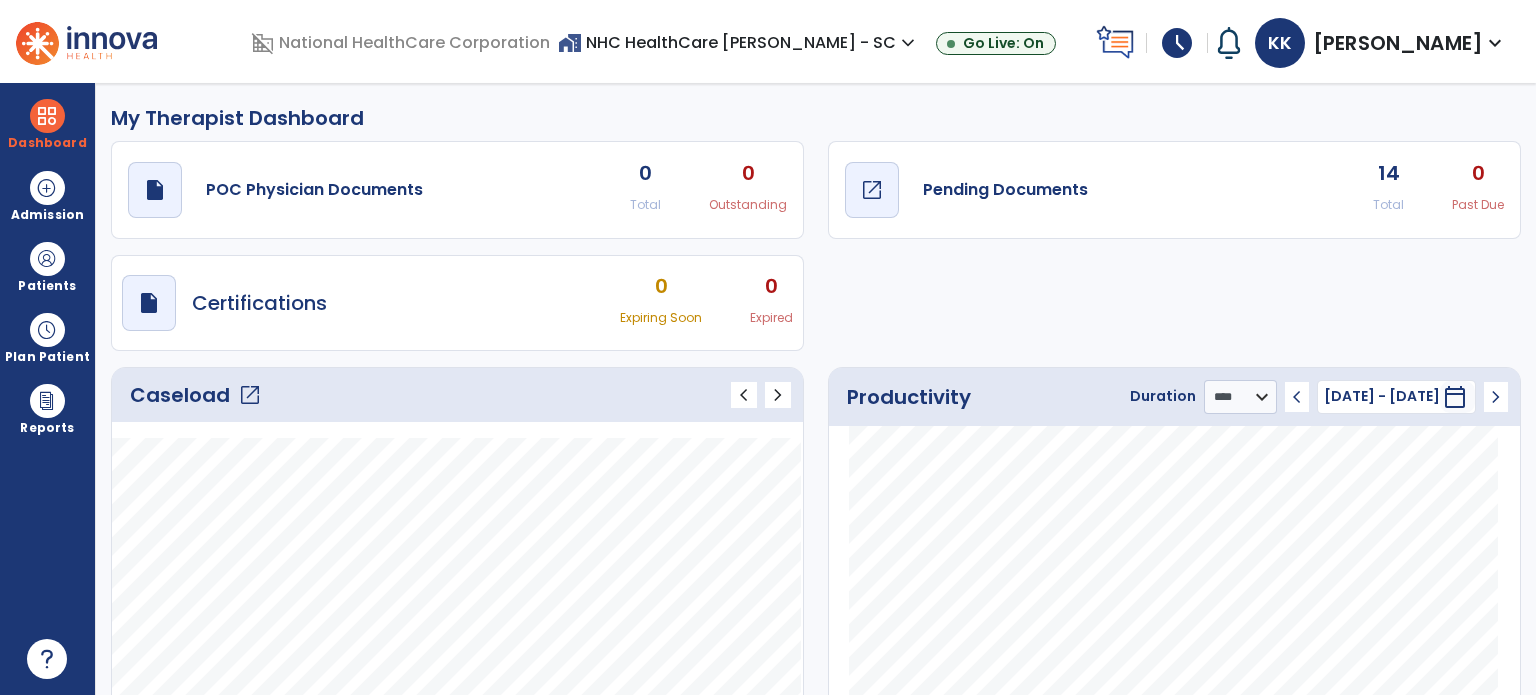 click on "draft   open_in_new" 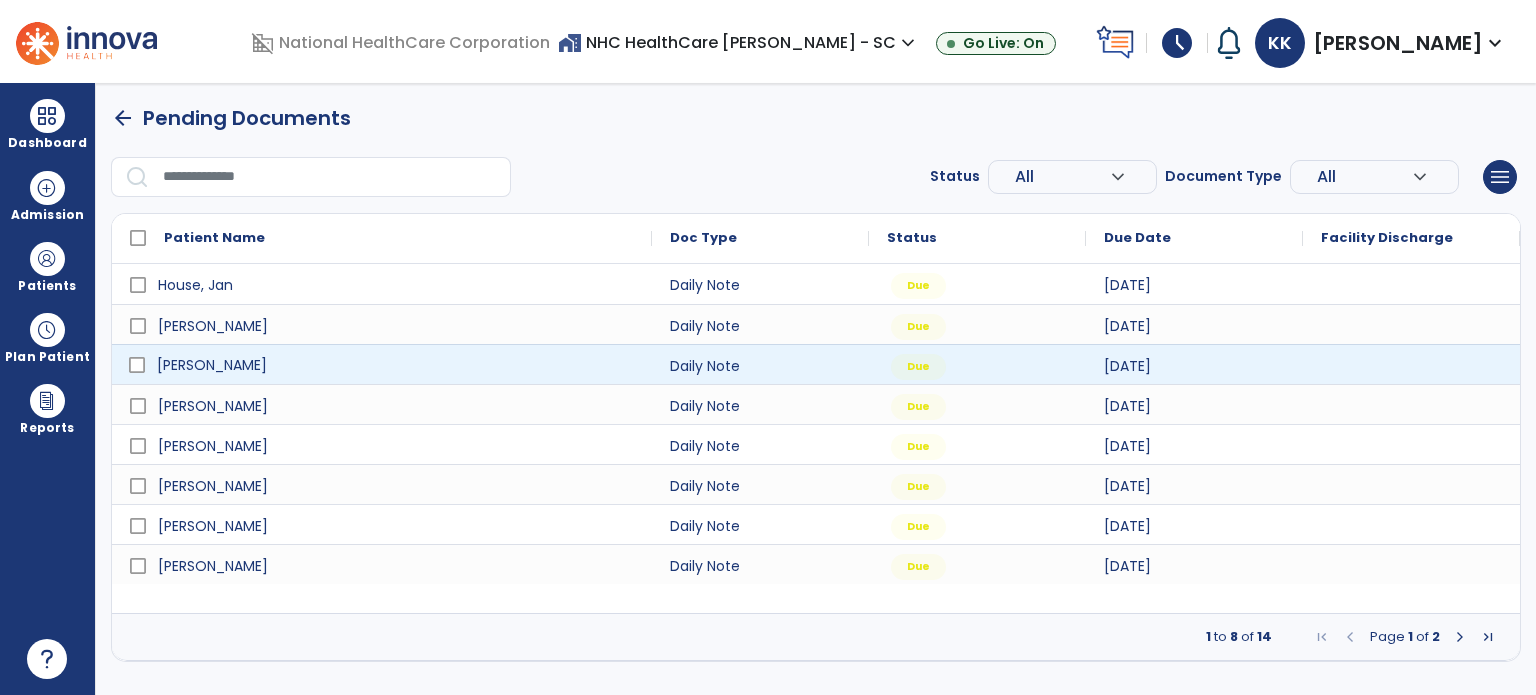click on "[PERSON_NAME]" at bounding box center [212, 365] 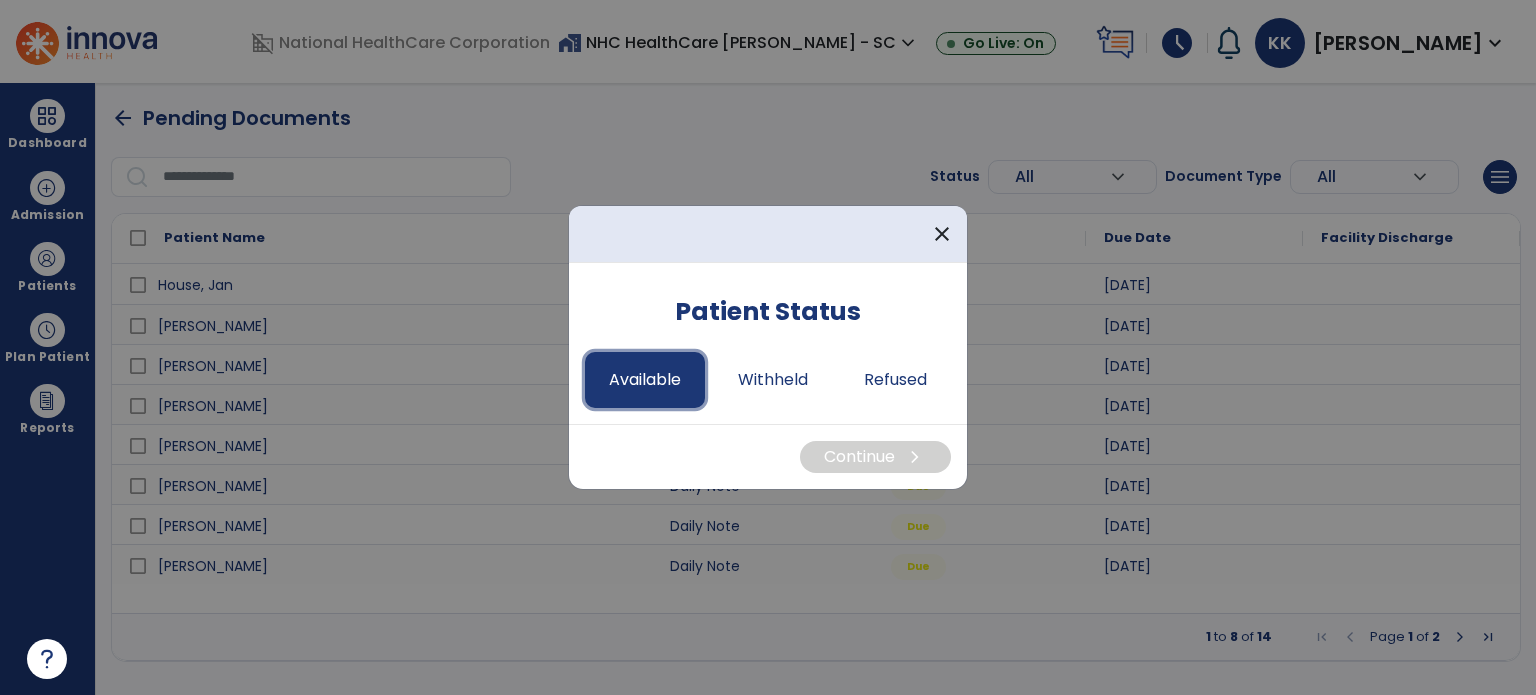 click on "Available" at bounding box center (645, 380) 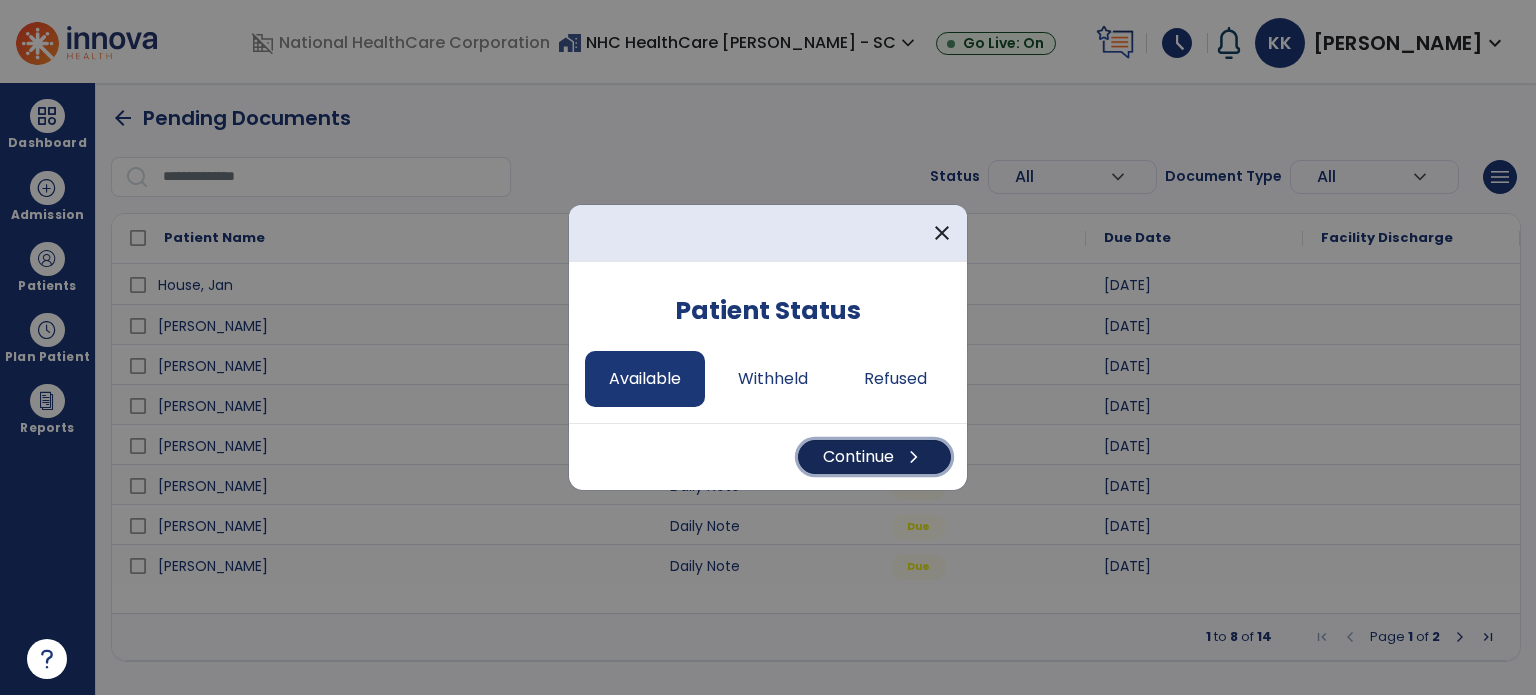 click on "Continue   chevron_right" at bounding box center (874, 457) 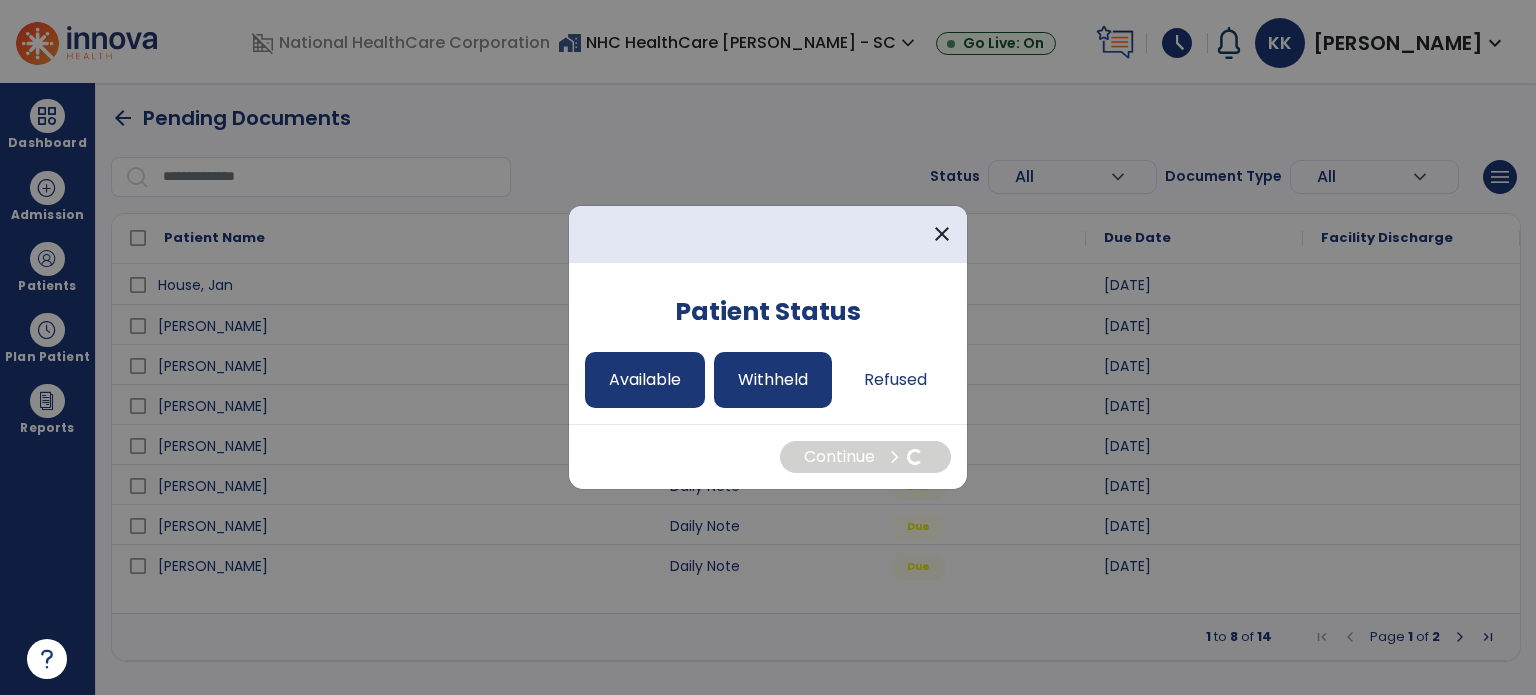 select on "*" 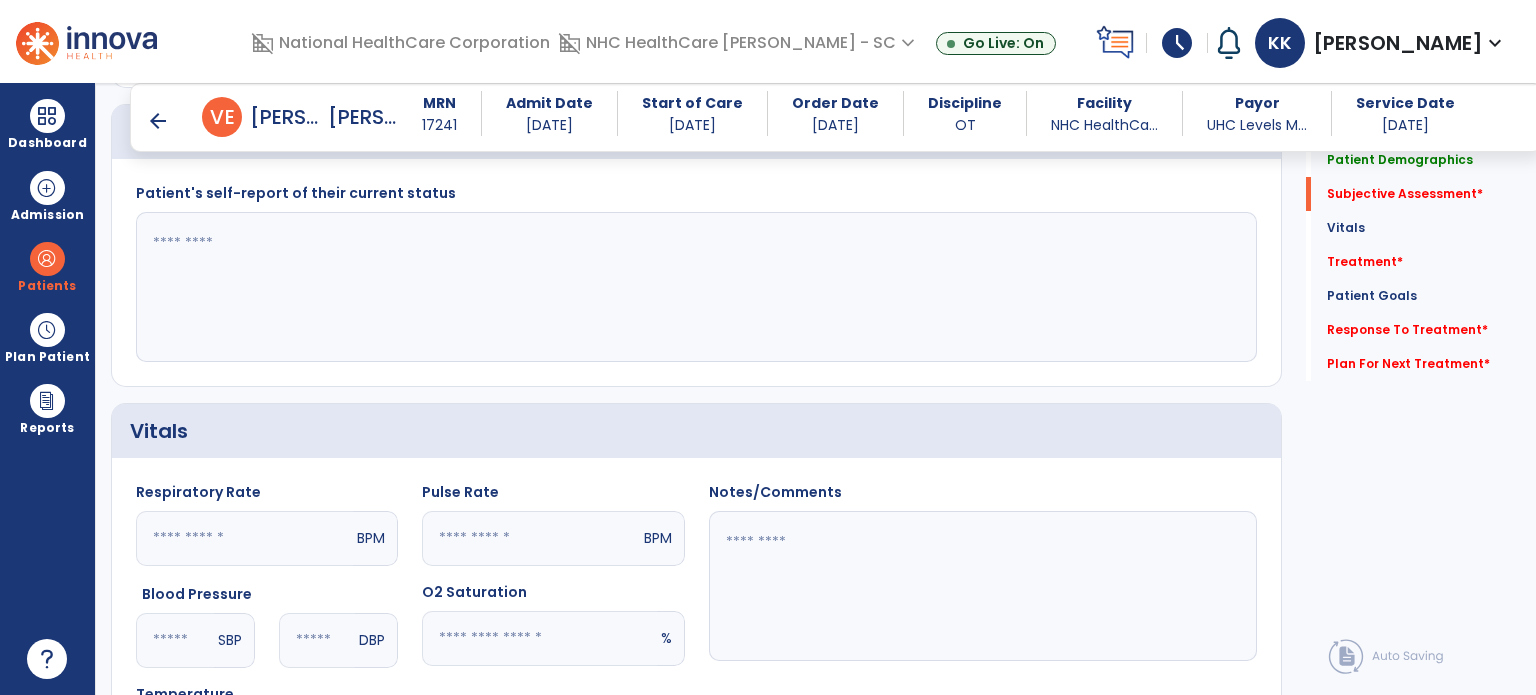 scroll, scrollTop: 500, scrollLeft: 0, axis: vertical 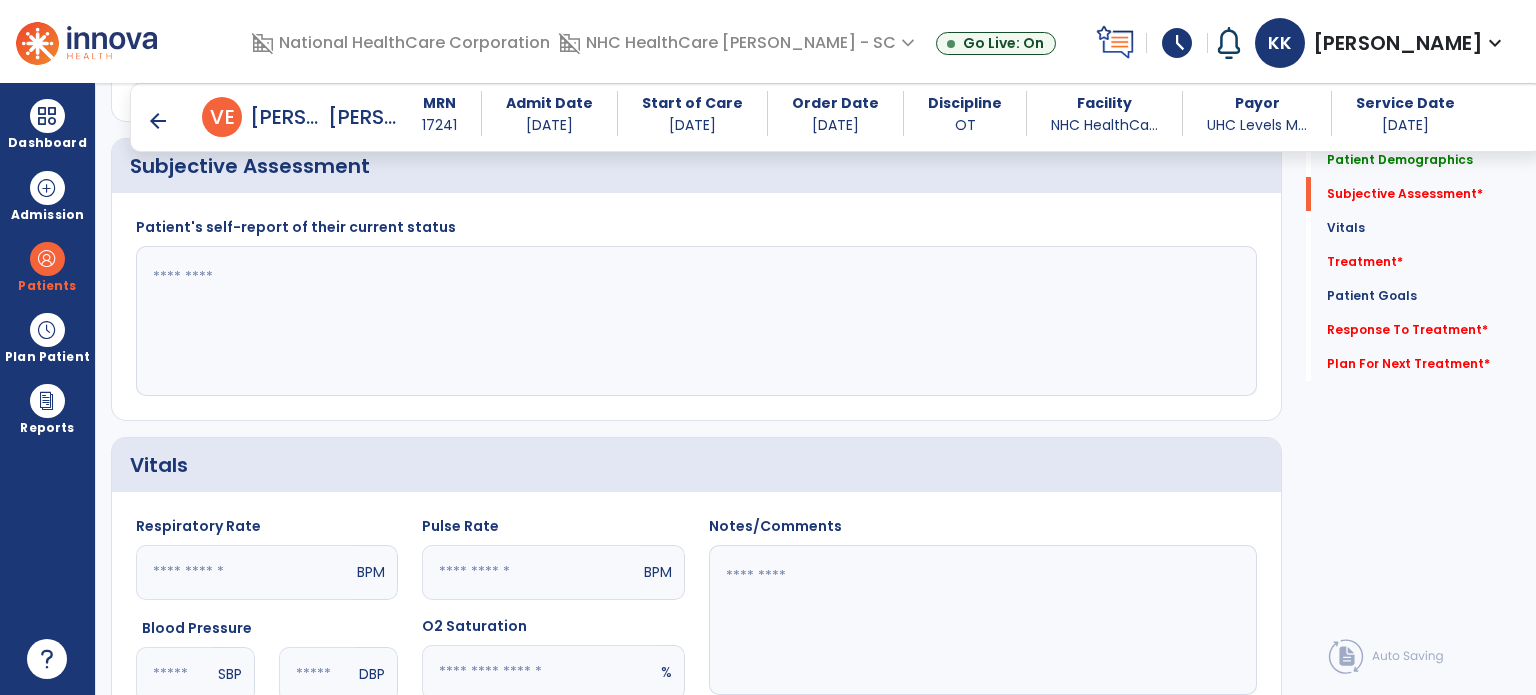 click 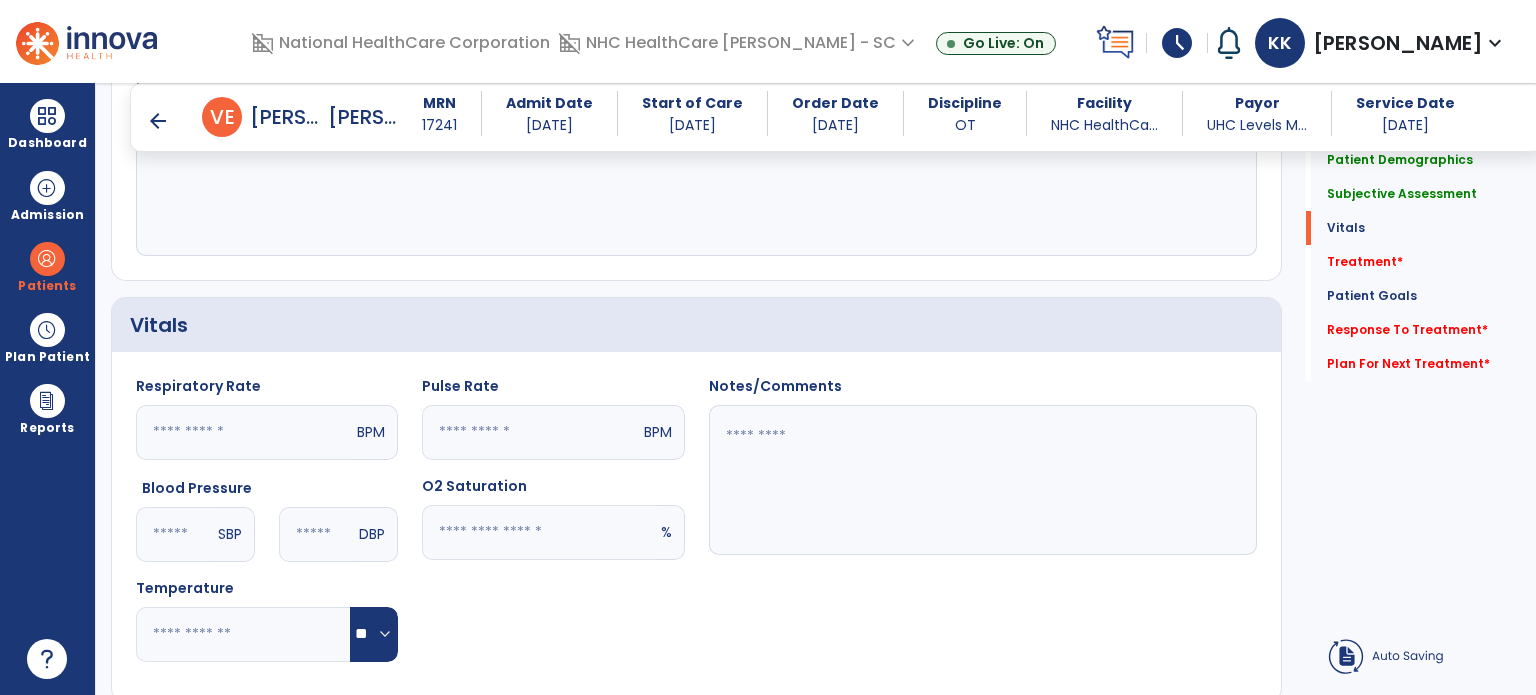 scroll, scrollTop: 900, scrollLeft: 0, axis: vertical 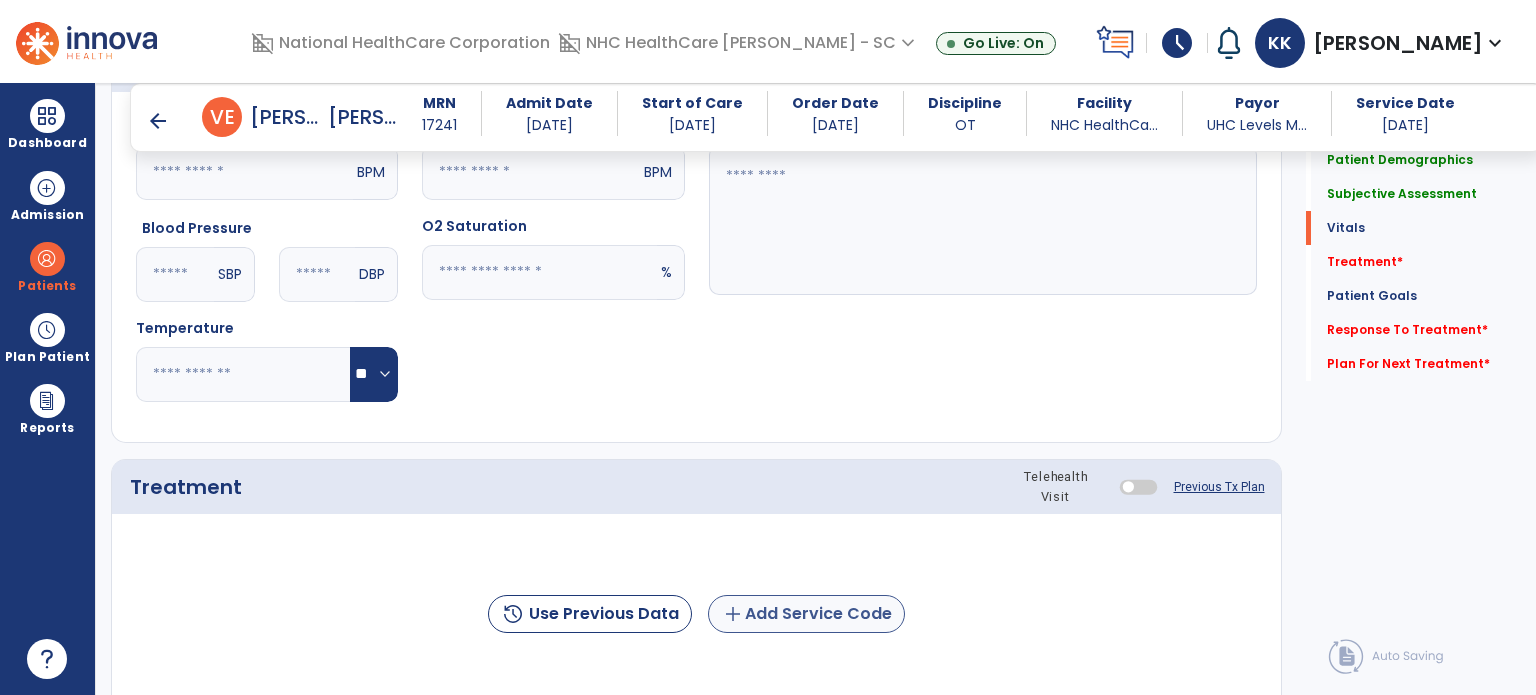 type on "**********" 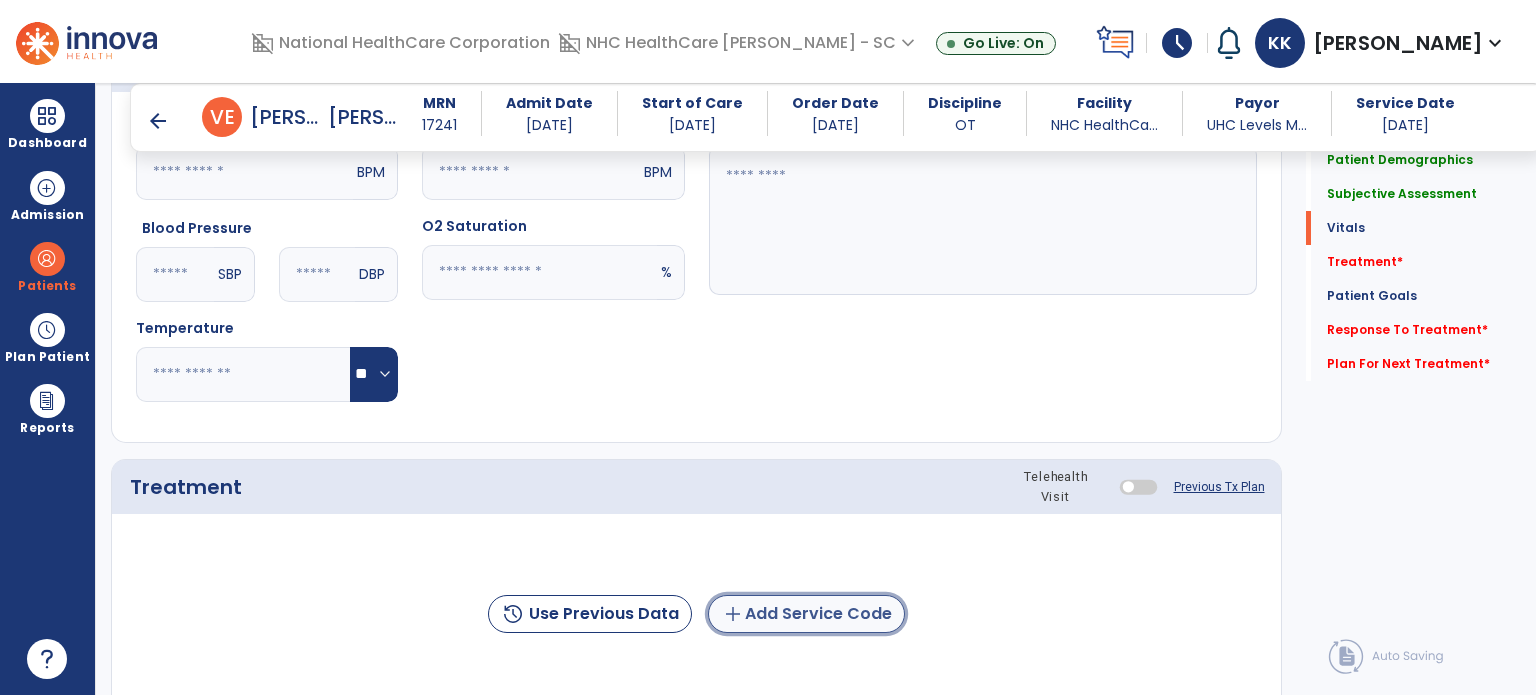 click on "add  Add Service Code" 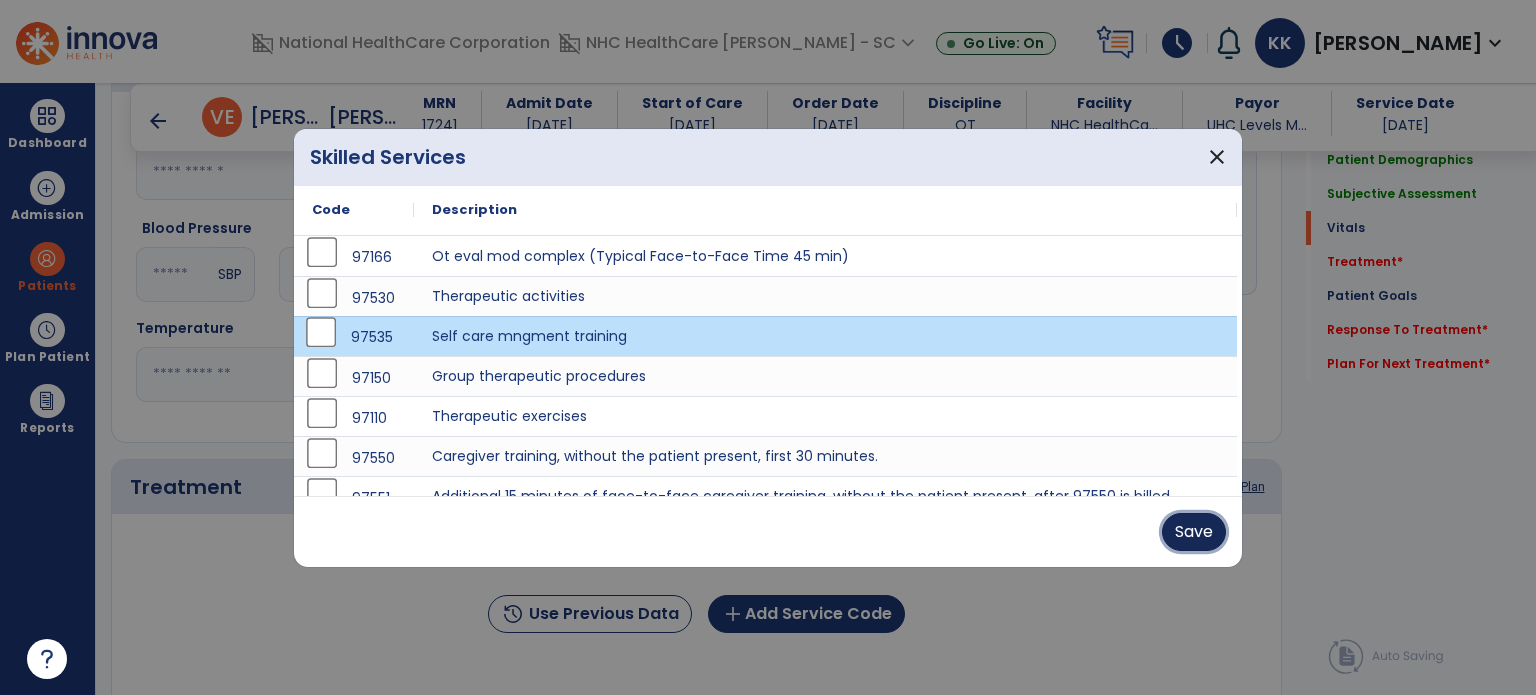 click on "Save" at bounding box center [1194, 532] 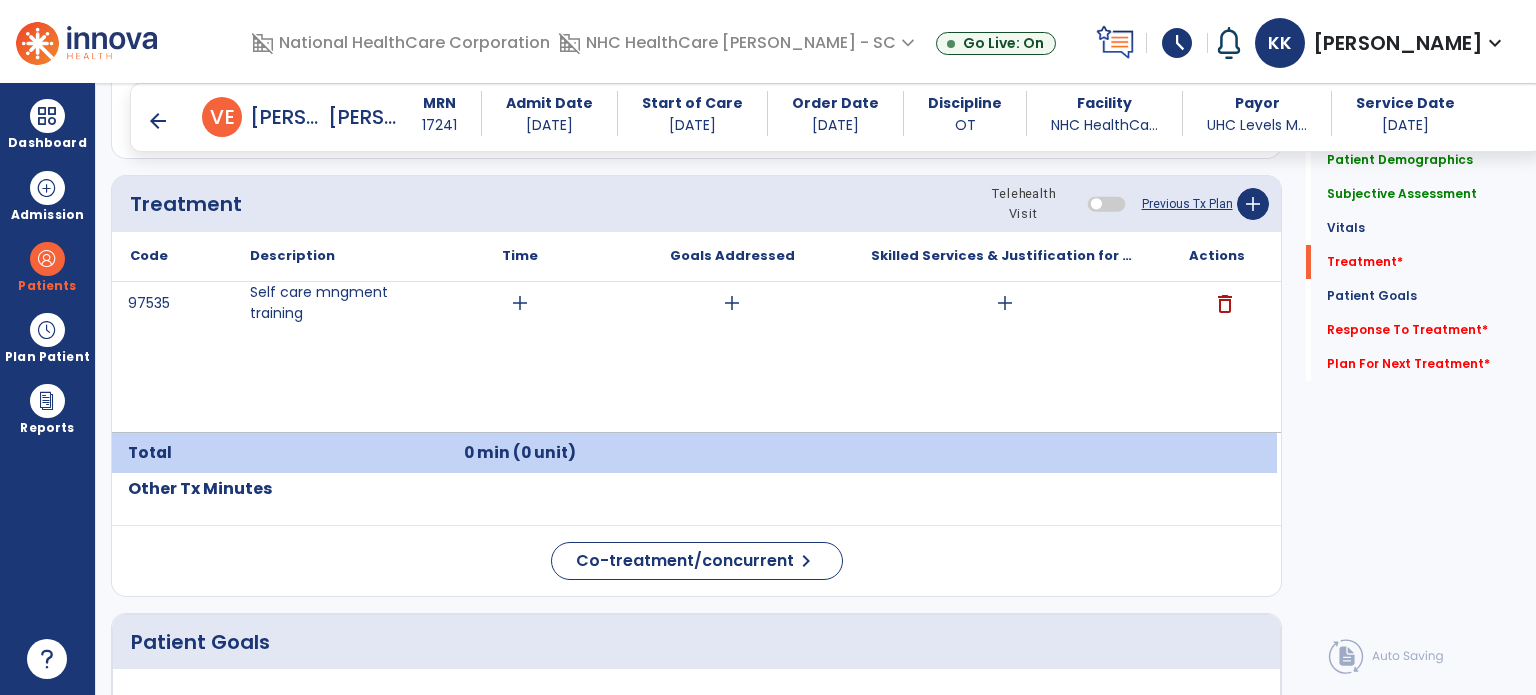 scroll, scrollTop: 1200, scrollLeft: 0, axis: vertical 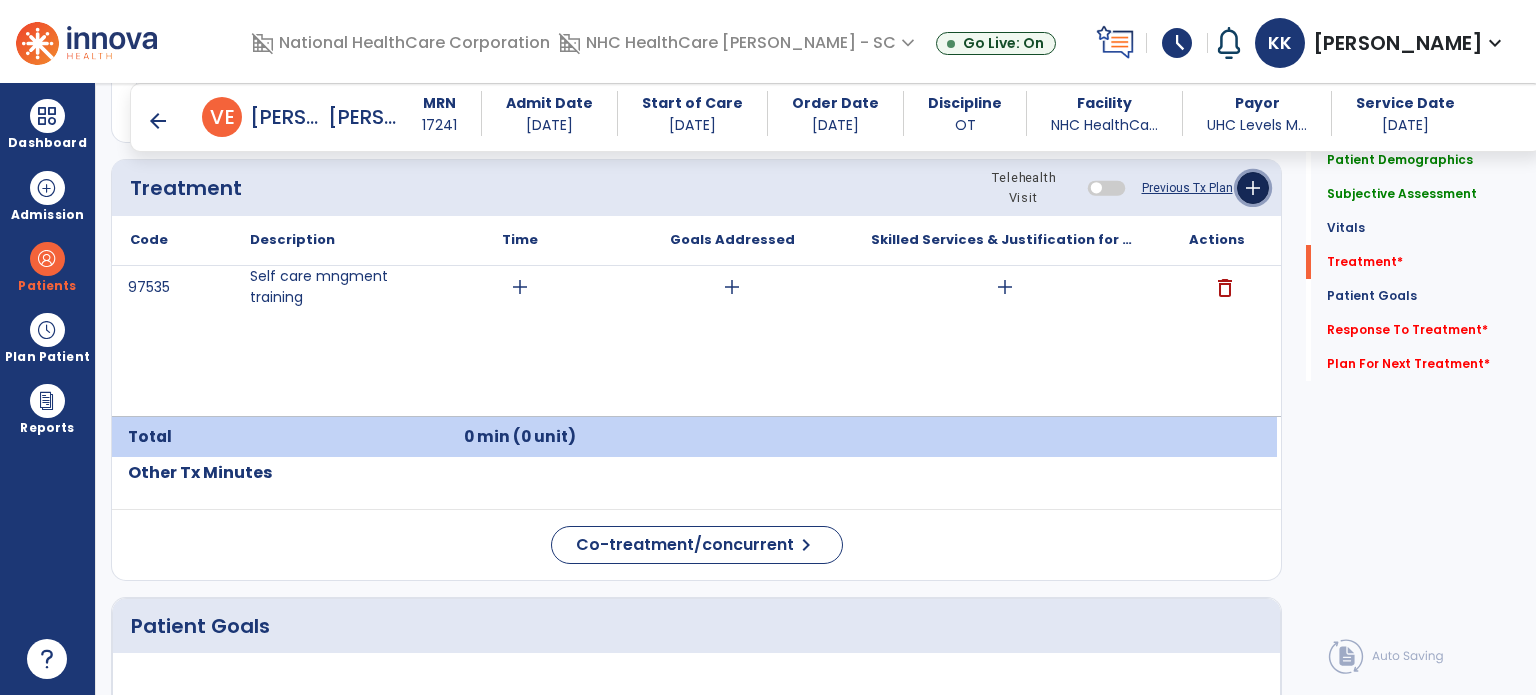 click on "add" 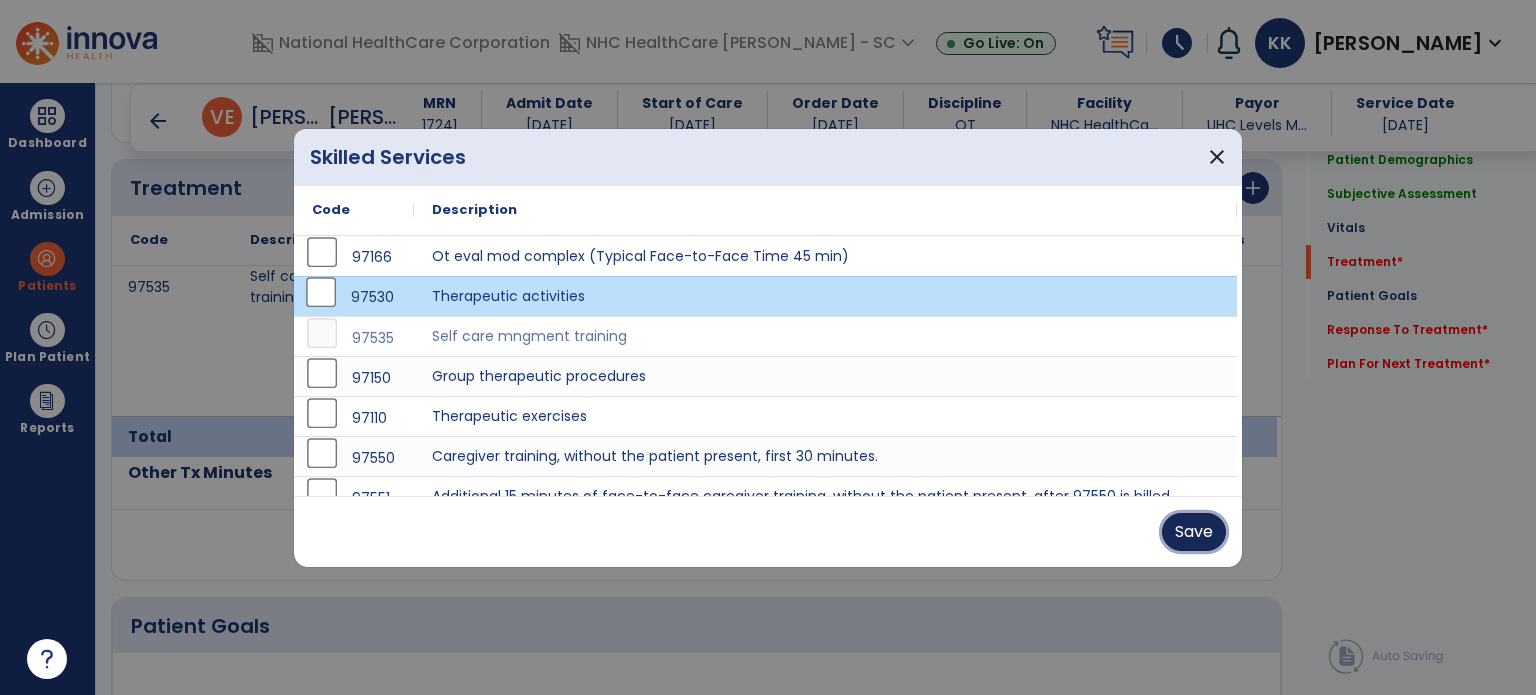 click on "Save" at bounding box center [1194, 532] 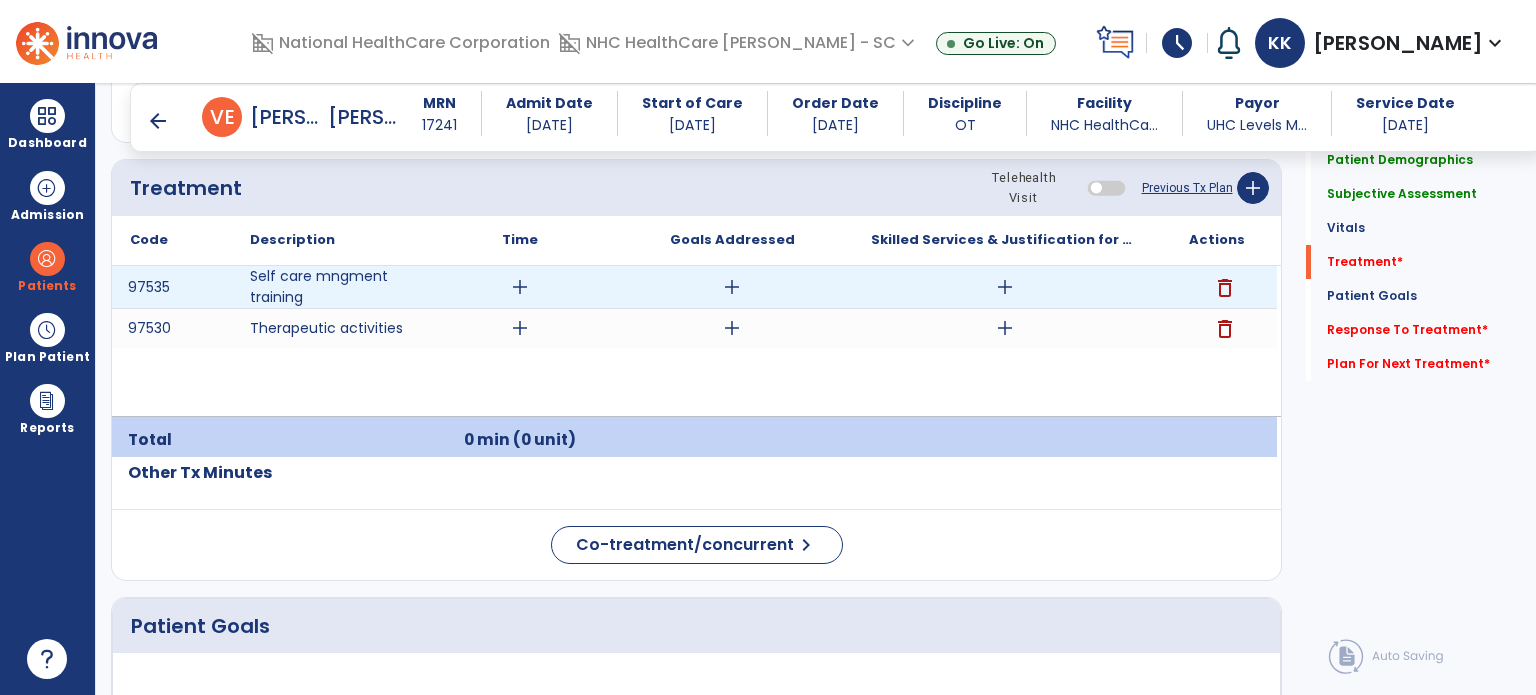 click on "add" at bounding box center (520, 287) 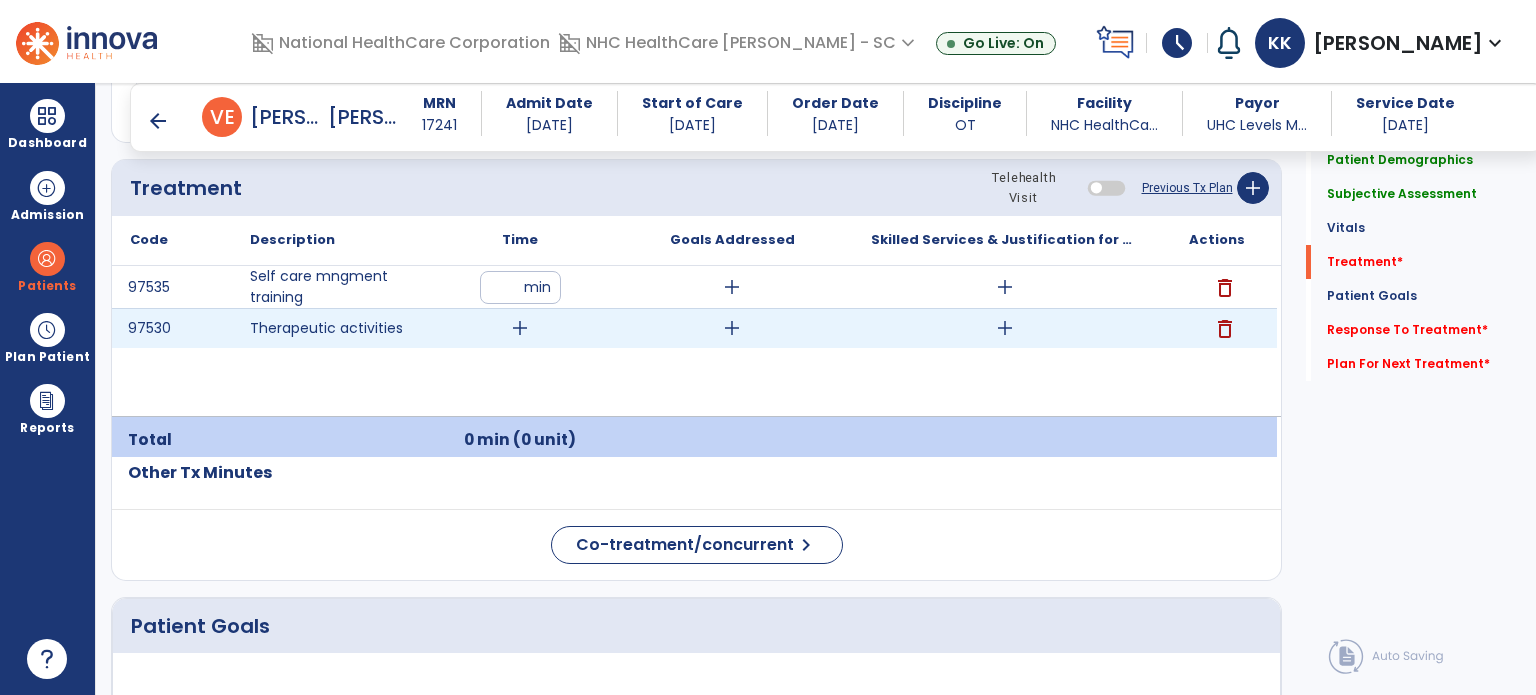 type on "**" 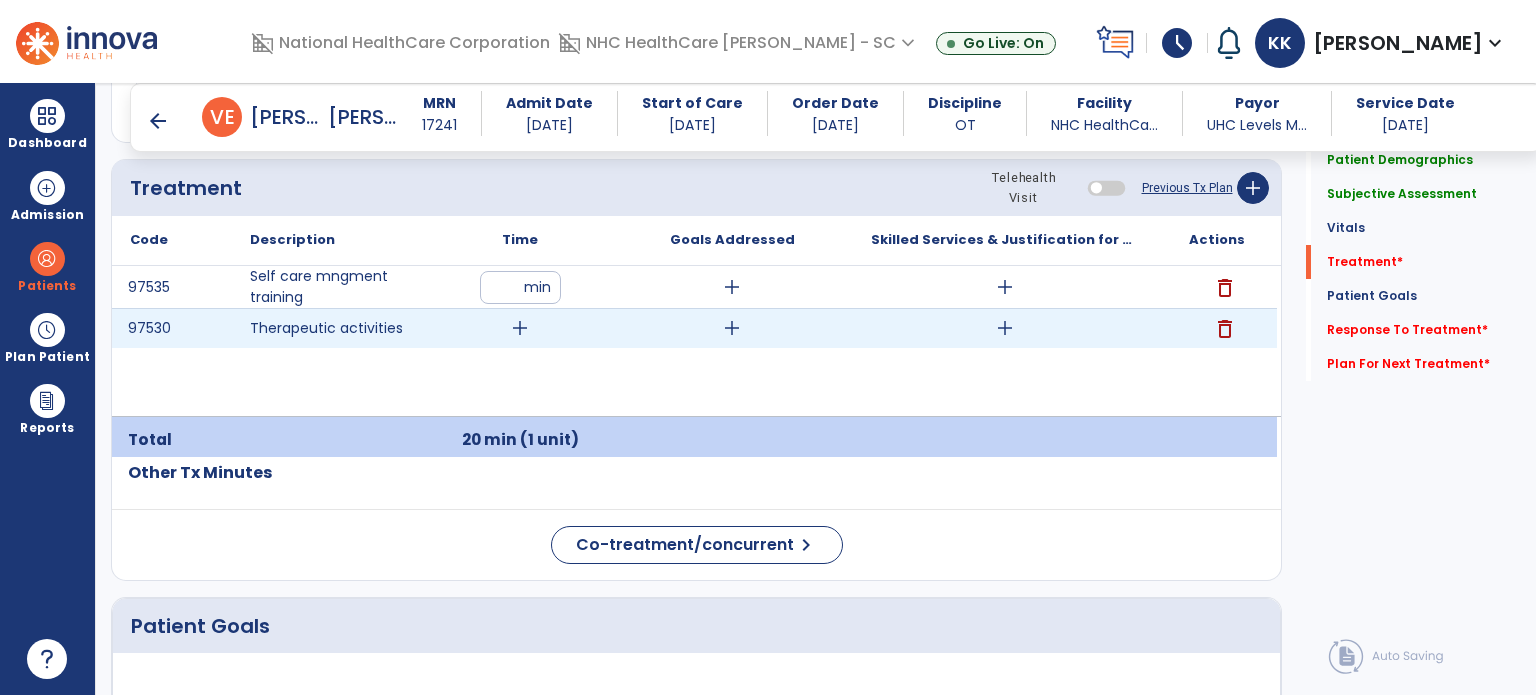 click on "add" at bounding box center (520, 328) 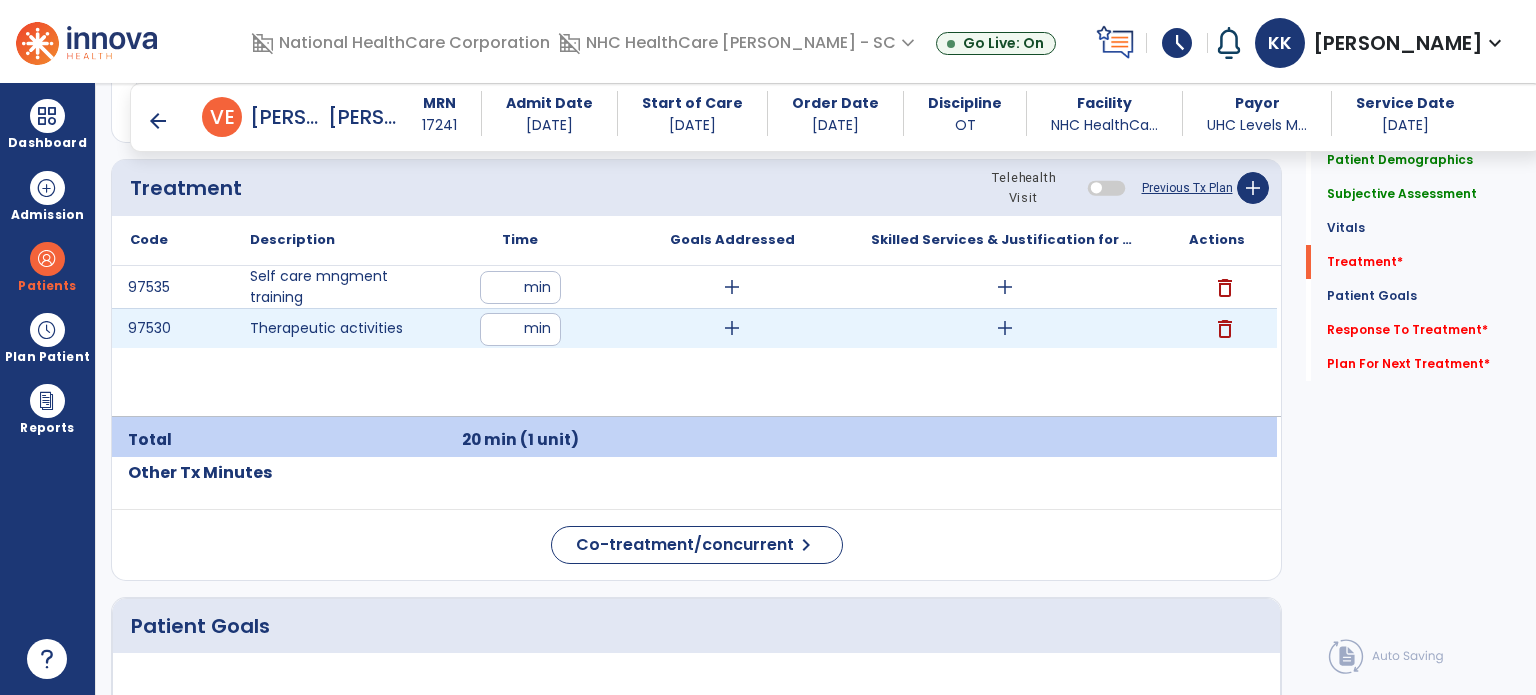type on "**" 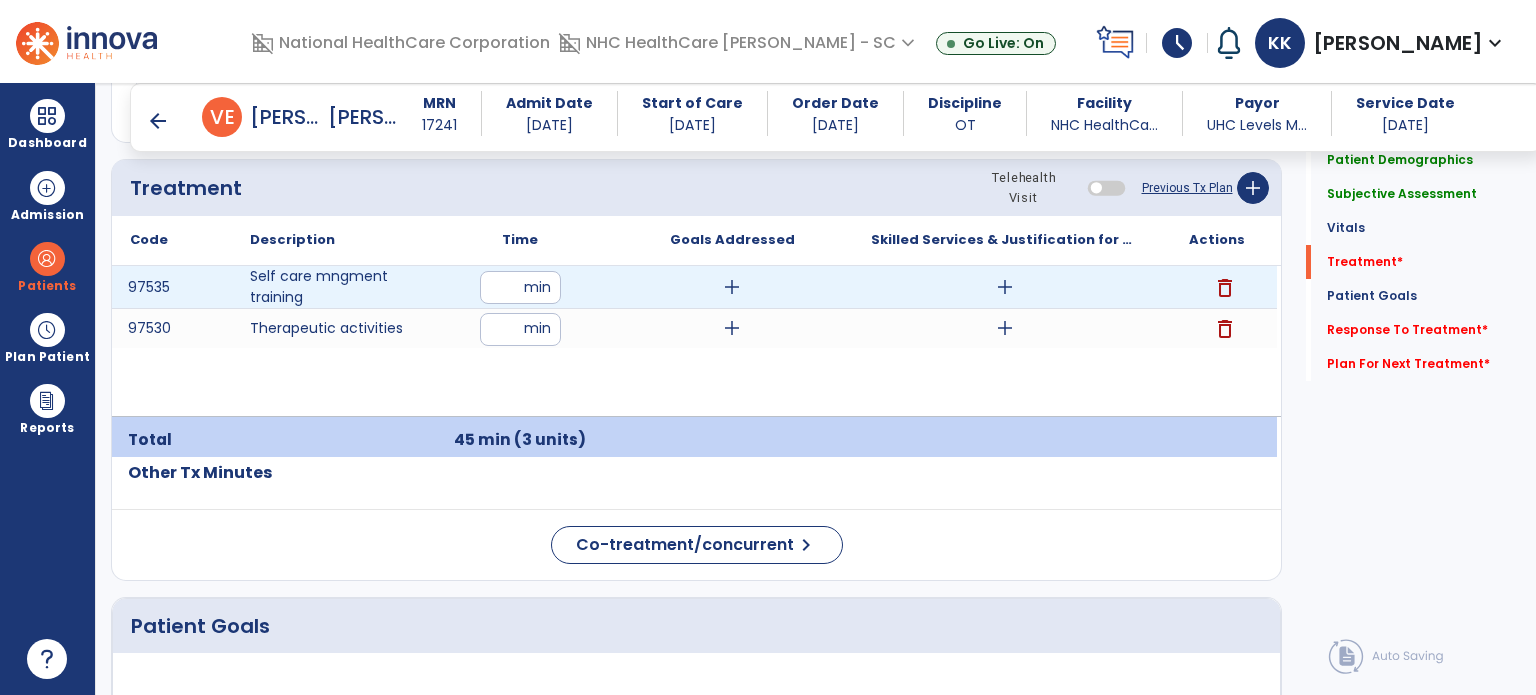 click on "add" at bounding box center (732, 287) 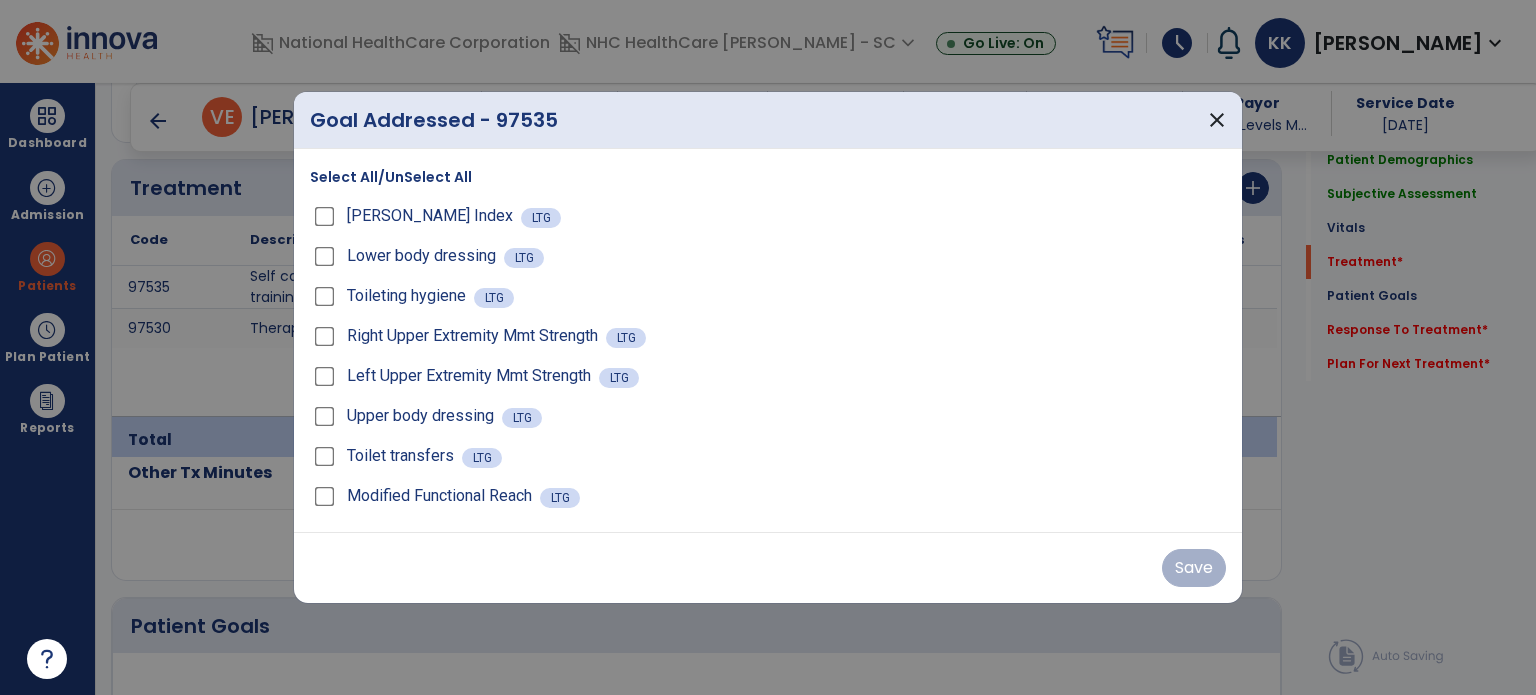 click on "Select All/UnSelect All" at bounding box center (391, 177) 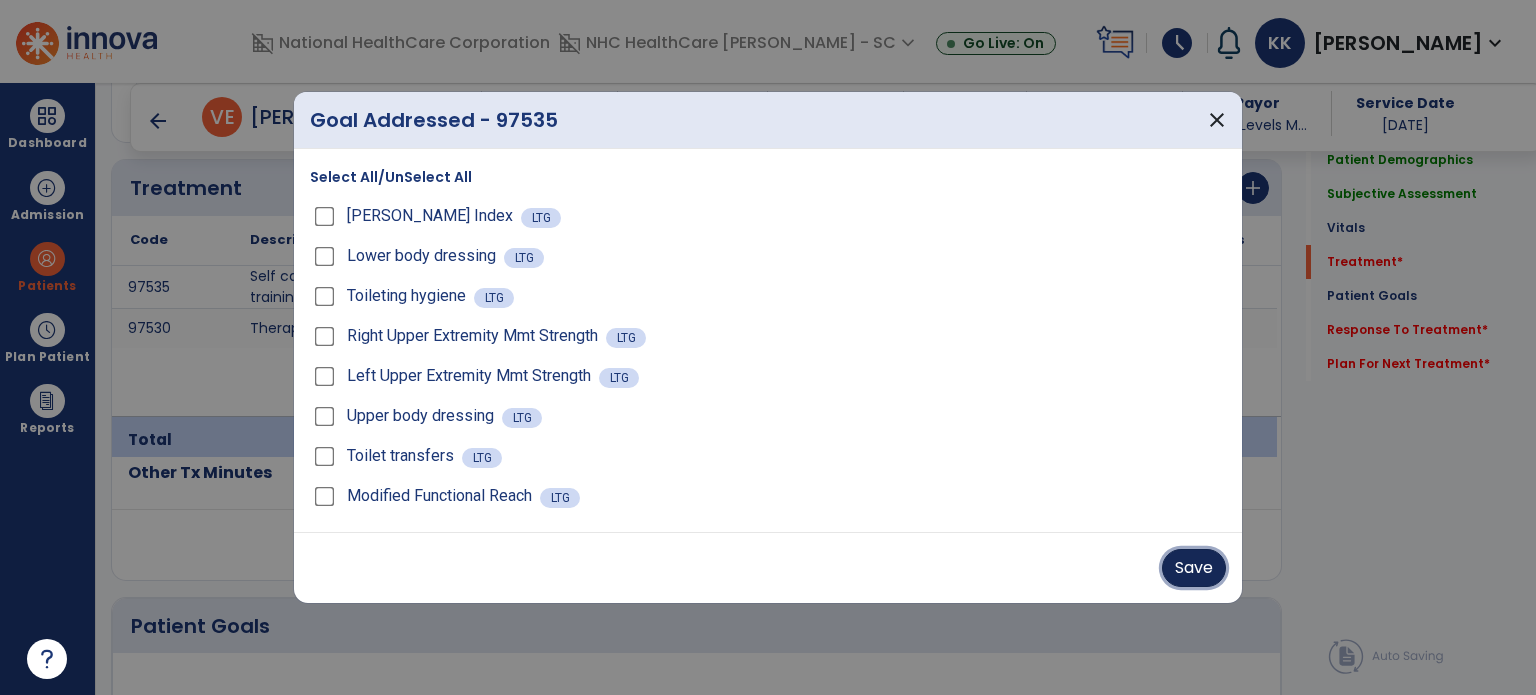 click on "Save" at bounding box center (1194, 568) 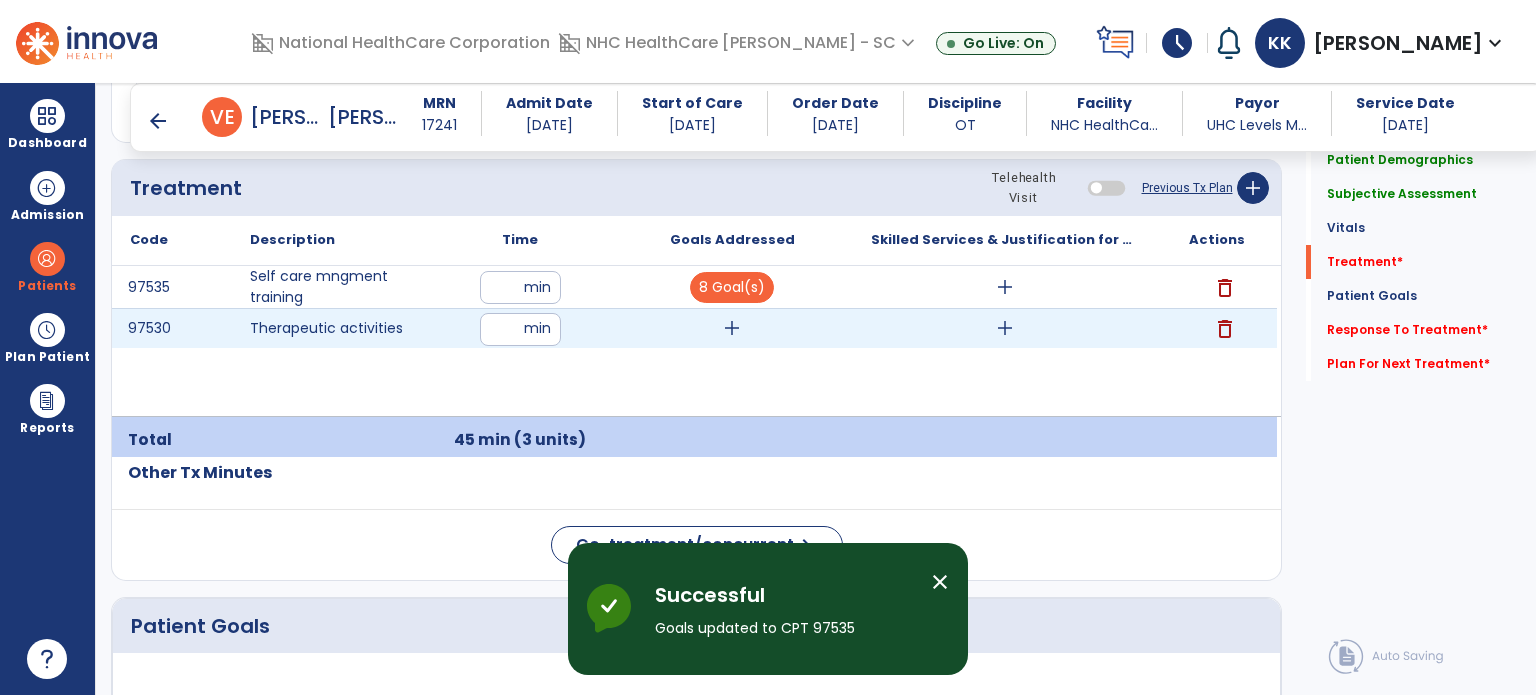 click on "add" at bounding box center [732, 328] 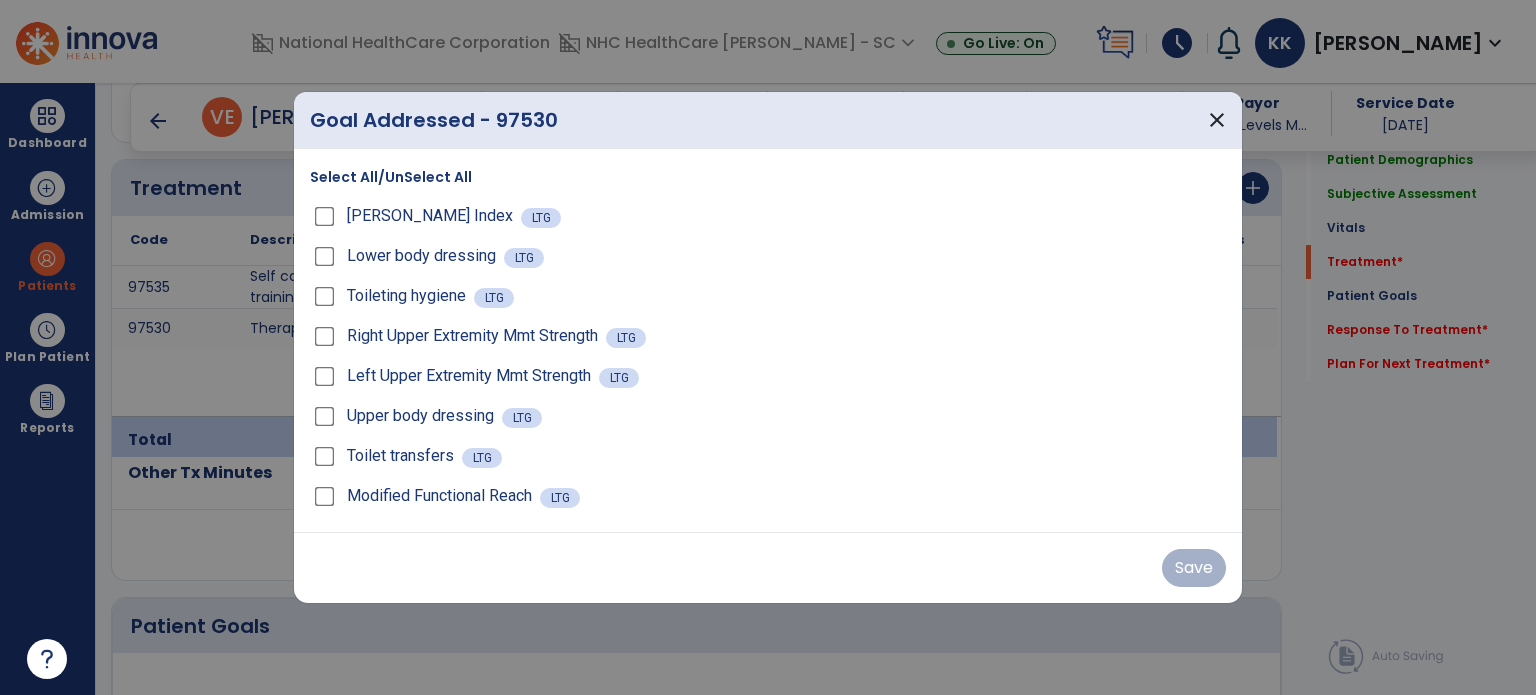 click on "Select All/UnSelect All" at bounding box center [391, 177] 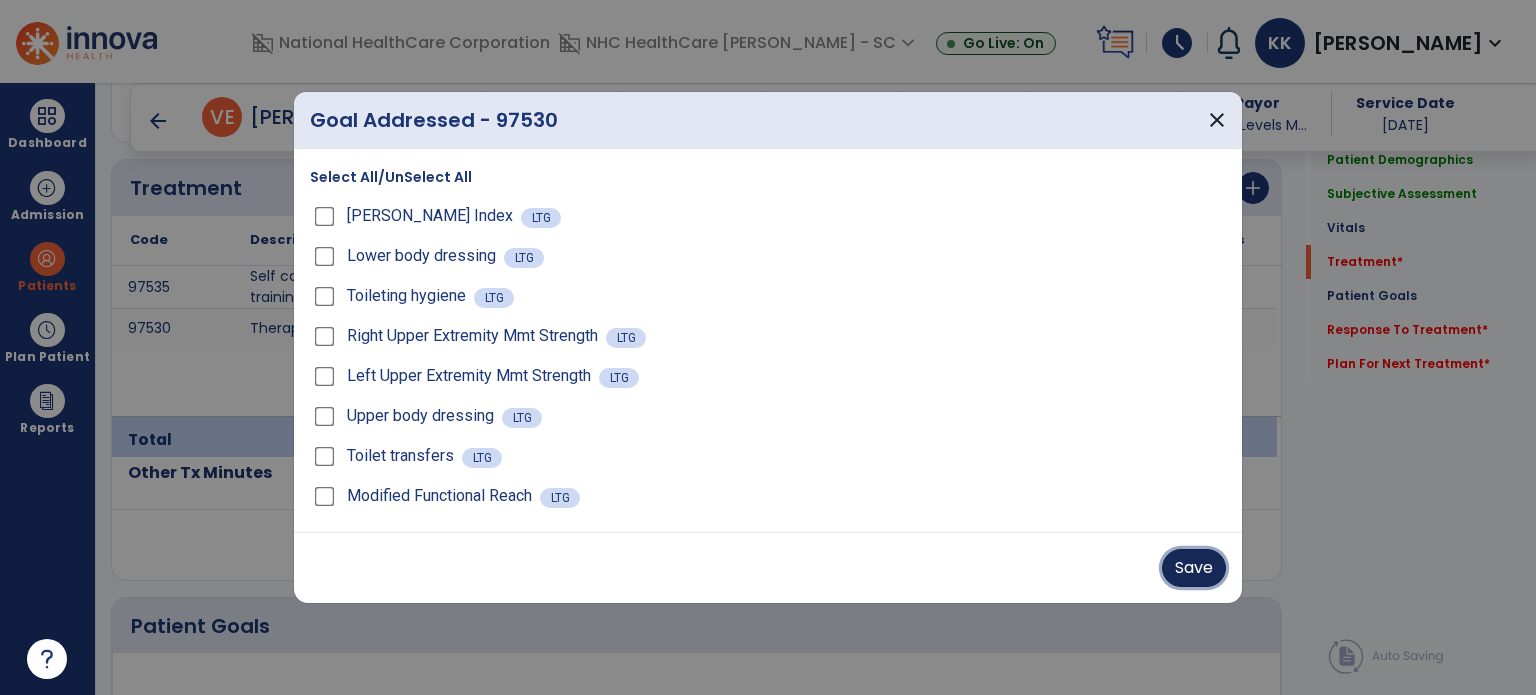 click on "Save" at bounding box center [1194, 568] 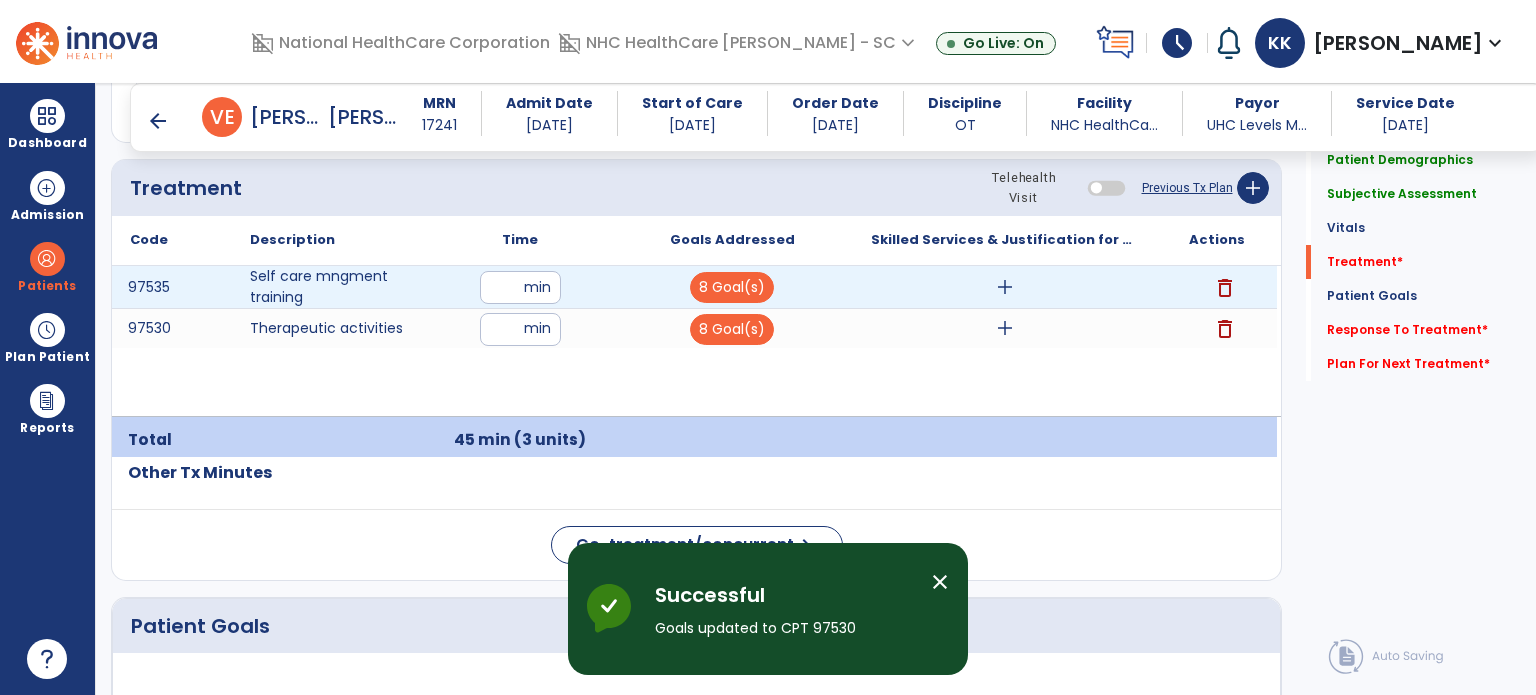 click on "add" at bounding box center [1005, 287] 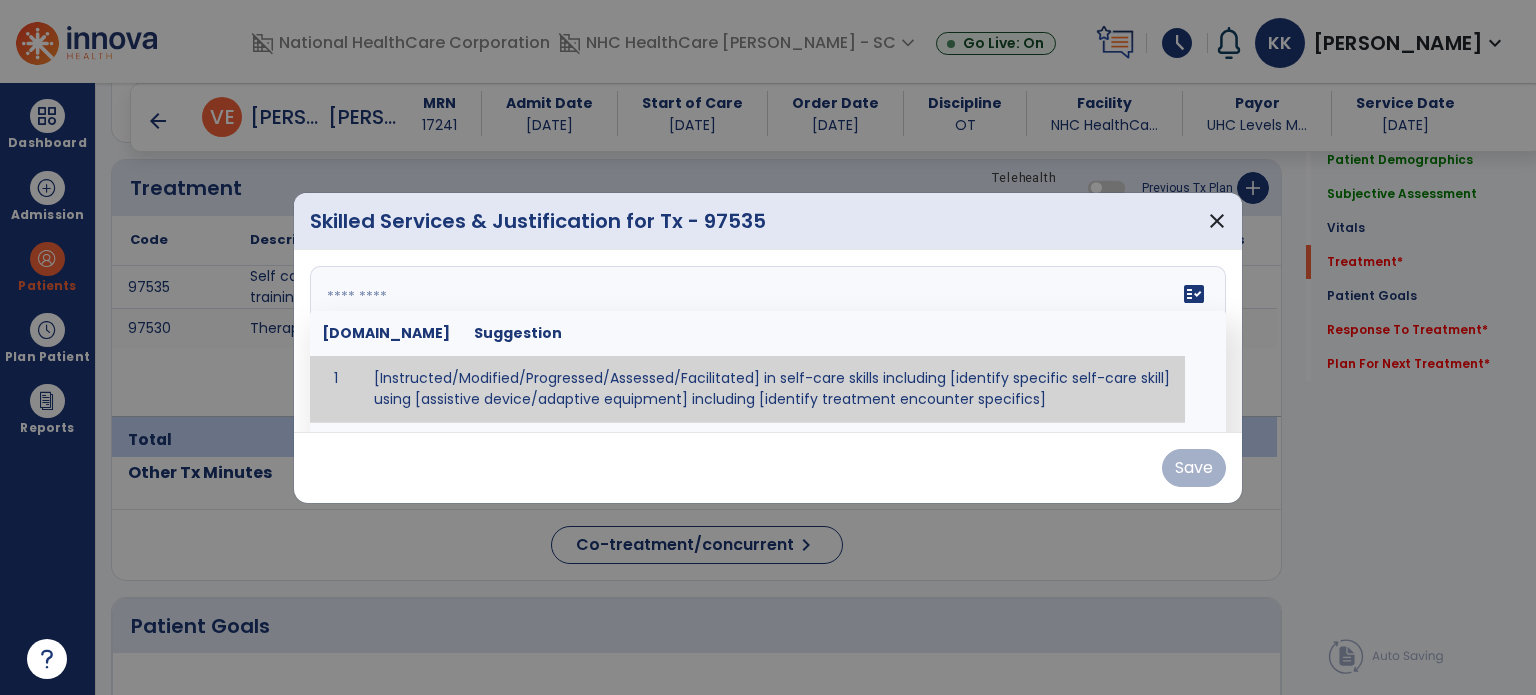 click at bounding box center [766, 341] 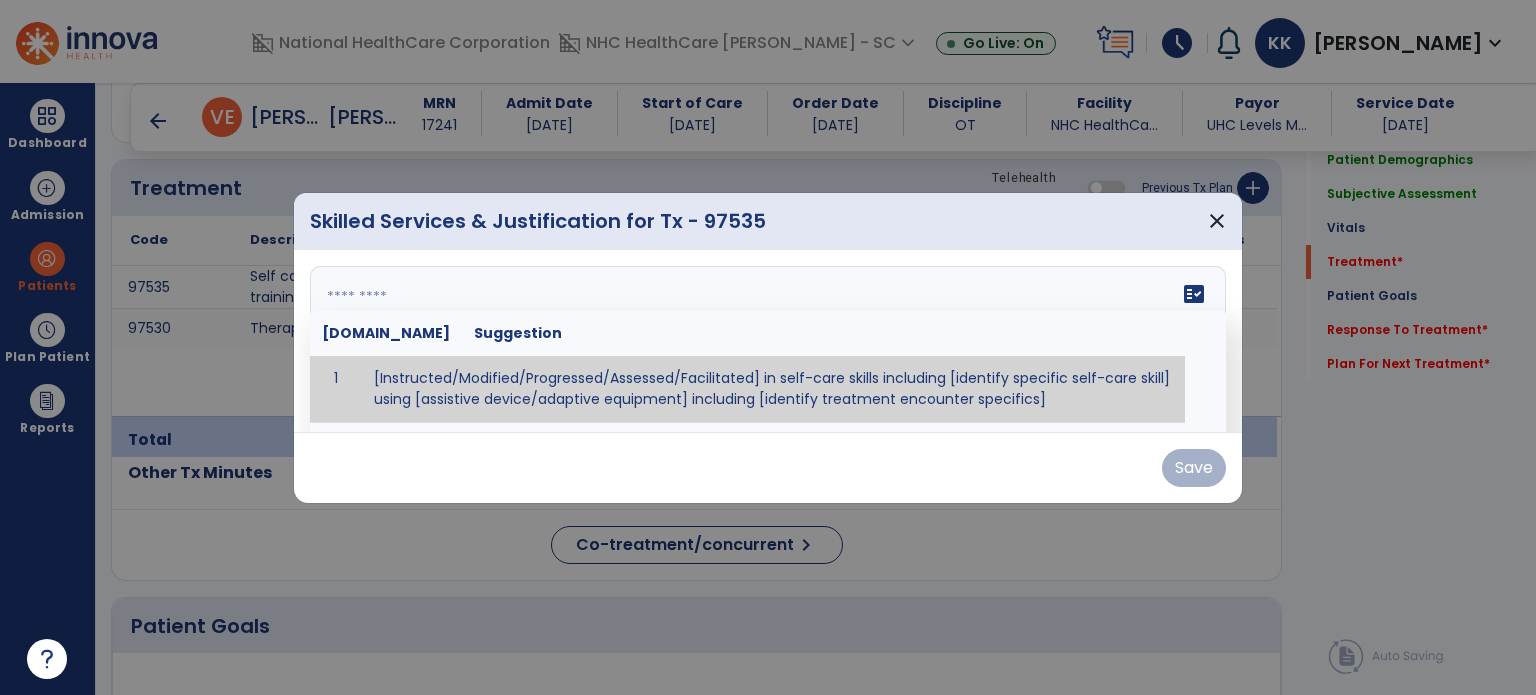 type on "*" 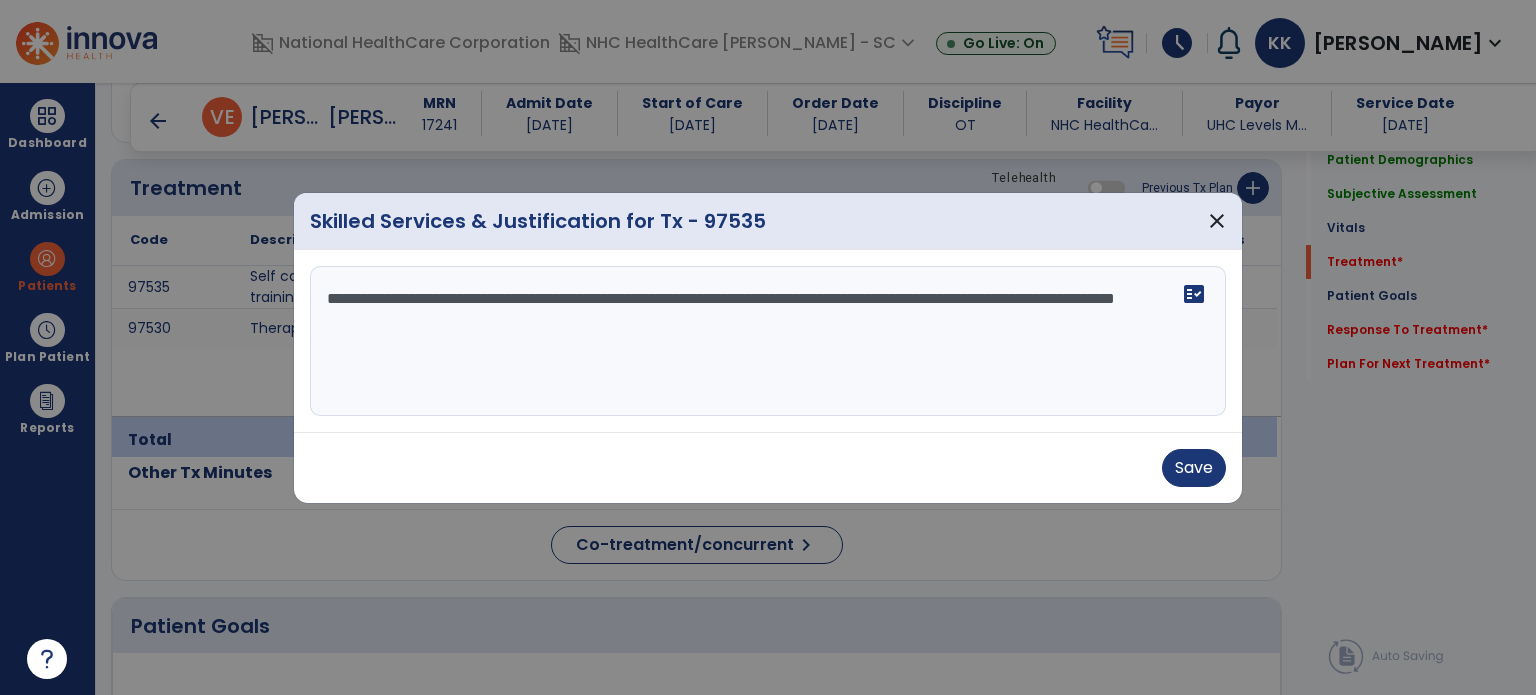 click on "**********" at bounding box center [768, 341] 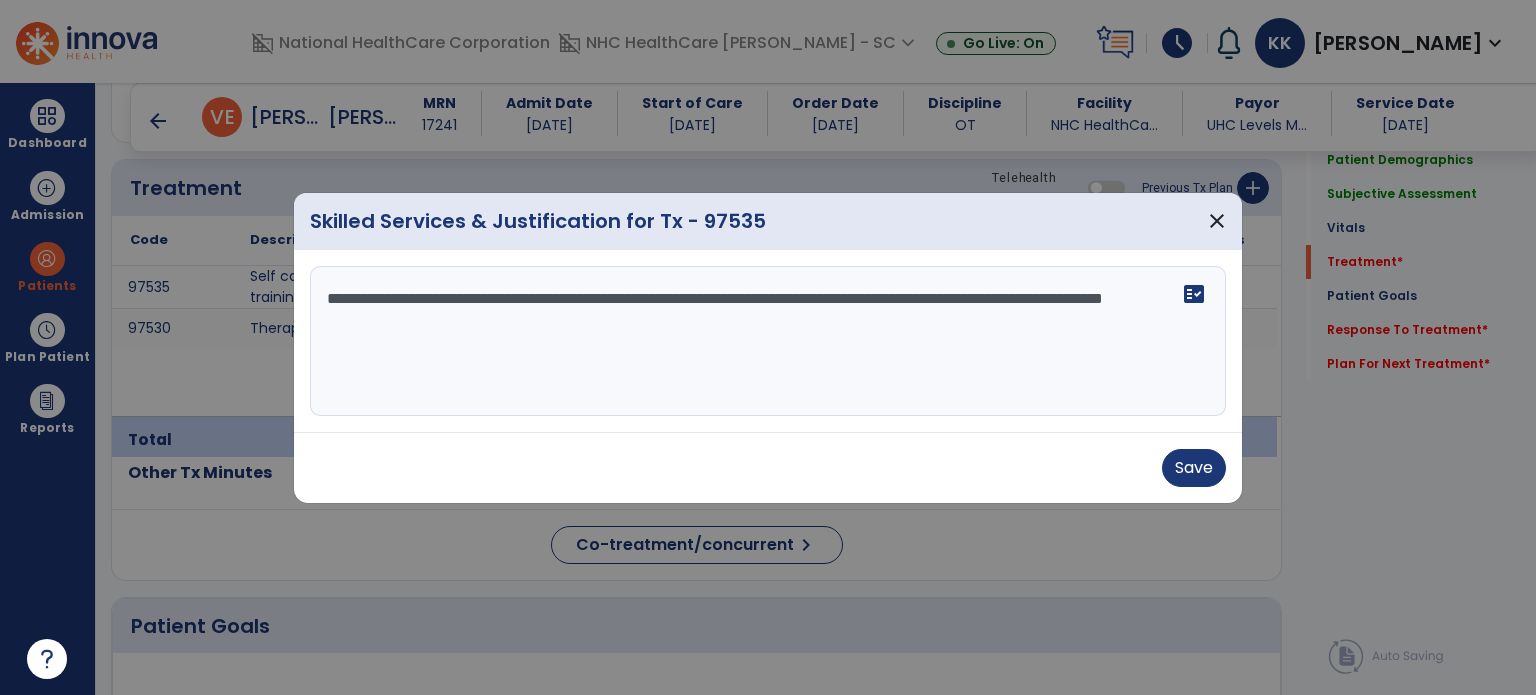 click on "**********" at bounding box center (768, 341) 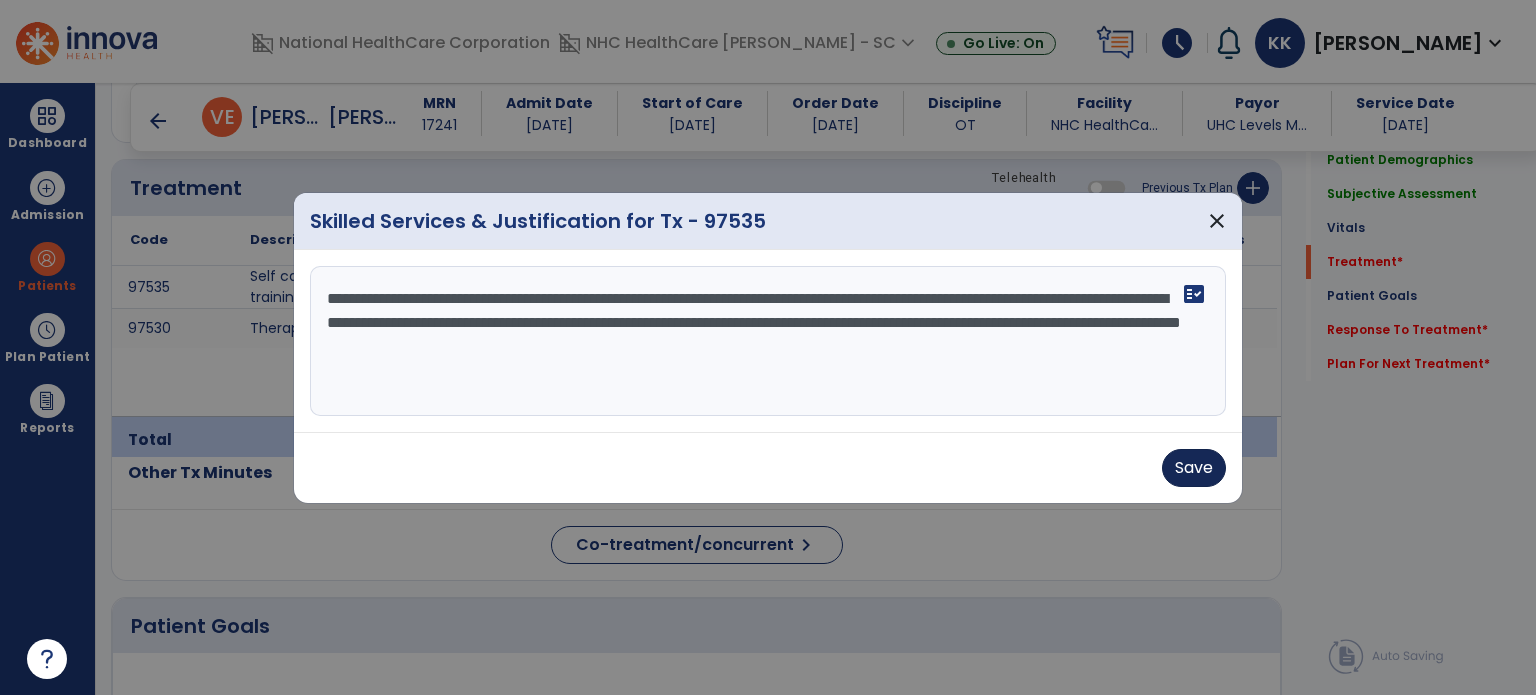 type on "**********" 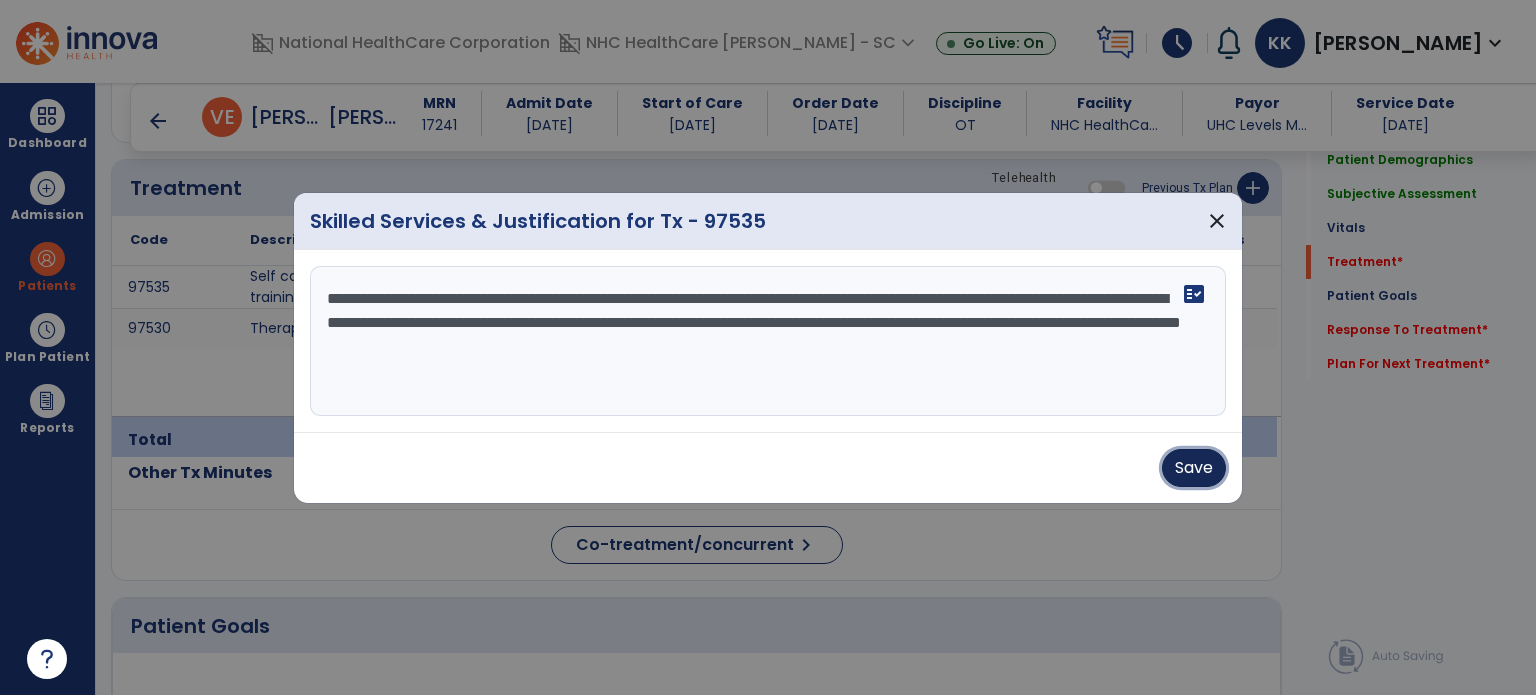 click on "Save" at bounding box center (1194, 468) 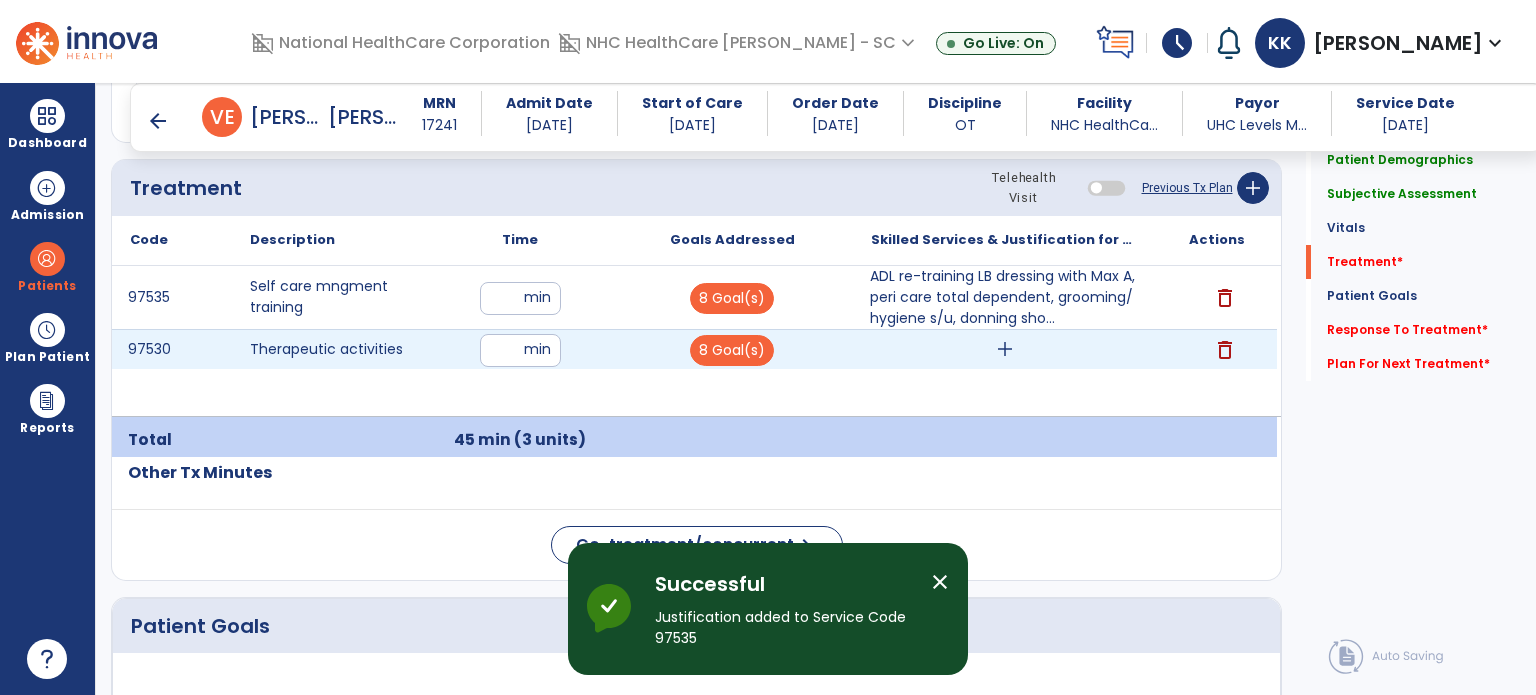 click on "add" at bounding box center [1004, 349] 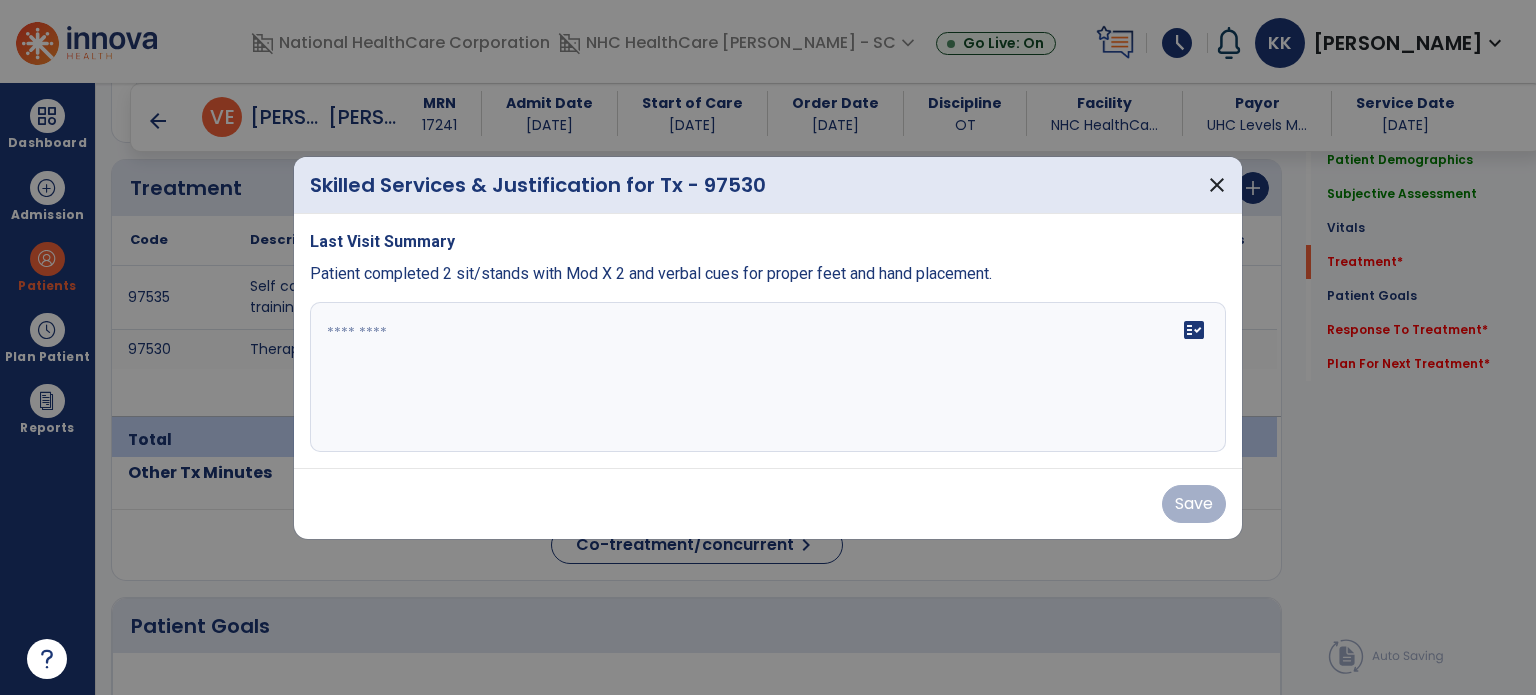 click at bounding box center (768, 377) 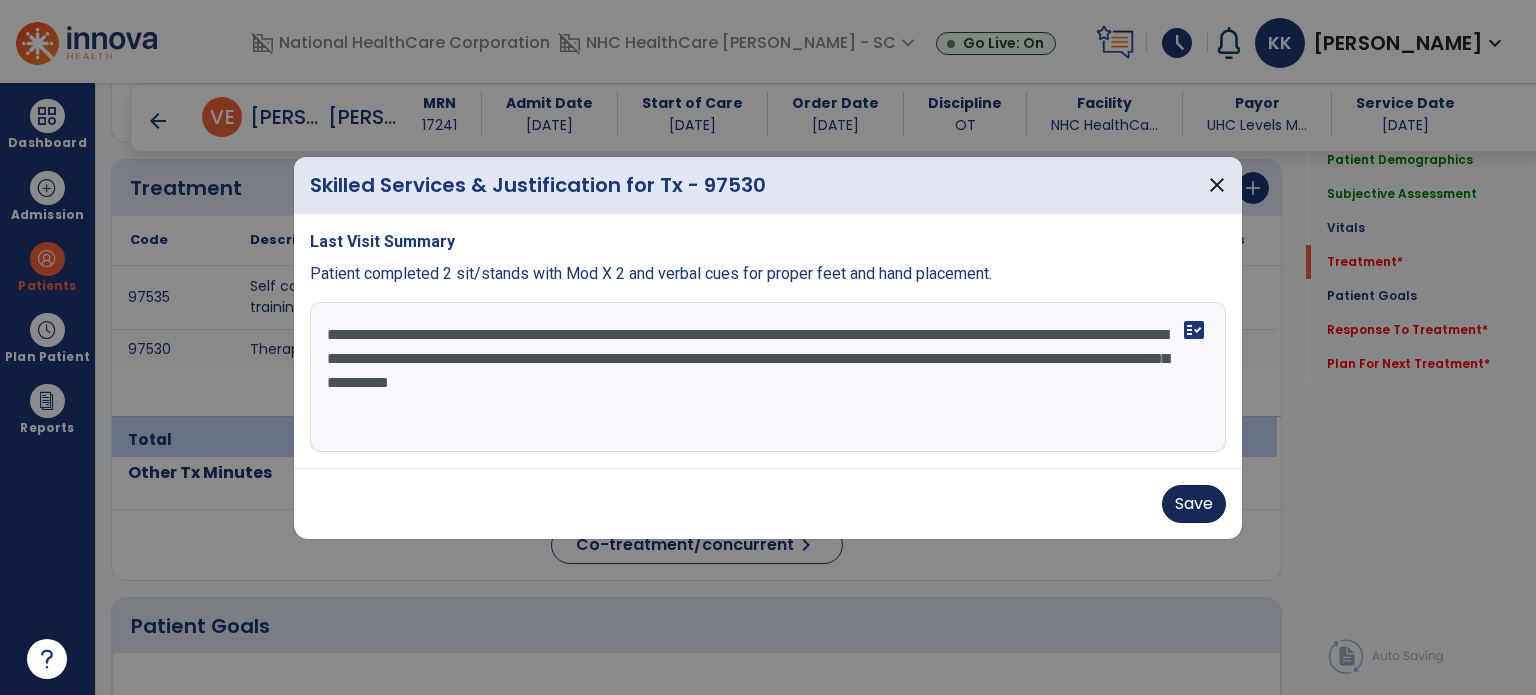 type on "**********" 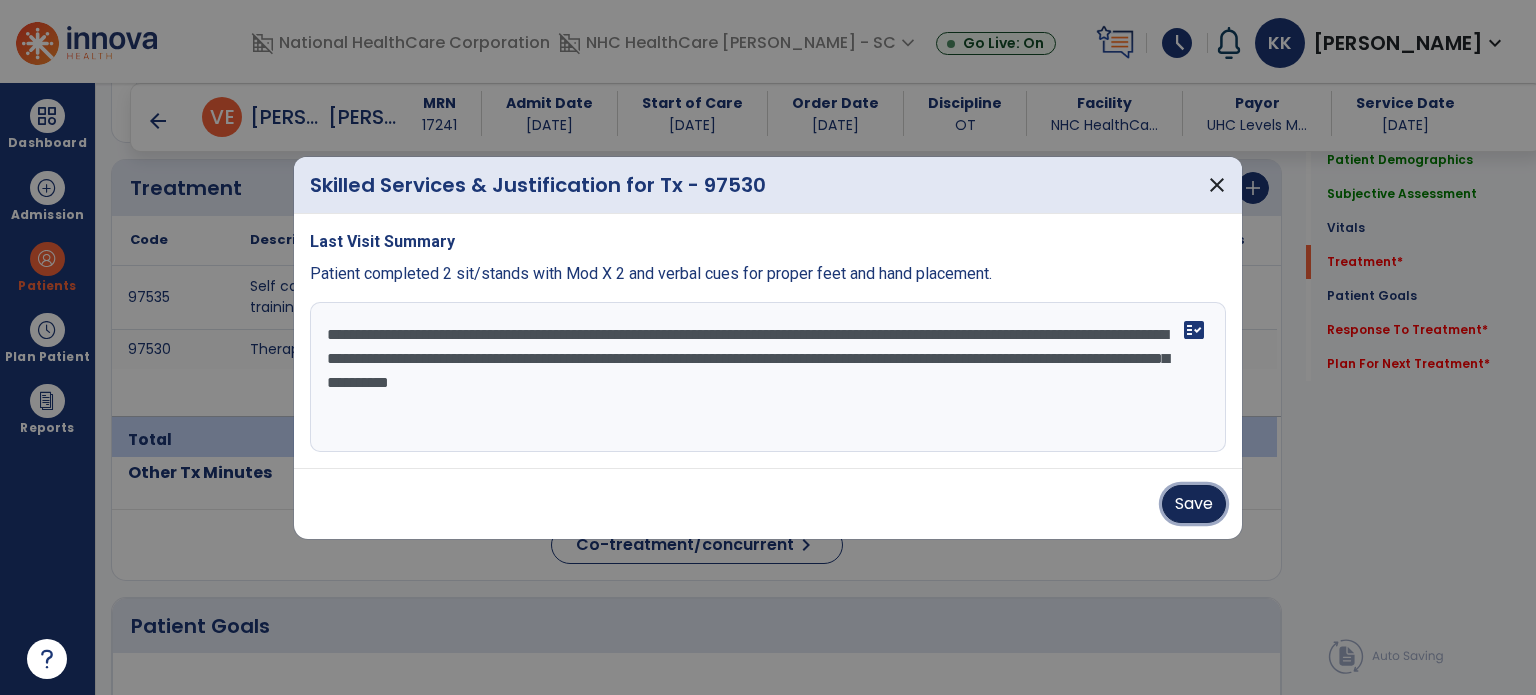 drag, startPoint x: 1197, startPoint y: 493, endPoint x: 1146, endPoint y: 477, distance: 53.450912 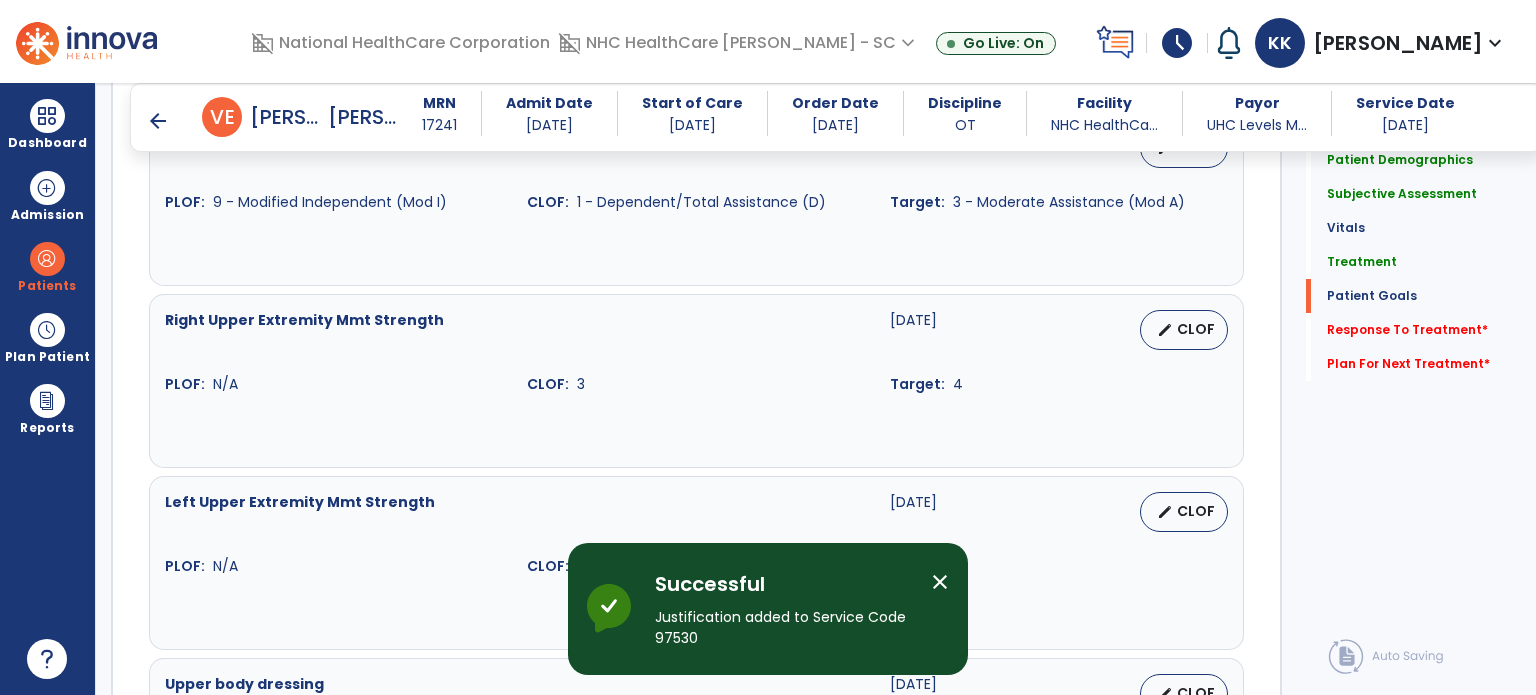 scroll, scrollTop: 2200, scrollLeft: 0, axis: vertical 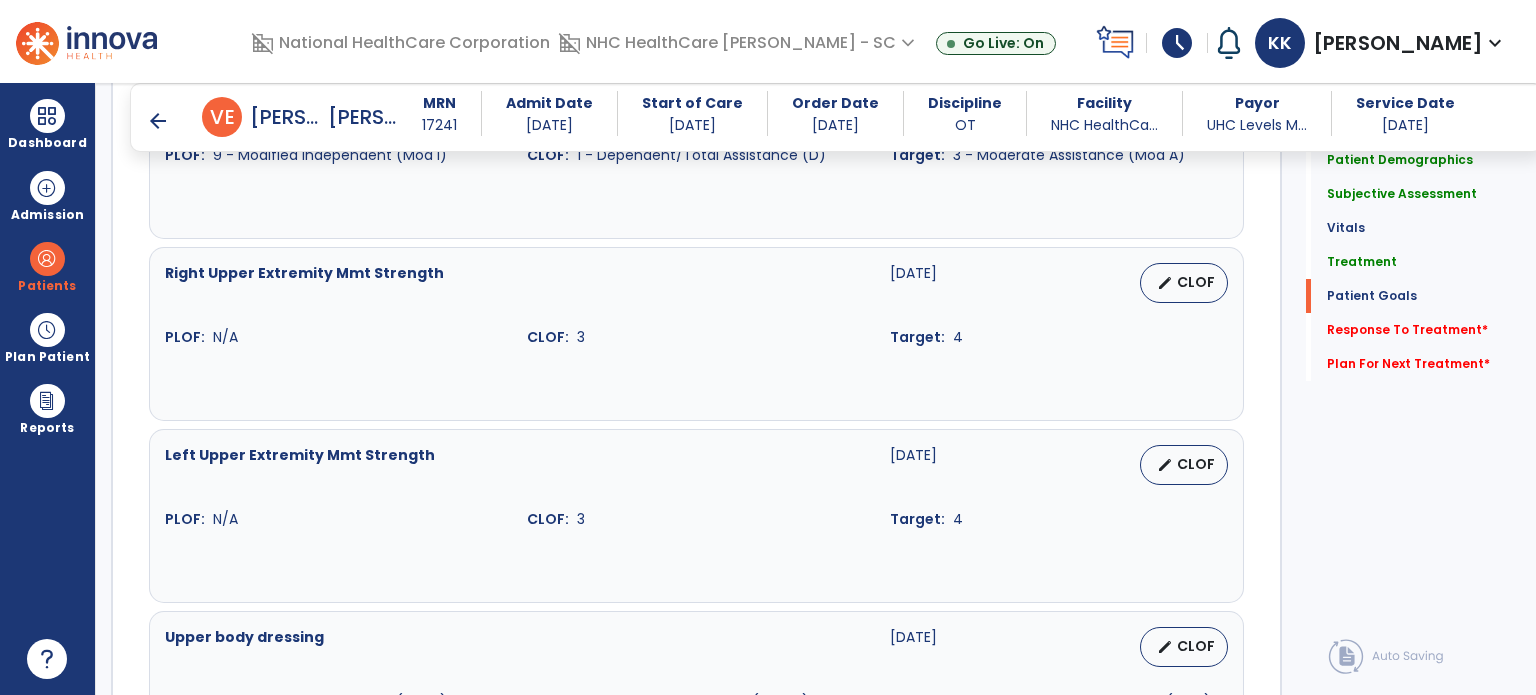 click on "schedule" at bounding box center (1177, 43) 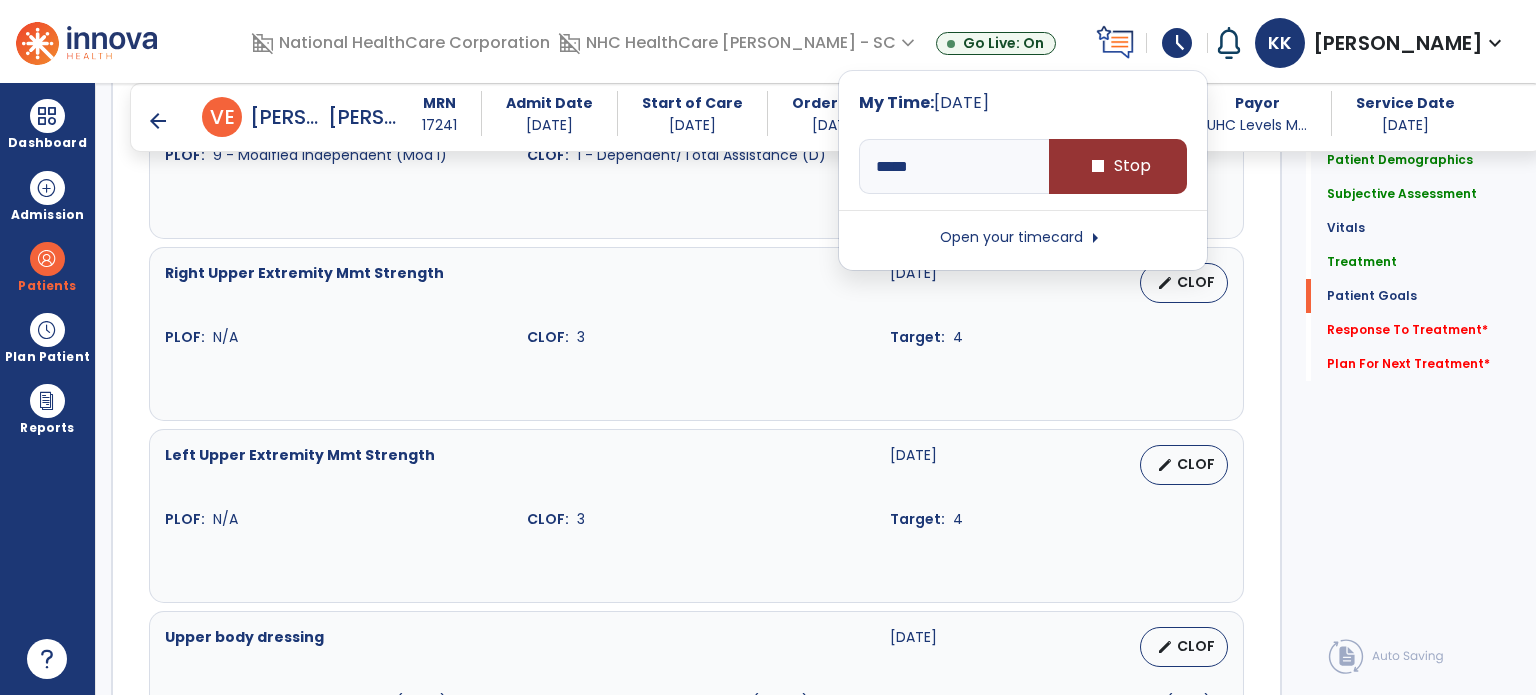 click on "stop  Stop" at bounding box center [1118, 166] 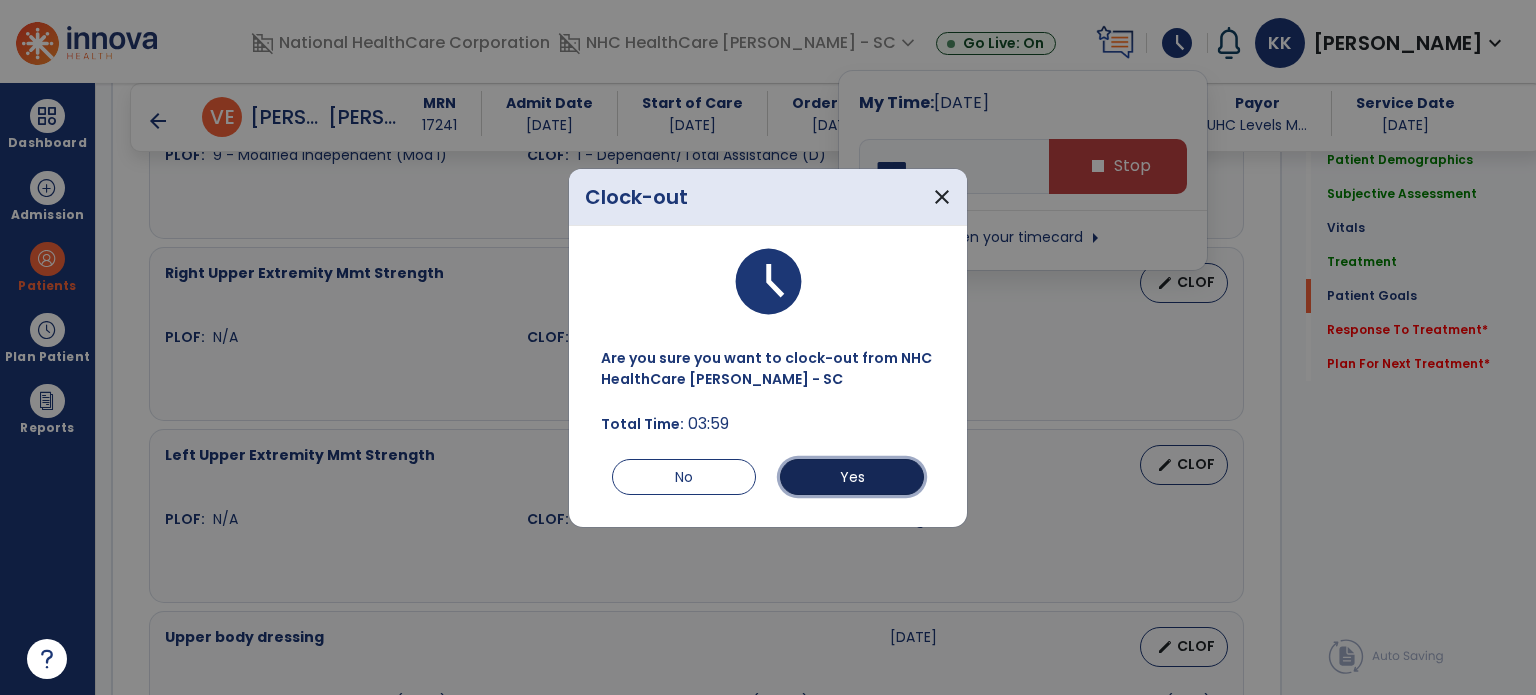 drag, startPoint x: 864, startPoint y: 479, endPoint x: 898, endPoint y: 475, distance: 34.234486 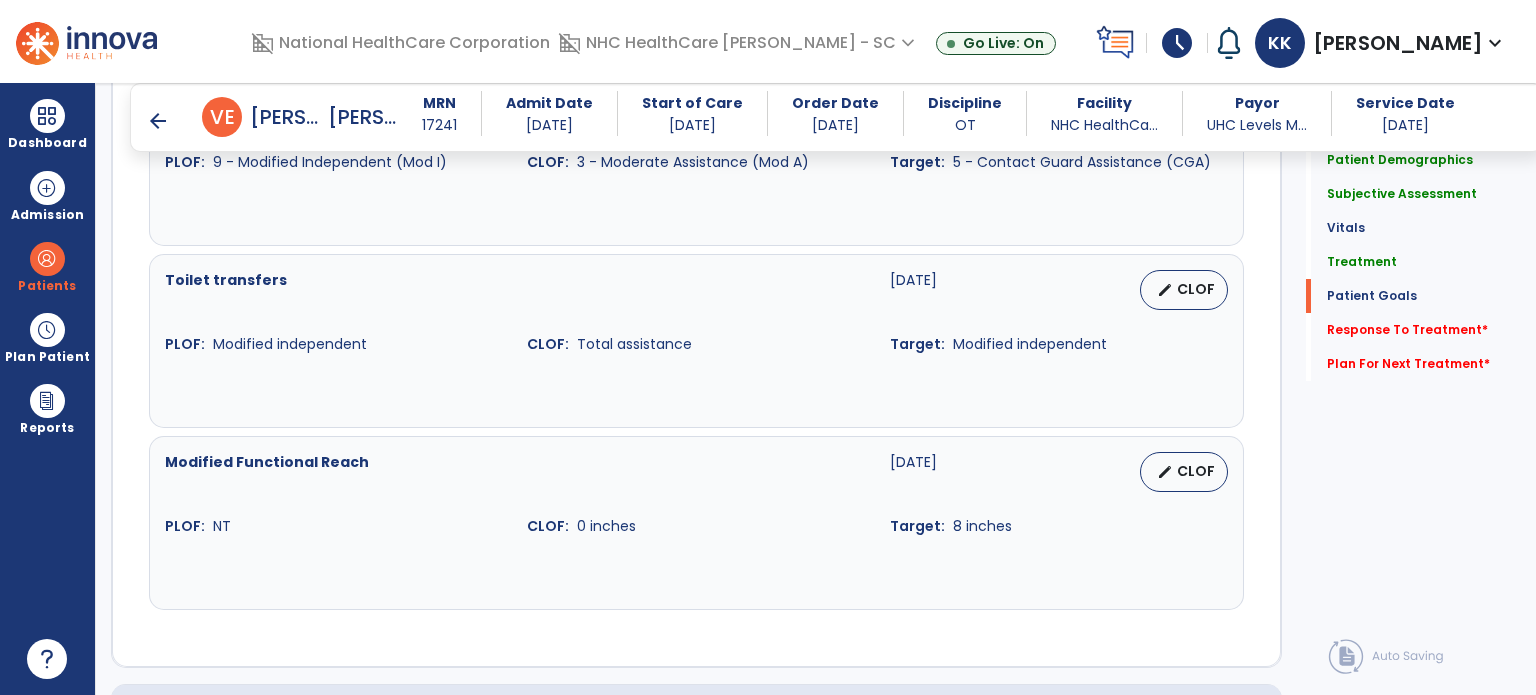 scroll, scrollTop: 2700, scrollLeft: 0, axis: vertical 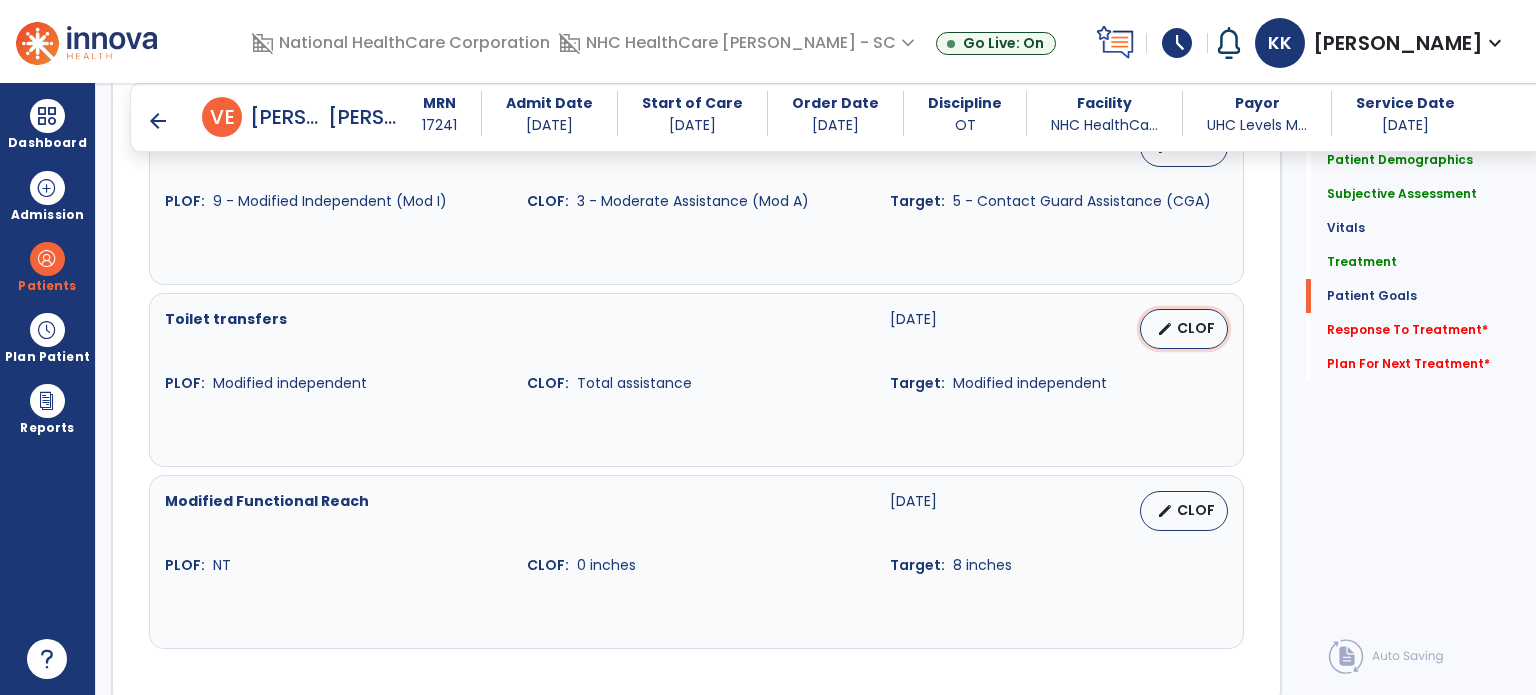 click on "edit" at bounding box center (1165, 329) 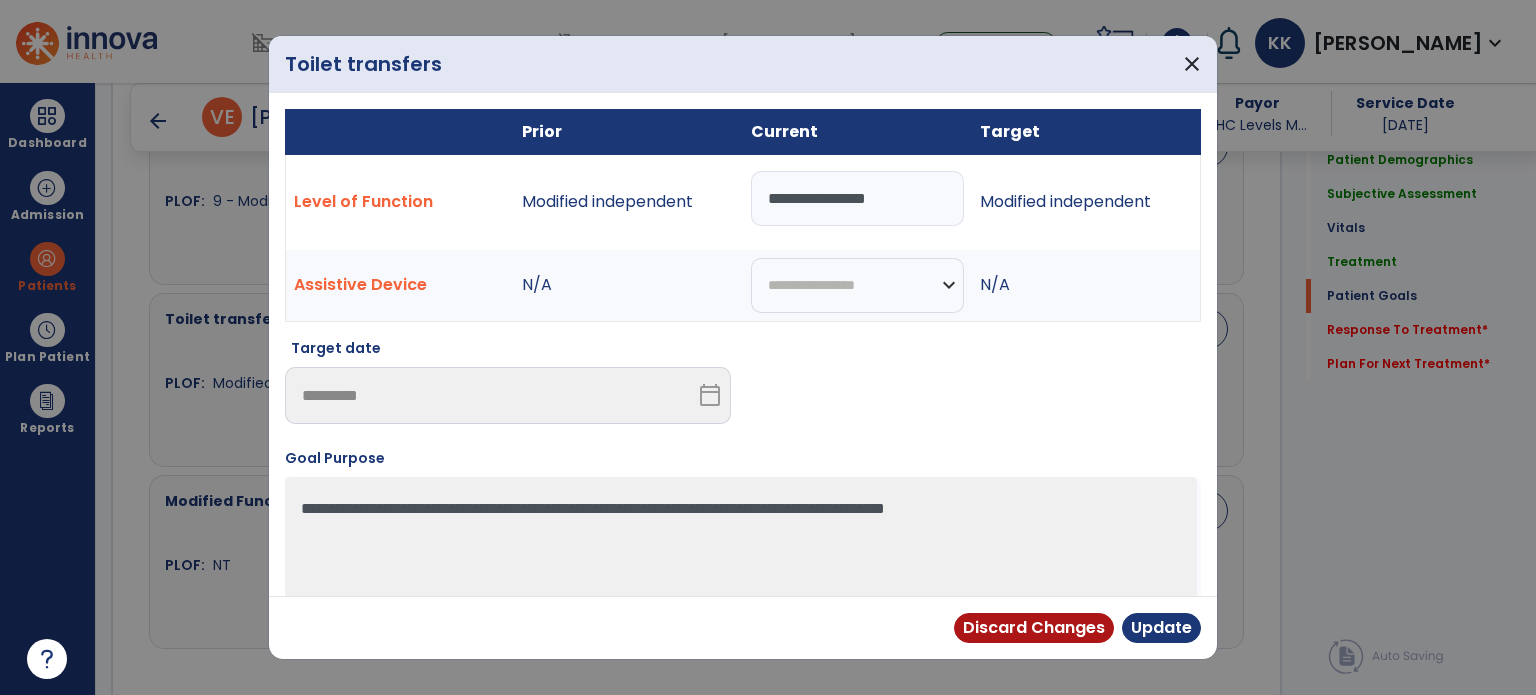 click on "**********" at bounding box center (857, 198) 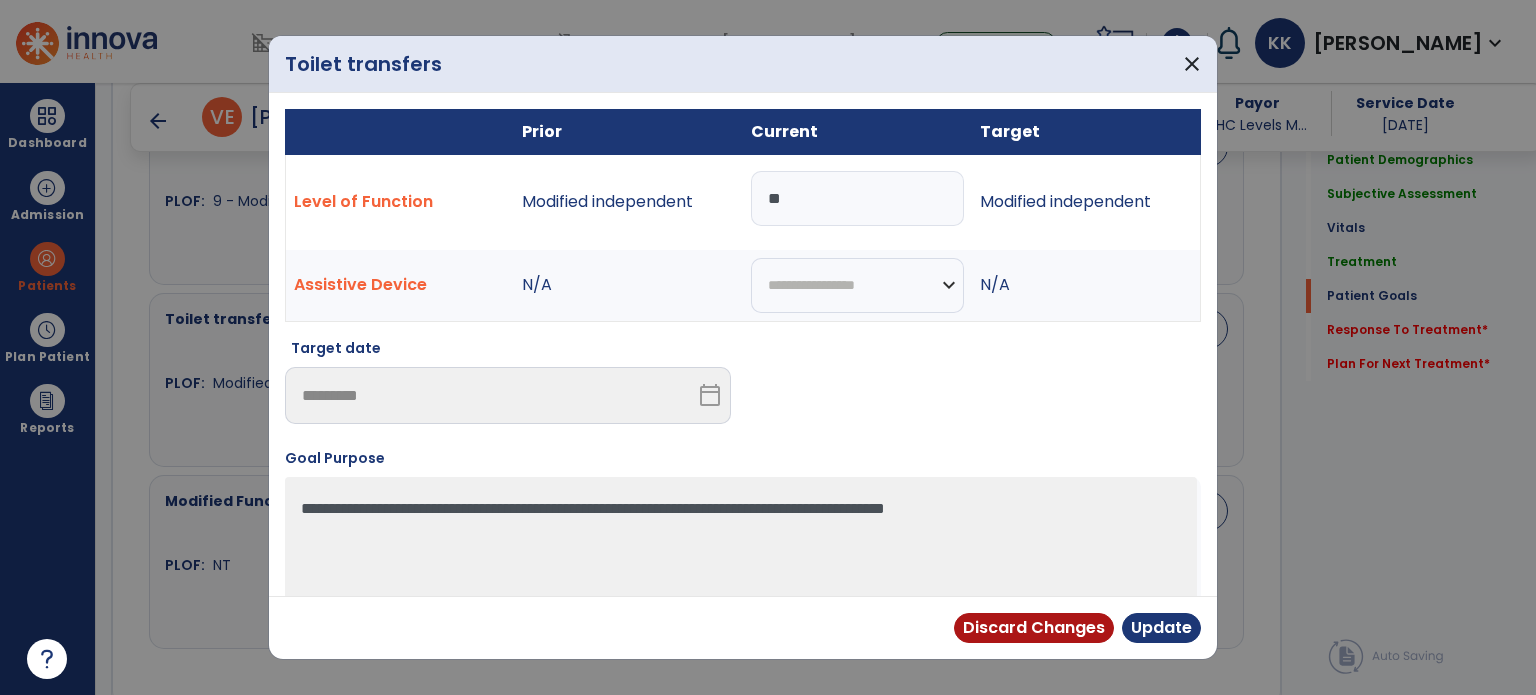 type on "*" 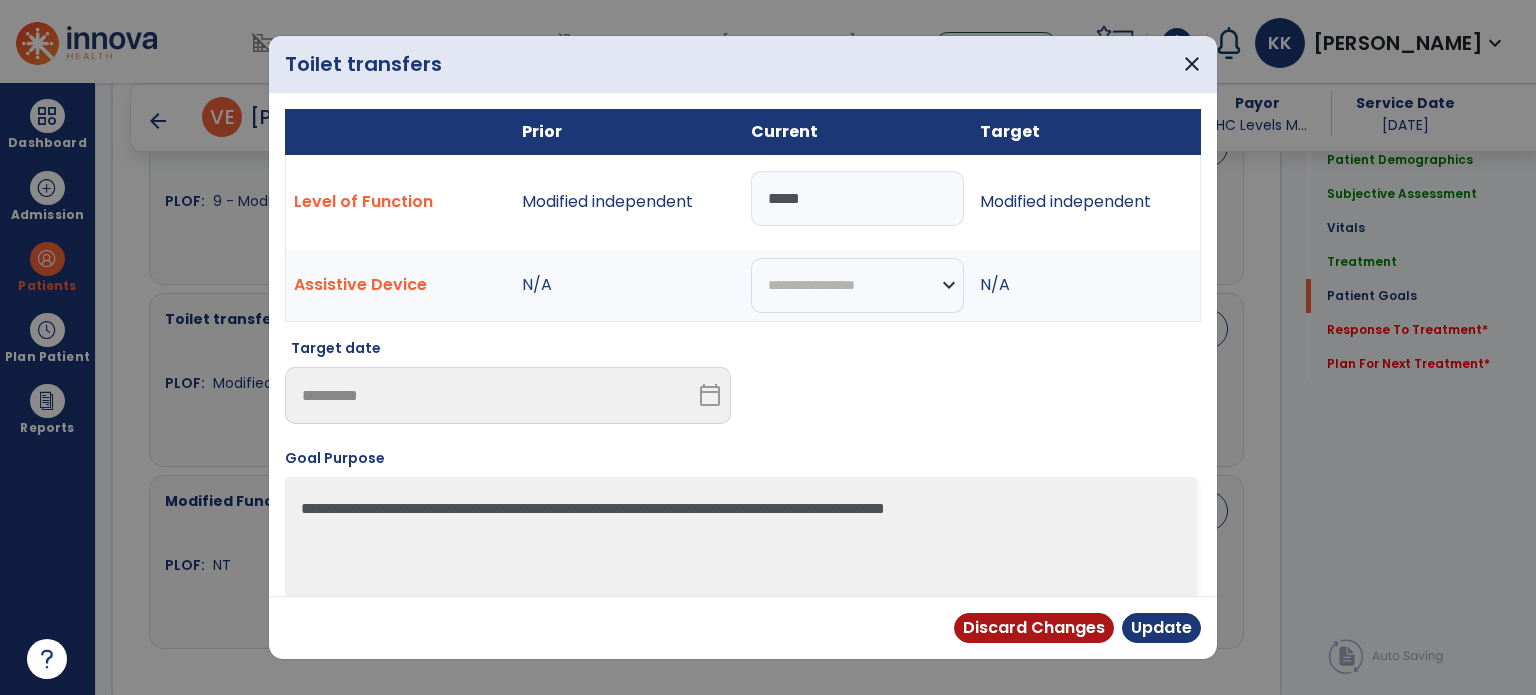 type on "*****" 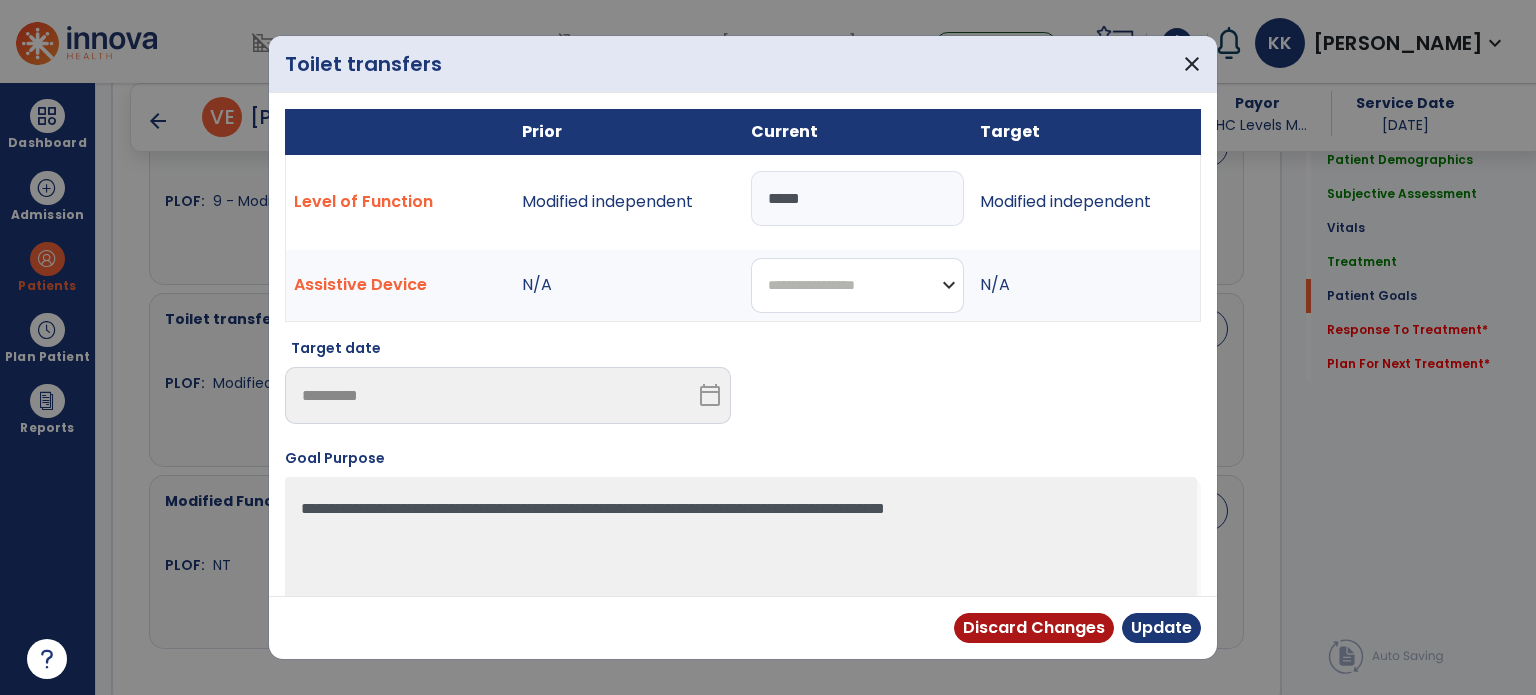 click on "**********" at bounding box center [857, 285] 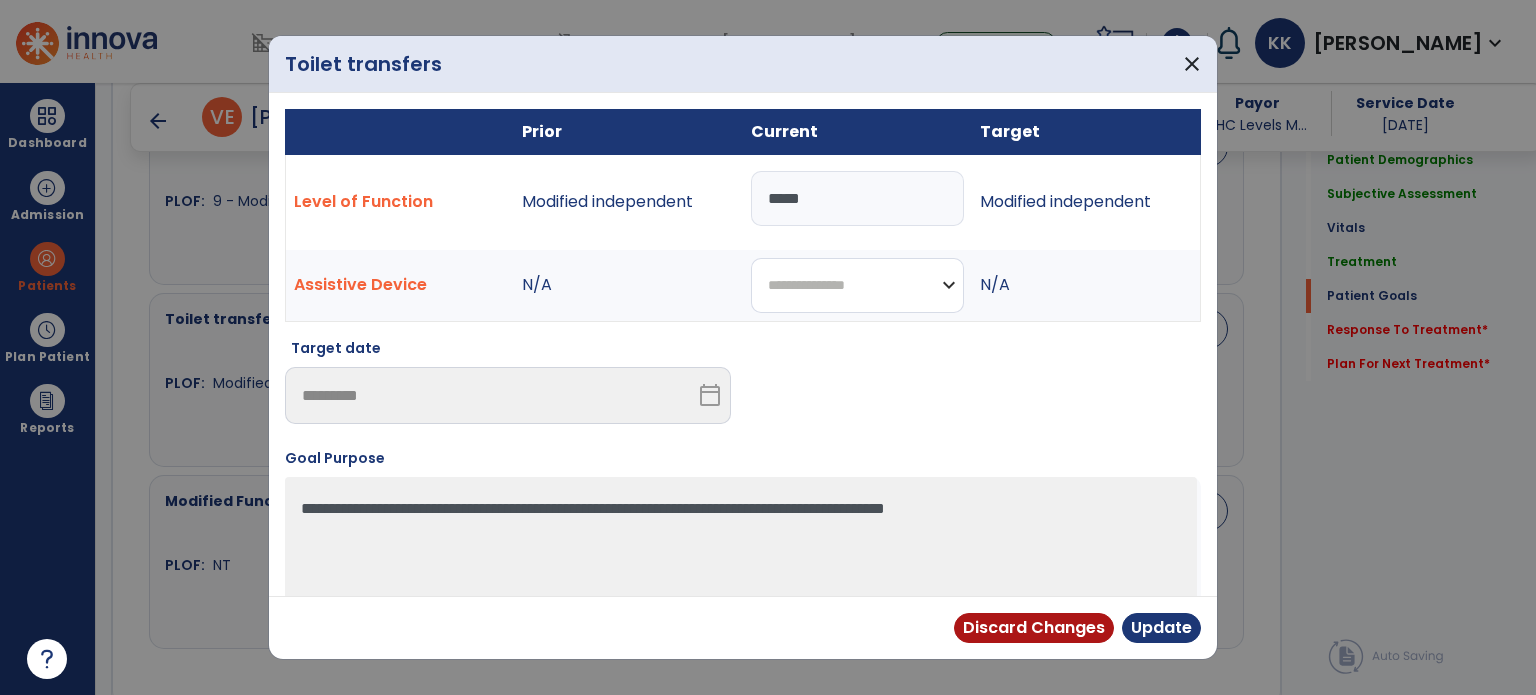 click on "**********" at bounding box center (857, 285) 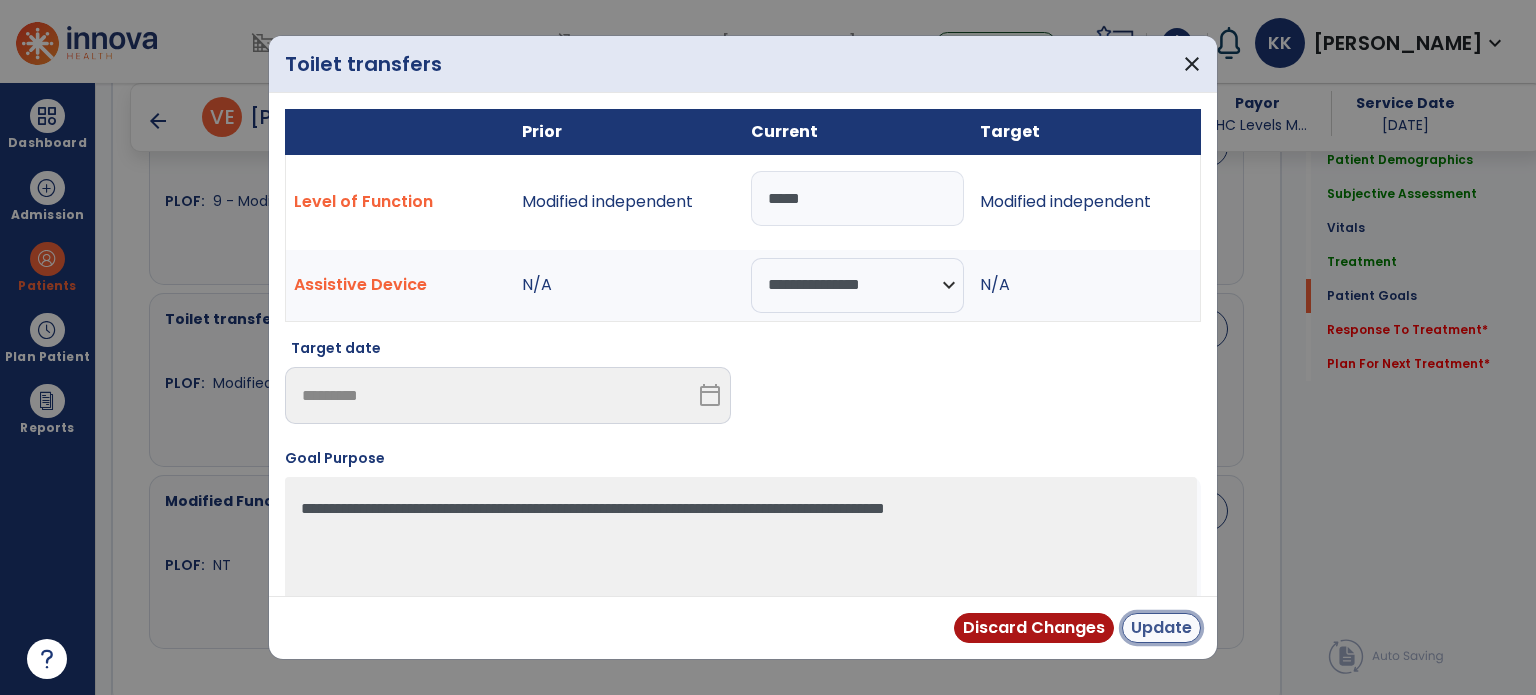 click on "Update" at bounding box center [1161, 628] 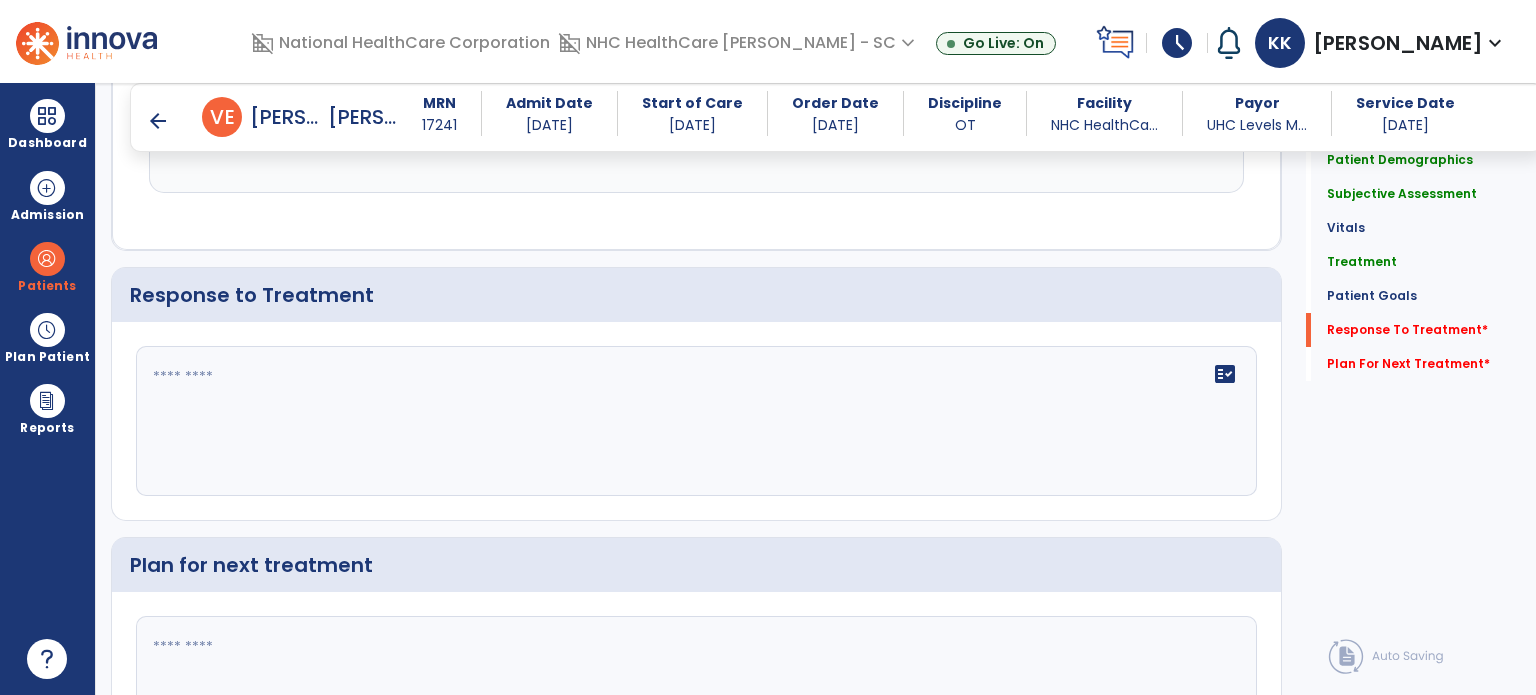 scroll, scrollTop: 3109, scrollLeft: 0, axis: vertical 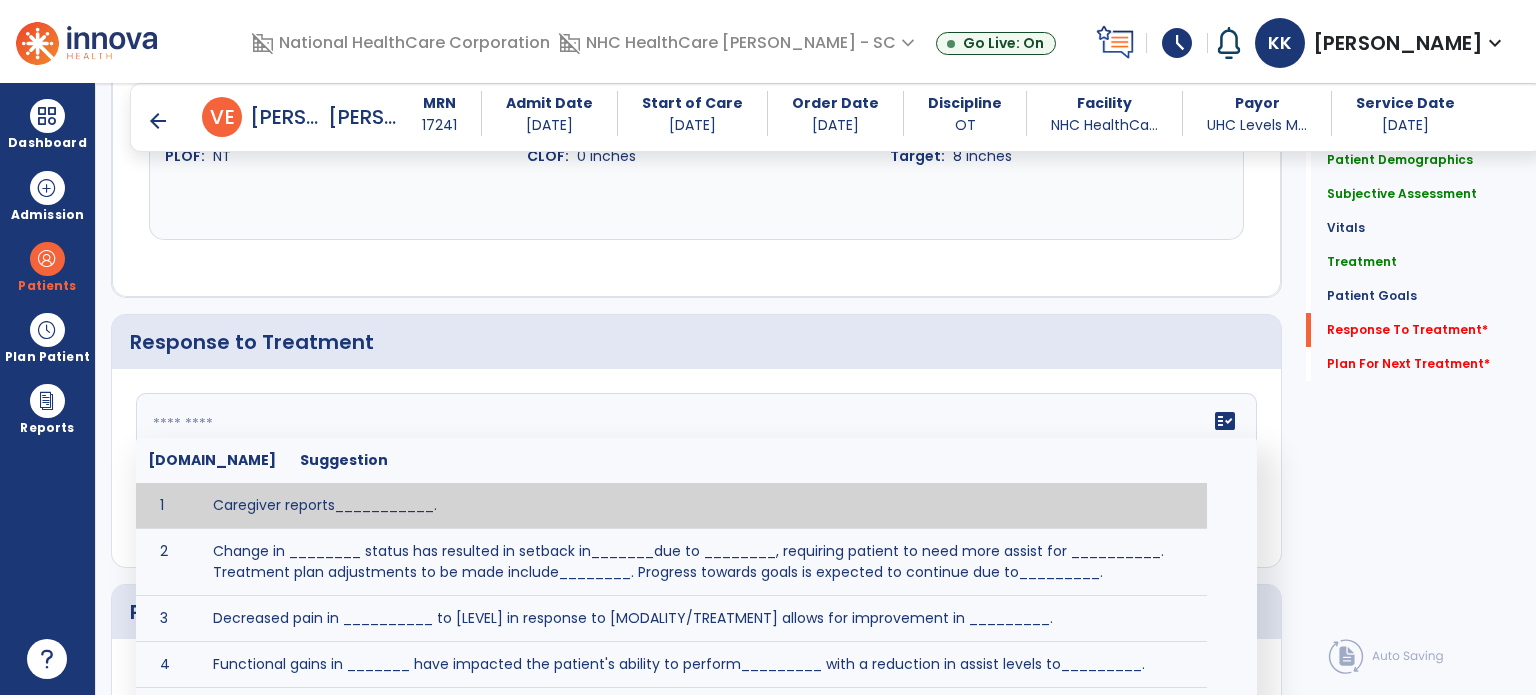 click 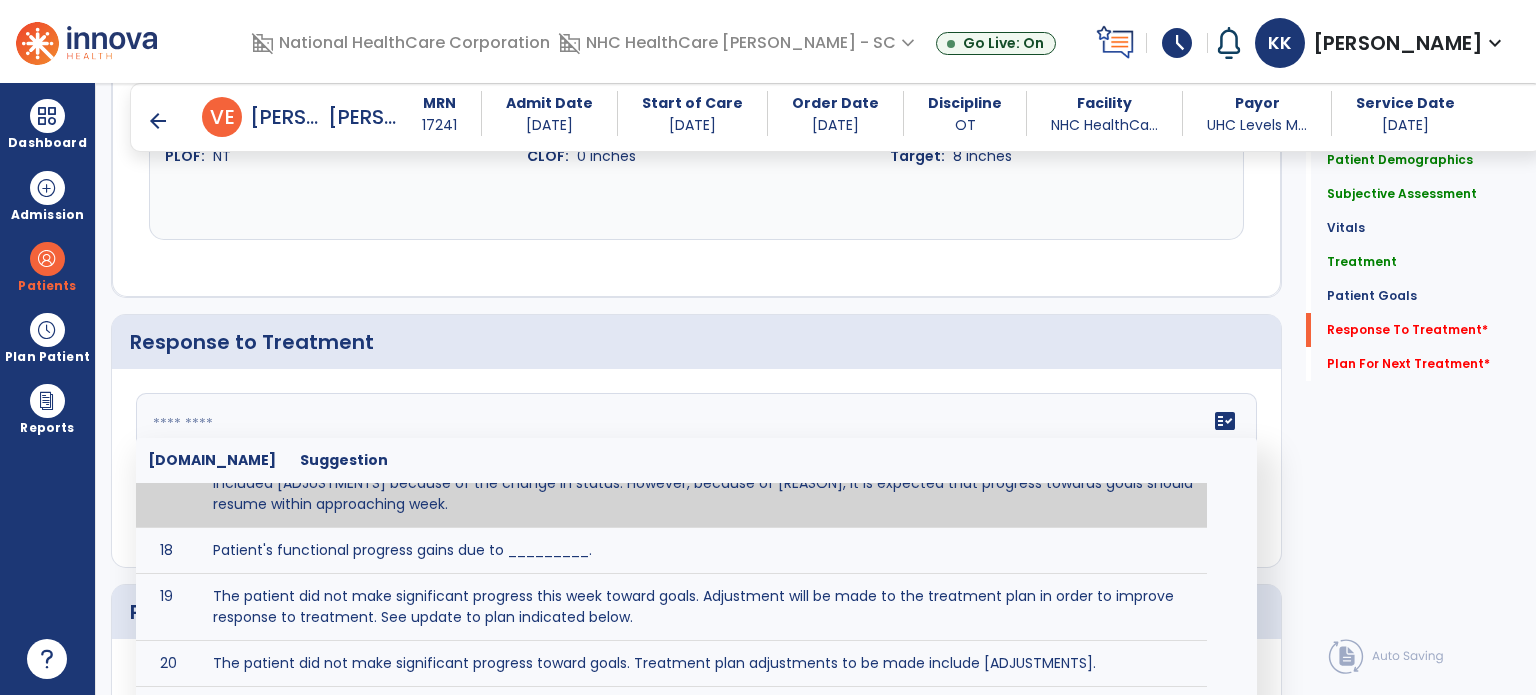 scroll, scrollTop: 858, scrollLeft: 0, axis: vertical 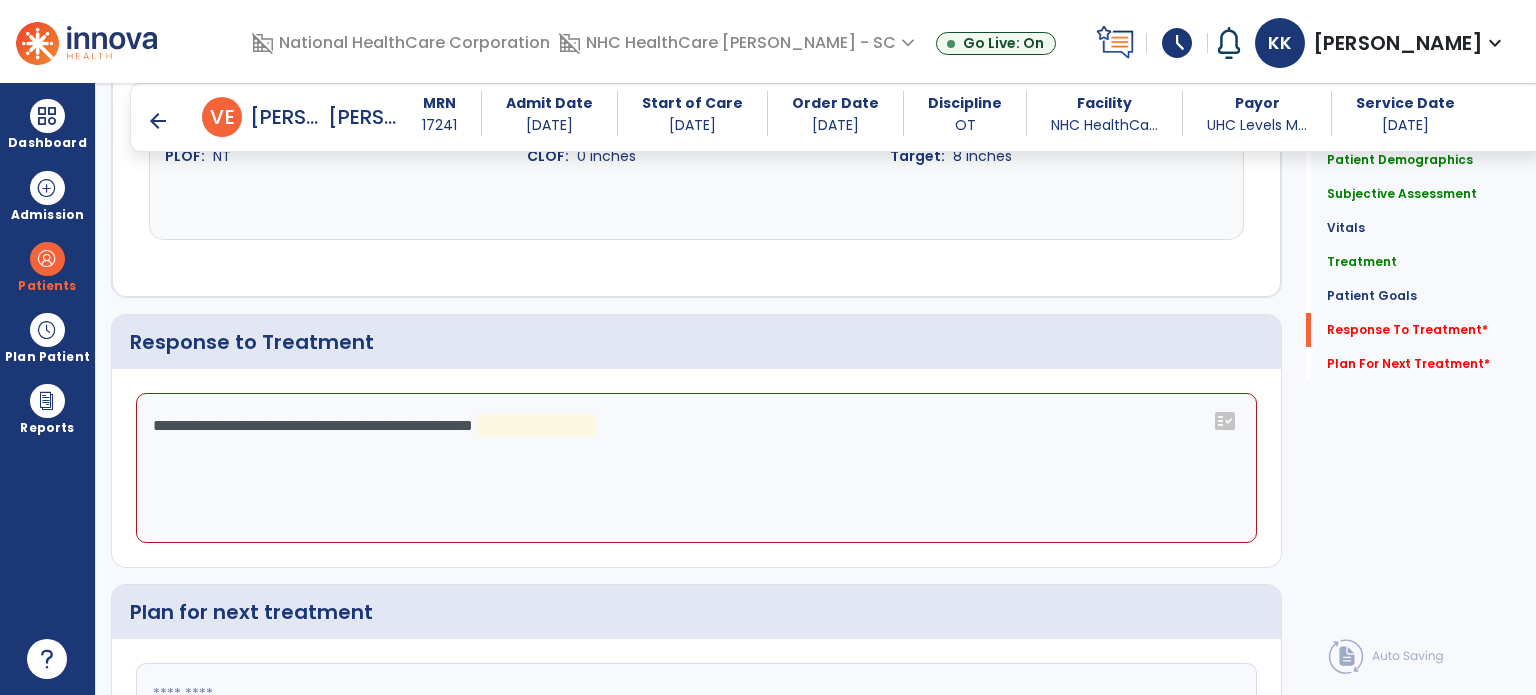 click on "**********" 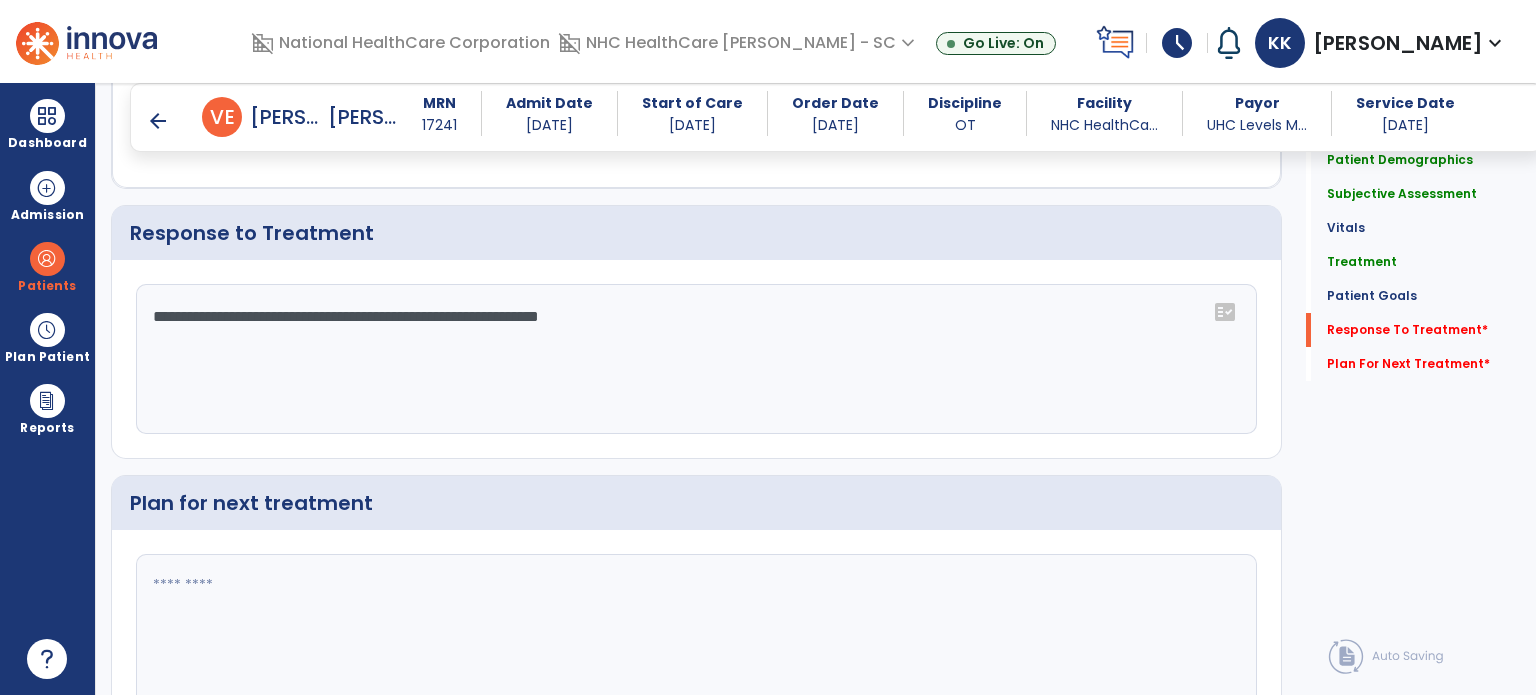 scroll, scrollTop: 3309, scrollLeft: 0, axis: vertical 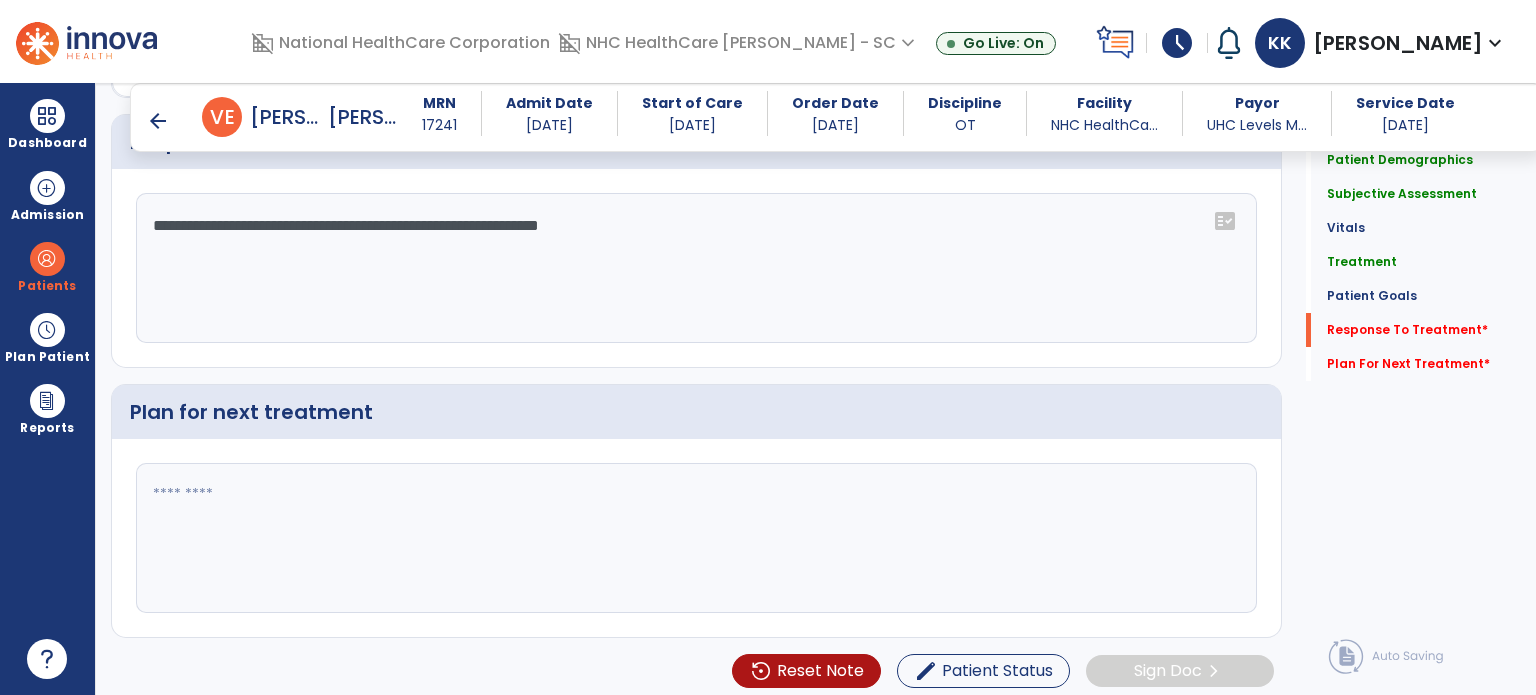 type on "**********" 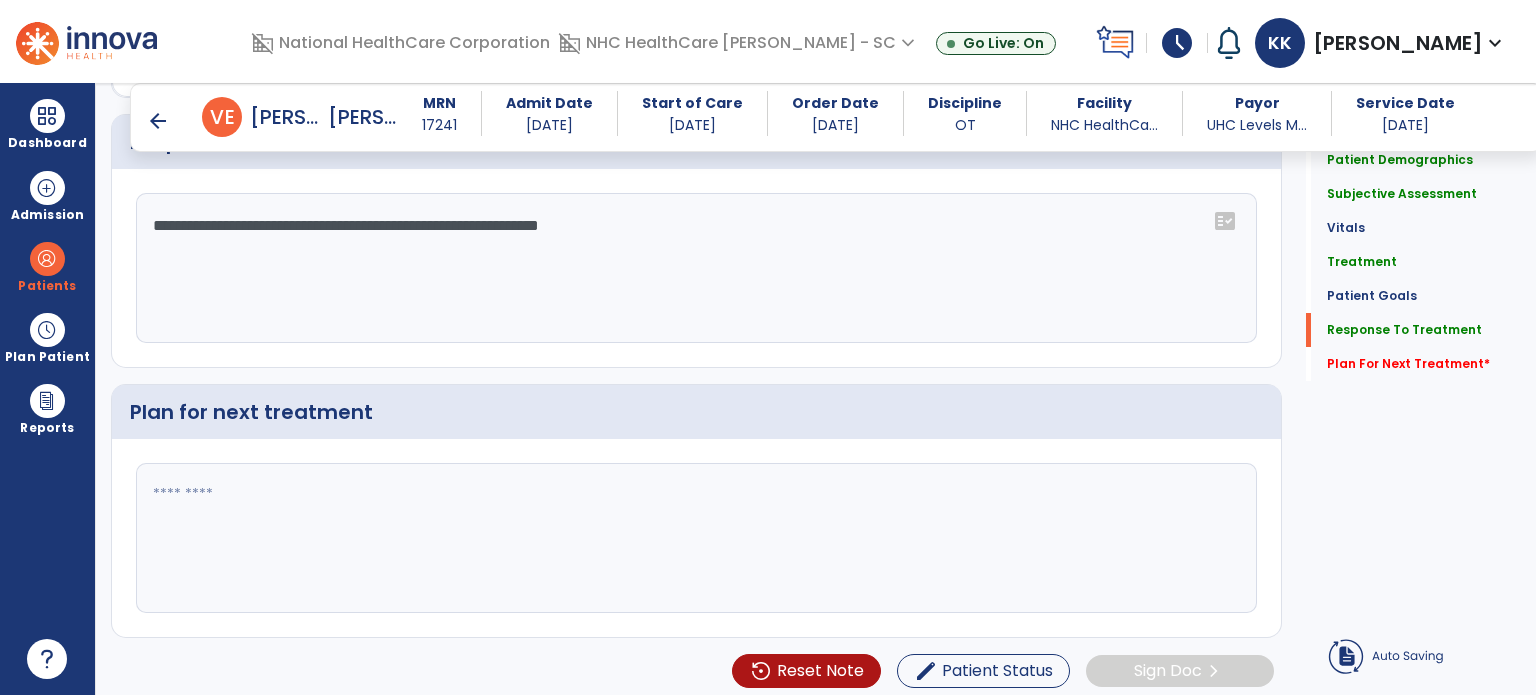 drag, startPoint x: 619, startPoint y: 484, endPoint x: 610, endPoint y: 477, distance: 11.401754 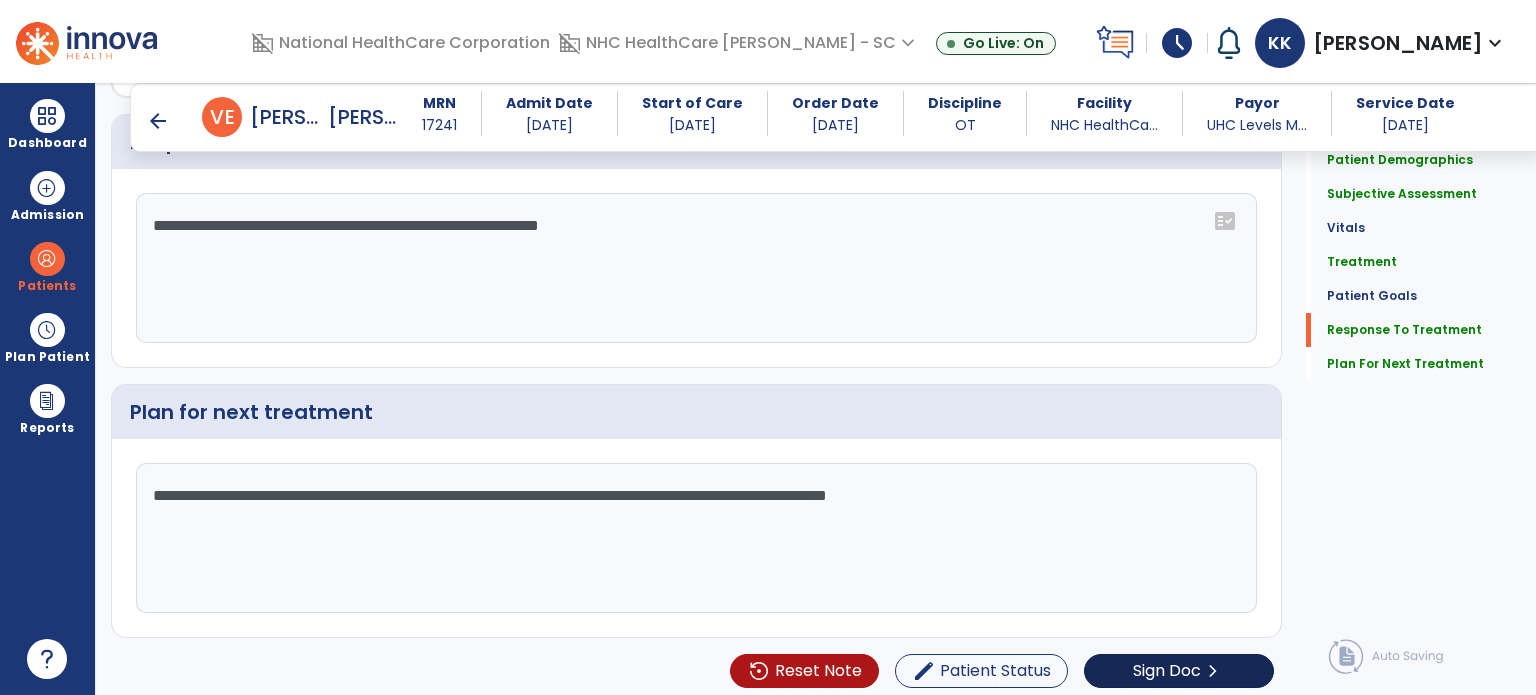 type on "**********" 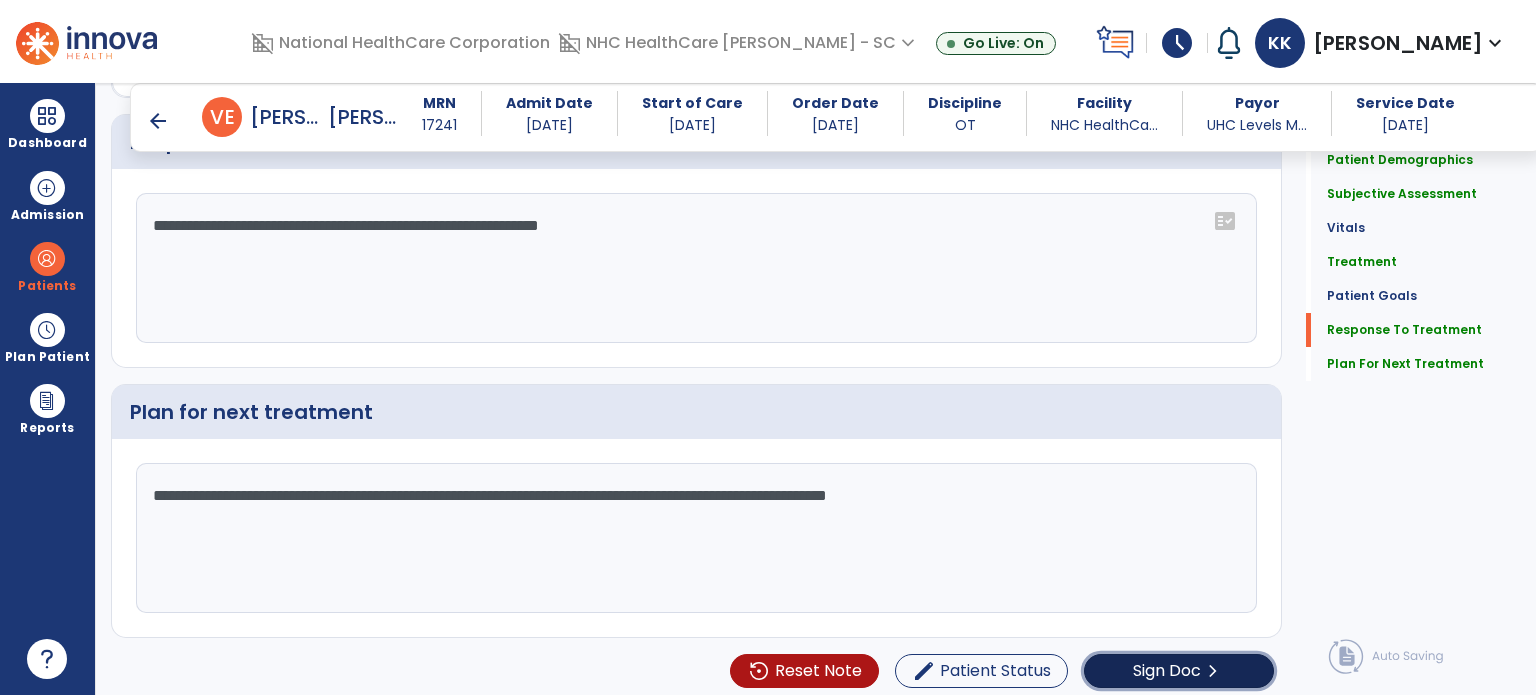 click on "chevron_right" 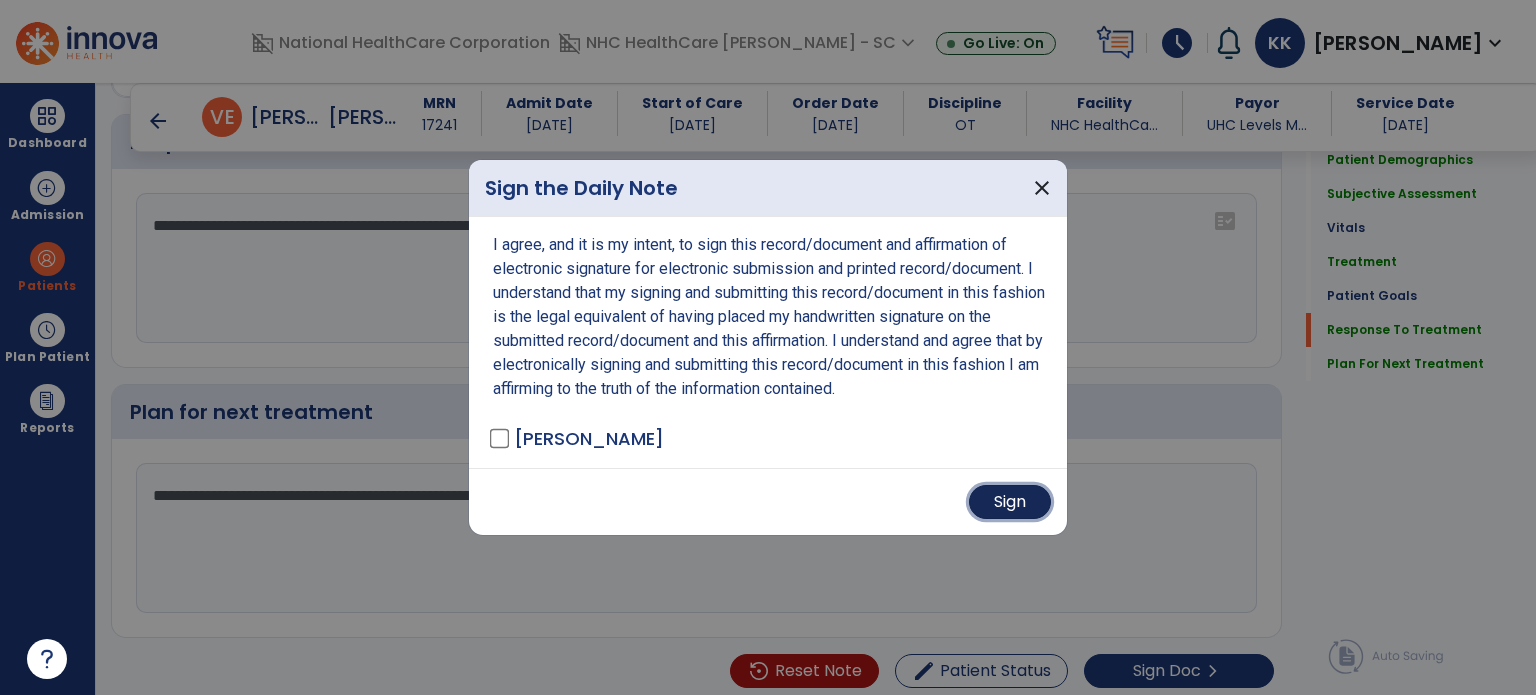 click on "Sign" at bounding box center [1010, 502] 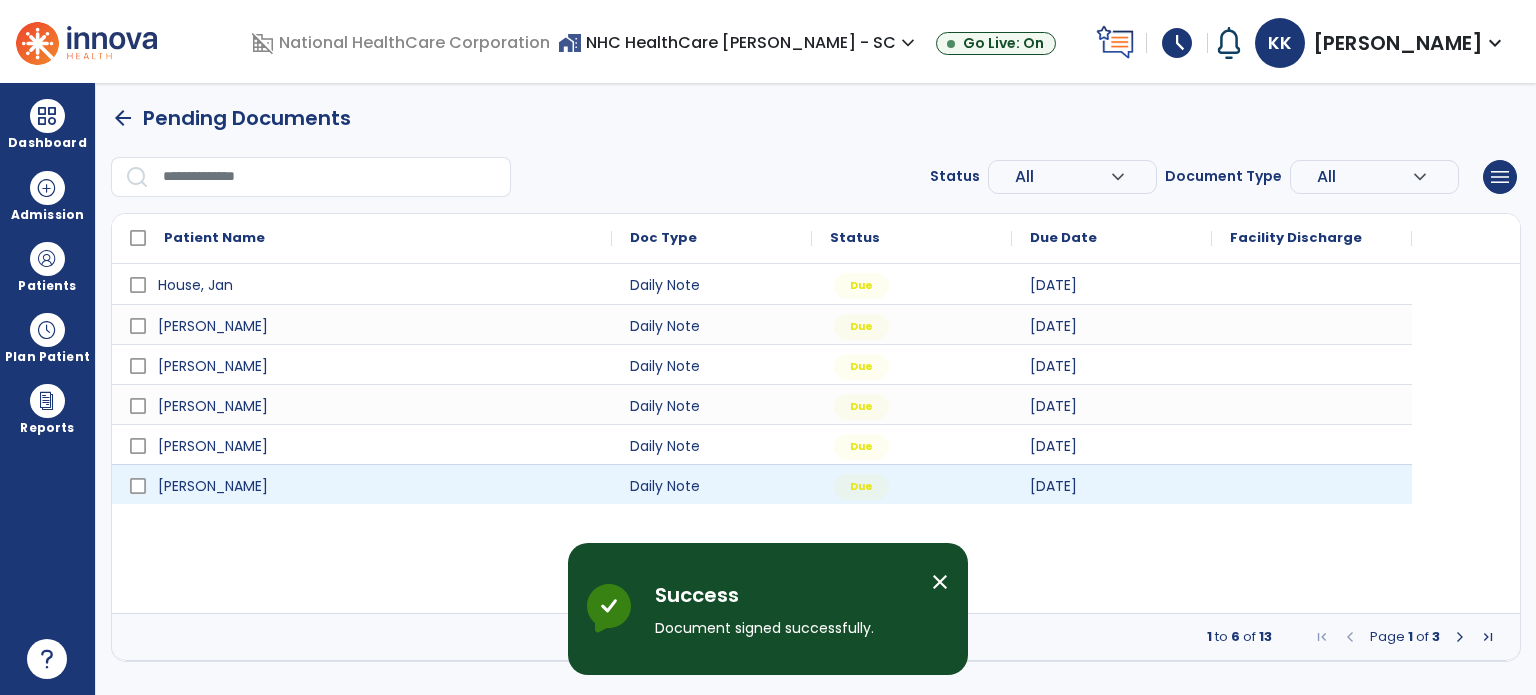 scroll, scrollTop: 0, scrollLeft: 0, axis: both 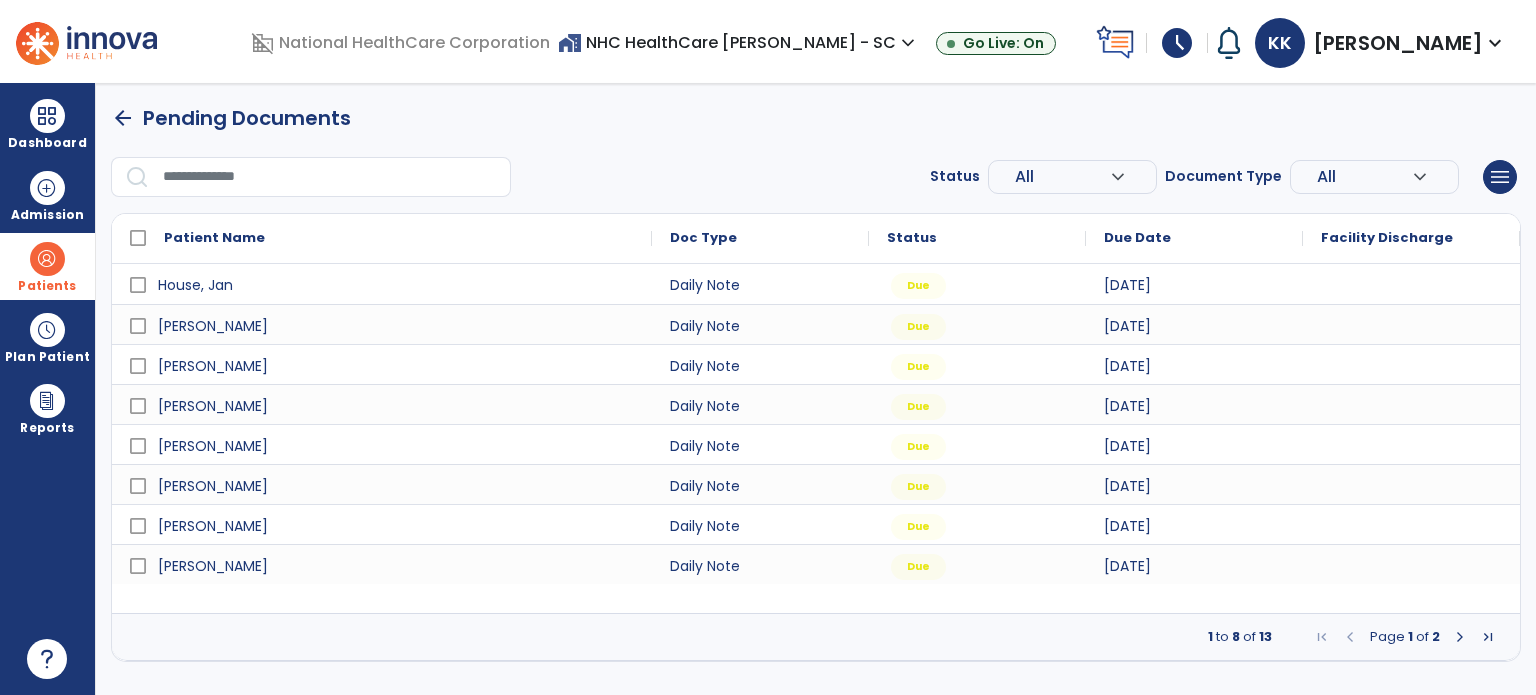 click at bounding box center (47, 259) 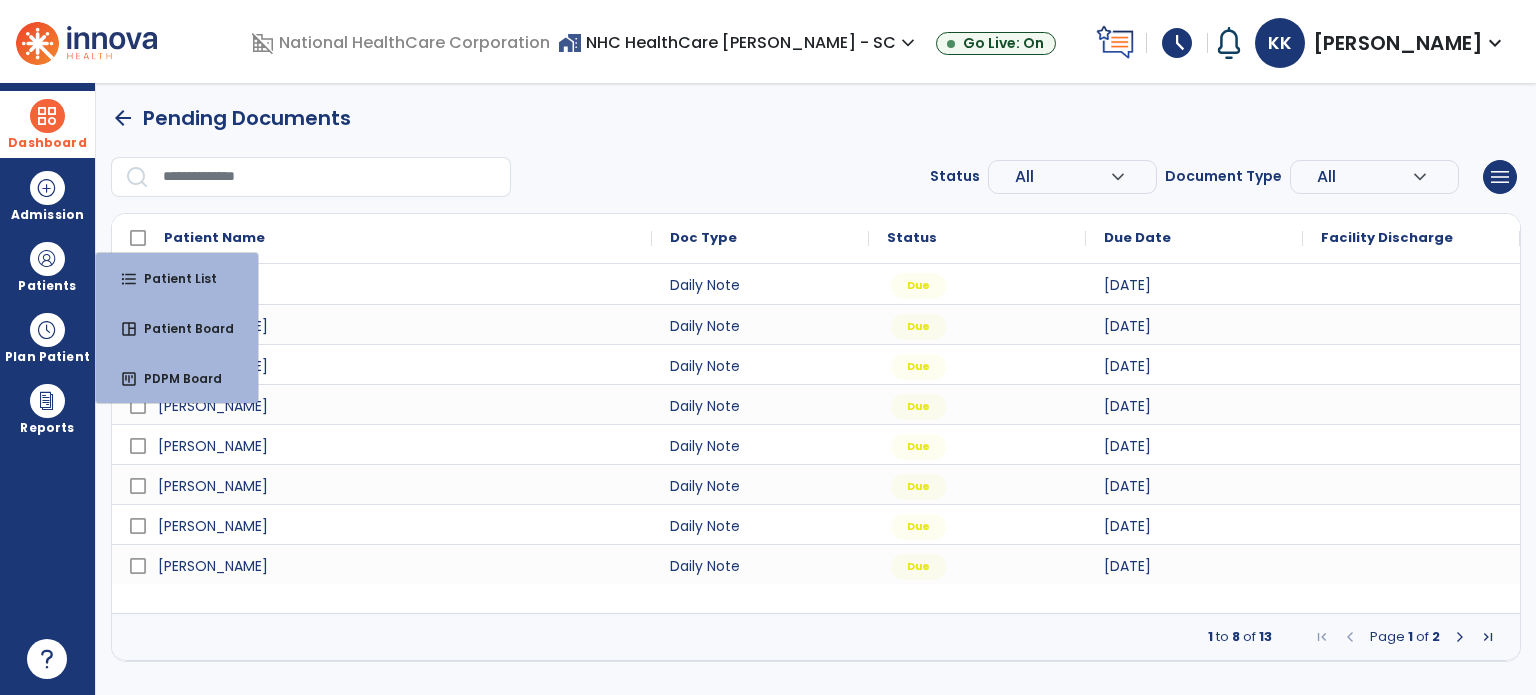 click at bounding box center [47, 116] 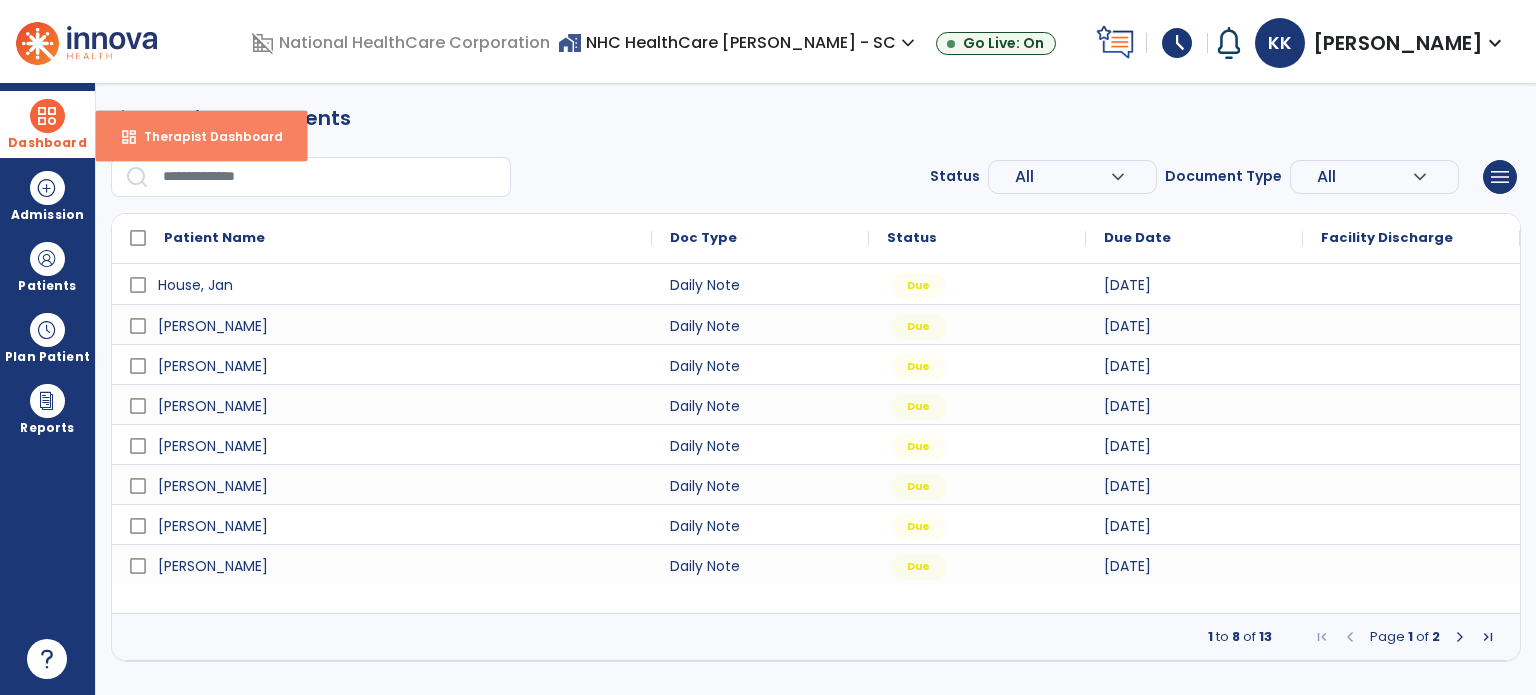click on "dashboard  Therapist Dashboard" at bounding box center (201, 136) 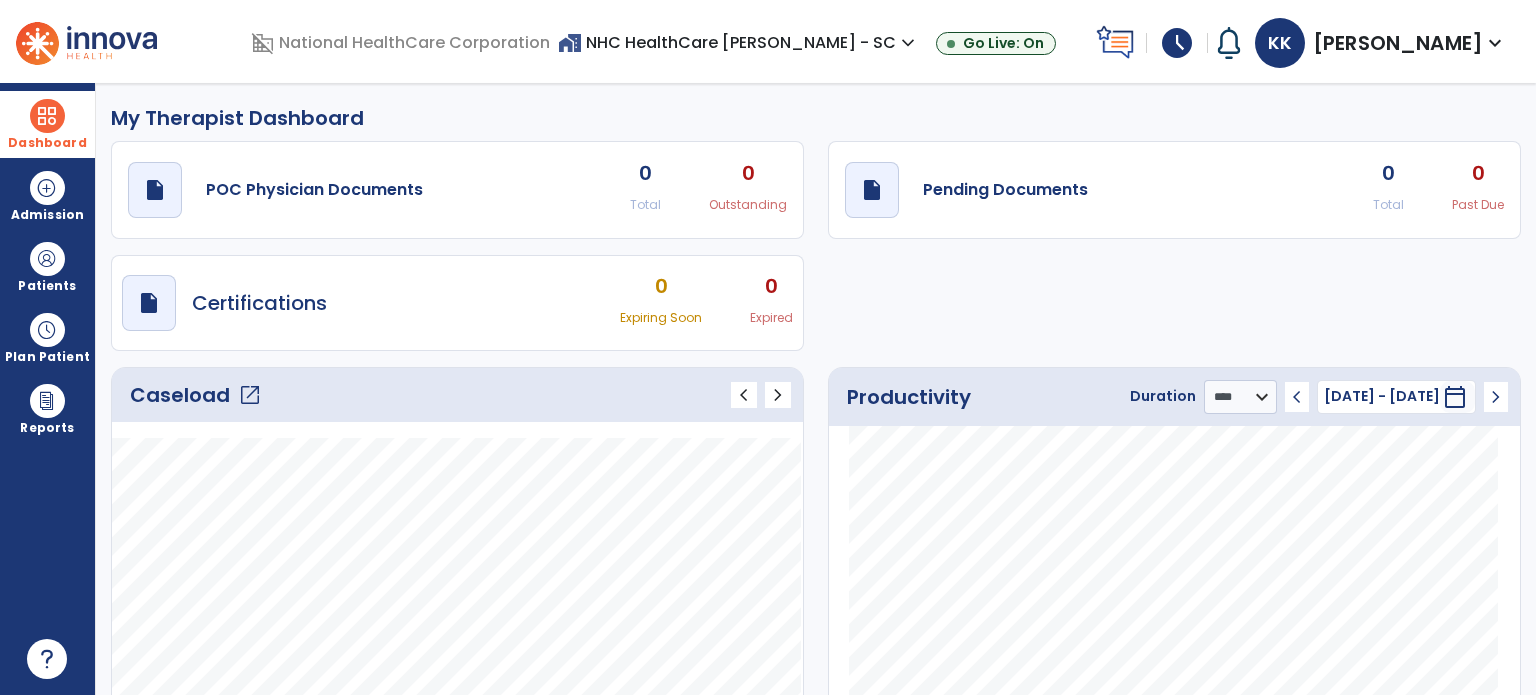 click on "open_in_new" 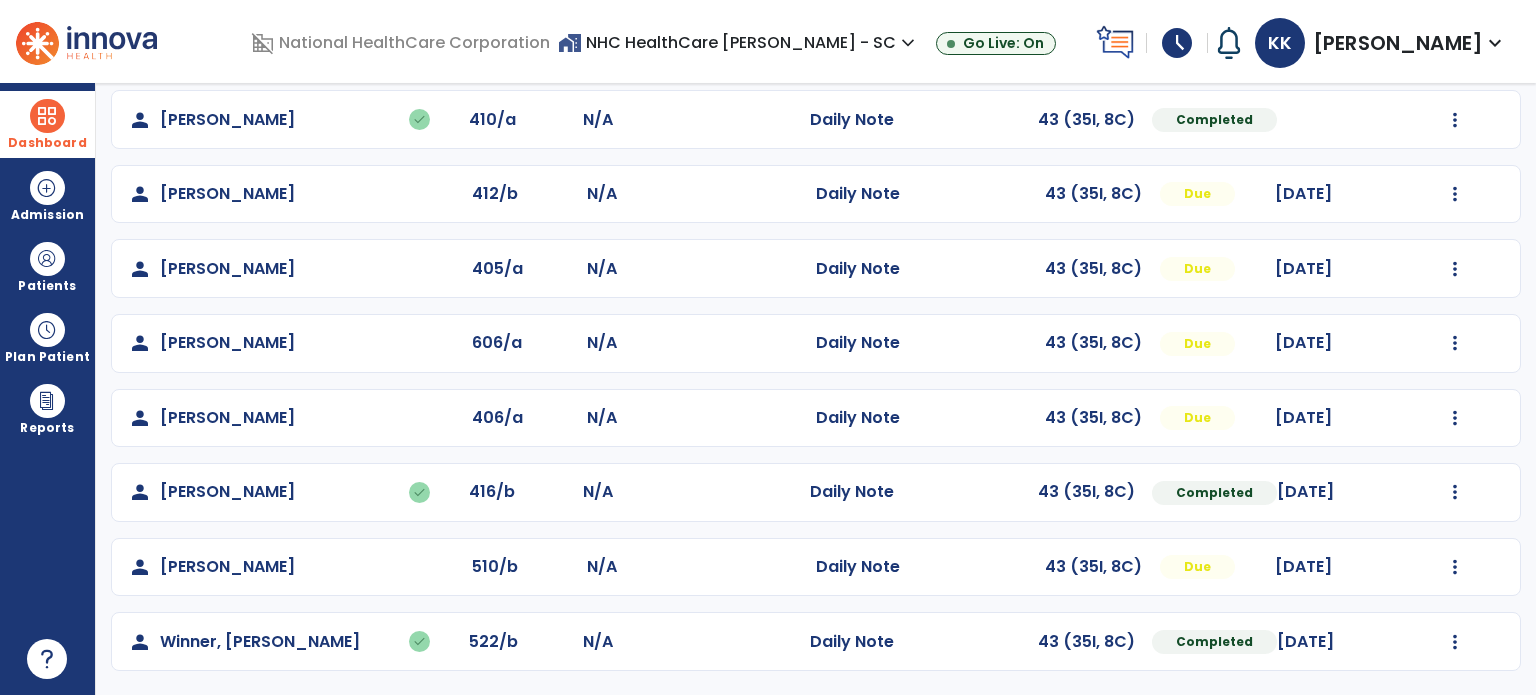 scroll, scrollTop: 838, scrollLeft: 0, axis: vertical 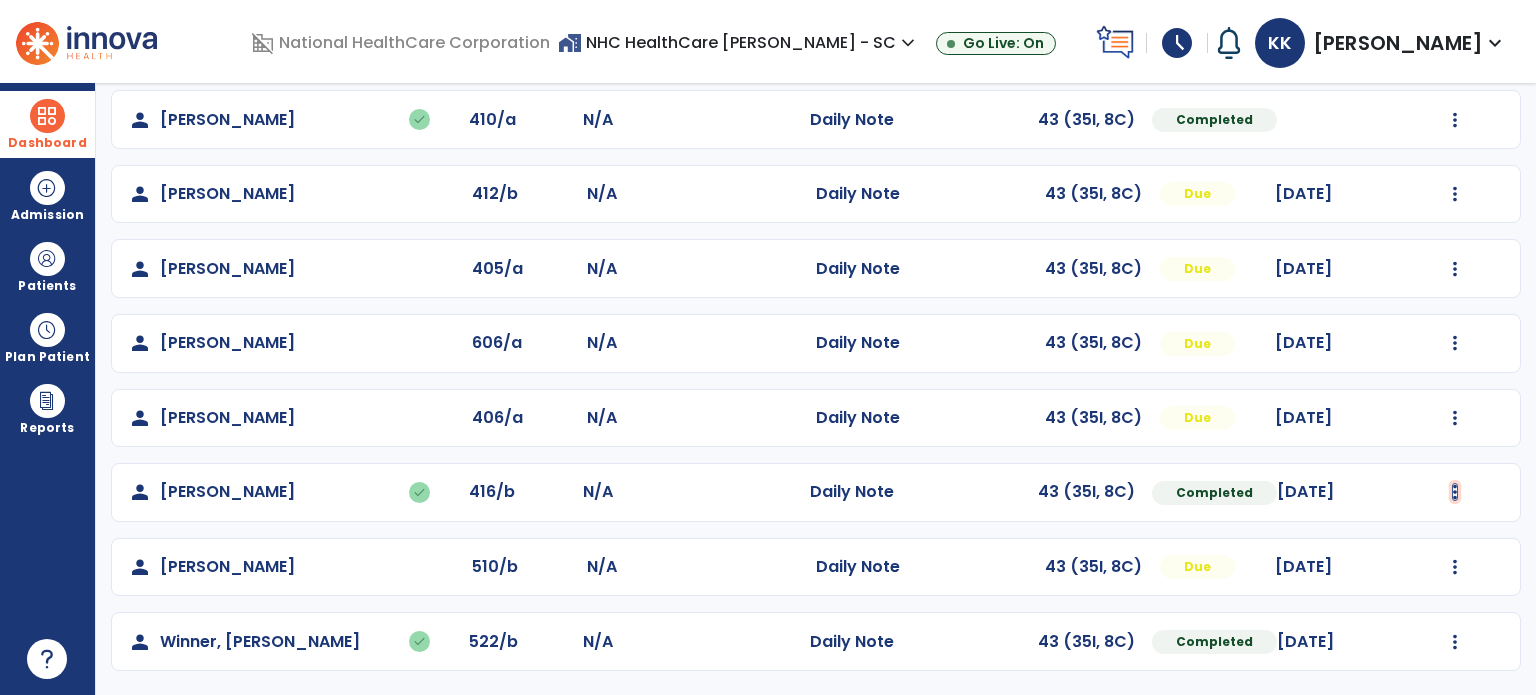 click at bounding box center (1455, -477) 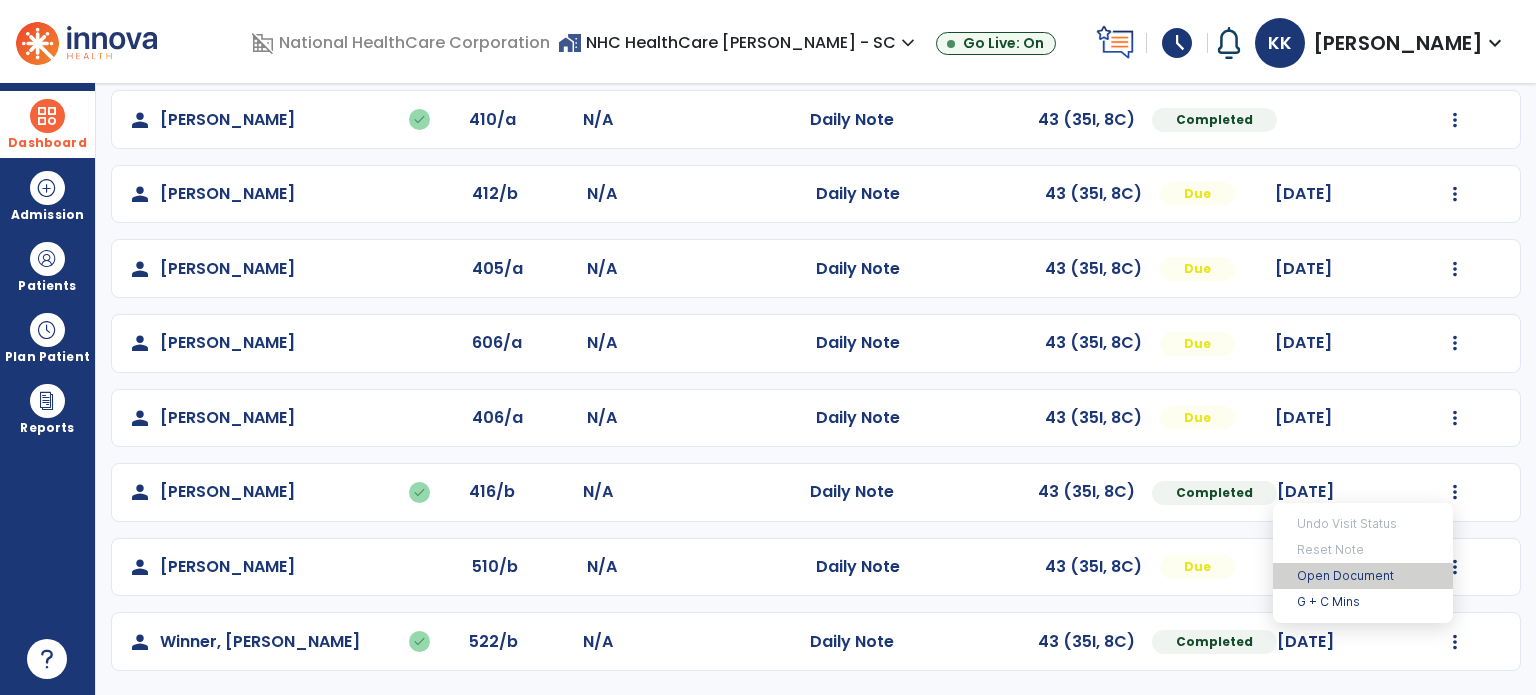 click on "Open Document" at bounding box center [1363, 576] 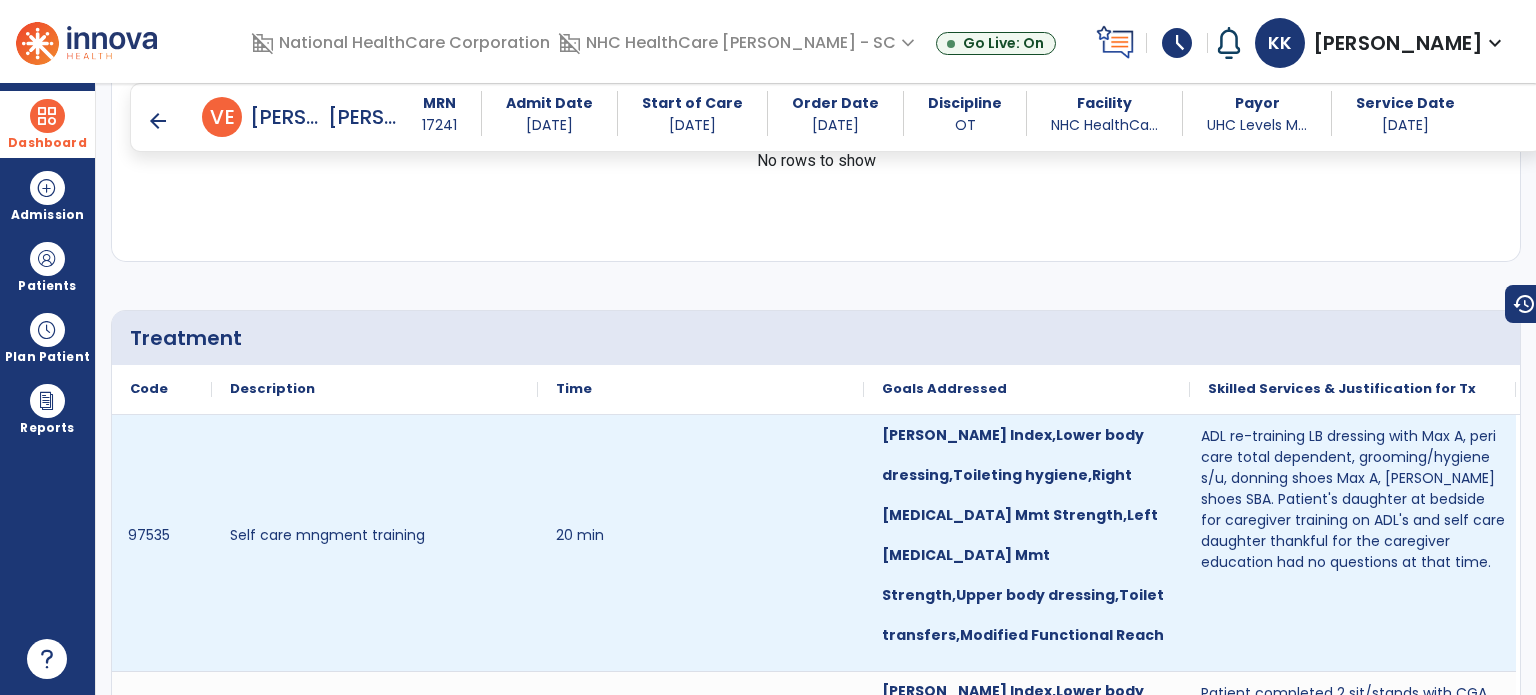 scroll, scrollTop: 800, scrollLeft: 0, axis: vertical 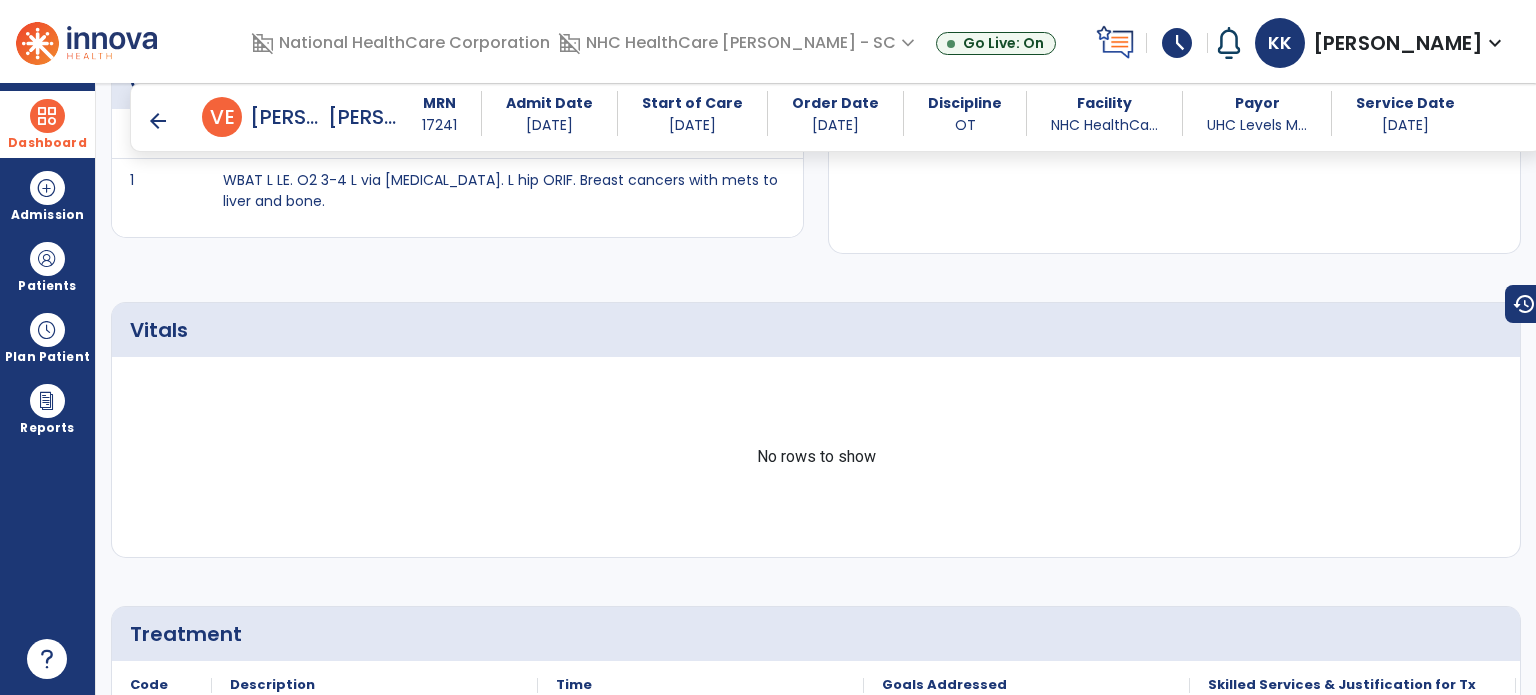 click on "arrow_back" at bounding box center (158, 121) 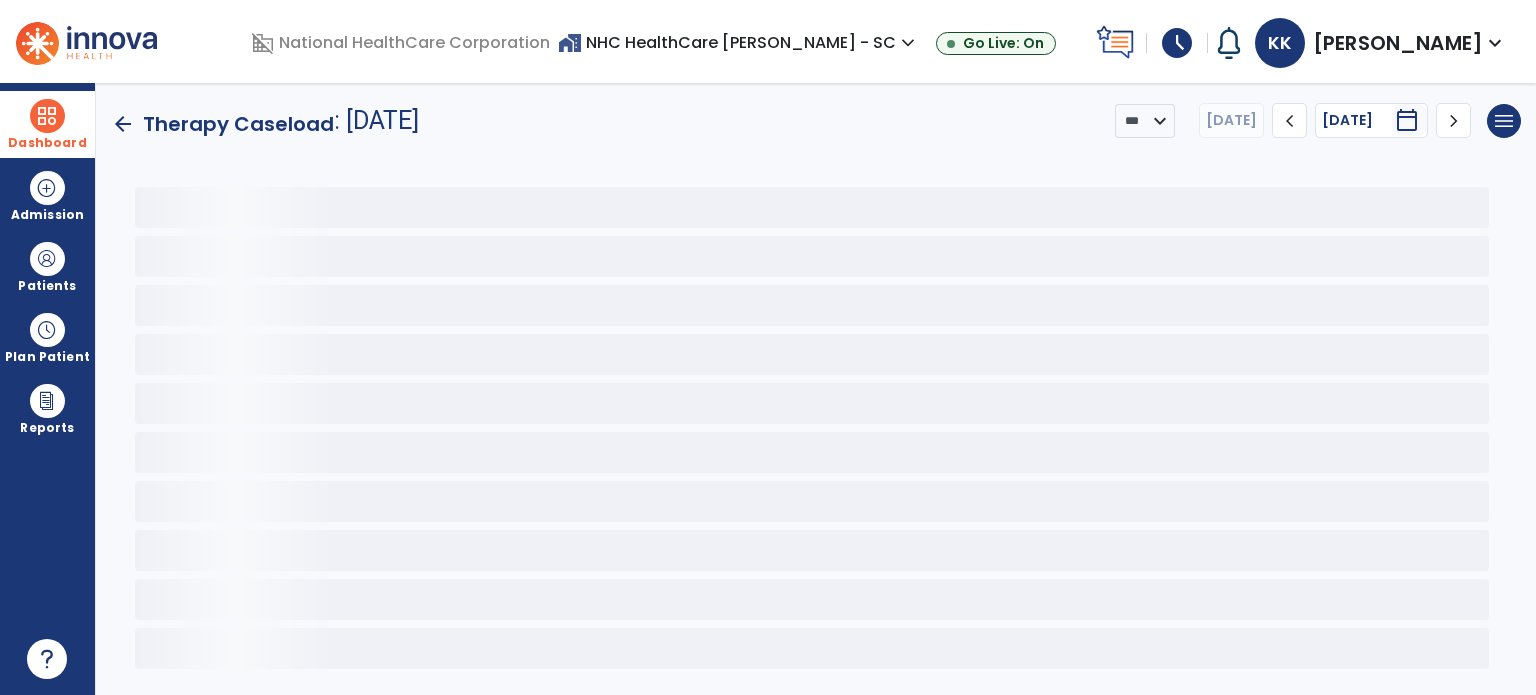 scroll, scrollTop: 0, scrollLeft: 0, axis: both 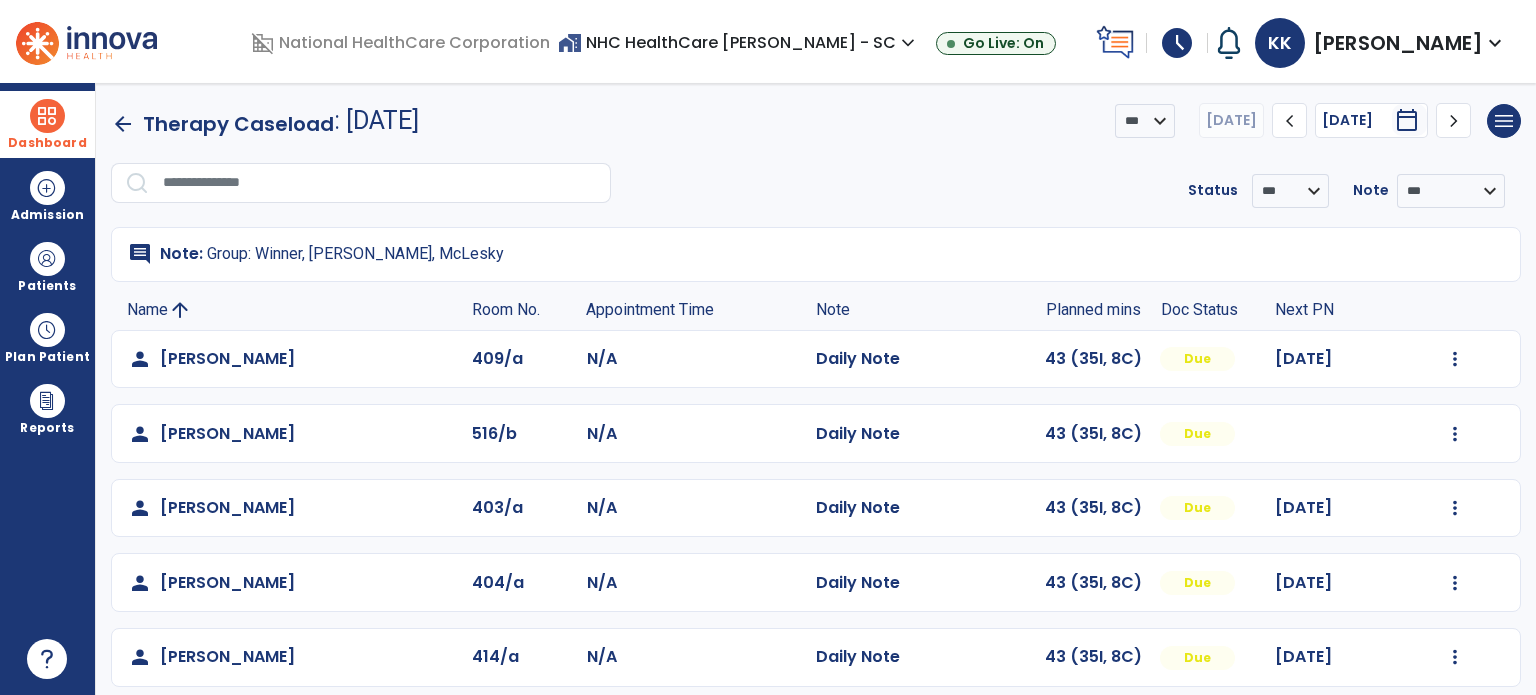 click on "Dashboard" at bounding box center (47, 124) 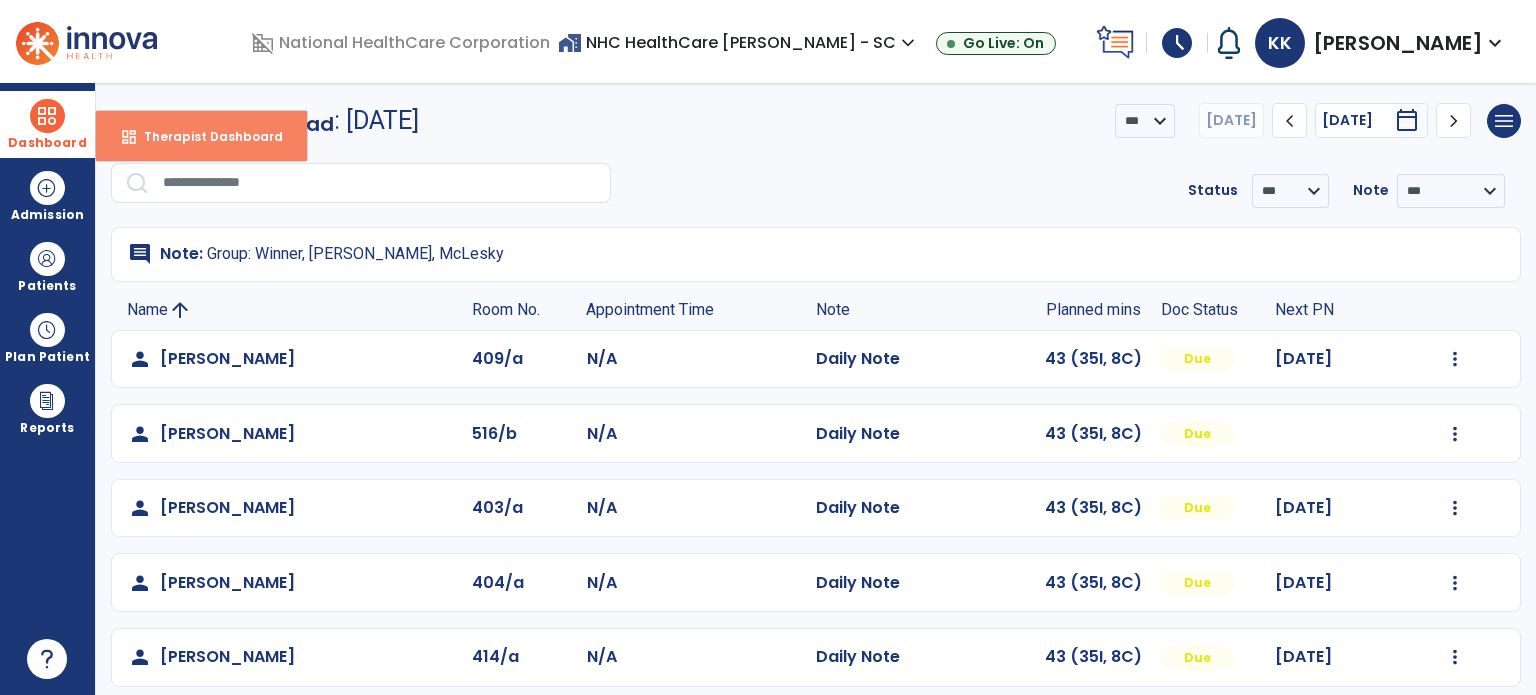 click on "Therapist Dashboard" at bounding box center [205, 136] 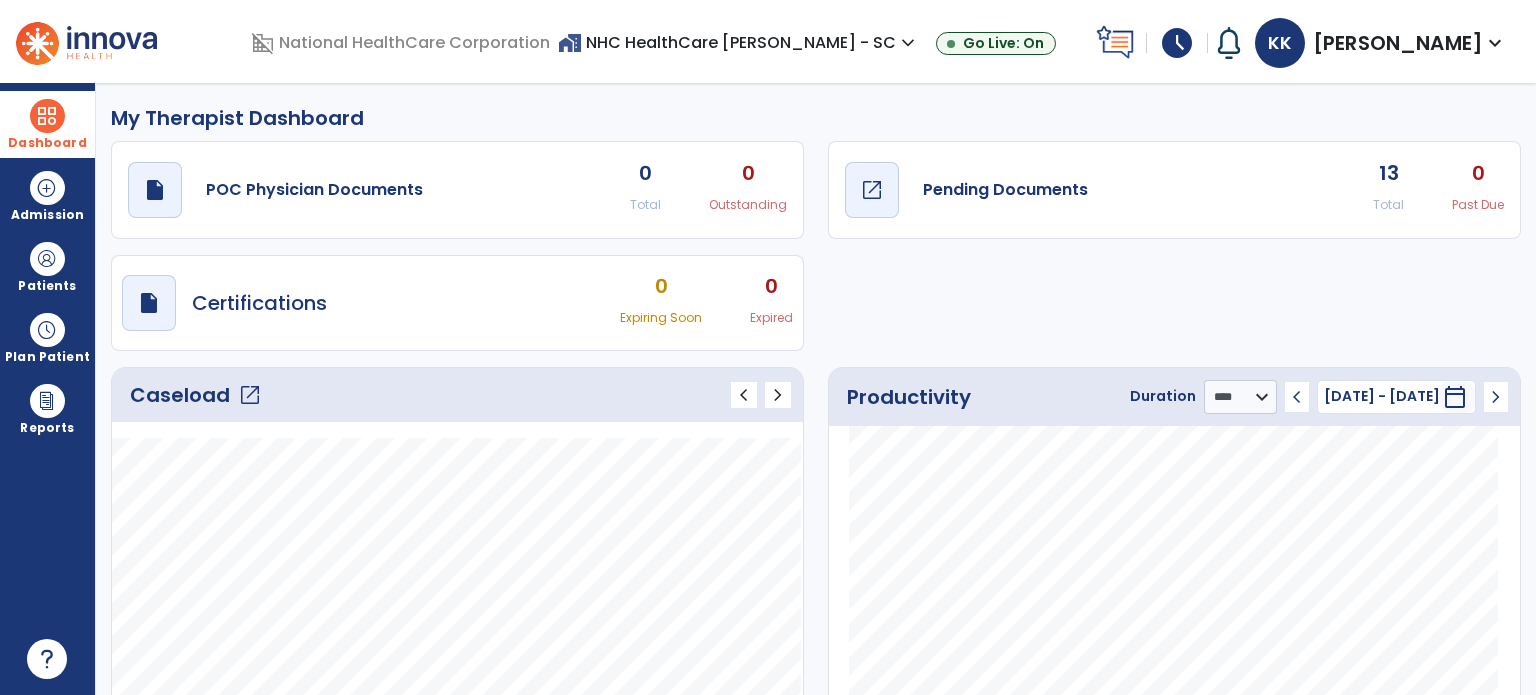 click on "open_in_new" 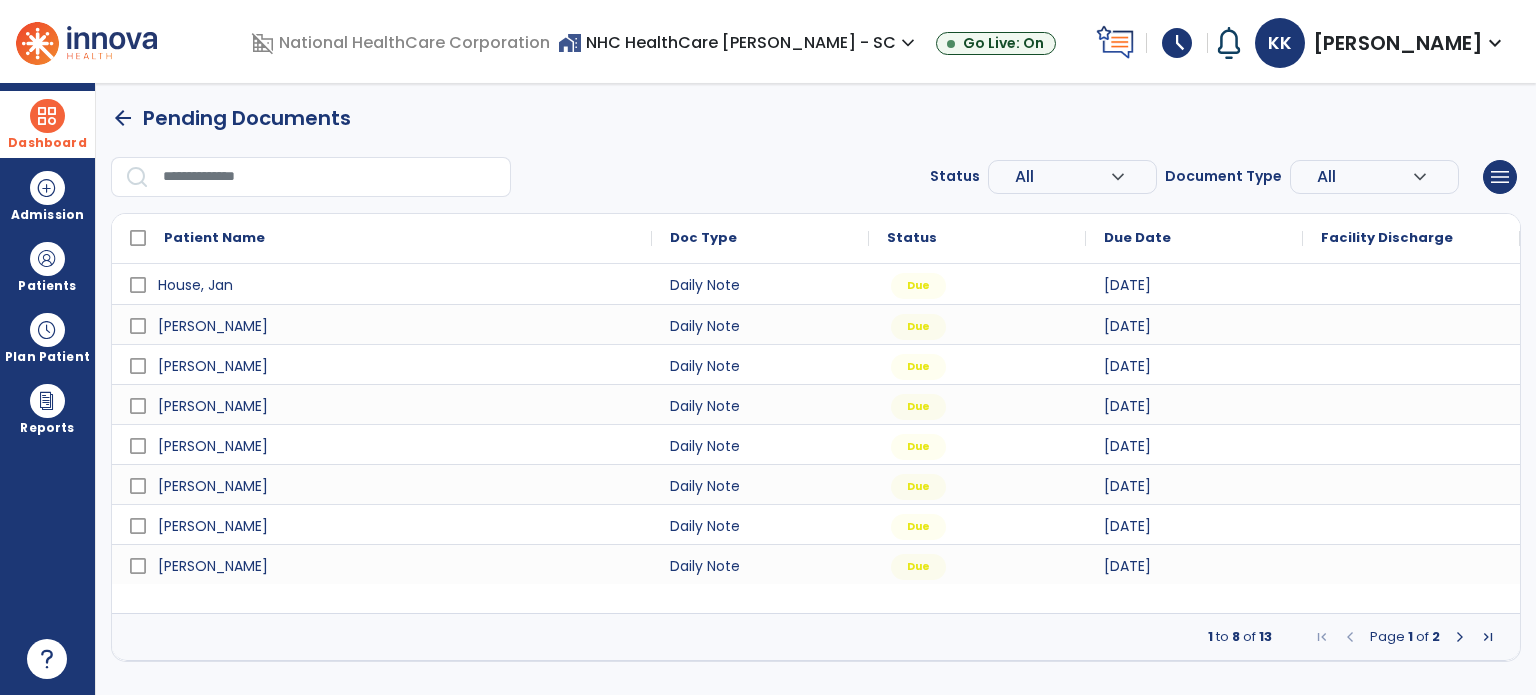 click at bounding box center [1460, 637] 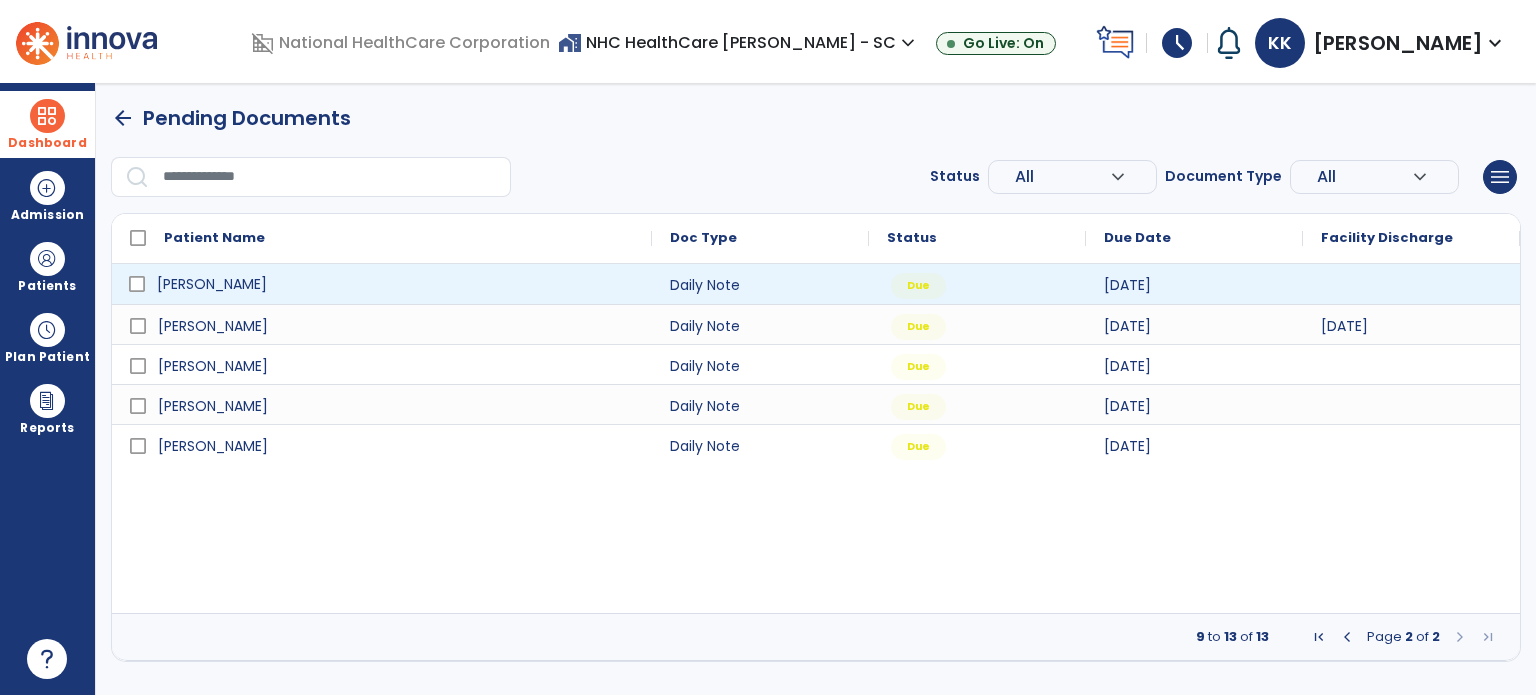 click on "[PERSON_NAME]" at bounding box center [396, 284] 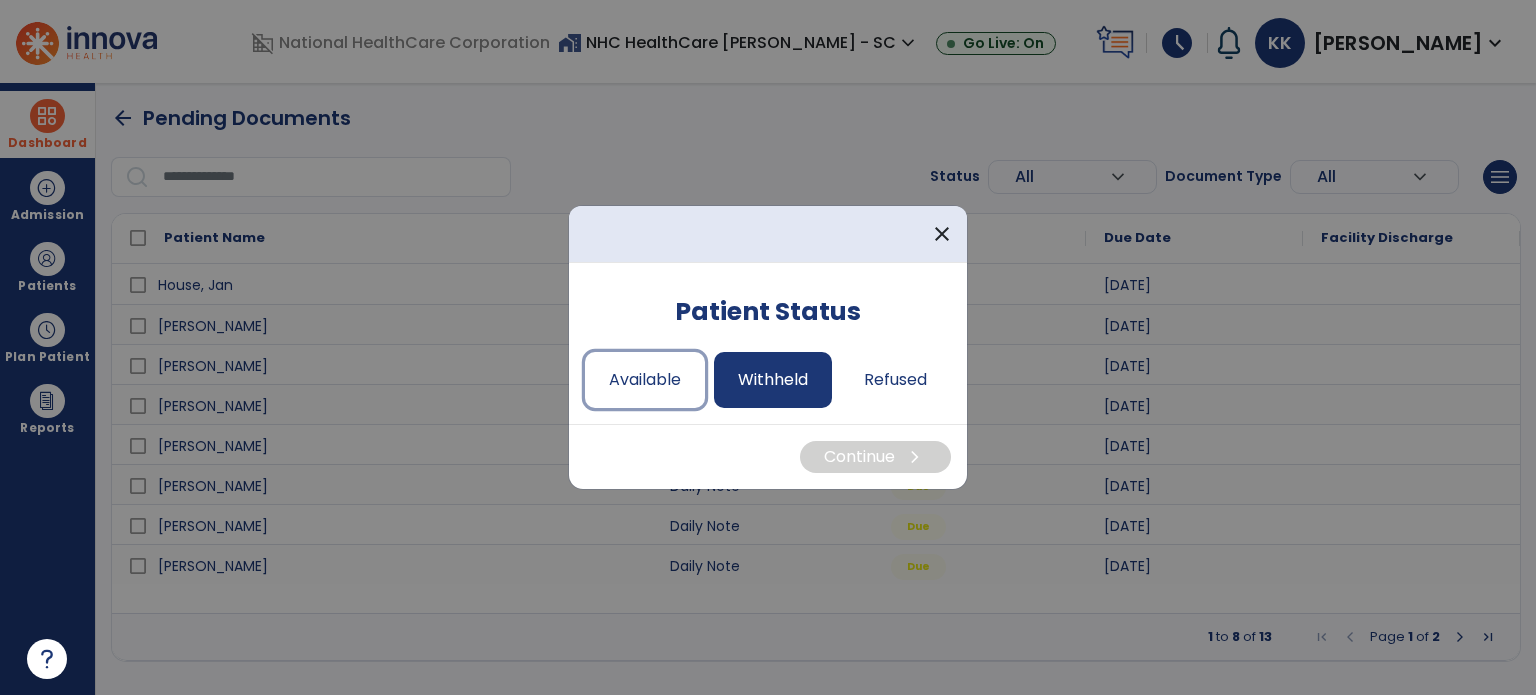 drag, startPoint x: 636, startPoint y: 380, endPoint x: 722, endPoint y: 369, distance: 86.70064 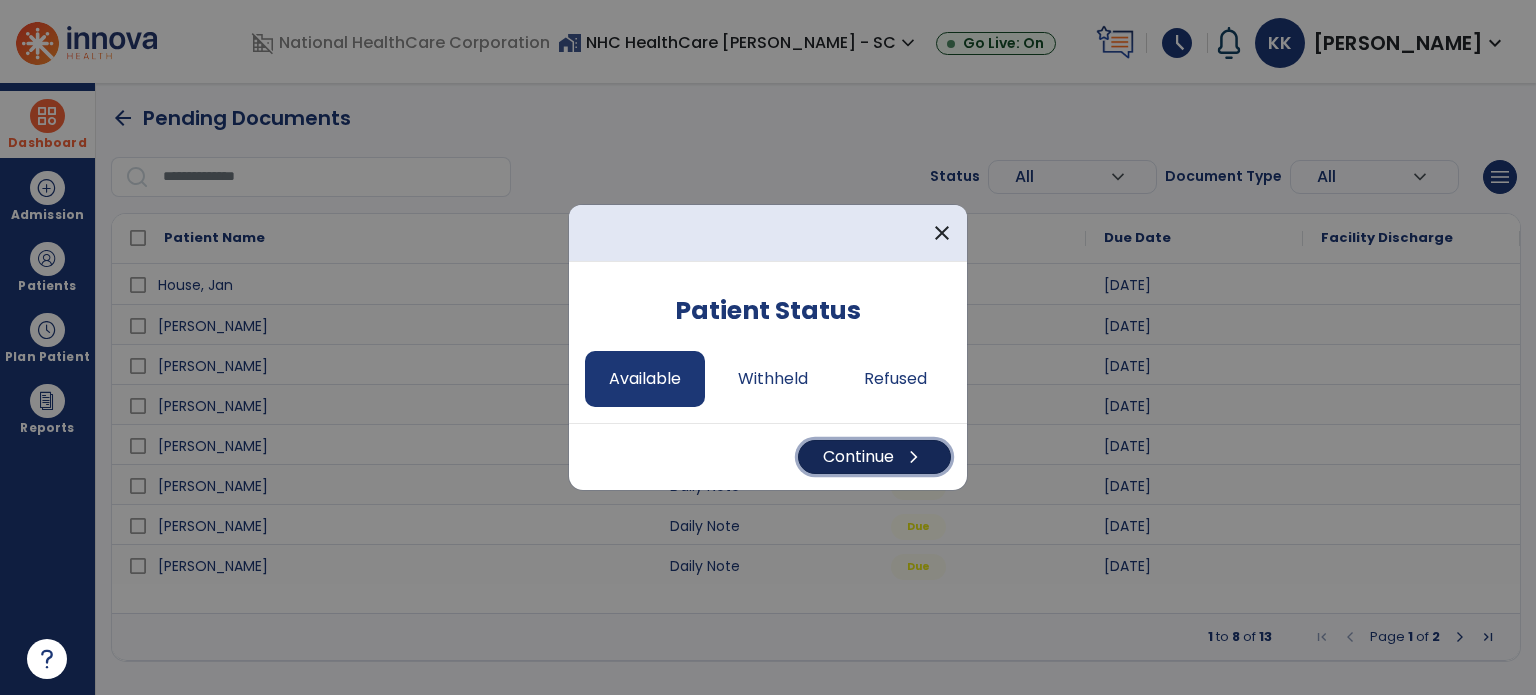 click on "Continue   chevron_right" at bounding box center [874, 457] 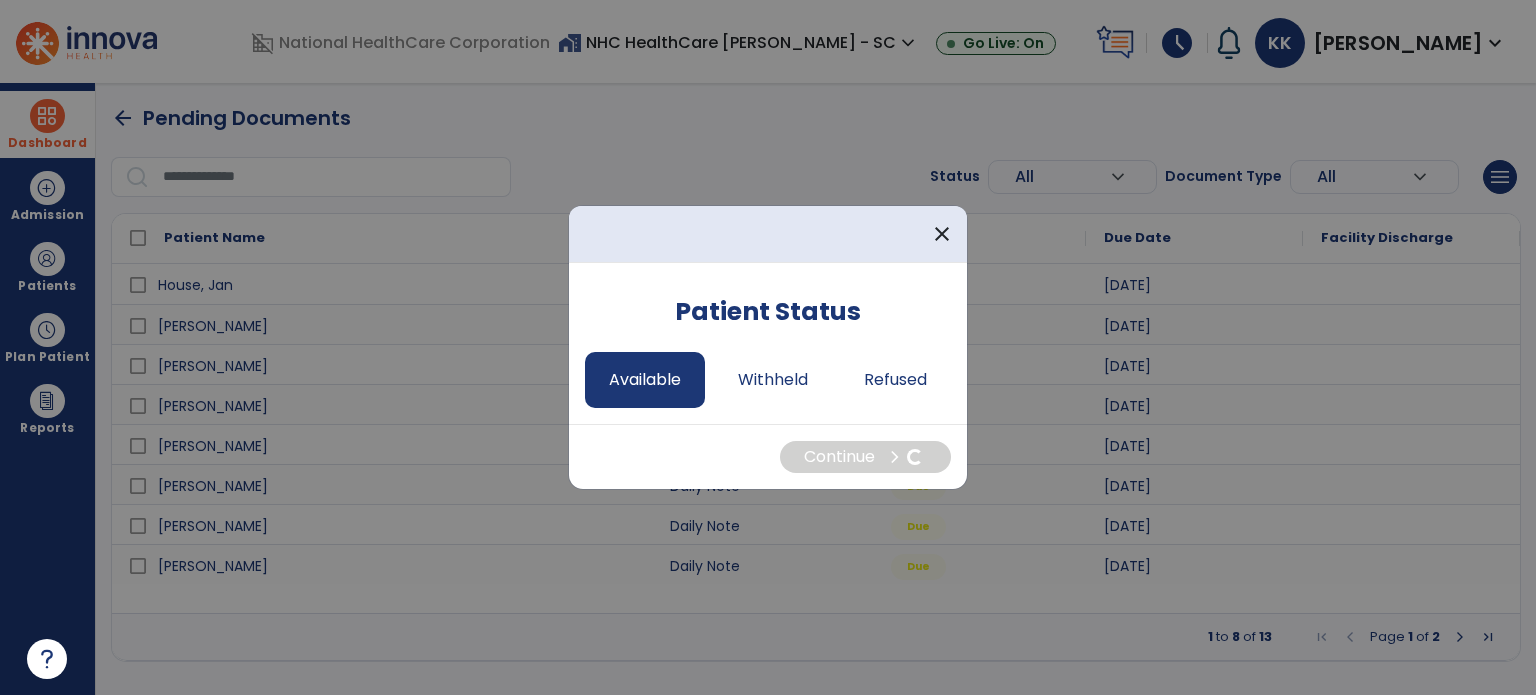 select on "*" 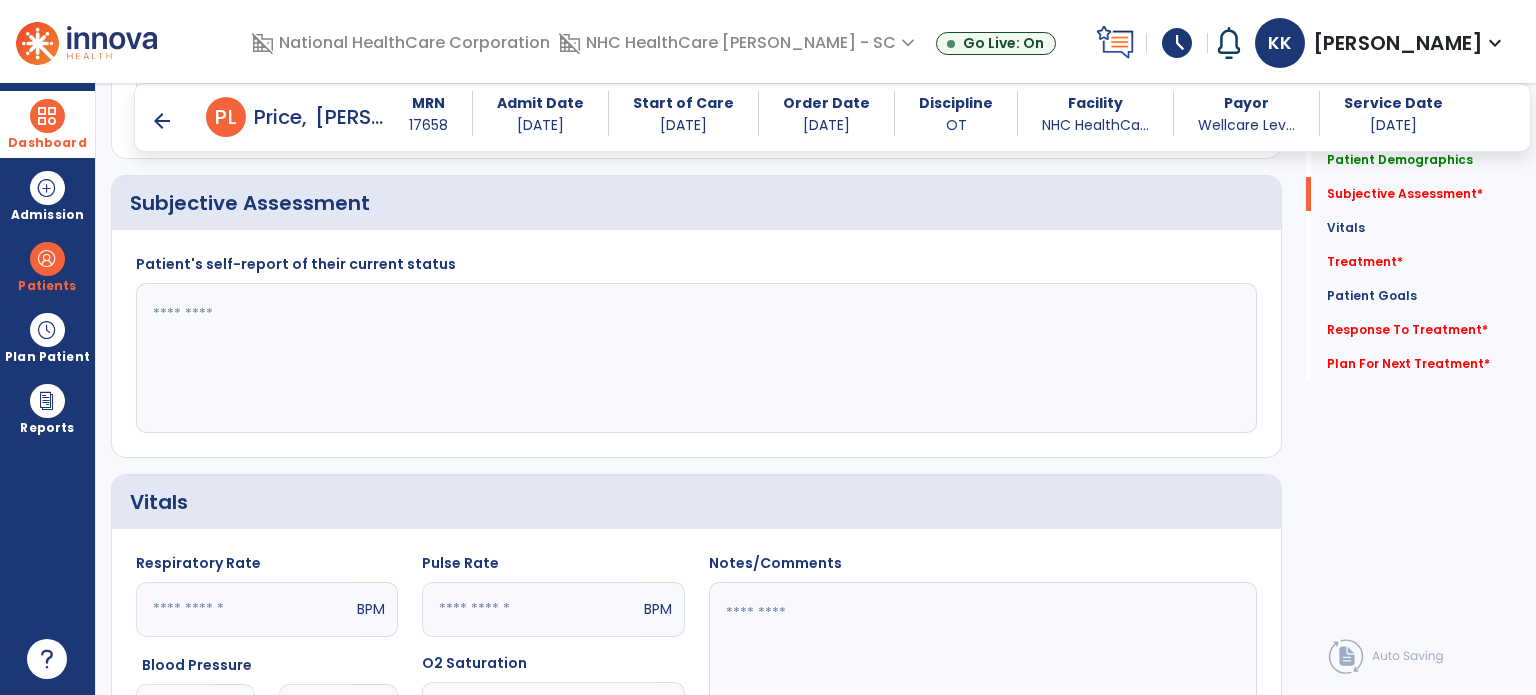 scroll, scrollTop: 400, scrollLeft: 0, axis: vertical 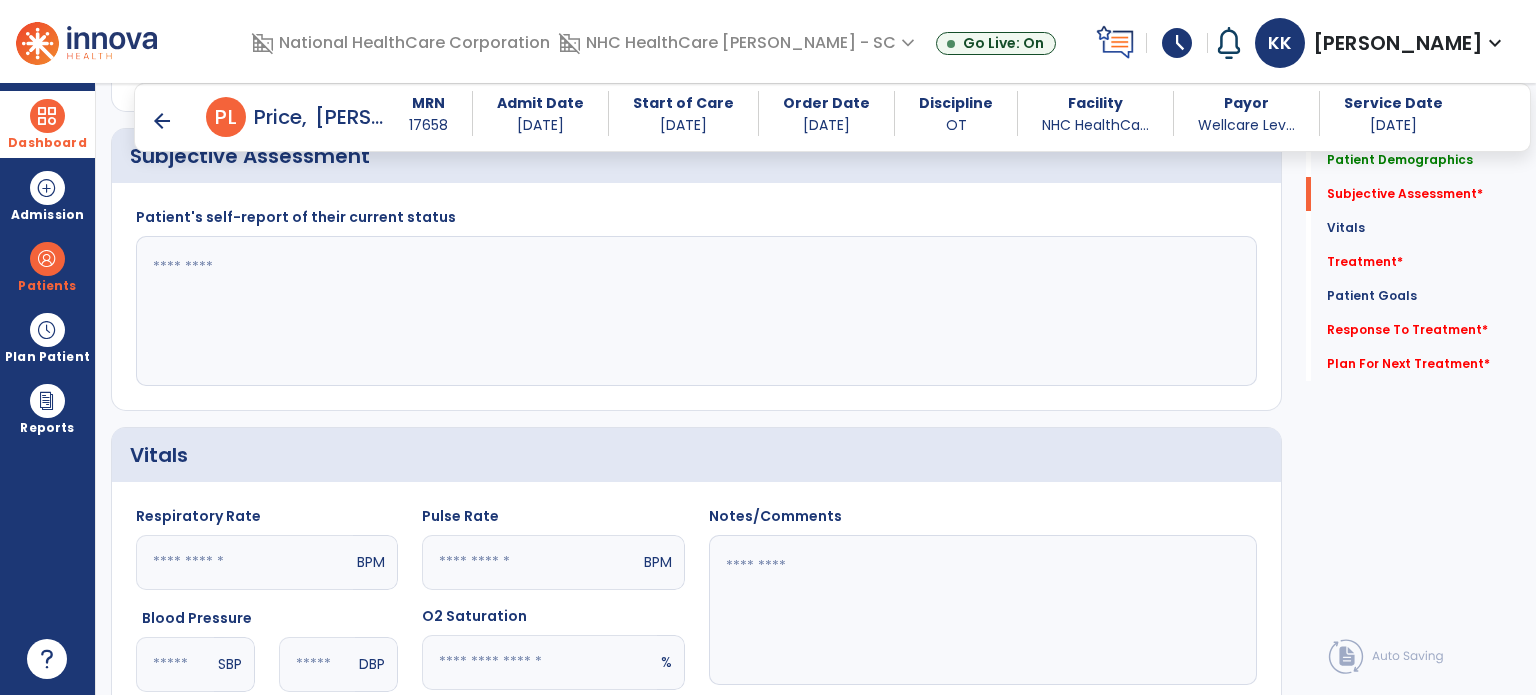 click 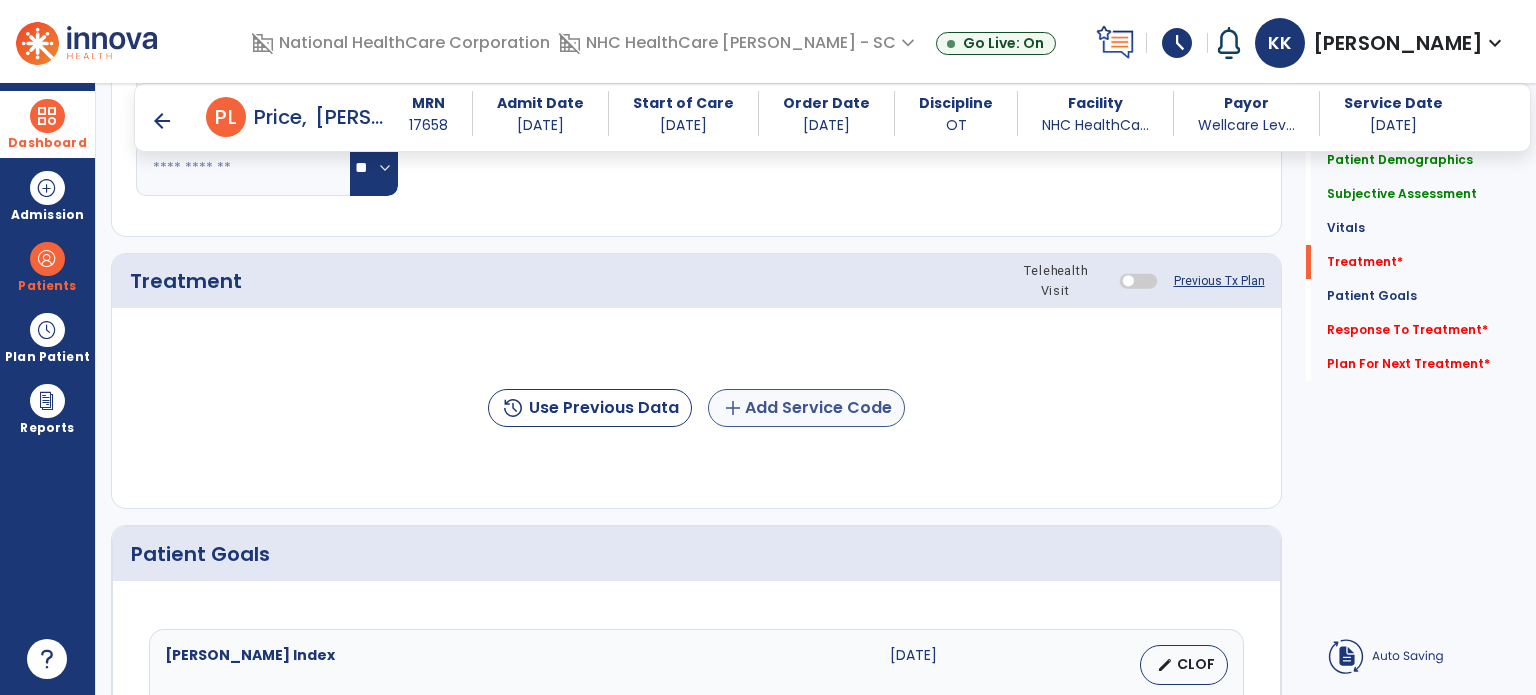 scroll, scrollTop: 1000, scrollLeft: 0, axis: vertical 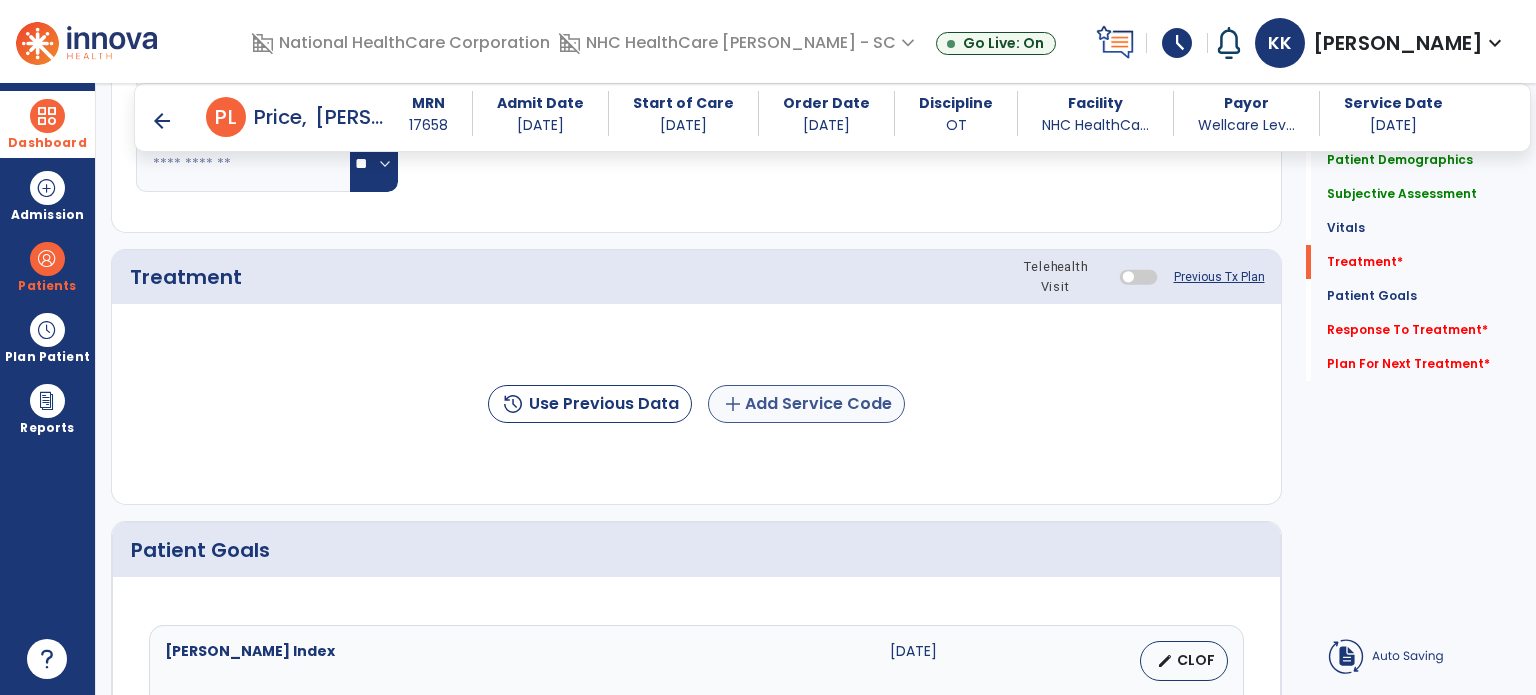 type on "**********" 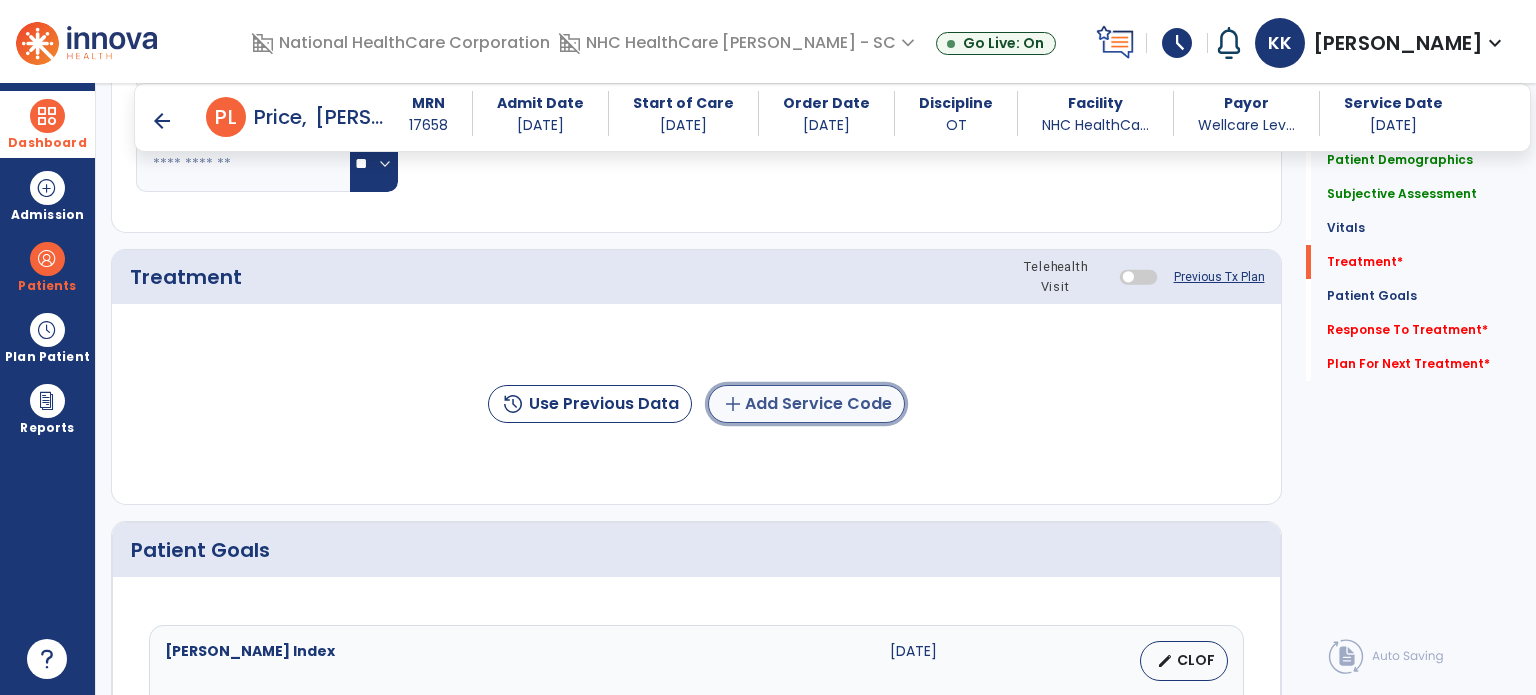 click on "add  Add Service Code" 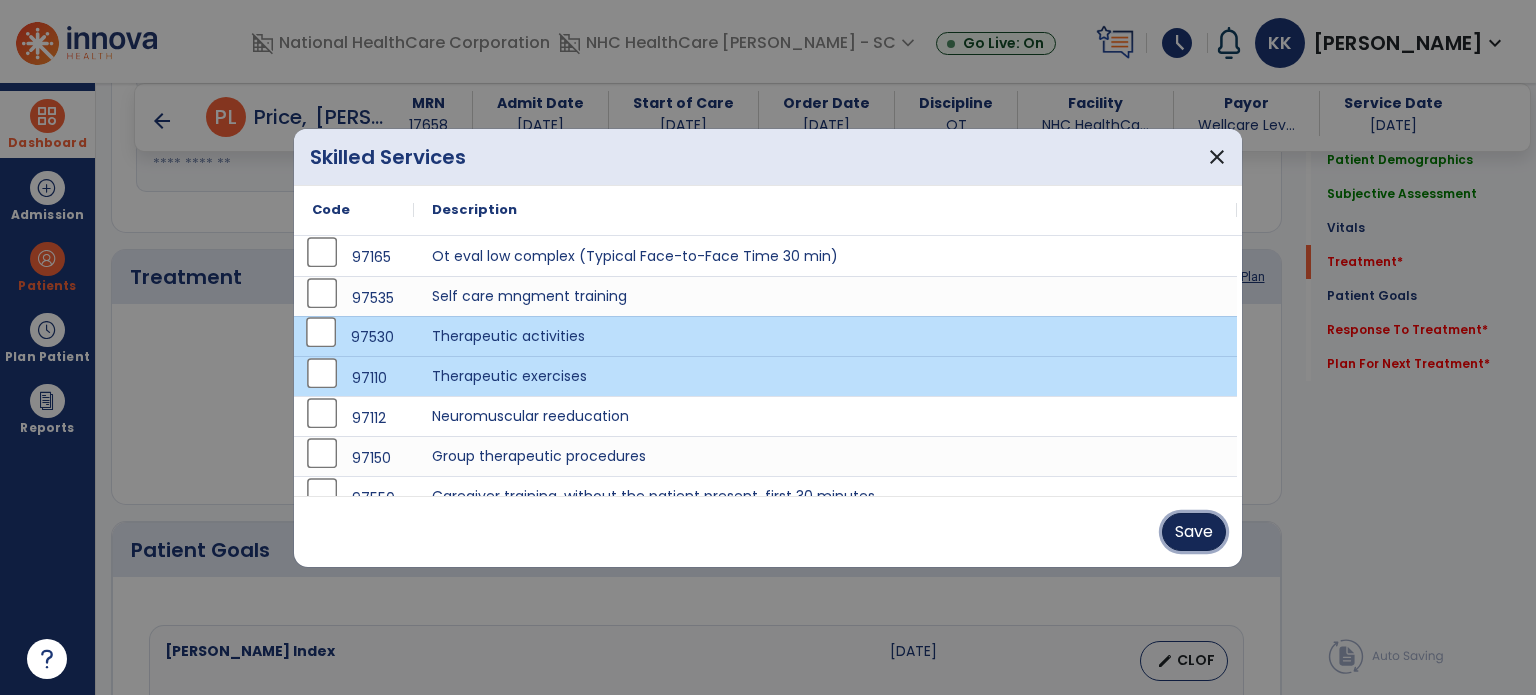 click on "Save" at bounding box center (1194, 532) 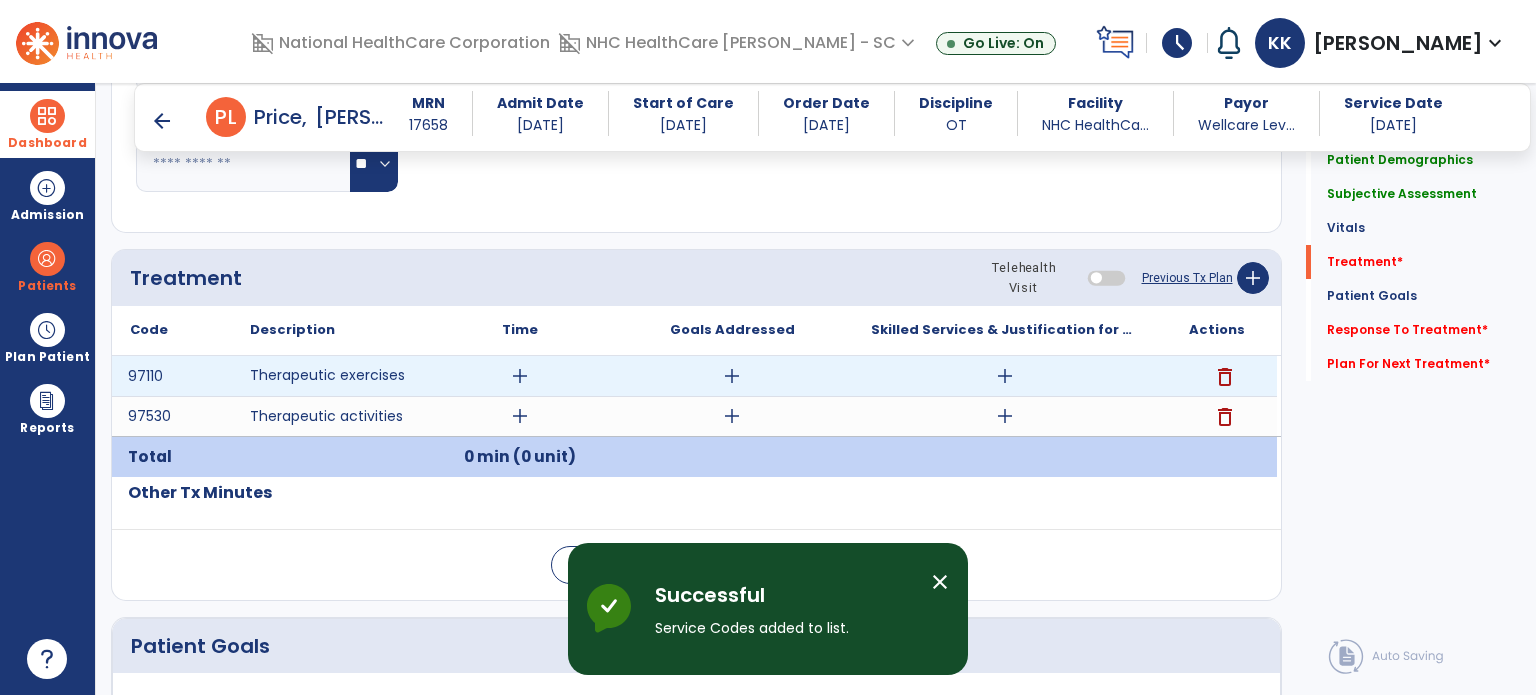 click on "add" at bounding box center (520, 376) 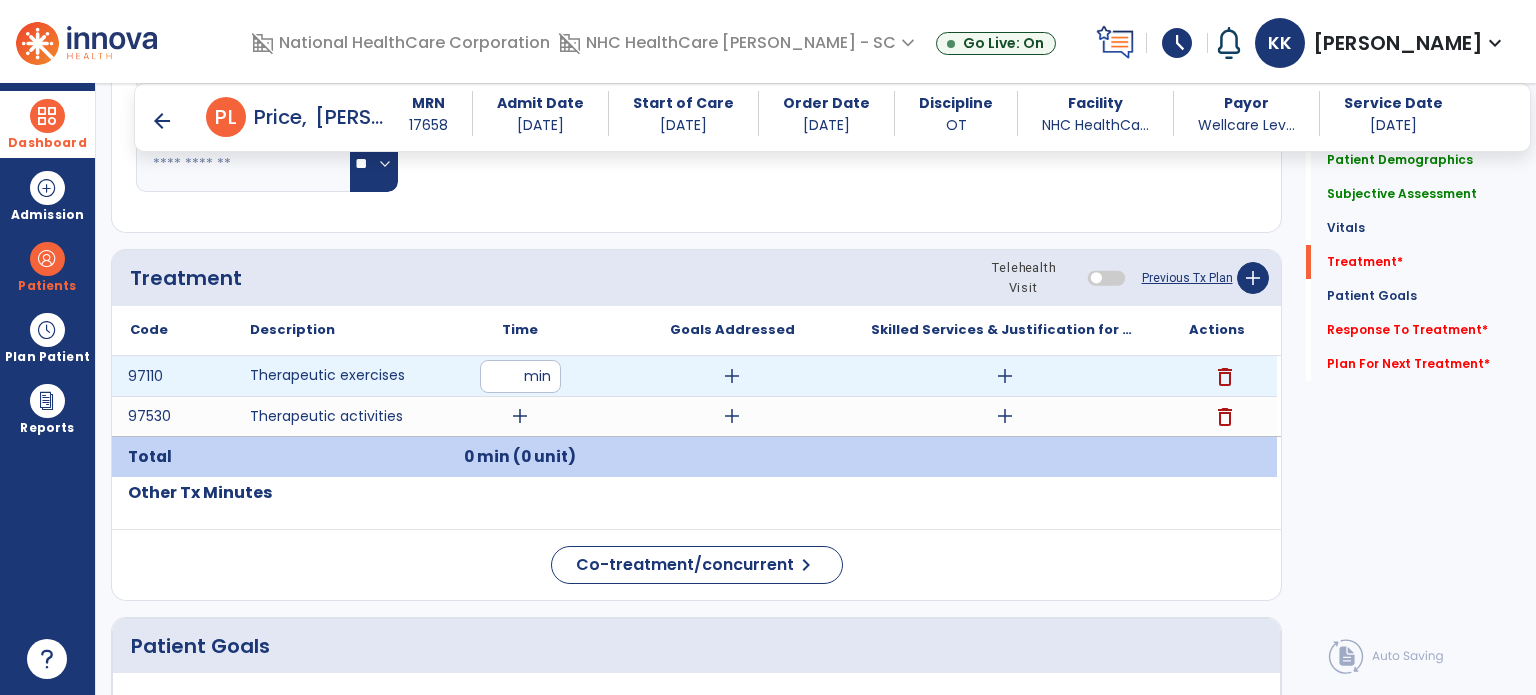type on "**" 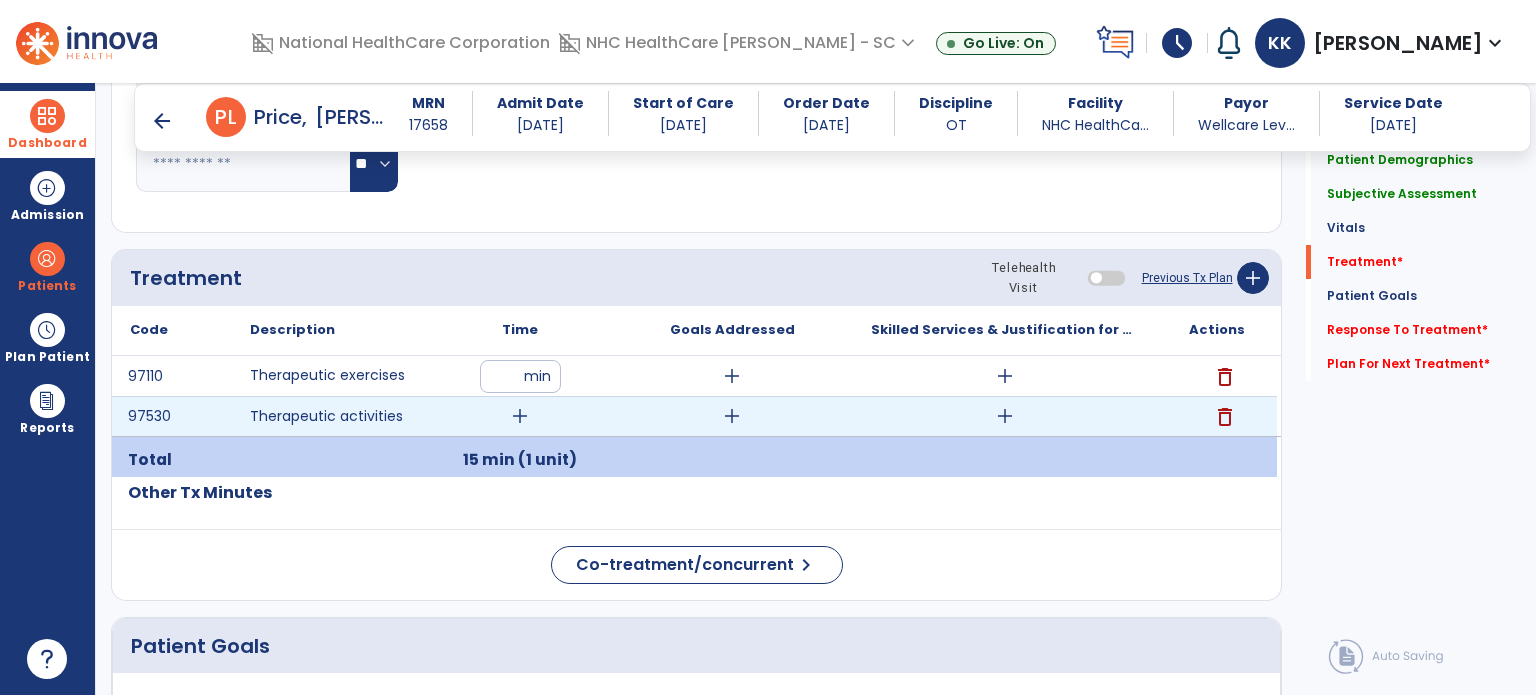 click on "add" at bounding box center [520, 416] 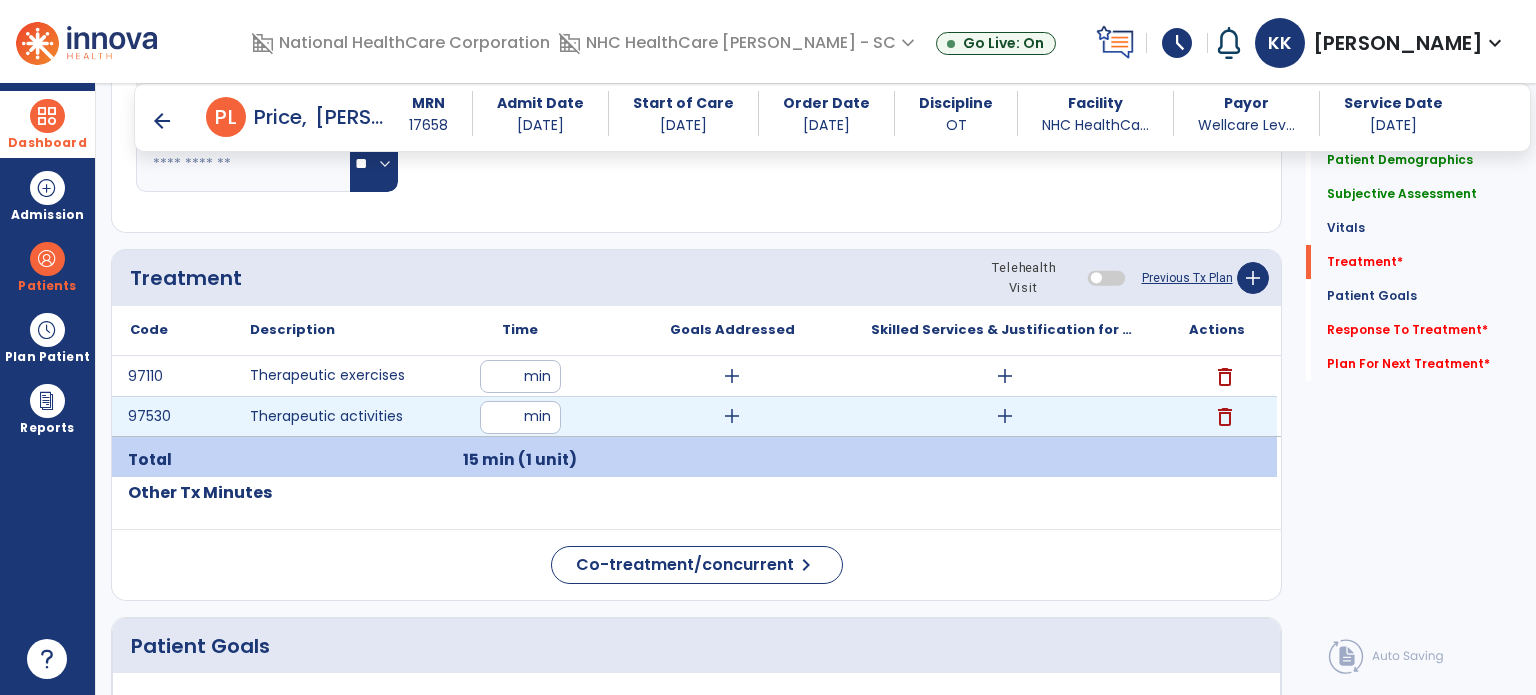 type on "**" 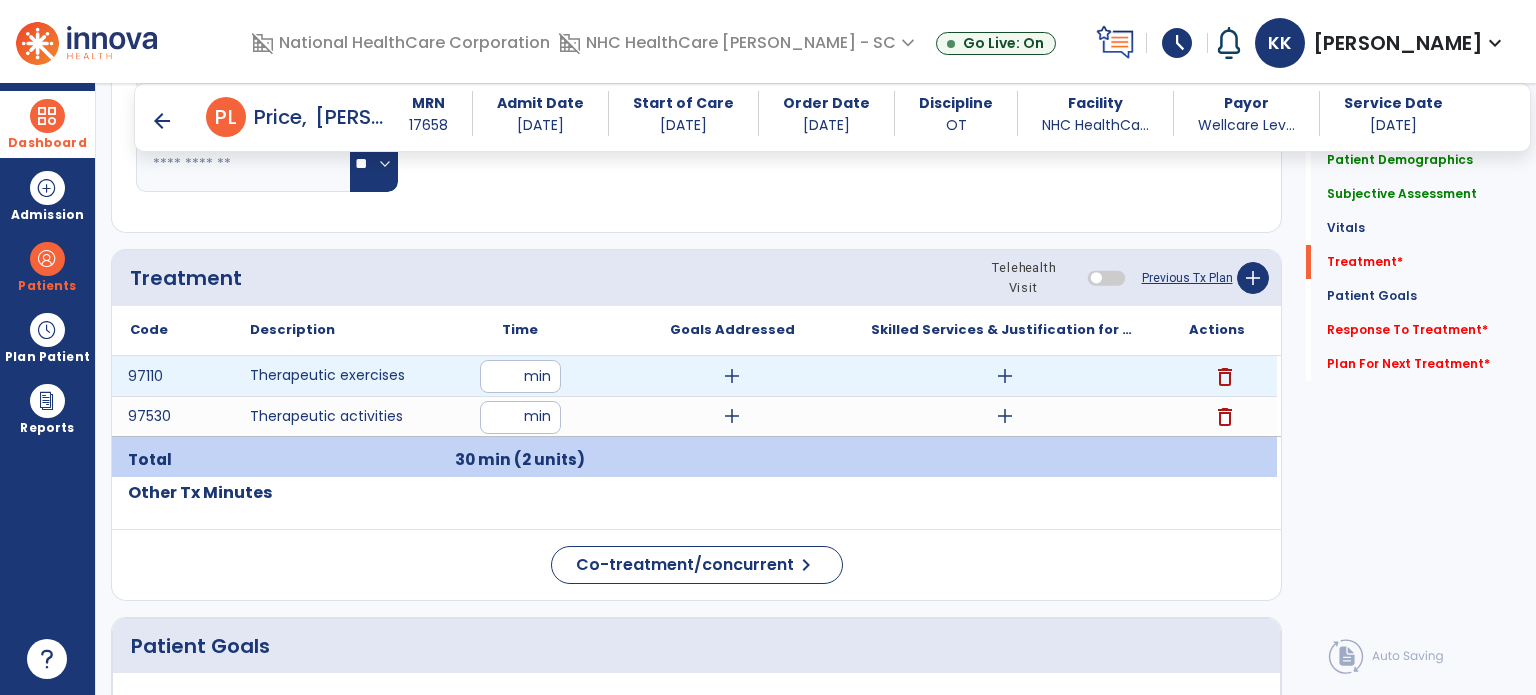 click on "add" at bounding box center (732, 376) 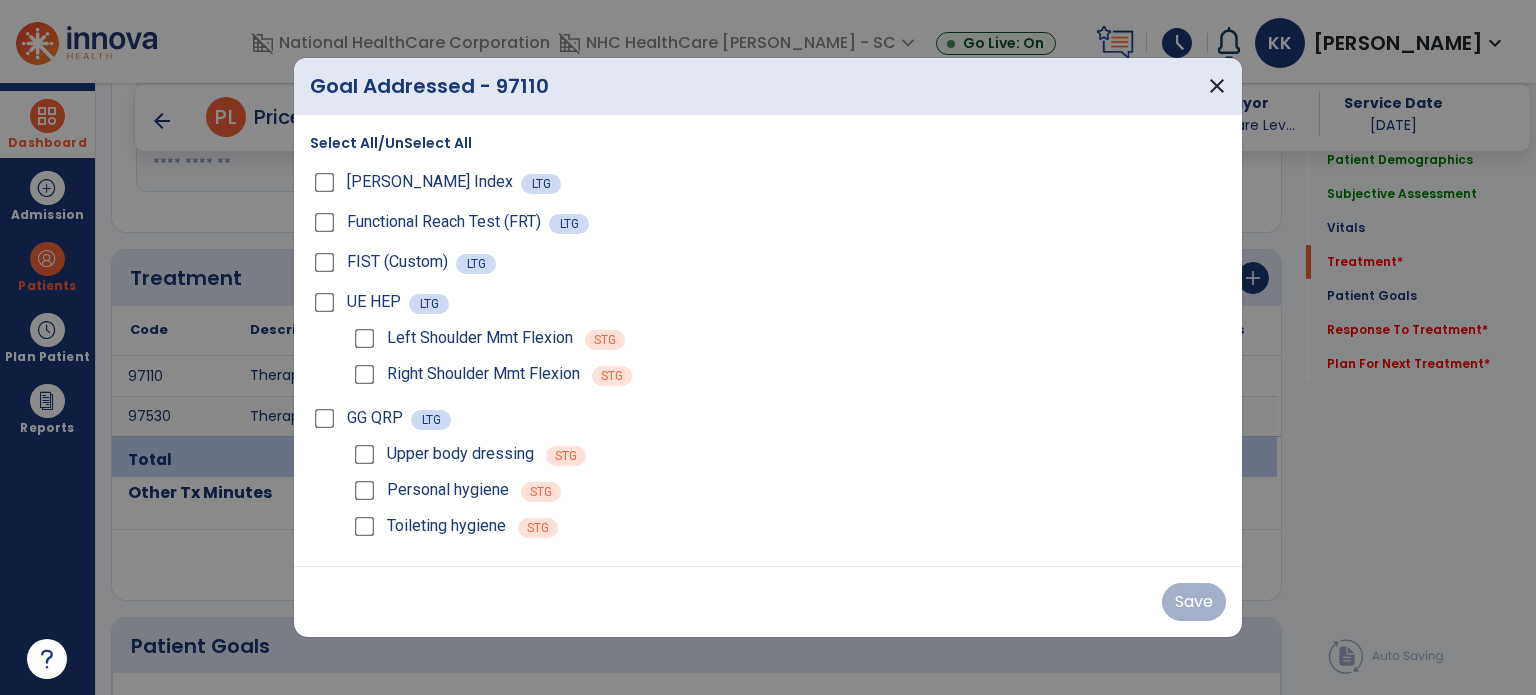 click on "Select All/UnSelect All" at bounding box center (391, 143) 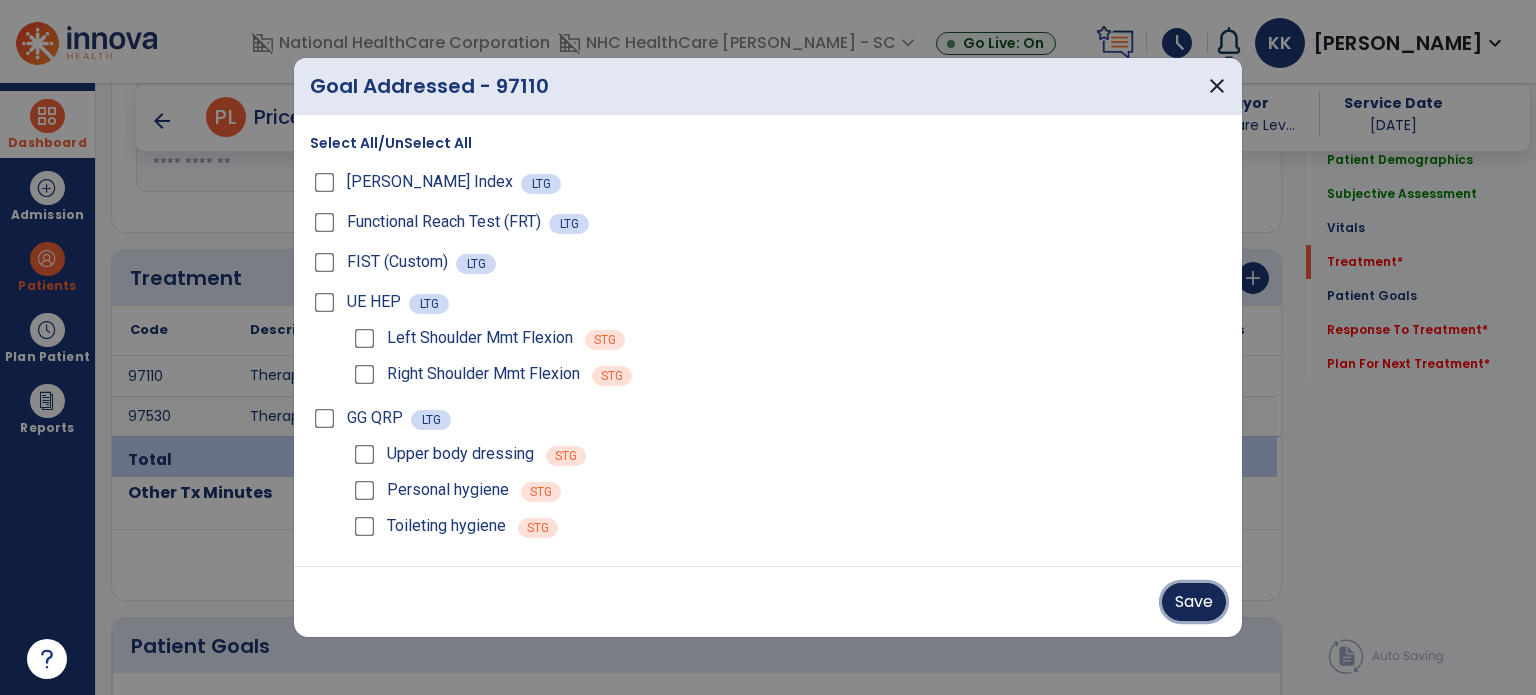 drag, startPoint x: 1200, startPoint y: 599, endPoint x: 1031, endPoint y: 545, distance: 177.41759 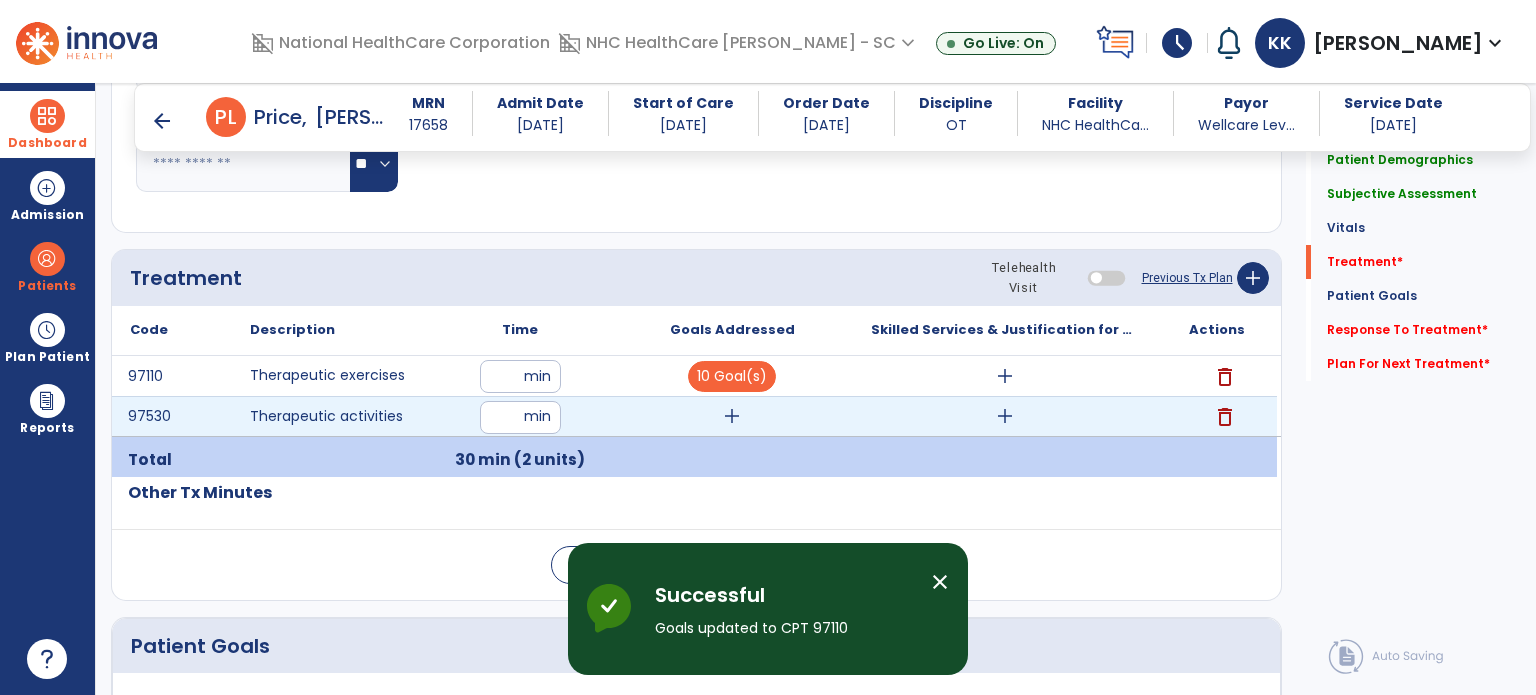 click on "add" at bounding box center [732, 416] 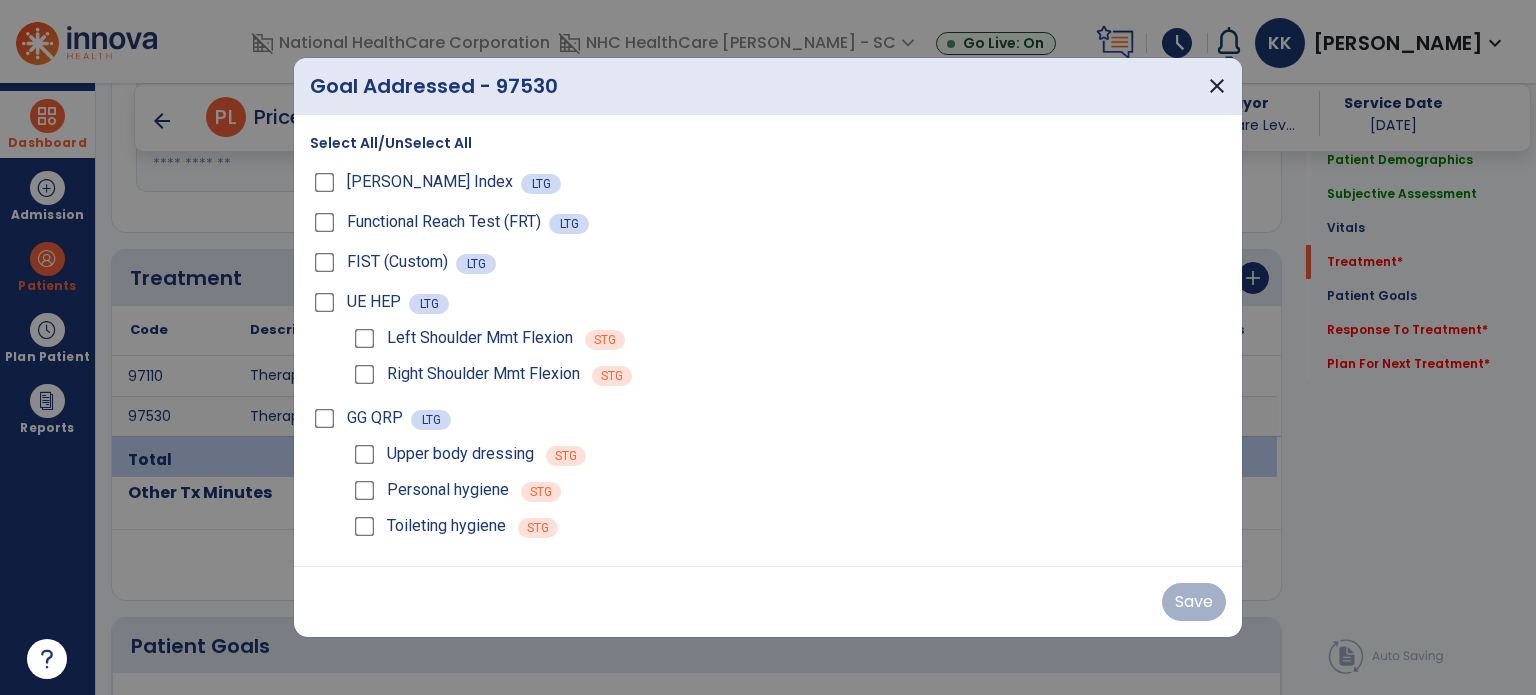 click on "Select All/UnSelect All" at bounding box center (391, 143) 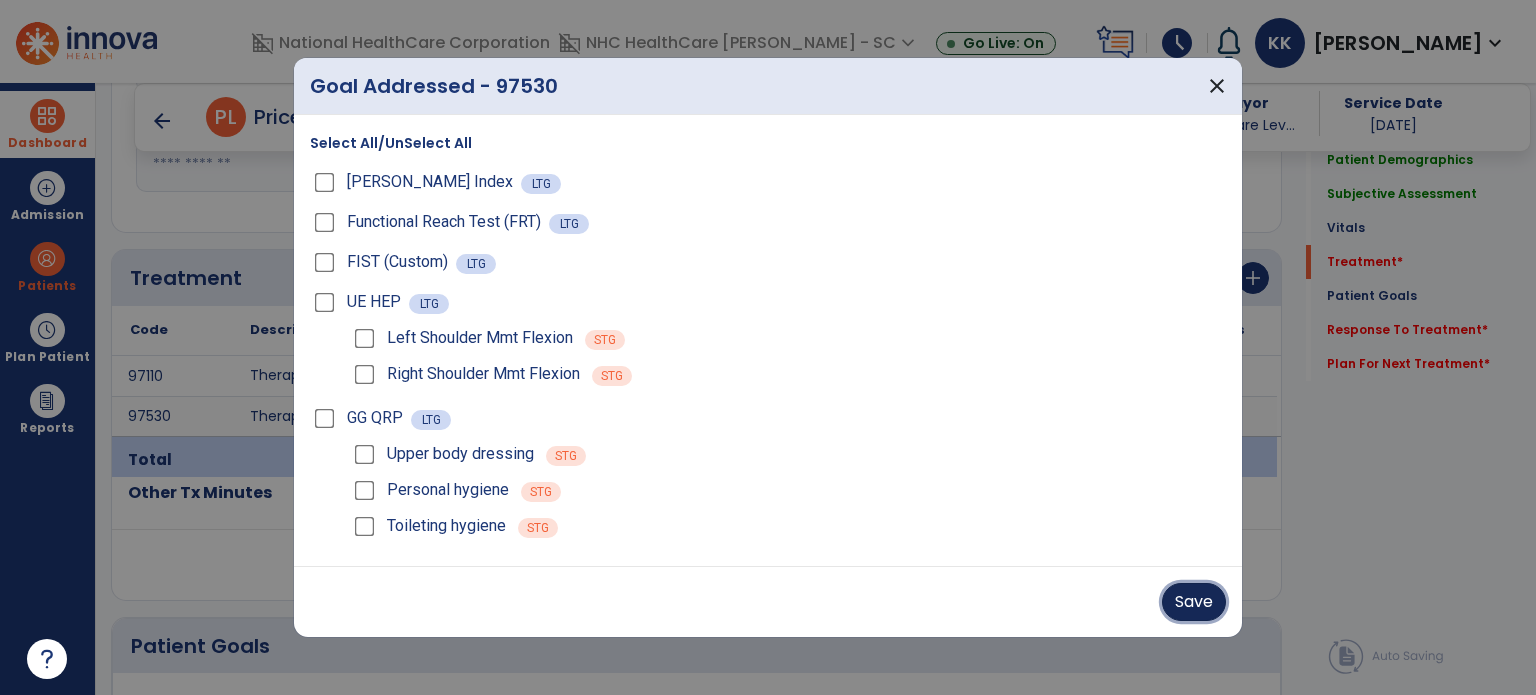 drag, startPoint x: 1192, startPoint y: 597, endPoint x: 1147, endPoint y: 565, distance: 55.21775 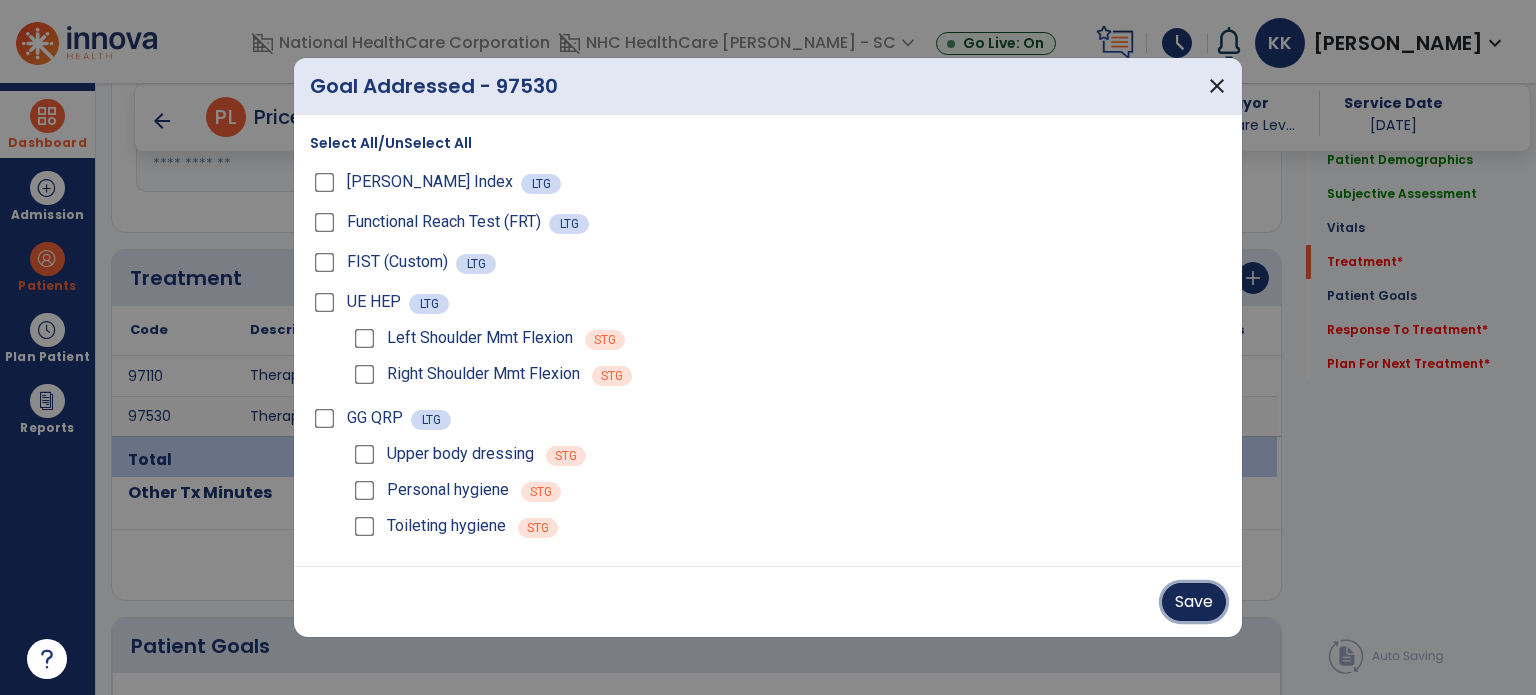 click on "Save" at bounding box center [1194, 602] 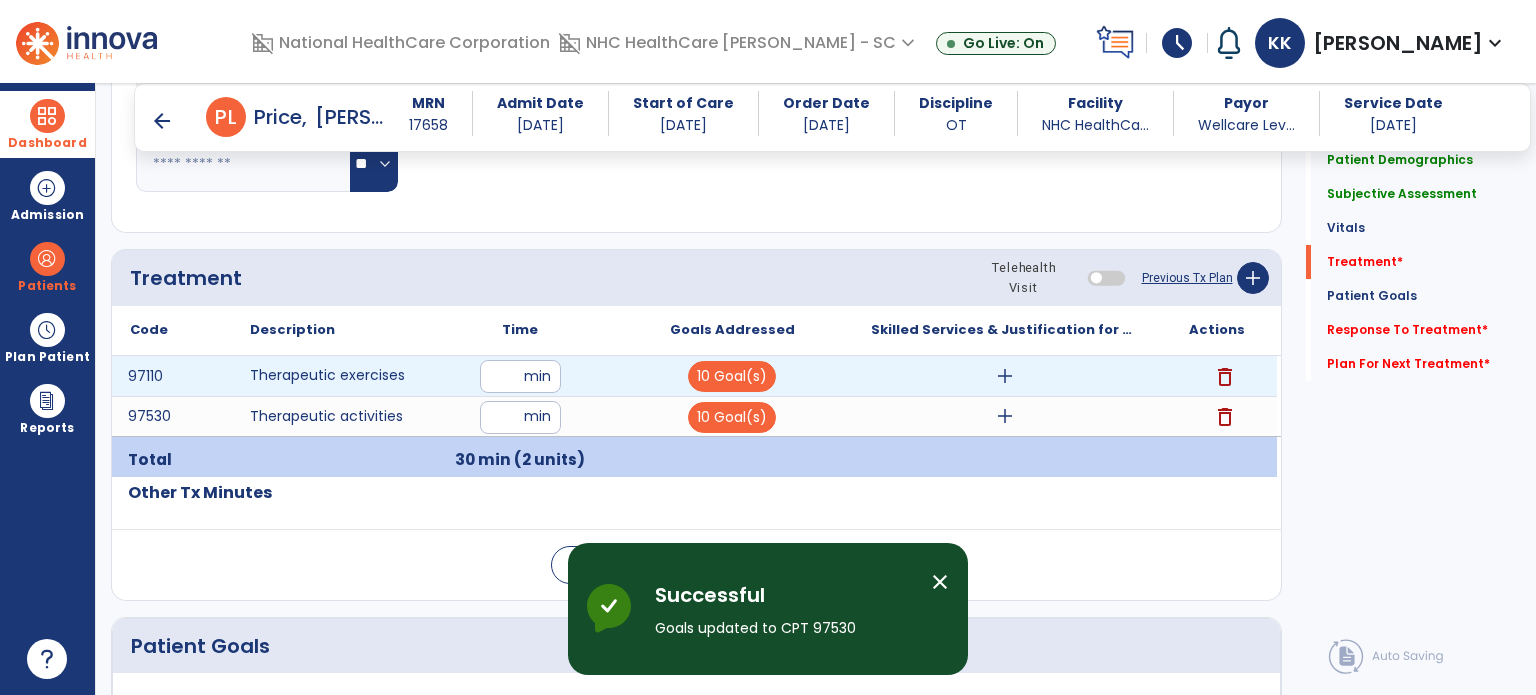 click on "add" at bounding box center [1005, 376] 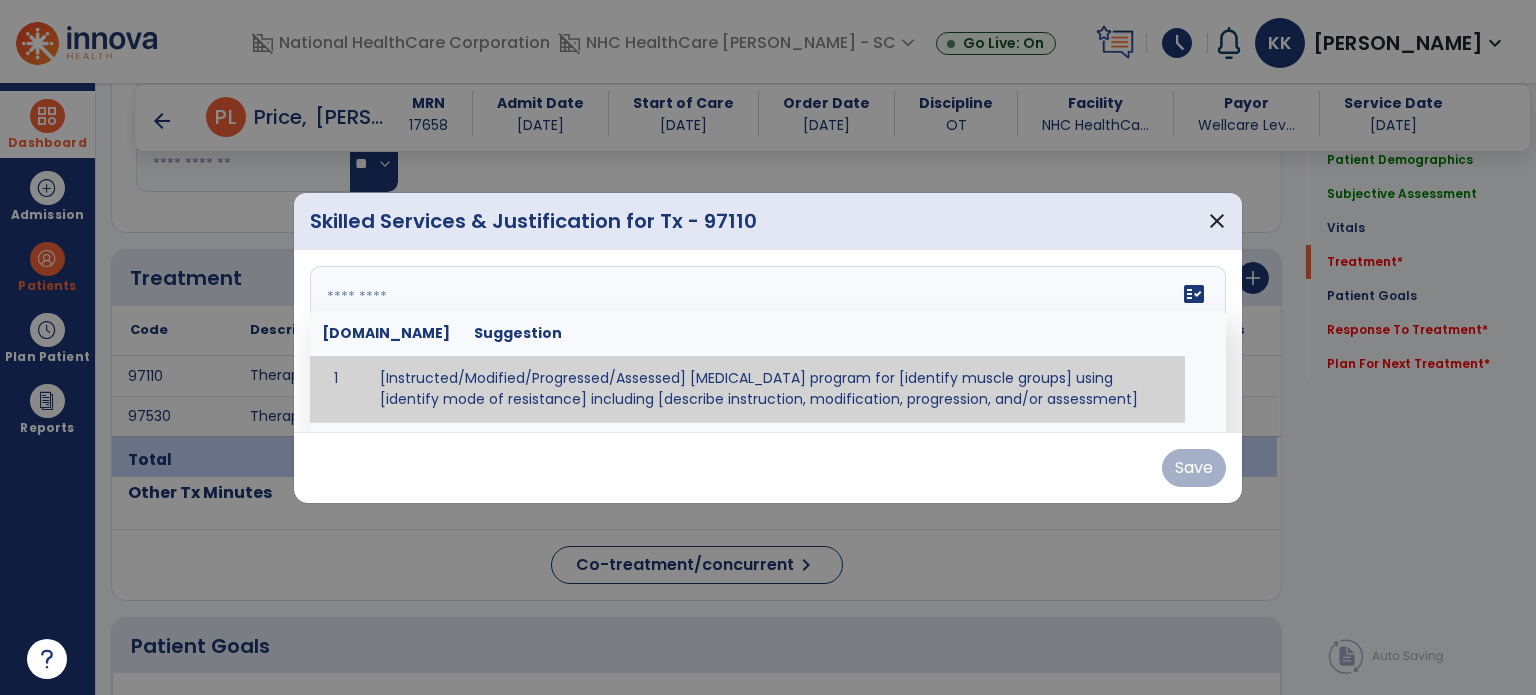 click on "fact_check  [DOMAIN_NAME] Suggestion 1 [Instructed/Modified/Progressed/Assessed] [MEDICAL_DATA] program for [identify muscle groups] using [identify mode of resistance] including [describe instruction, modification, progression, and/or assessment] 2 [Instructed/Modified/Progressed/Assessed] aerobic exercise program using [identify equipment/mode] including [describe instruction, modification,progression, and/or assessment] 3 [Instructed/Modified/Progressed/Assessed] [PROM/A/AROM/AROM] program for [identify joint movements] using [contract-relax, over-pressure, inhibitory techniques, other] 4 [Assessed/Tested] aerobic capacity with administration of [aerobic capacity test]" at bounding box center (768, 341) 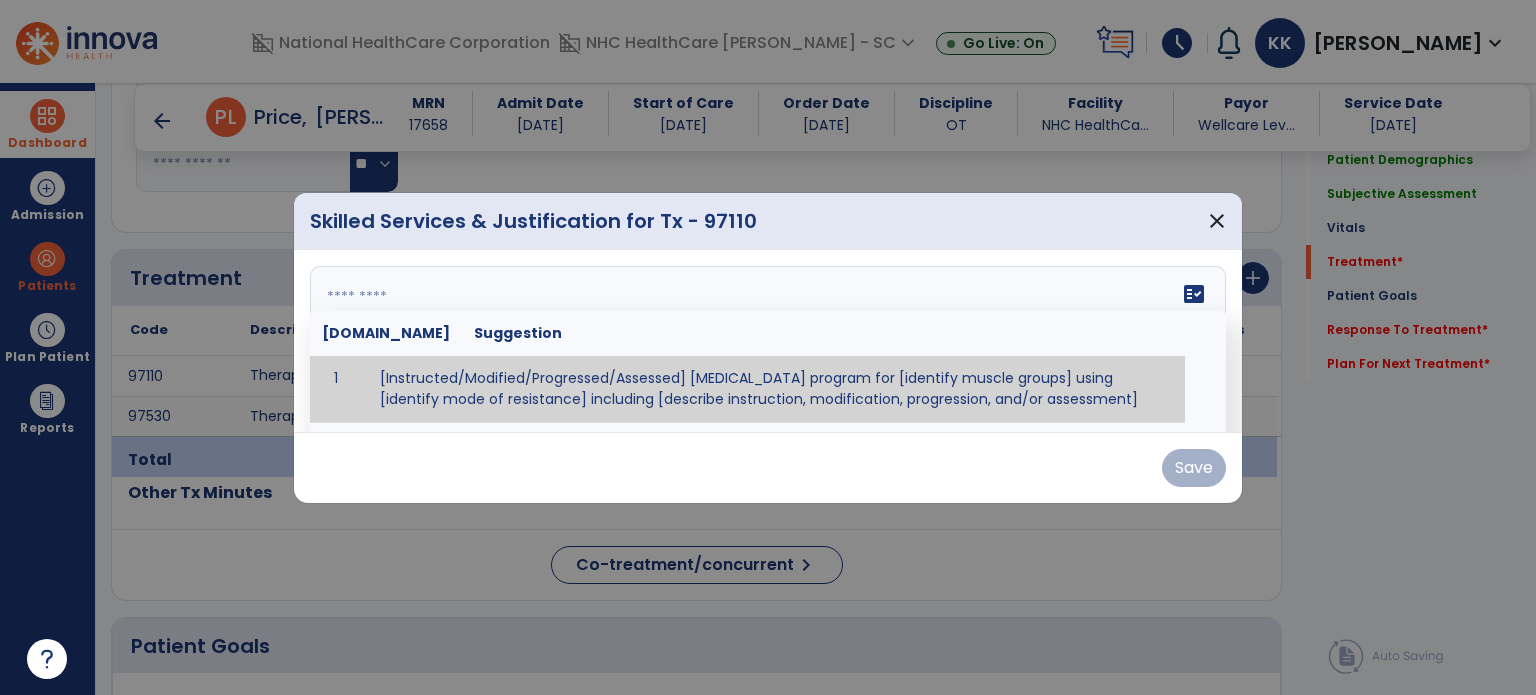 type on "*" 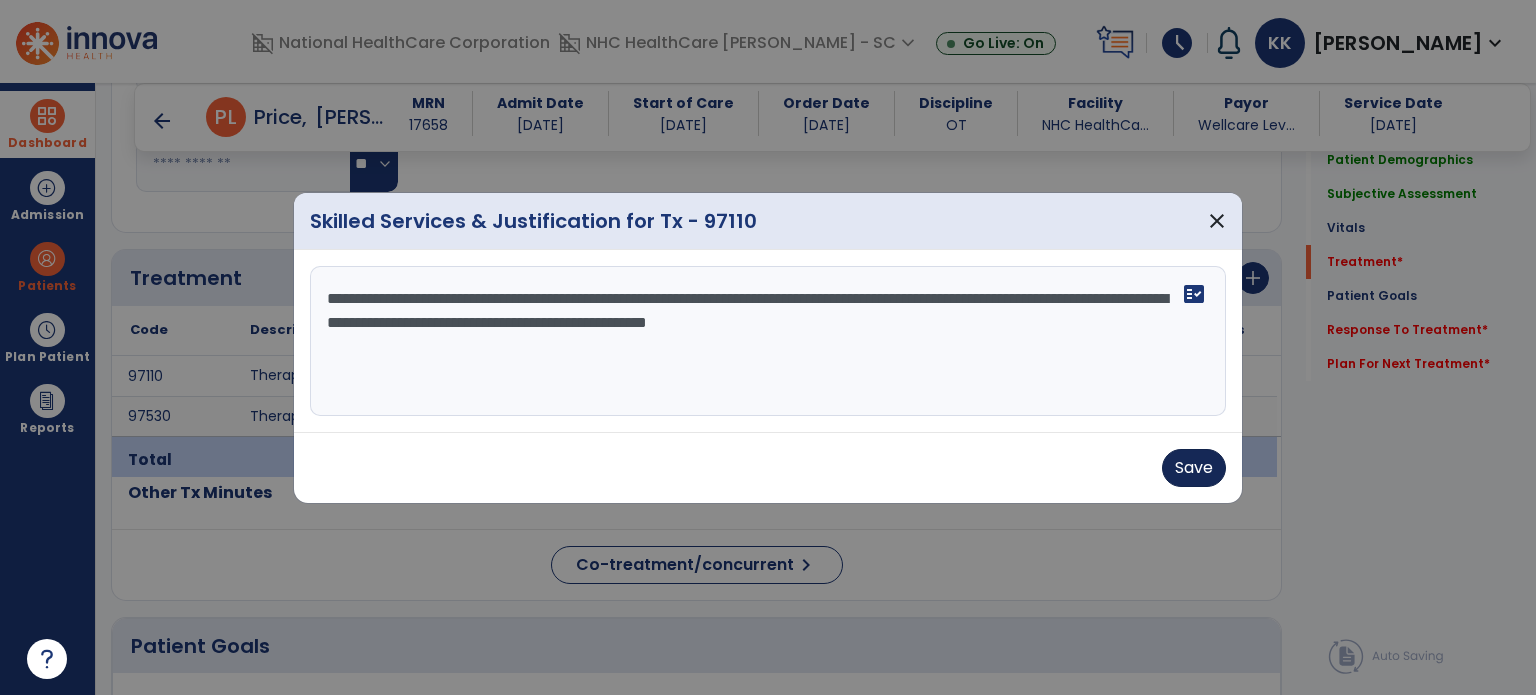 type on "**********" 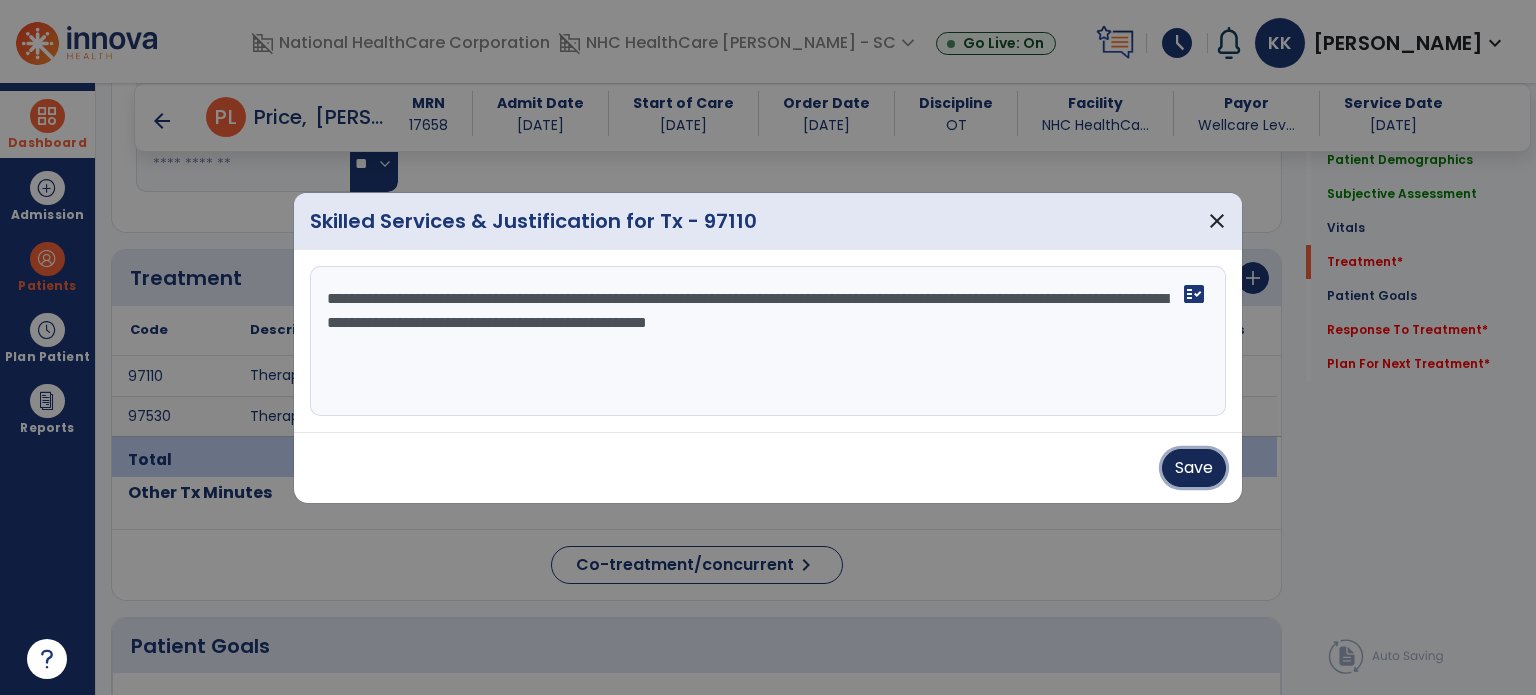click on "Save" at bounding box center (1194, 468) 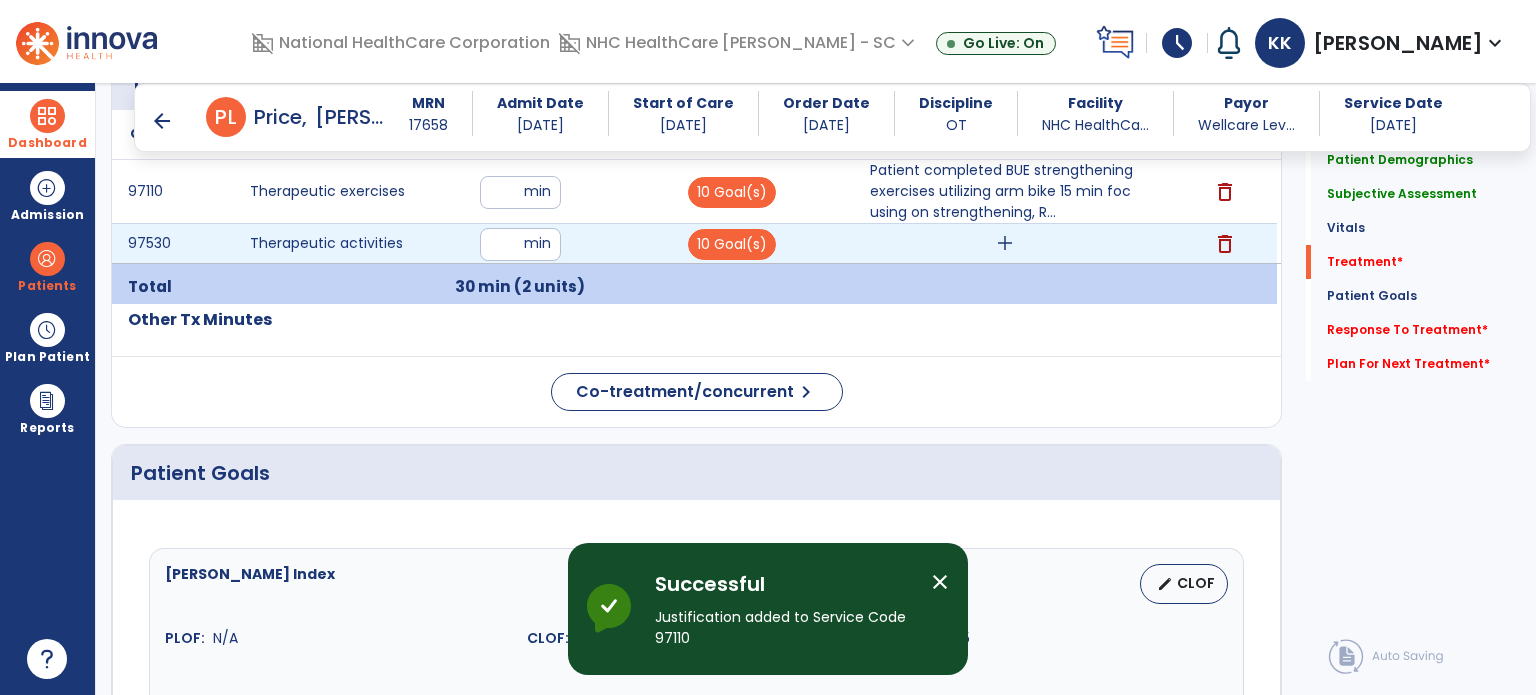scroll, scrollTop: 1200, scrollLeft: 0, axis: vertical 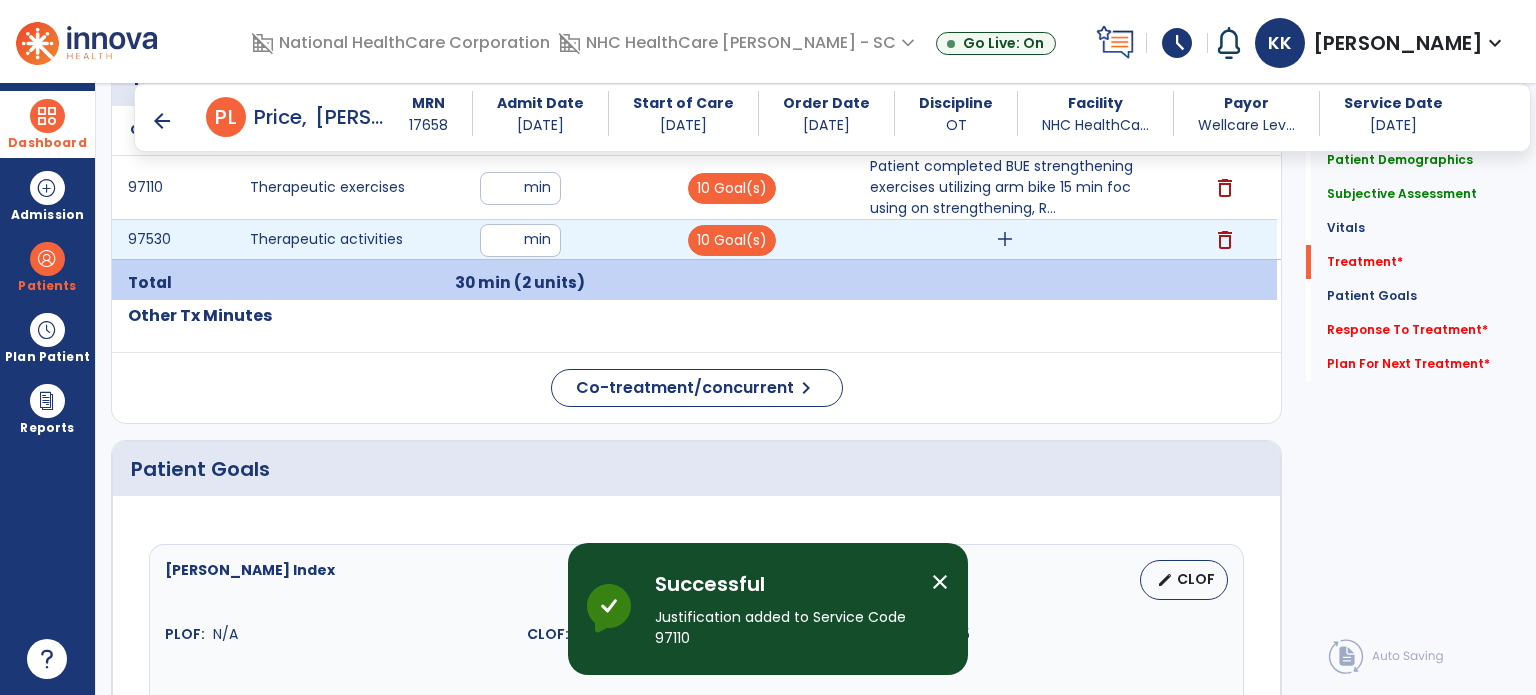 click on "add" at bounding box center [1005, 239] 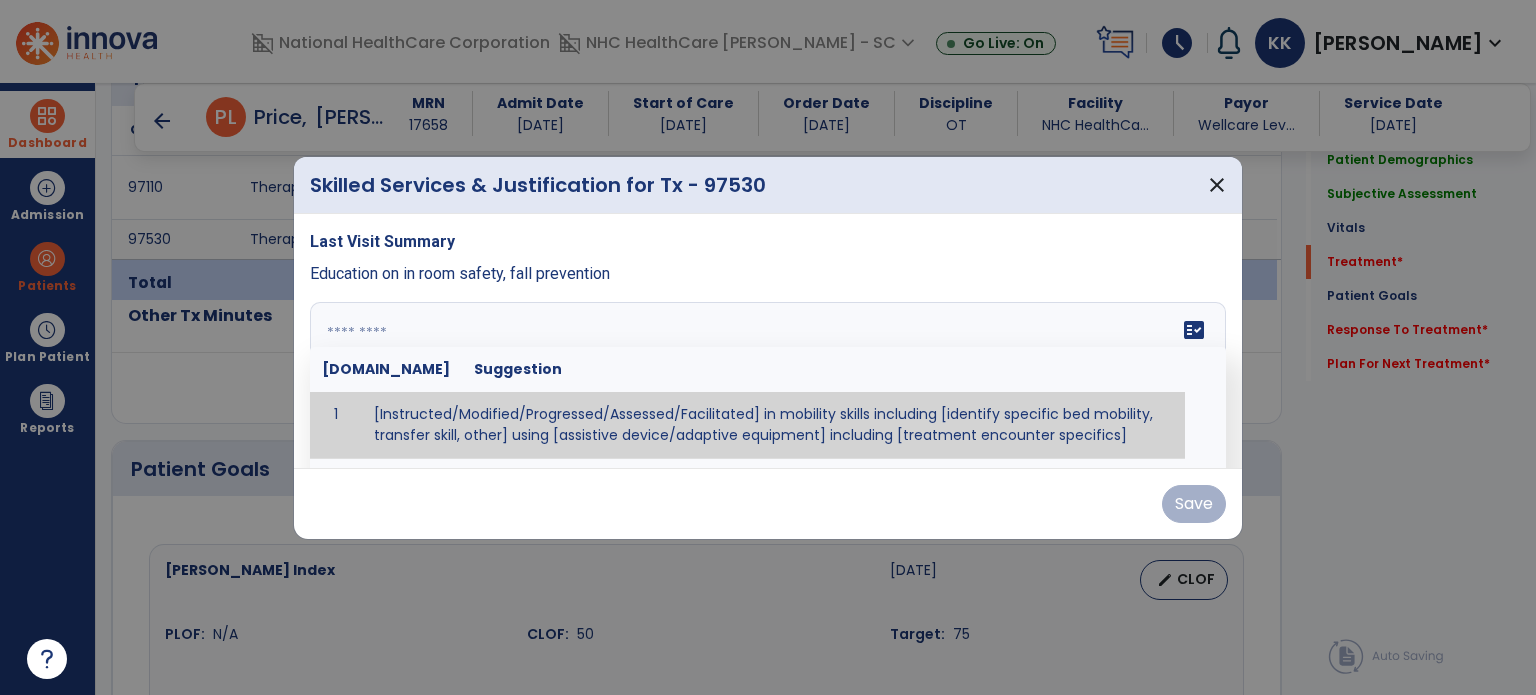 click on "fact_check  [DOMAIN_NAME] Suggestion 1 [Instructed/Modified/Progressed/Assessed/Facilitated] in mobility skills including [identify specific bed mobility, transfer skill, other] using [assistive device/adaptive equipment] including [treatment encounter specifics]" at bounding box center [768, 377] 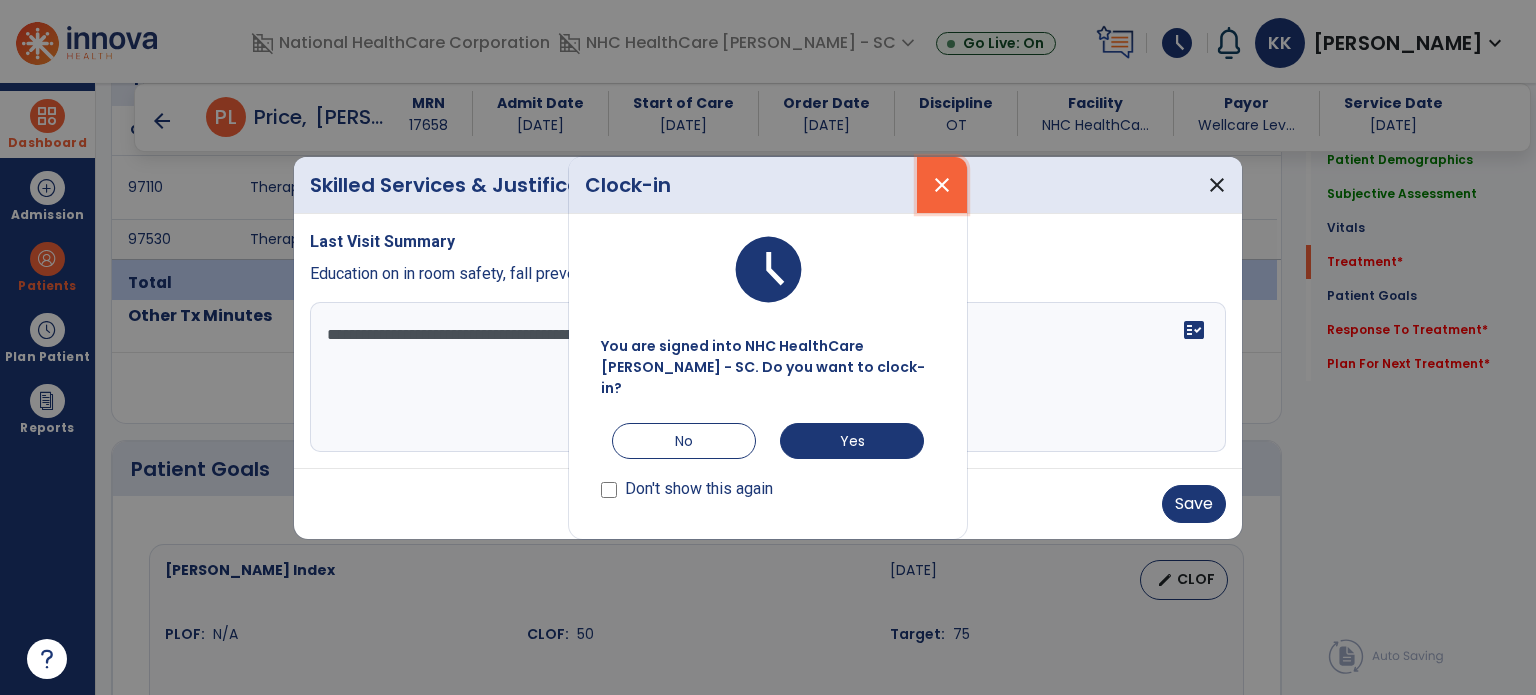 click on "close" at bounding box center [942, 185] 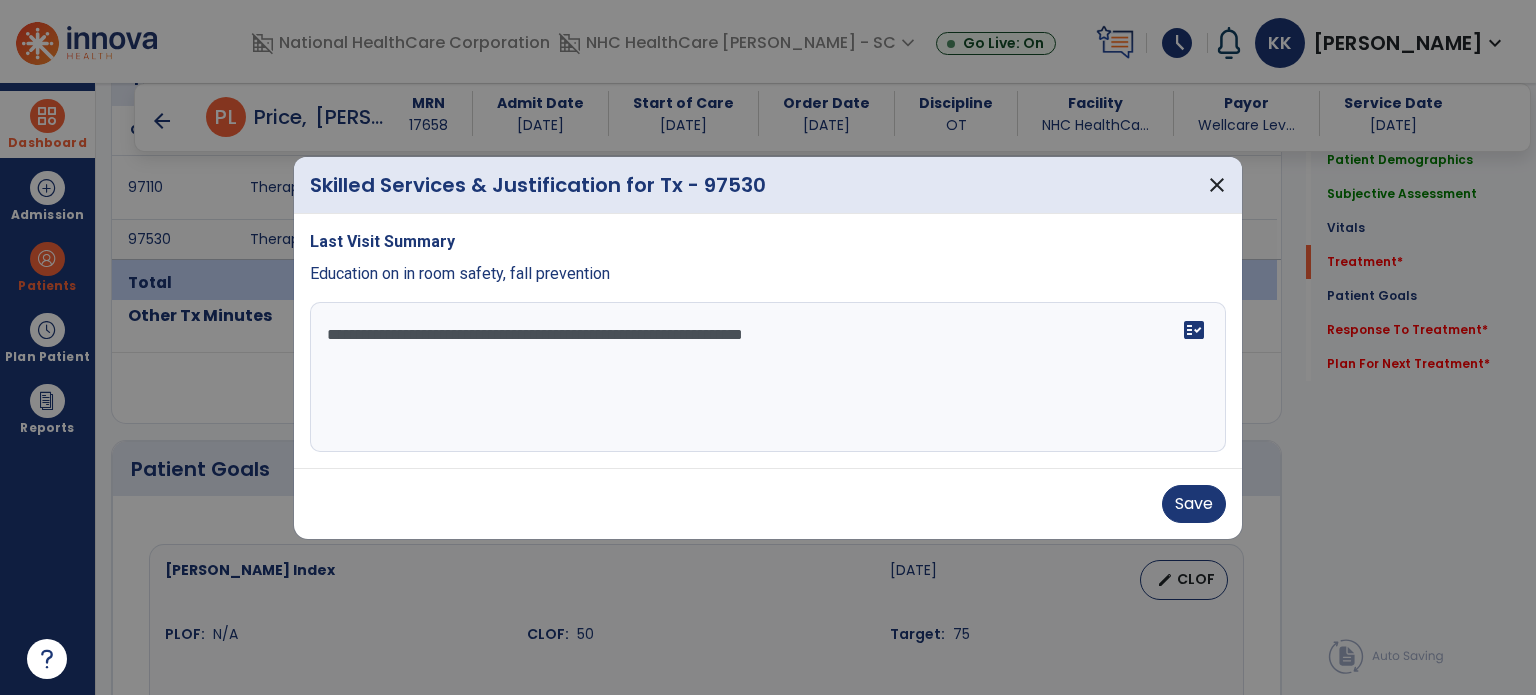 click on "**********" at bounding box center (768, 377) 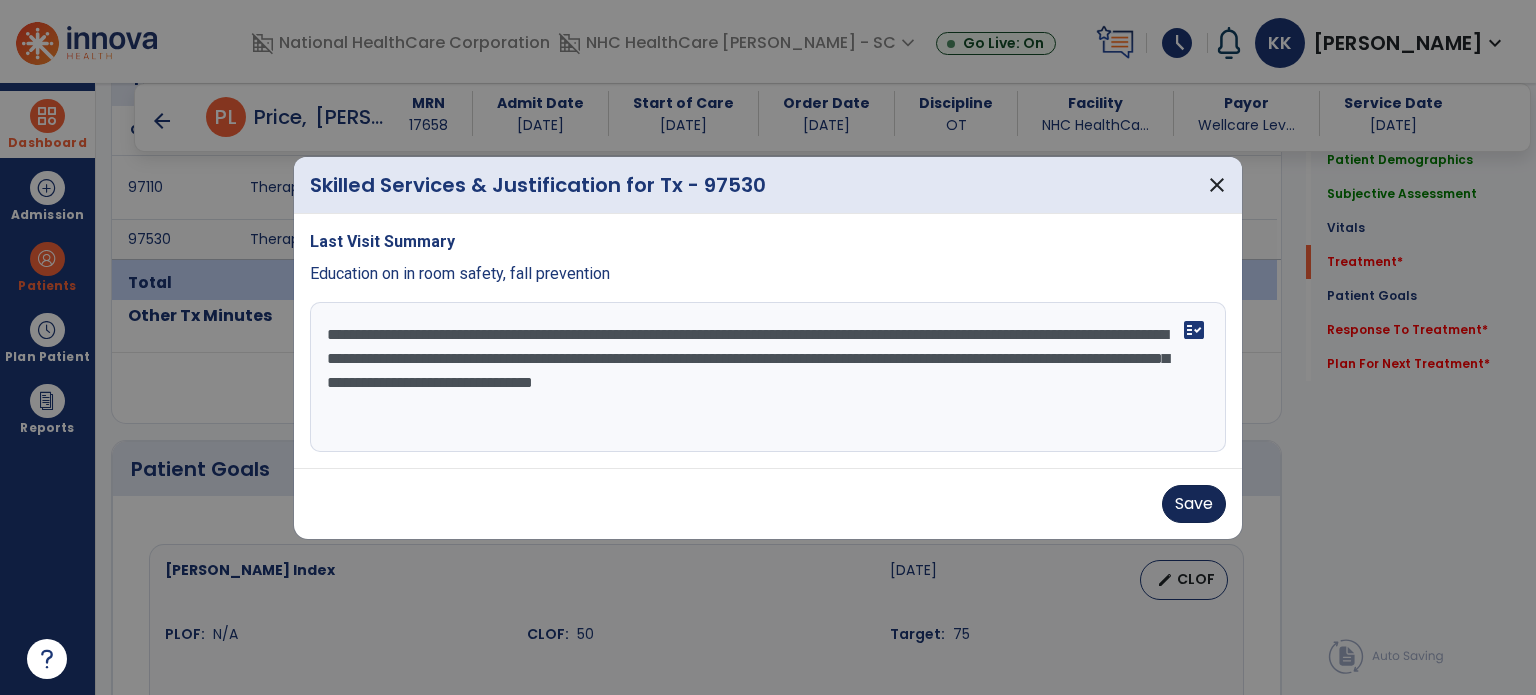 type on "**********" 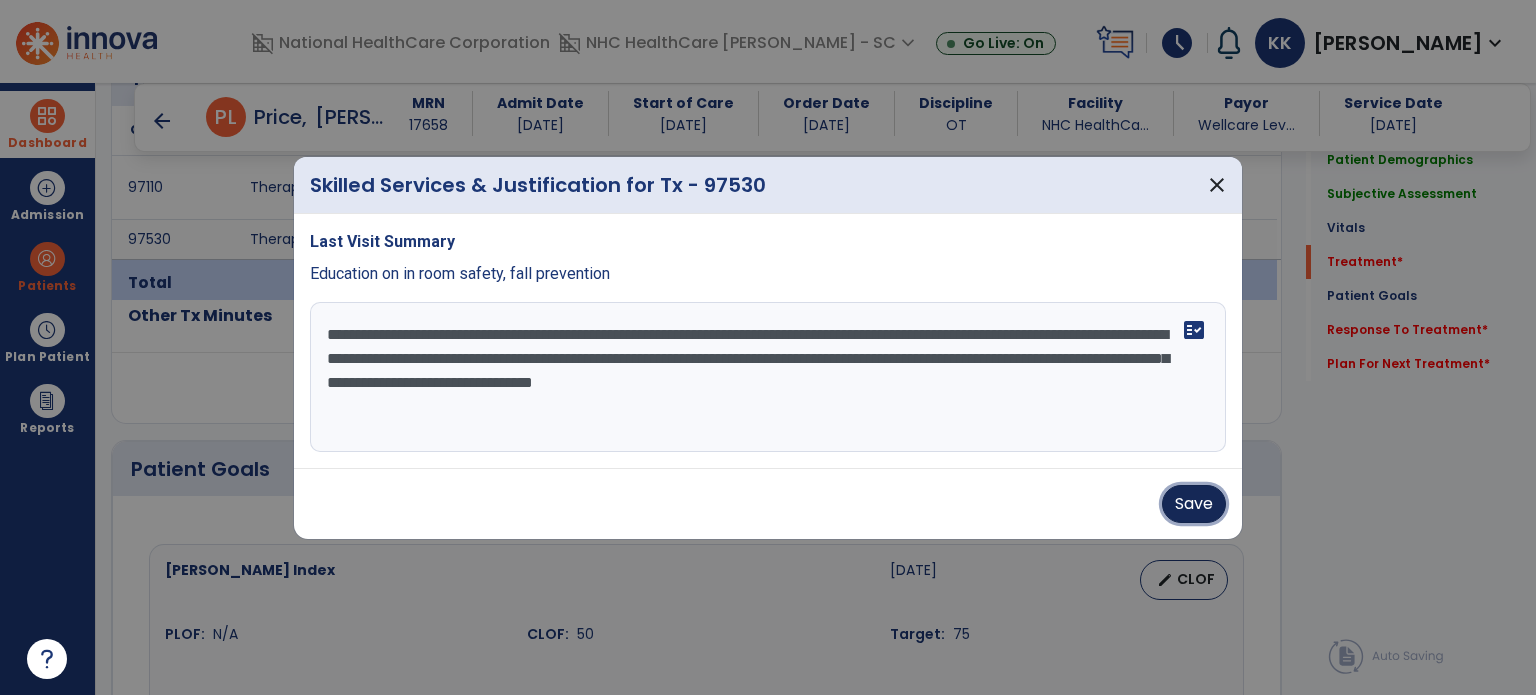 click on "Save" at bounding box center (1194, 504) 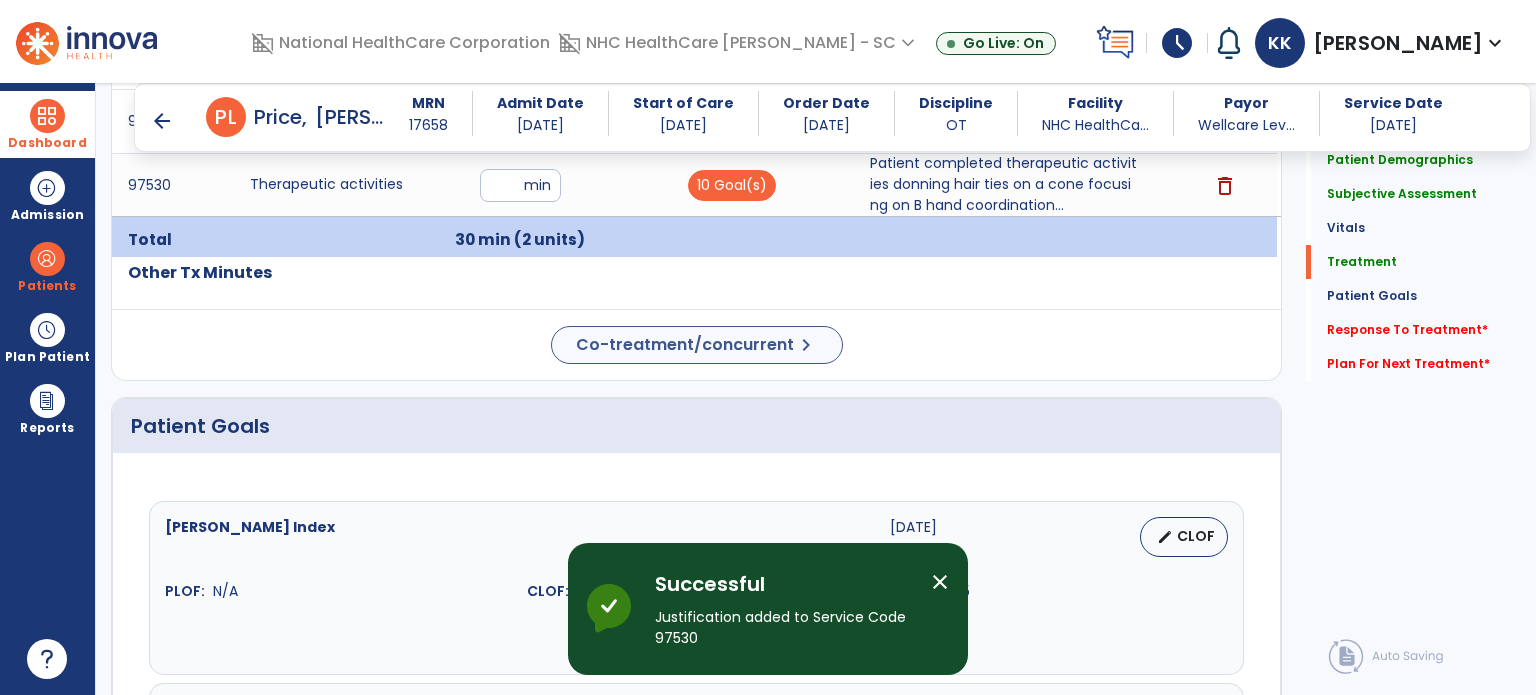 scroll, scrollTop: 1300, scrollLeft: 0, axis: vertical 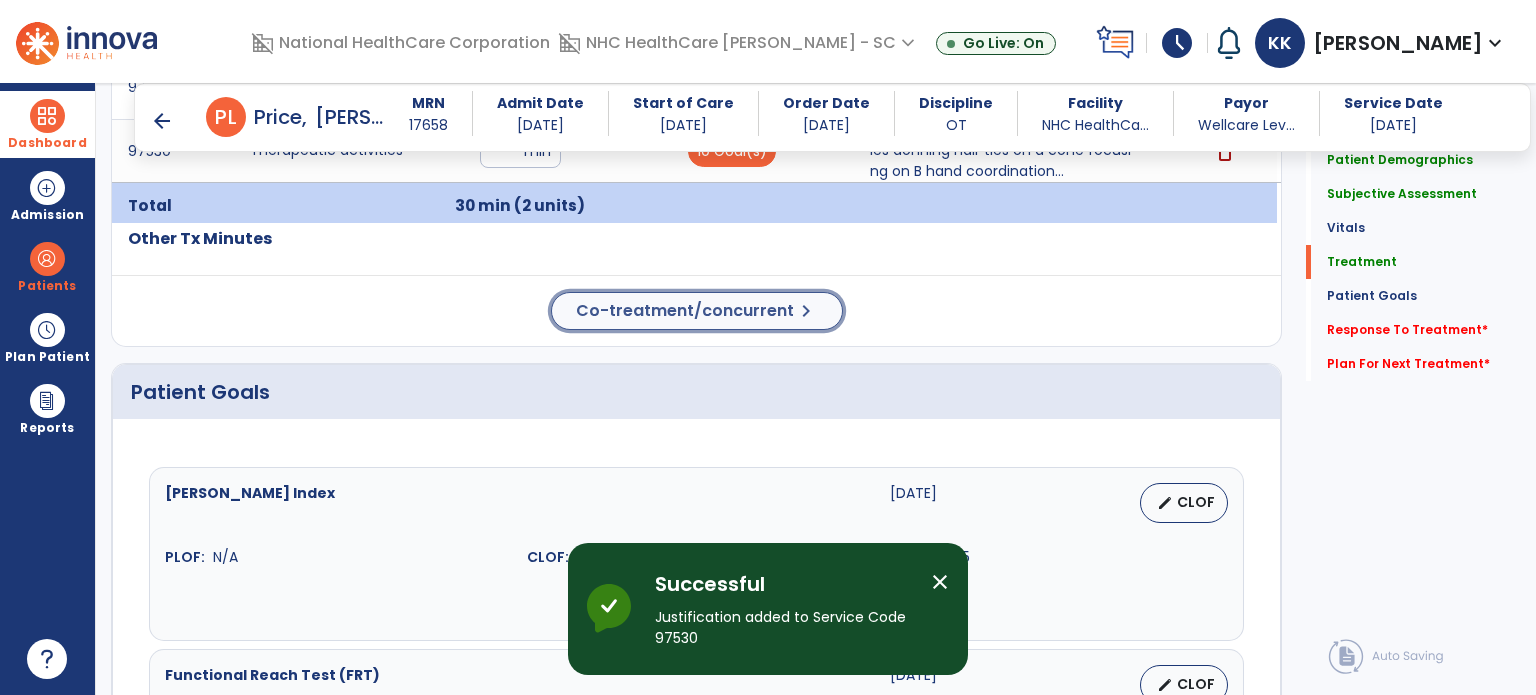 click on "Co-treatment/concurrent" 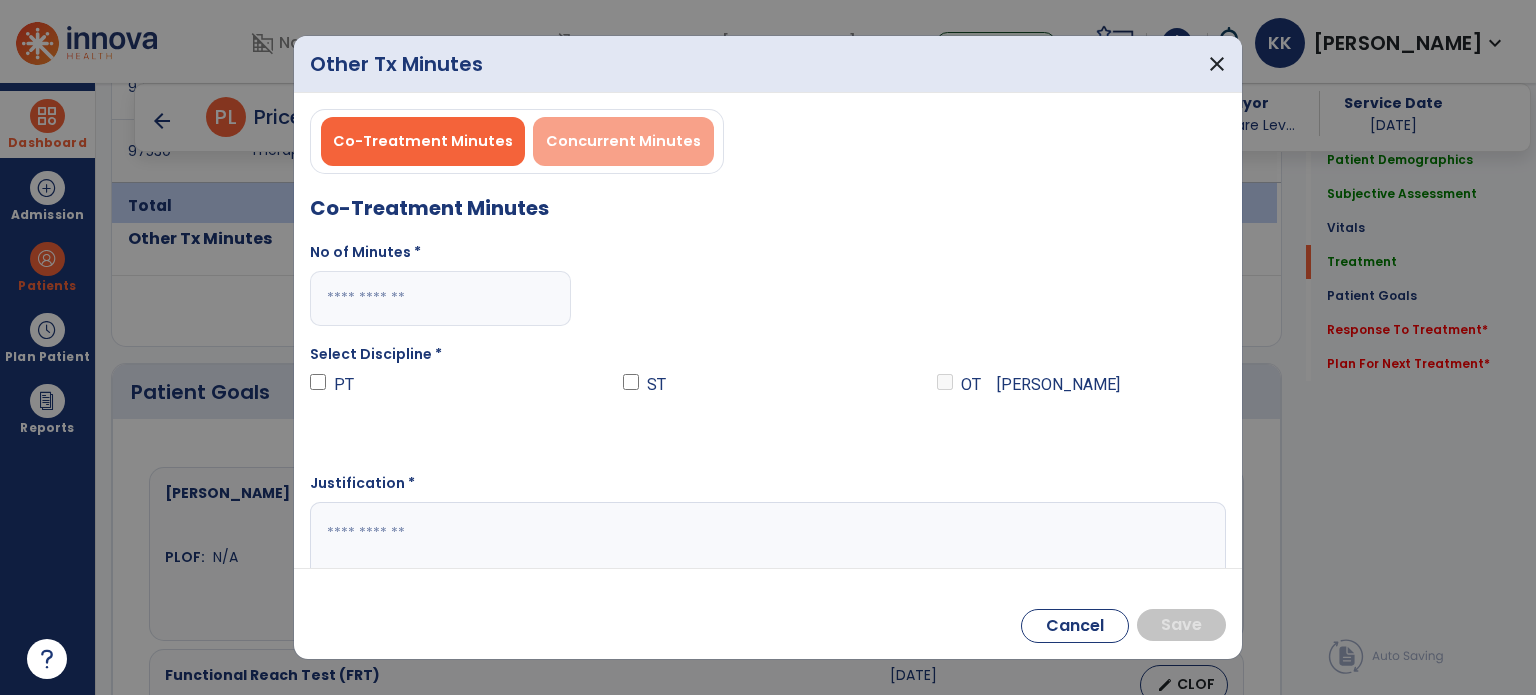 click on "Concurrent Minutes" at bounding box center (623, 141) 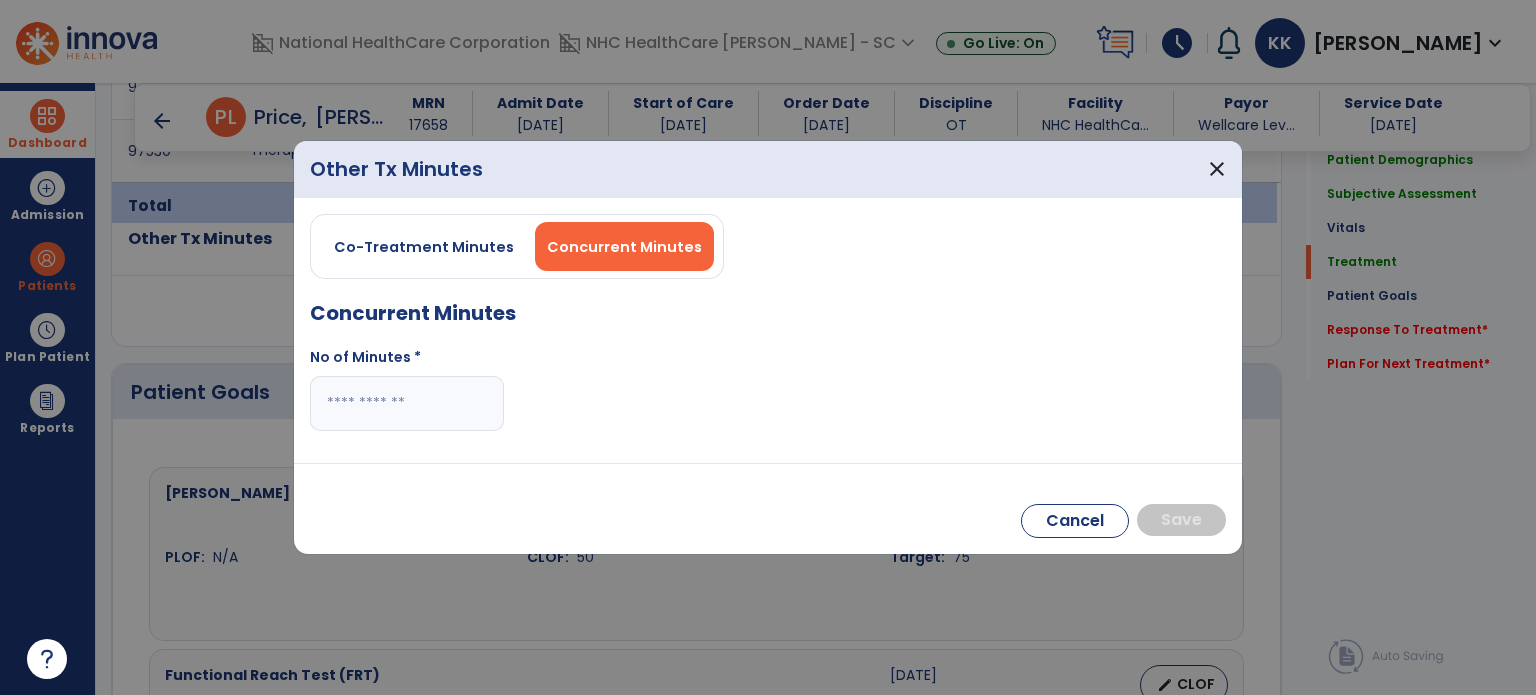 drag, startPoint x: 446, startPoint y: 426, endPoint x: 455, endPoint y: 415, distance: 14.21267 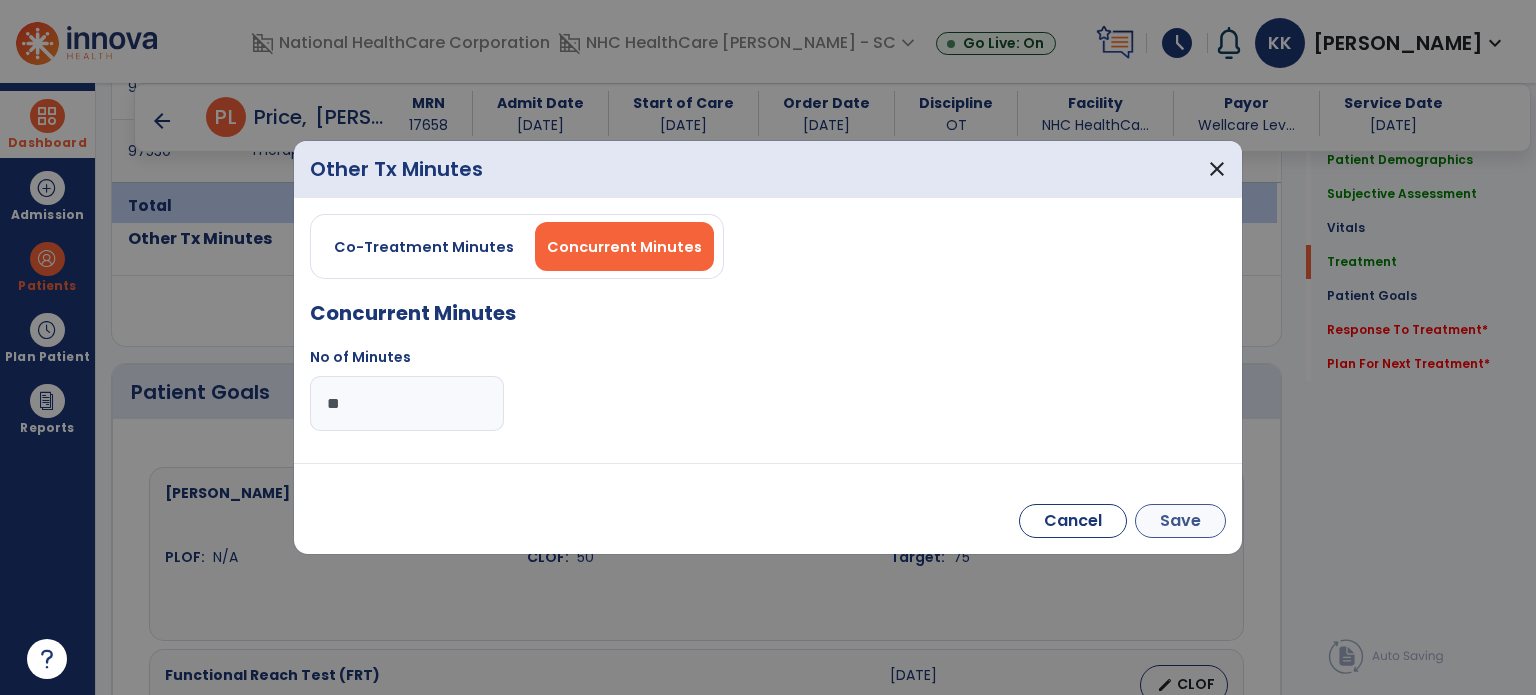 type on "**" 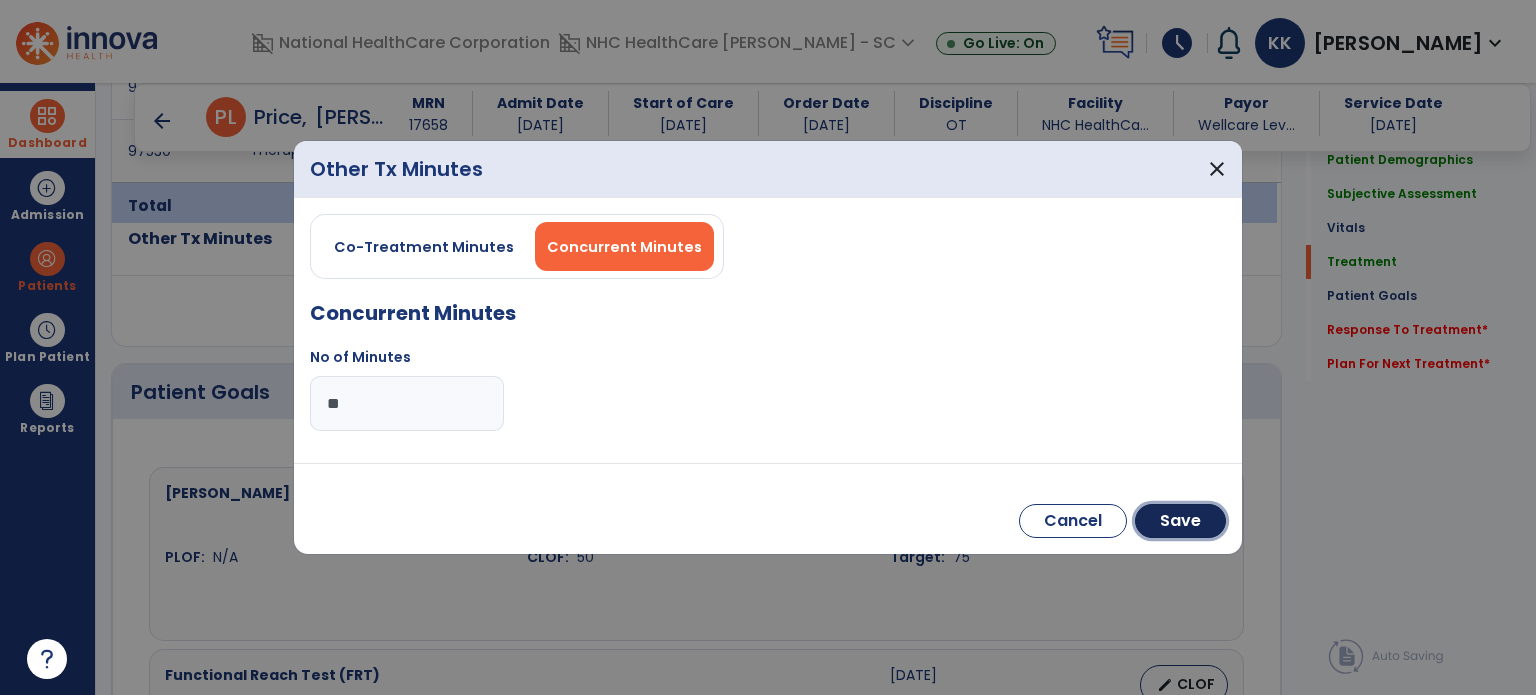 click on "Save" at bounding box center (1180, 521) 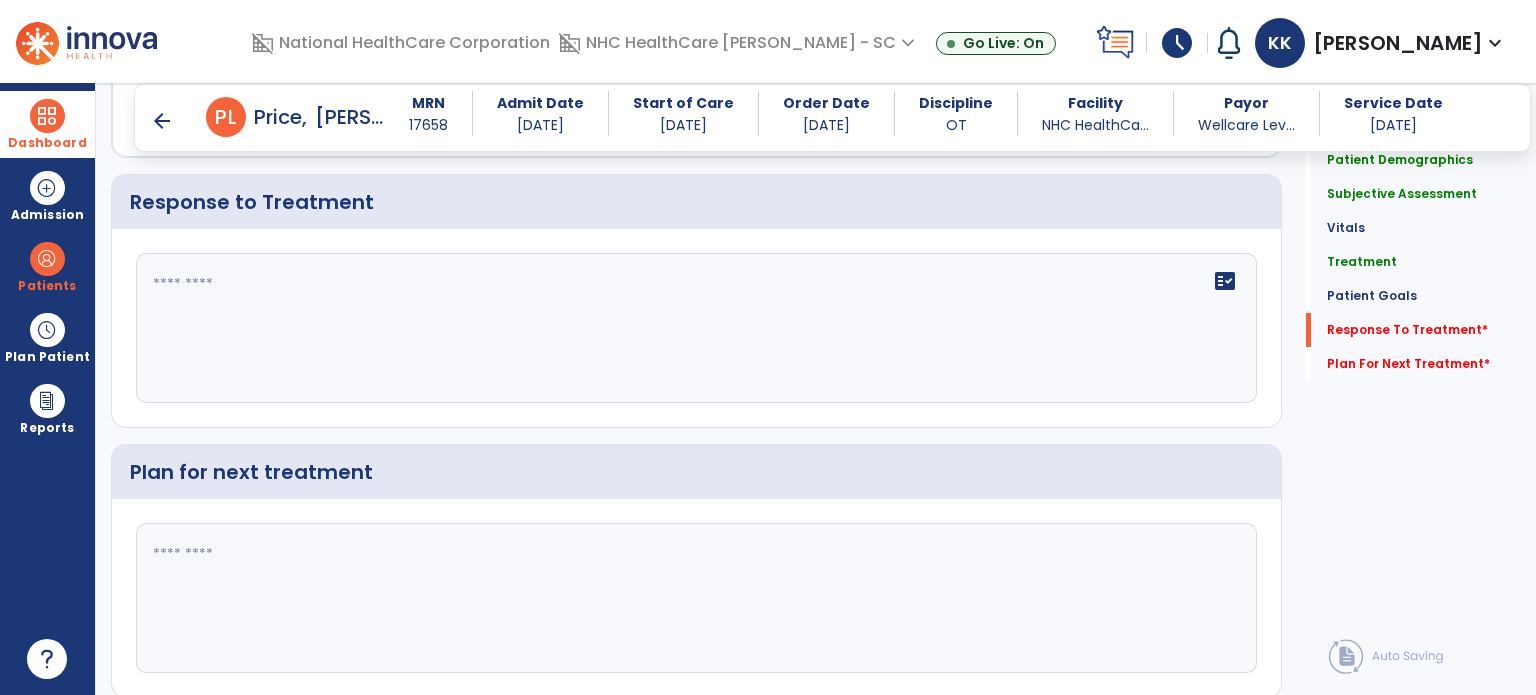 scroll, scrollTop: 3500, scrollLeft: 0, axis: vertical 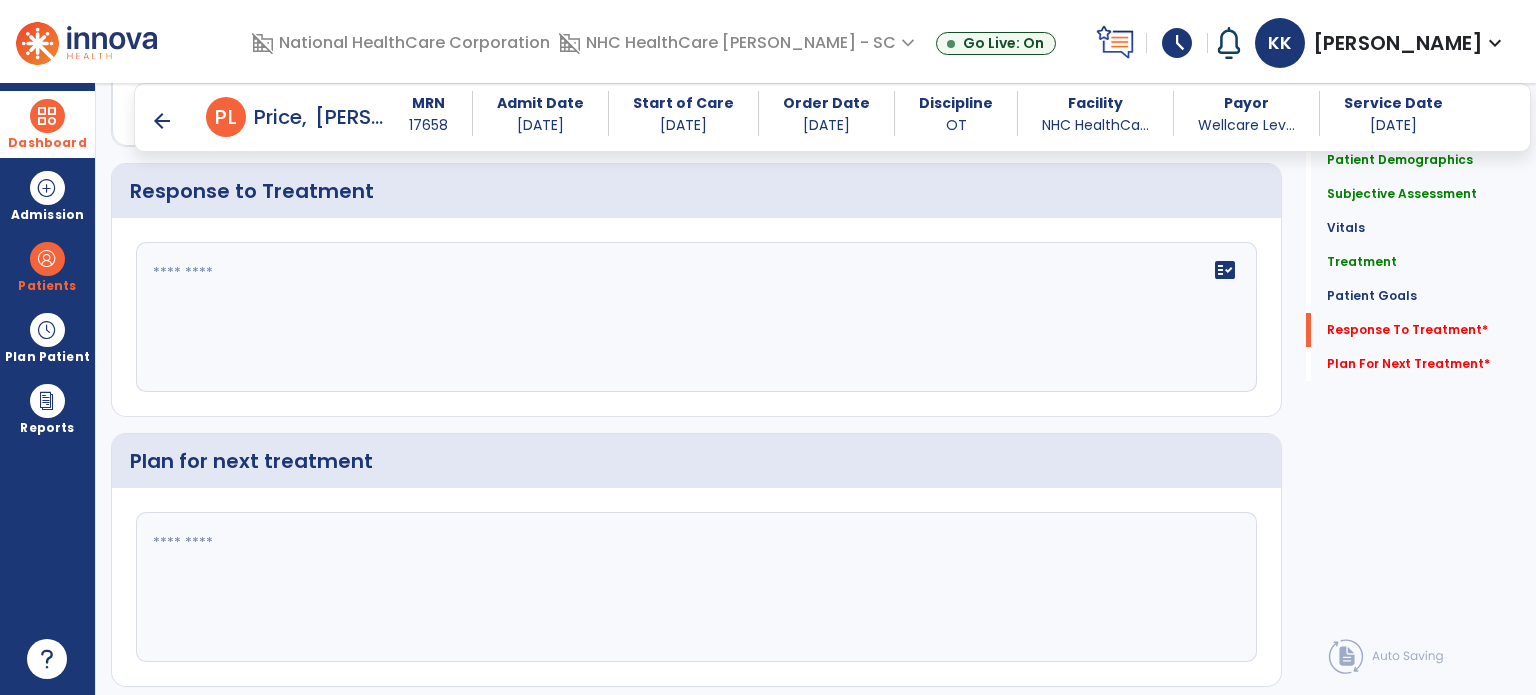 click on "fact_check" 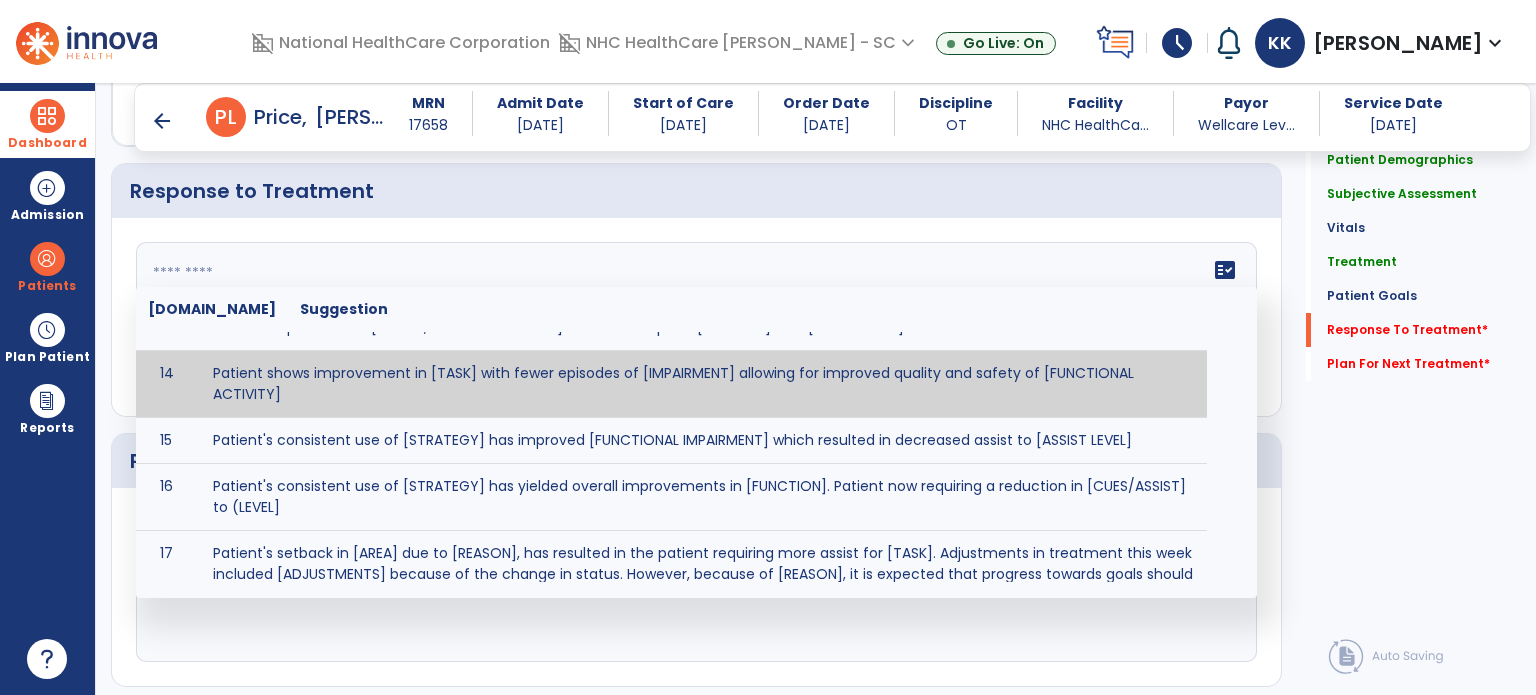 scroll, scrollTop: 858, scrollLeft: 0, axis: vertical 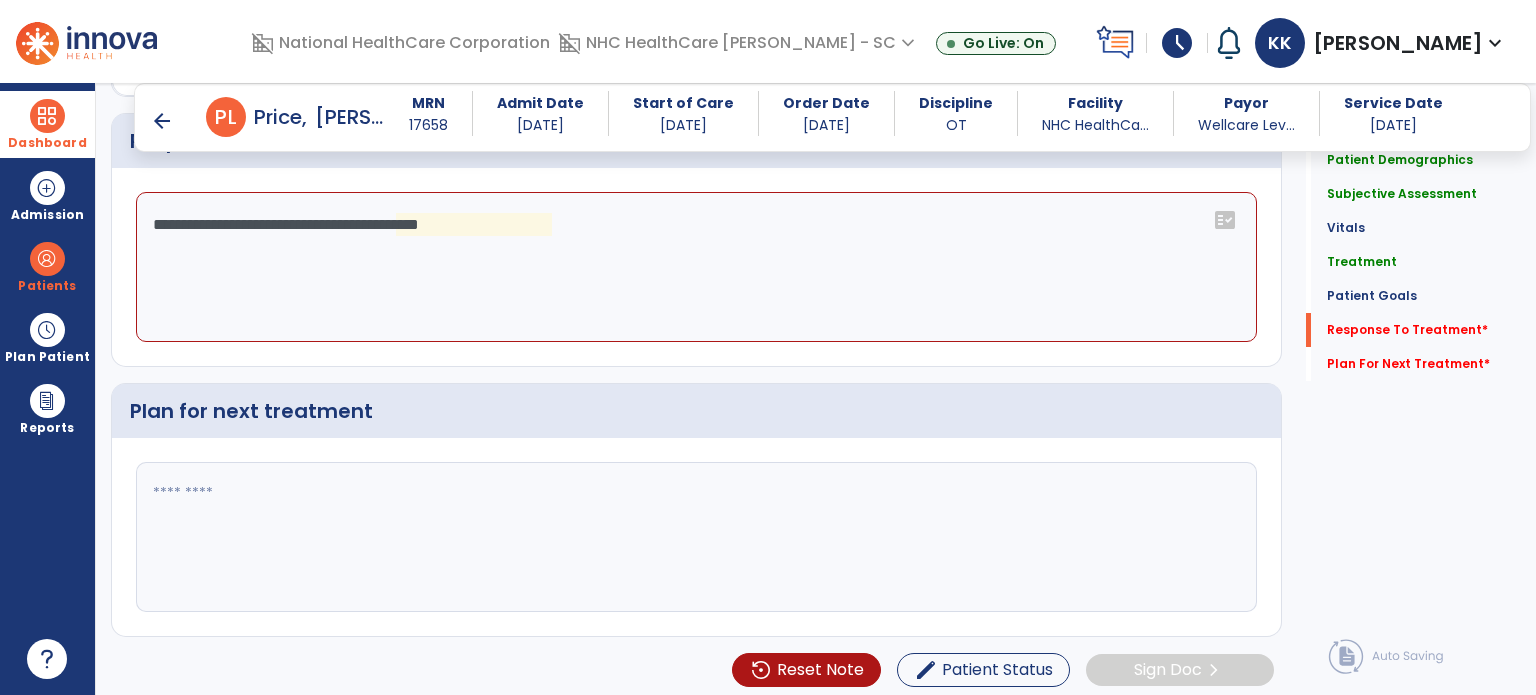 drag, startPoint x: 604, startPoint y: 486, endPoint x: 544, endPoint y: 311, distance: 185 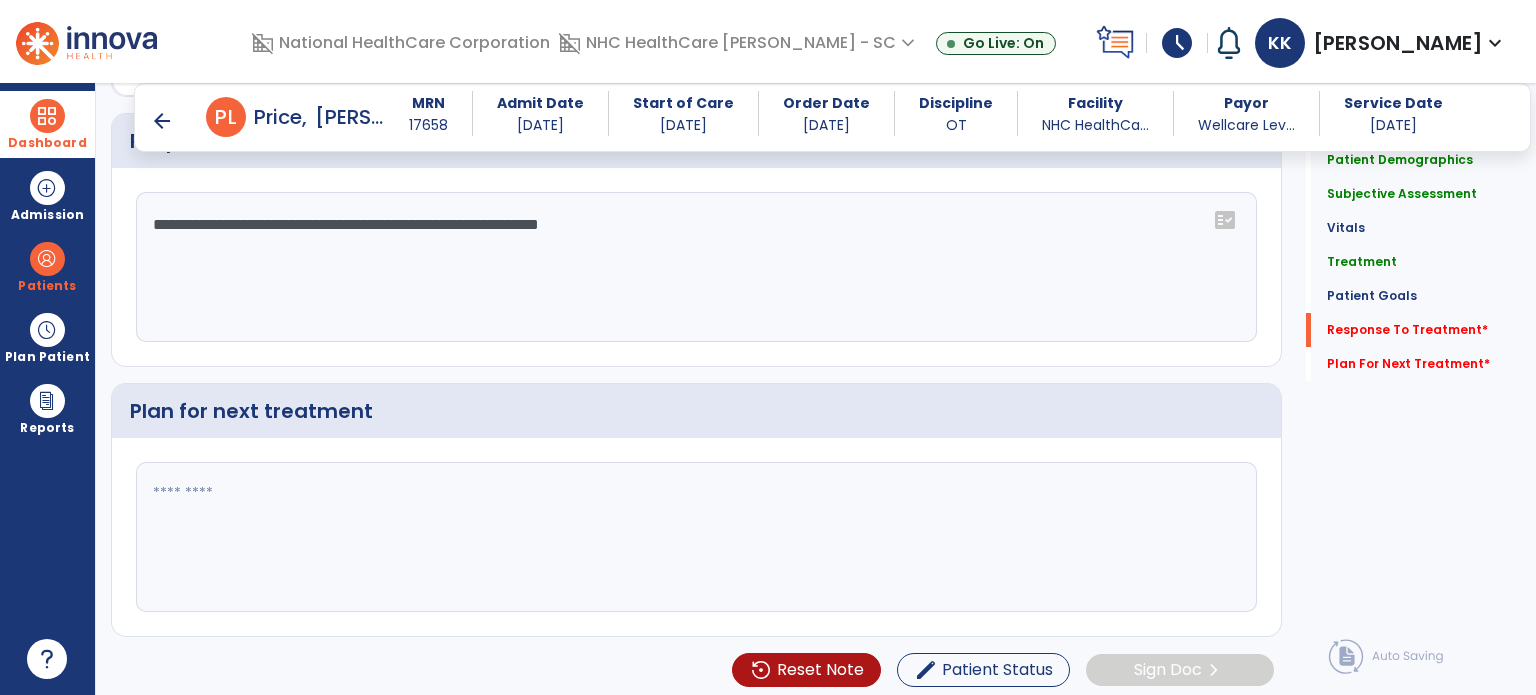 type on "**********" 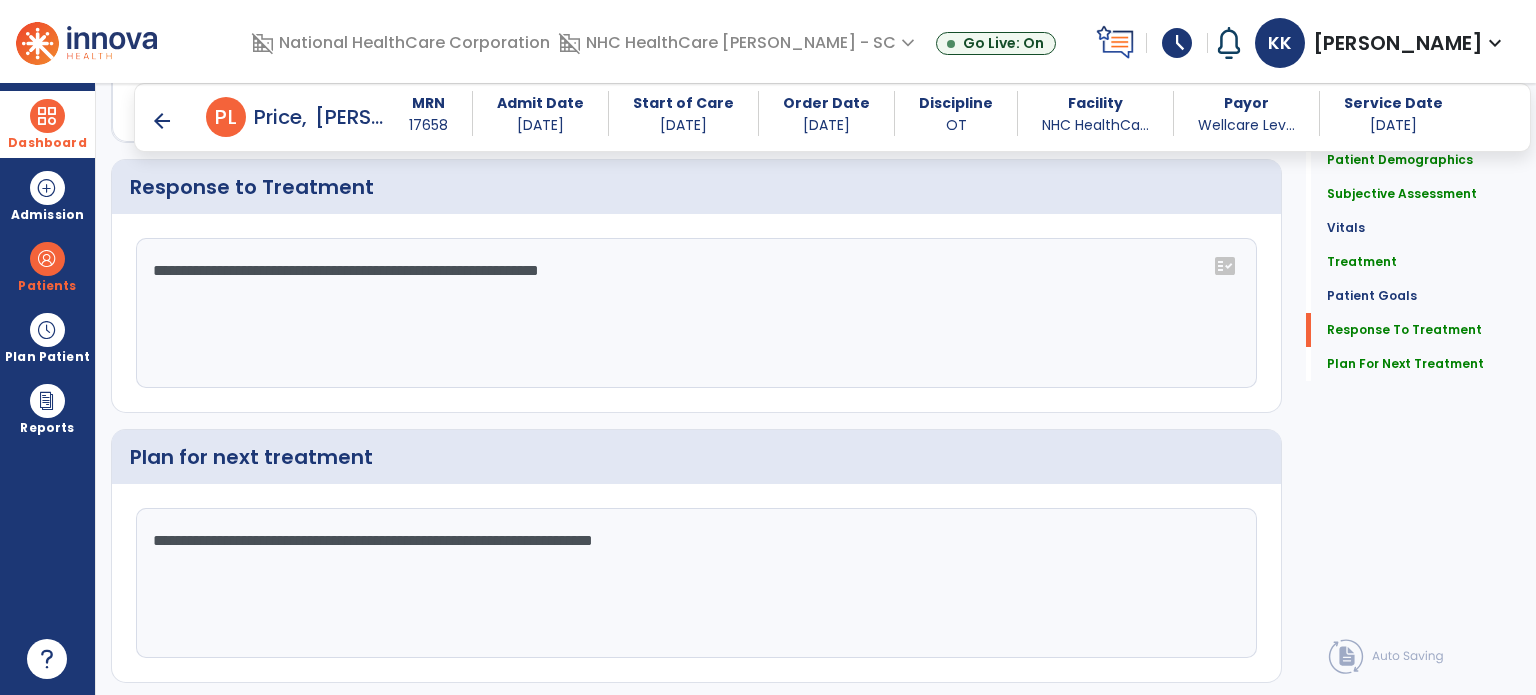 scroll, scrollTop: 3550, scrollLeft: 0, axis: vertical 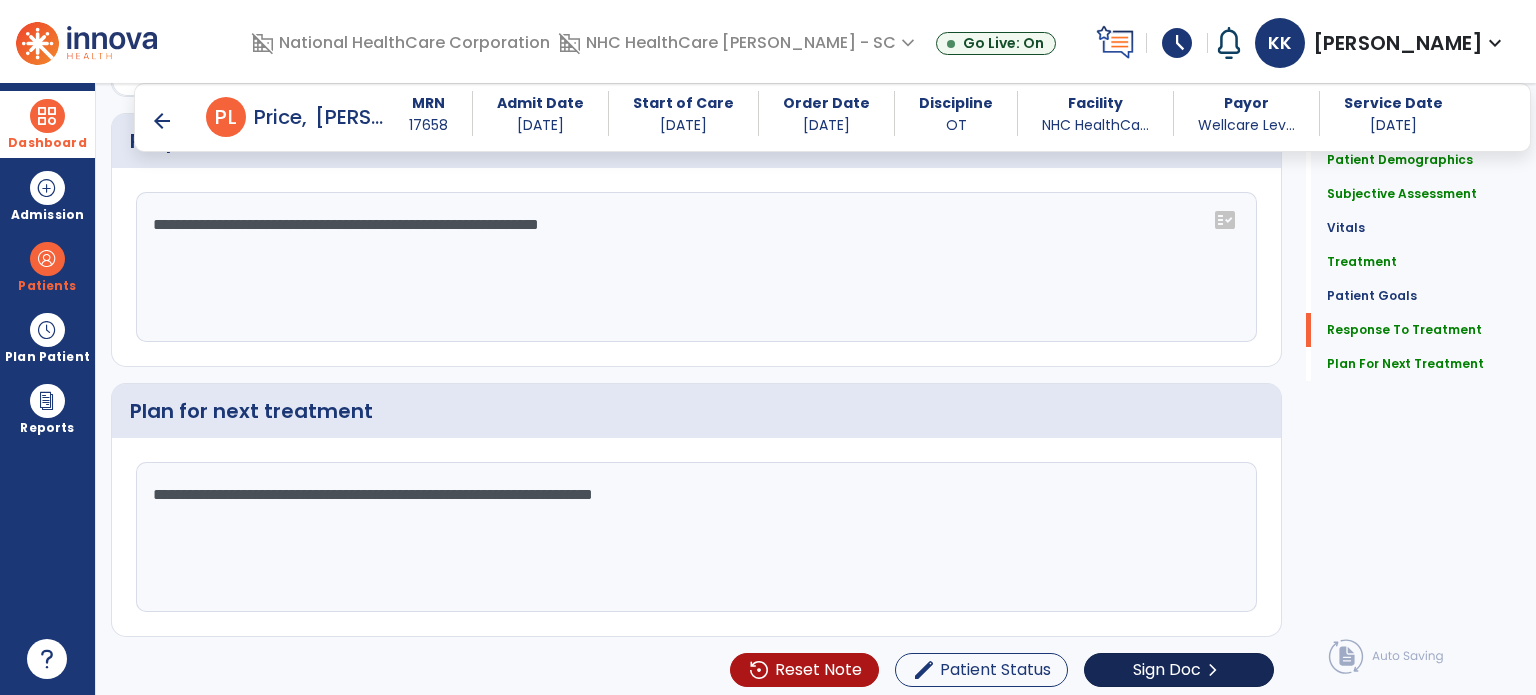 type on "**********" 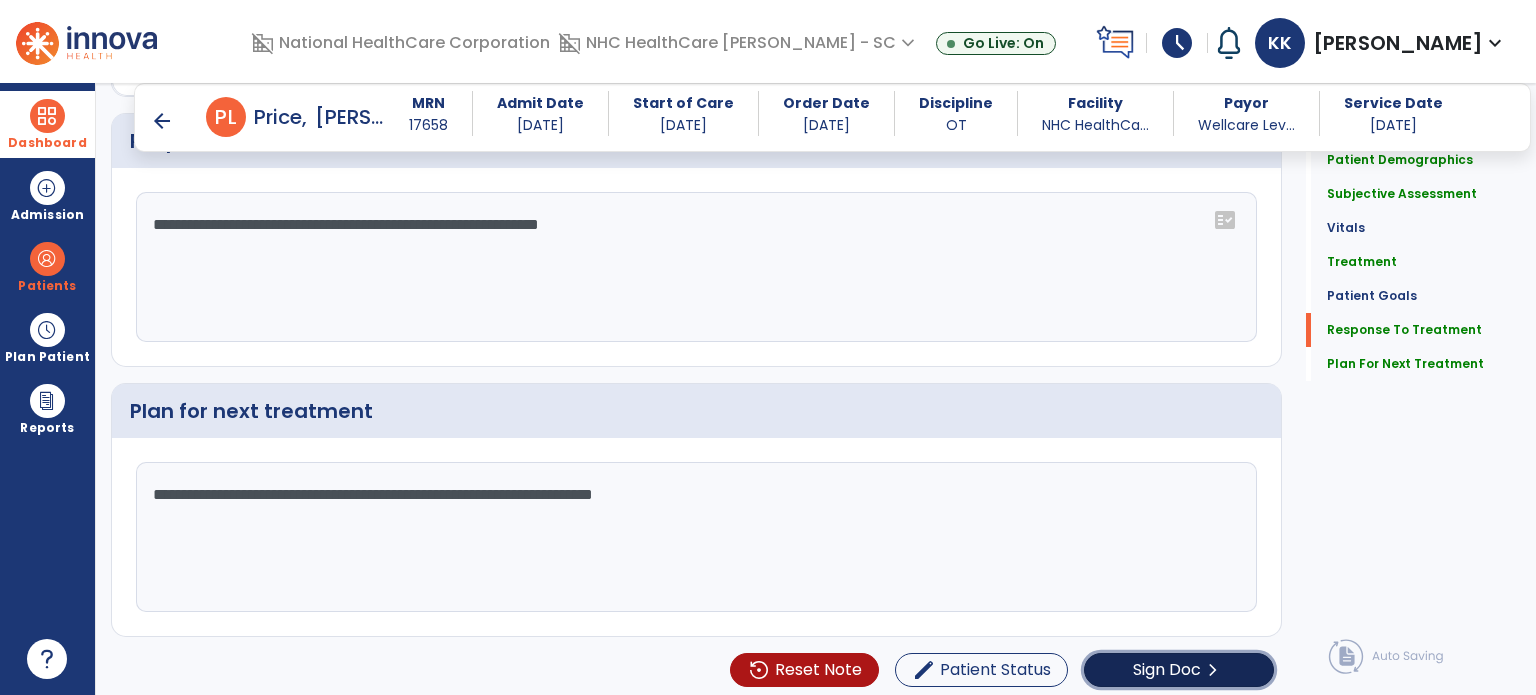 click on "Sign Doc" 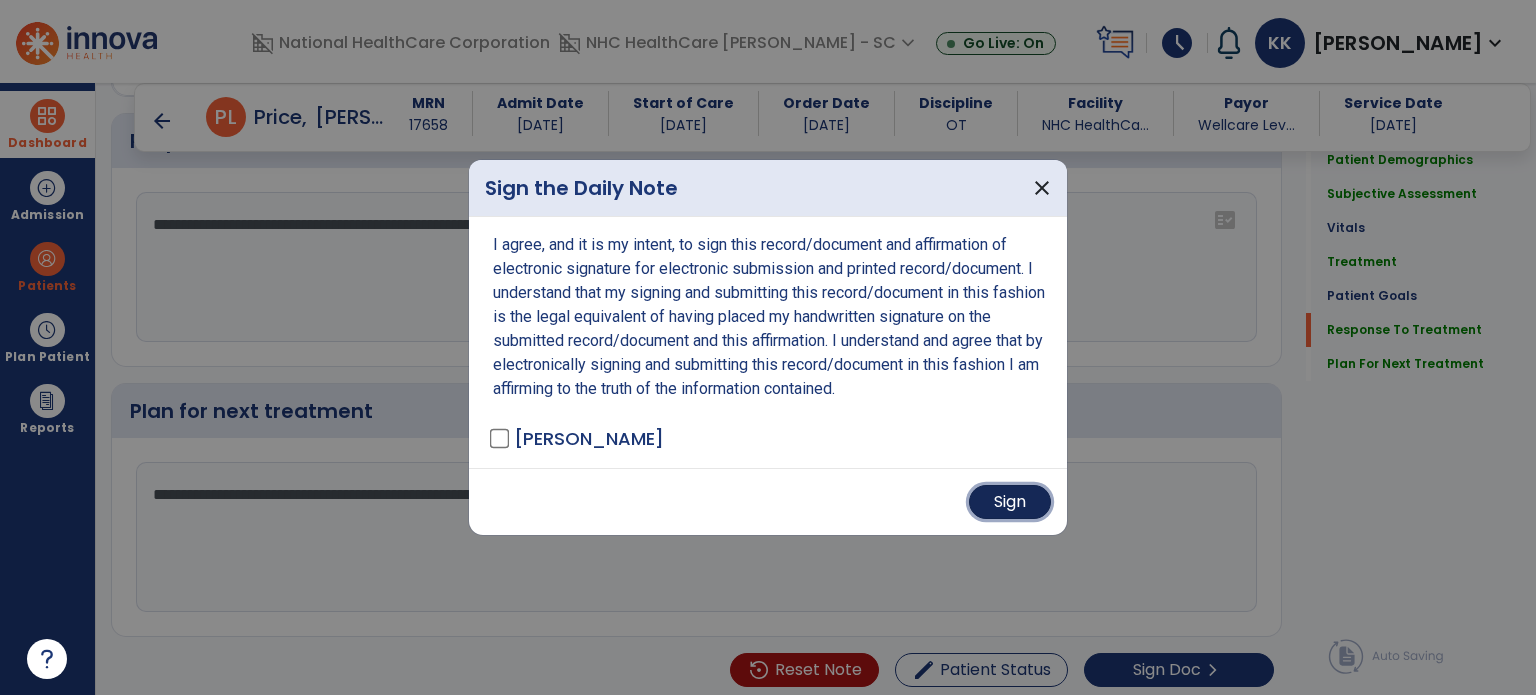 click on "Sign" at bounding box center [1010, 502] 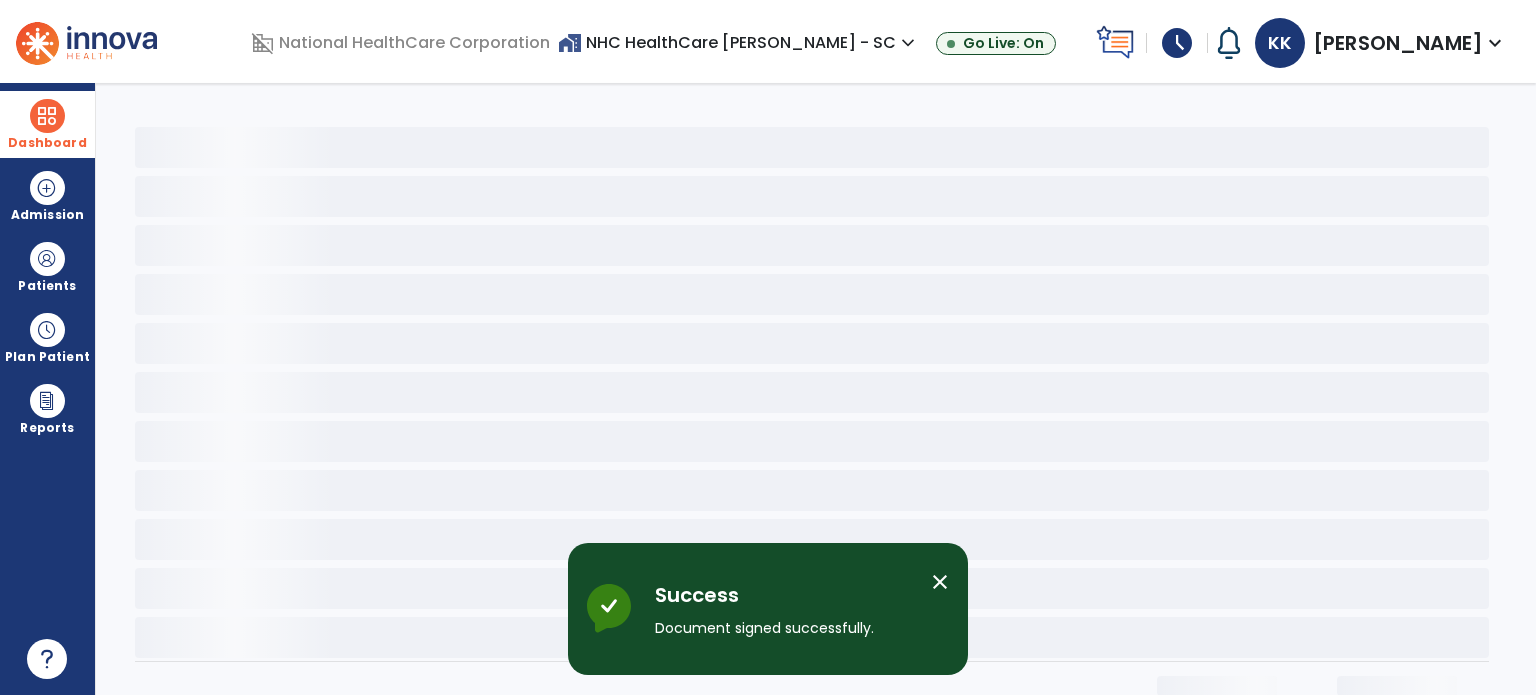 scroll, scrollTop: 0, scrollLeft: 0, axis: both 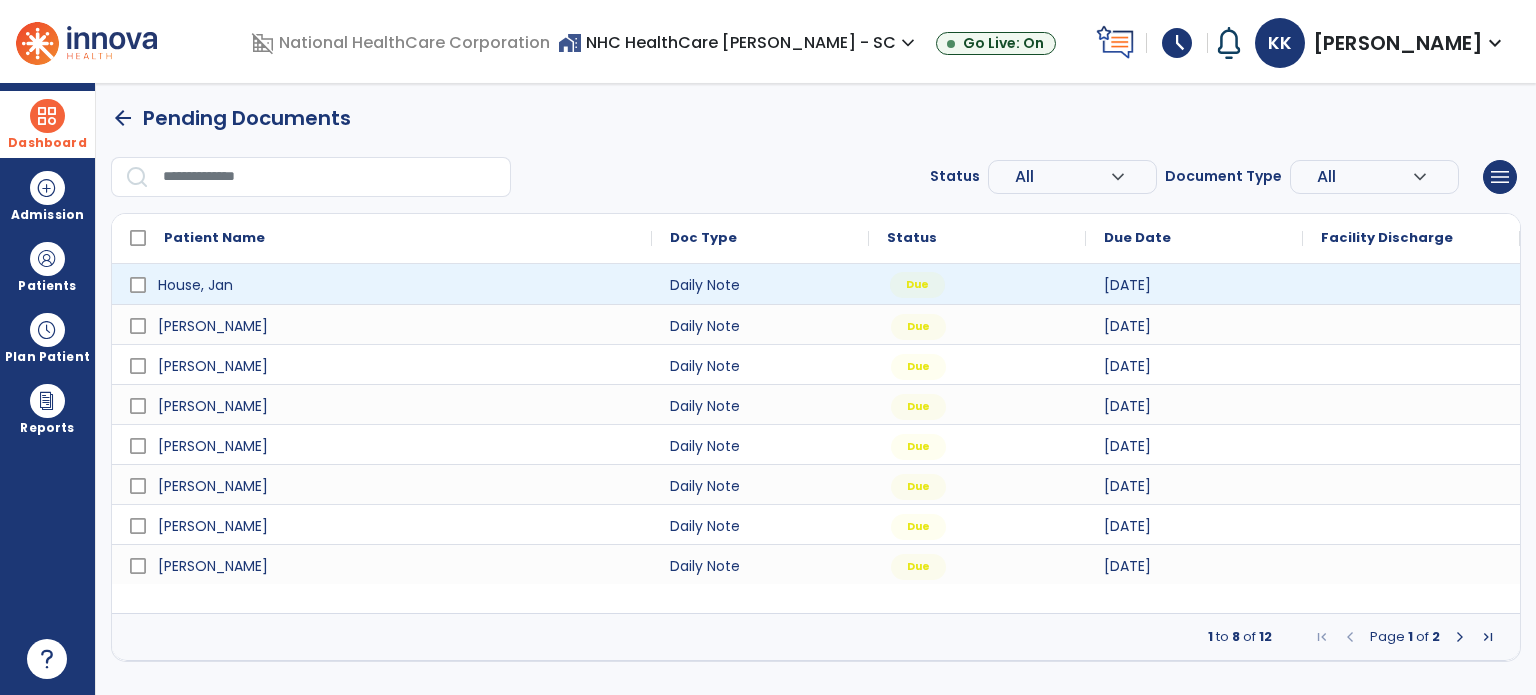 click on "Due" at bounding box center (977, 284) 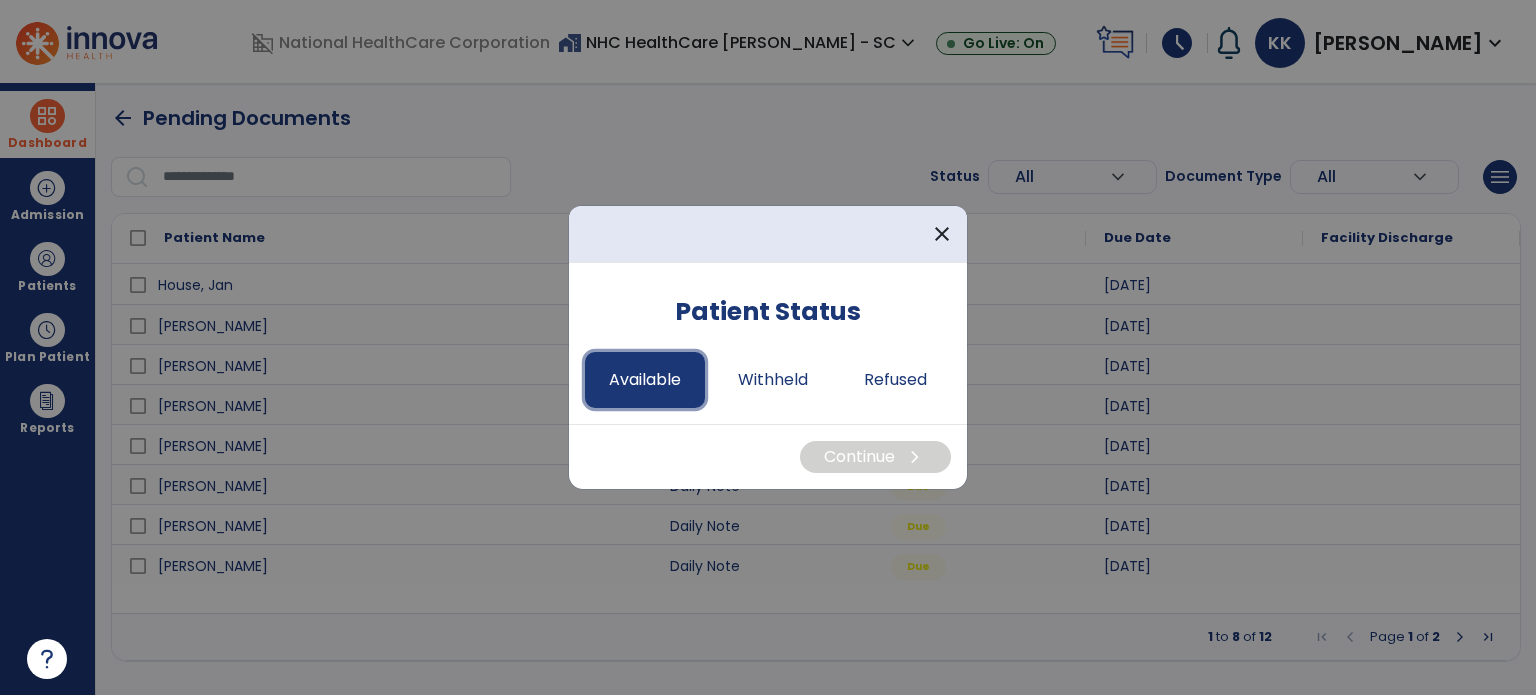 click on "Available" at bounding box center [645, 380] 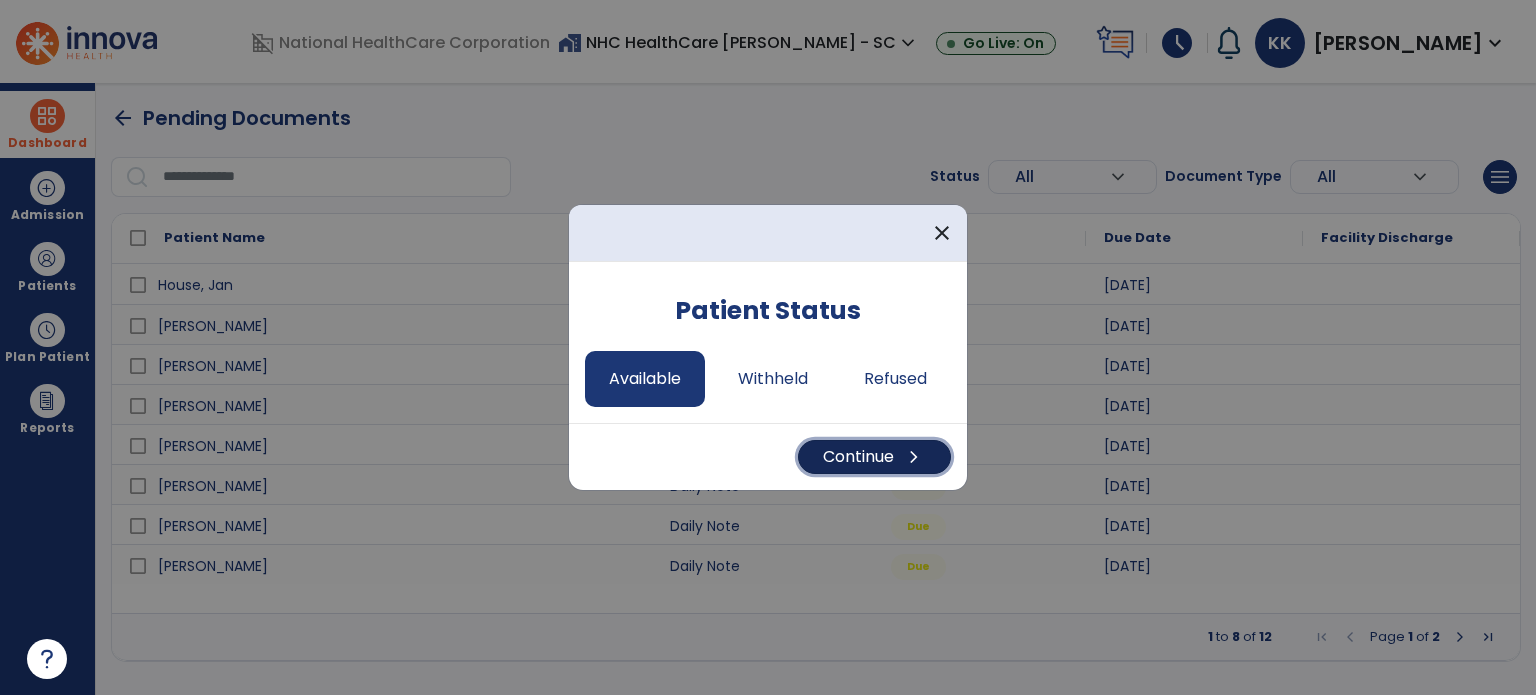 click on "Continue   chevron_right" at bounding box center [874, 457] 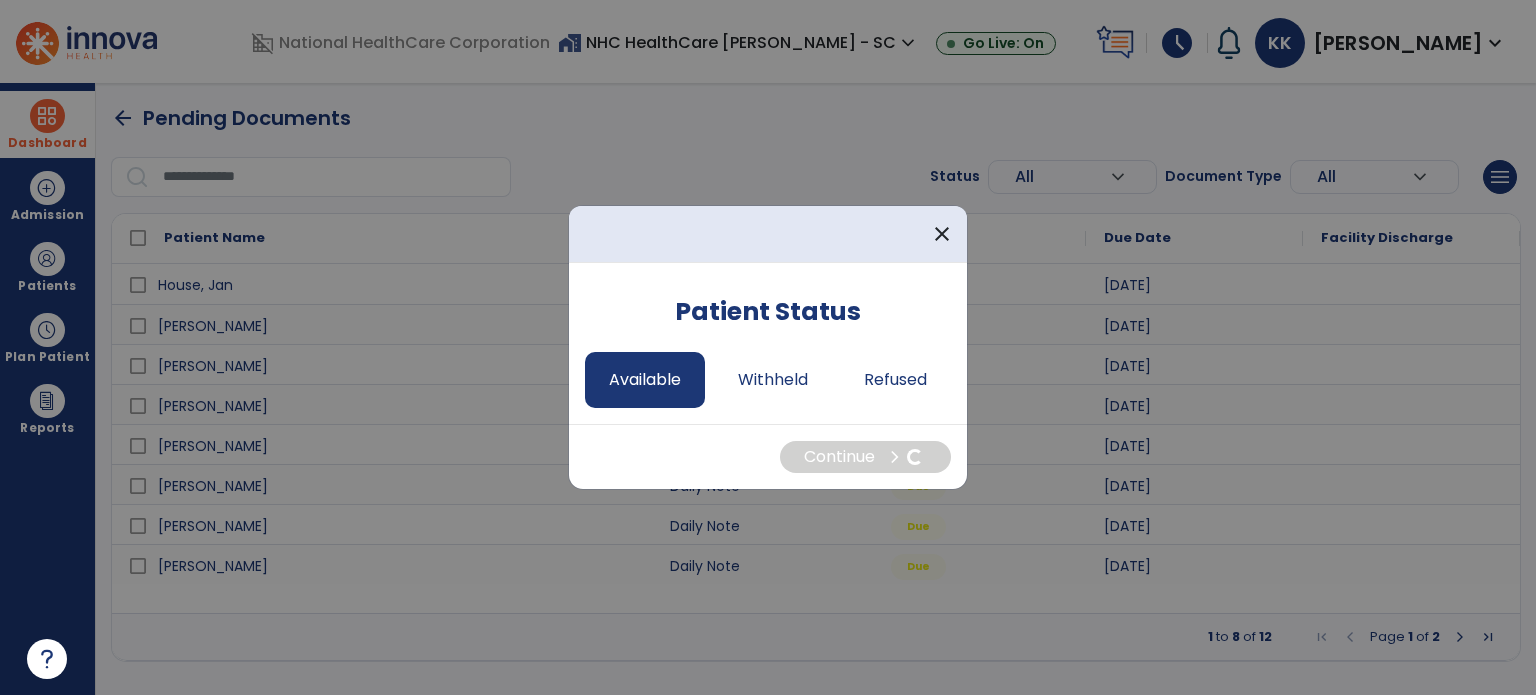 select on "*" 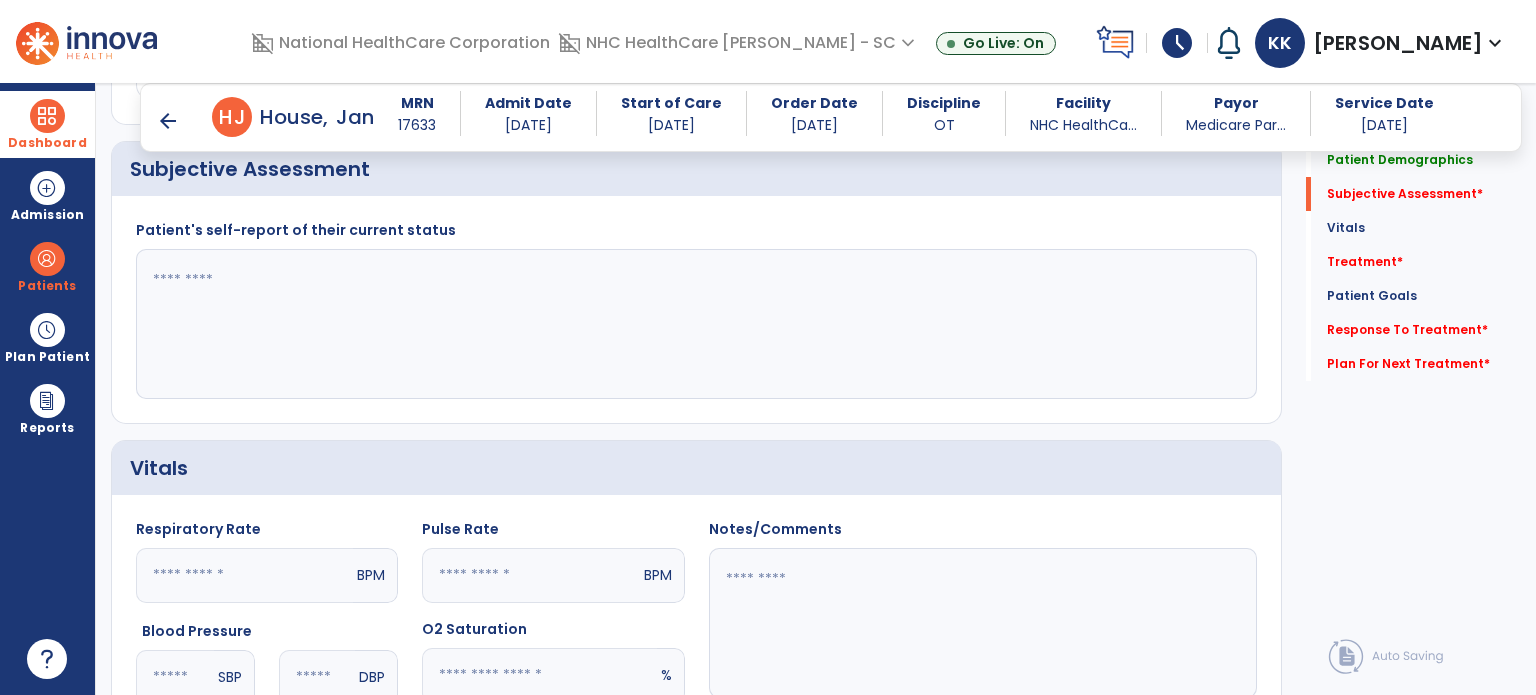 scroll, scrollTop: 400, scrollLeft: 0, axis: vertical 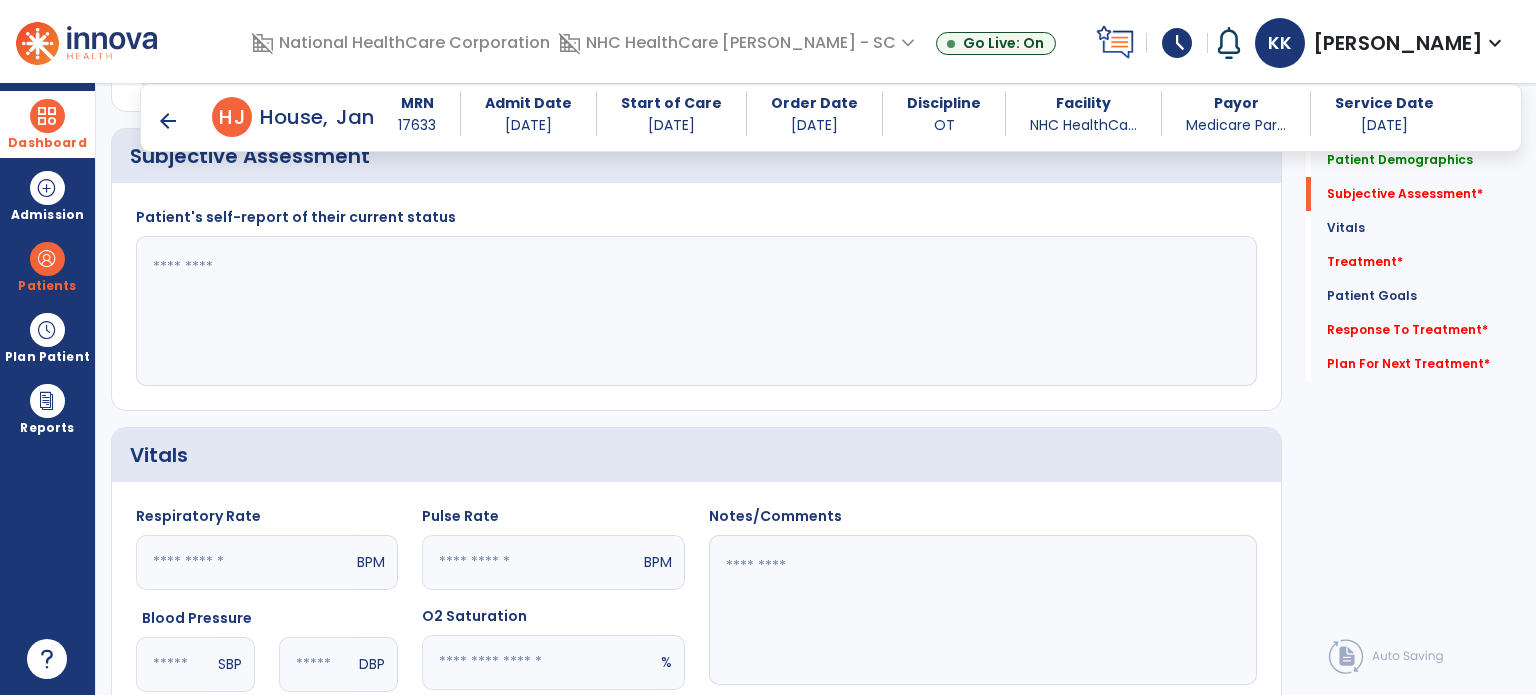 click 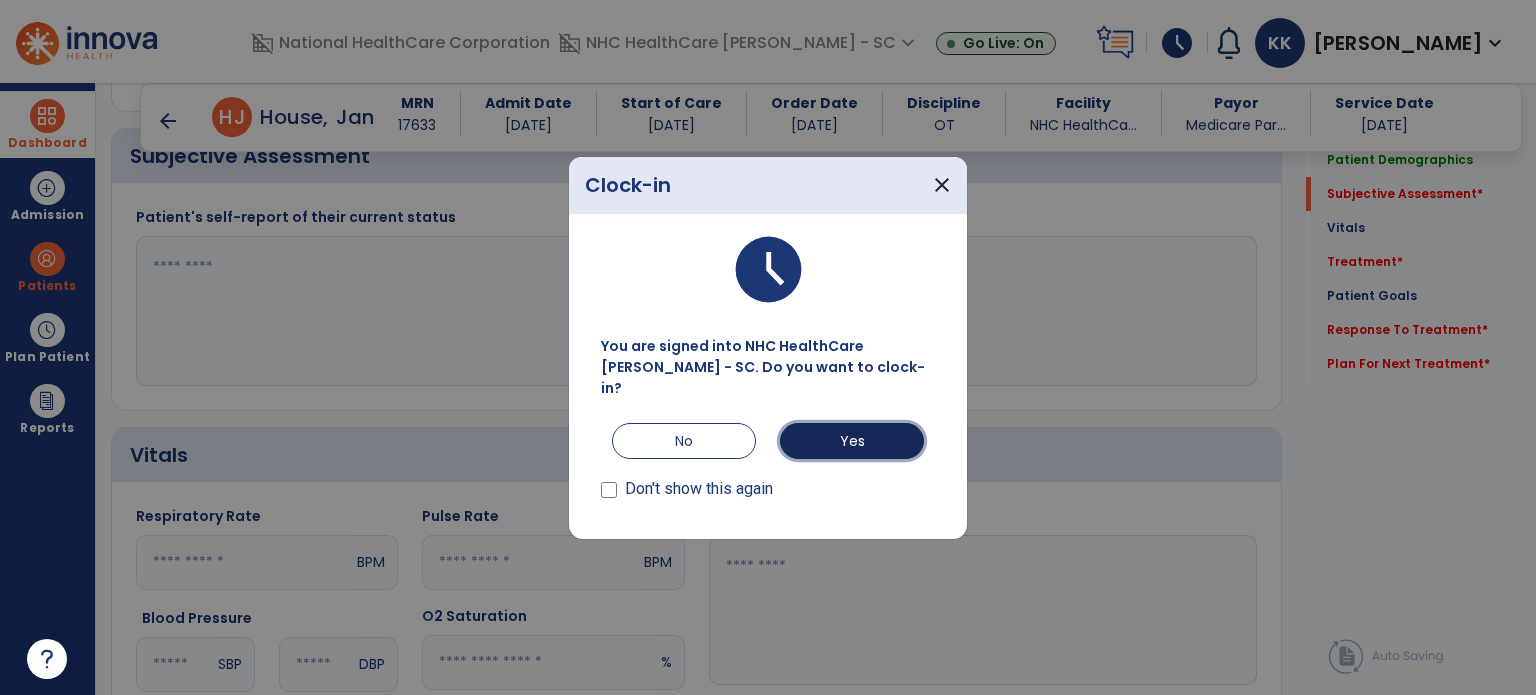drag, startPoint x: 820, startPoint y: 412, endPoint x: 871, endPoint y: 451, distance: 64.202805 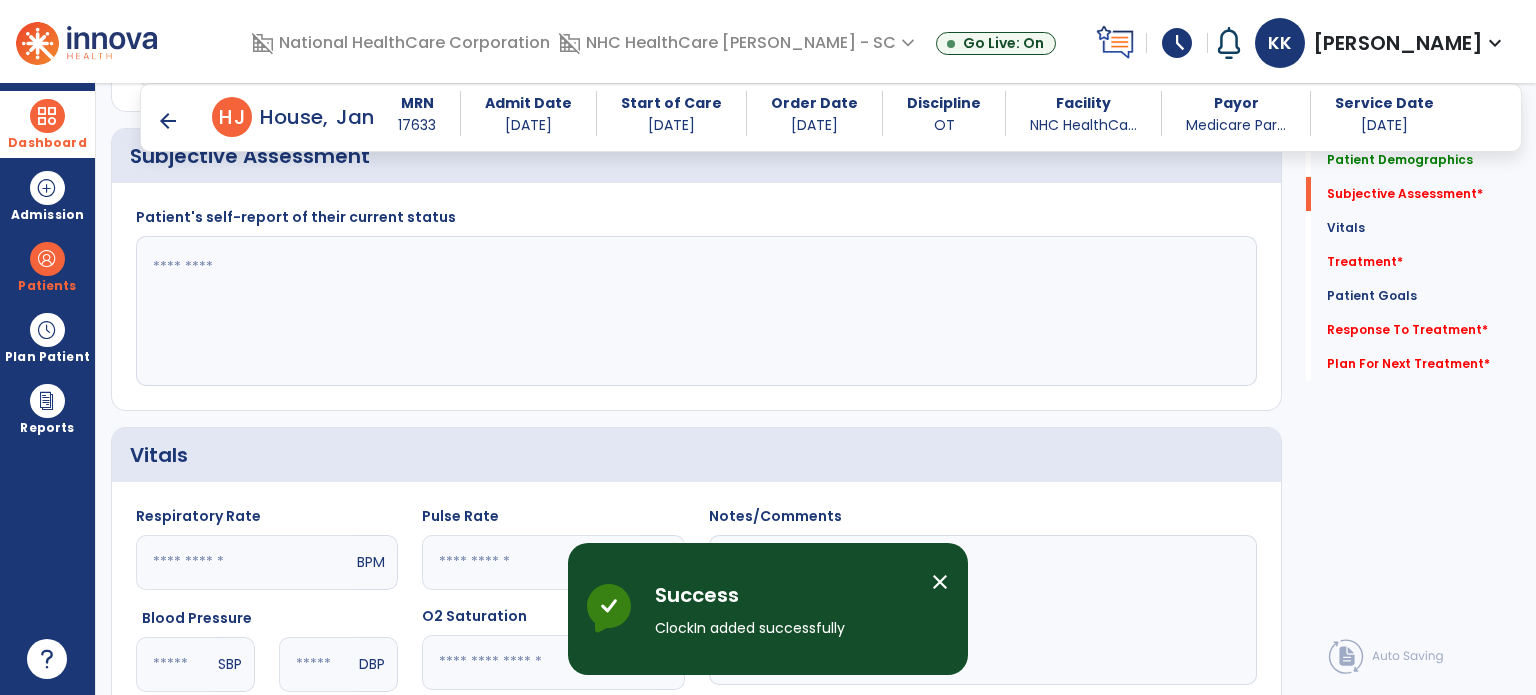 click 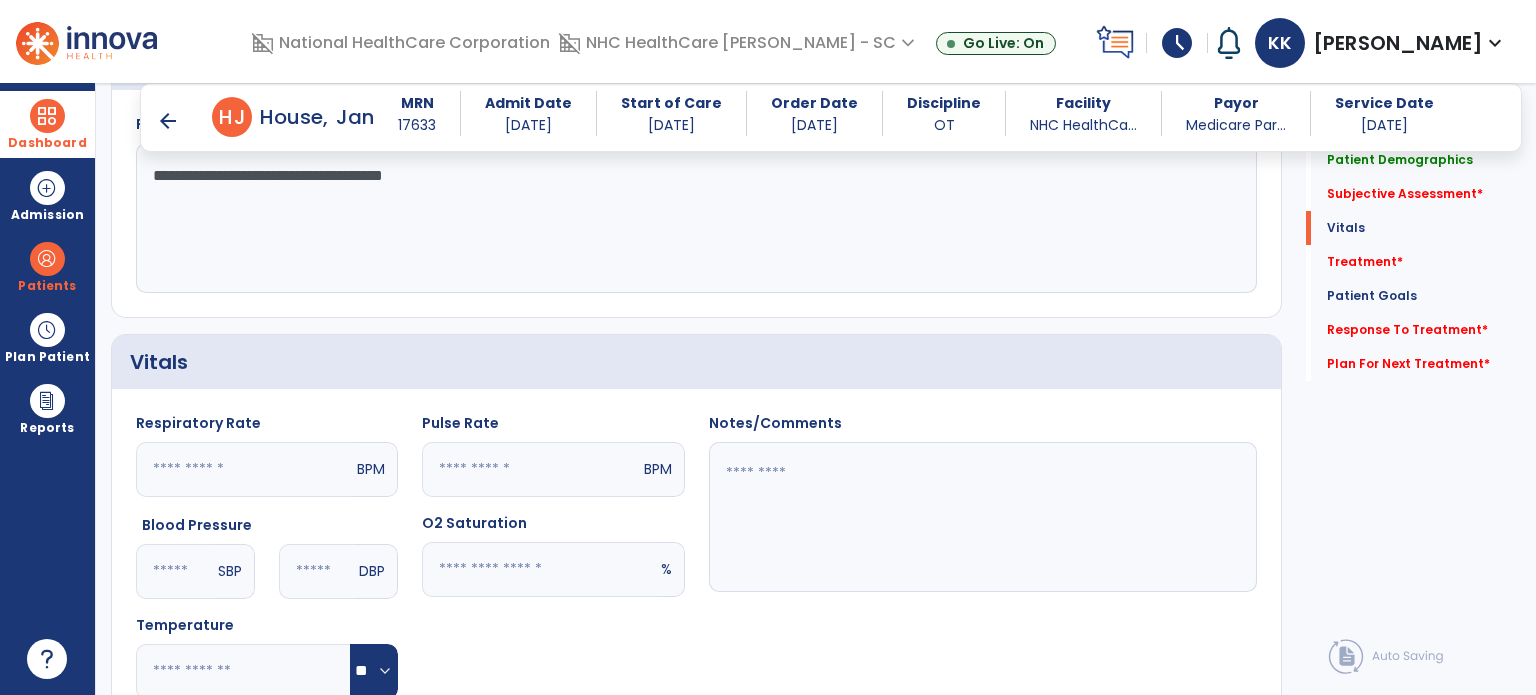 scroll, scrollTop: 900, scrollLeft: 0, axis: vertical 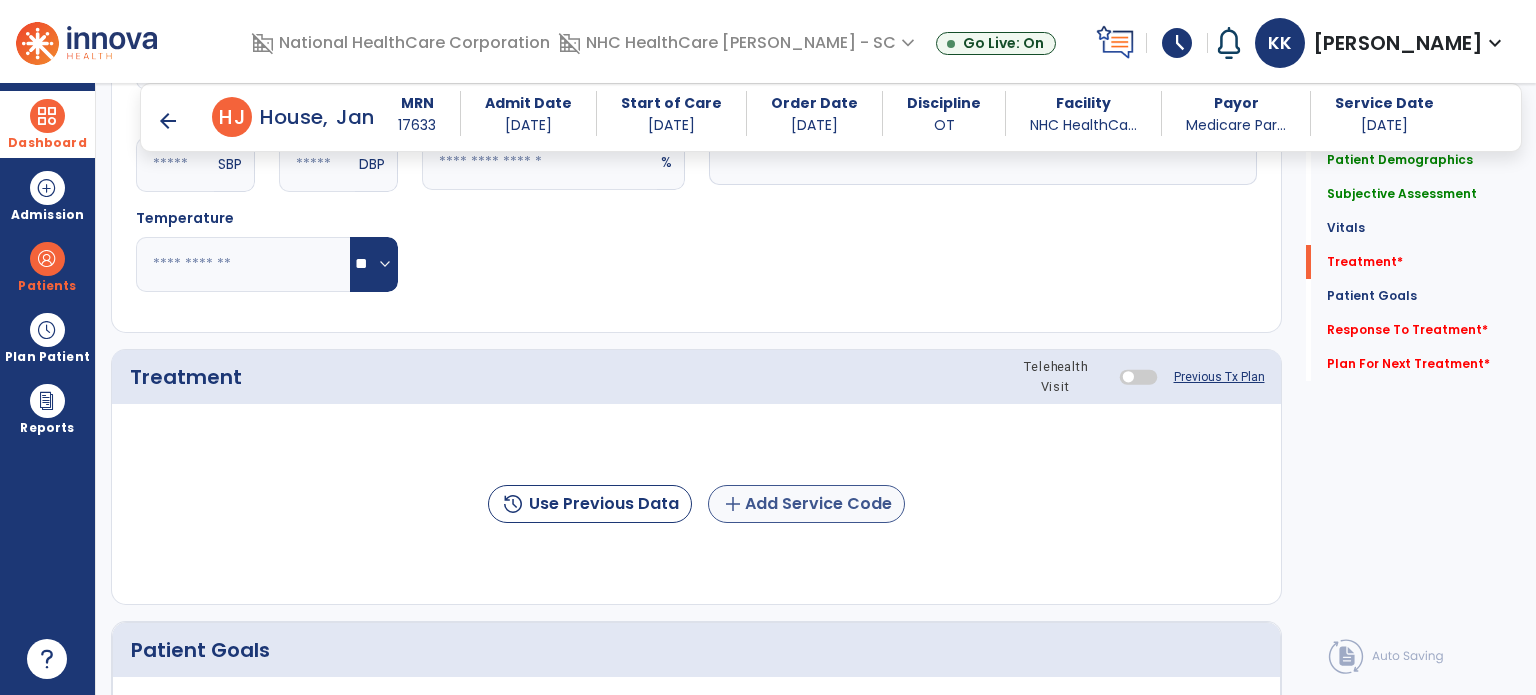 type on "**********" 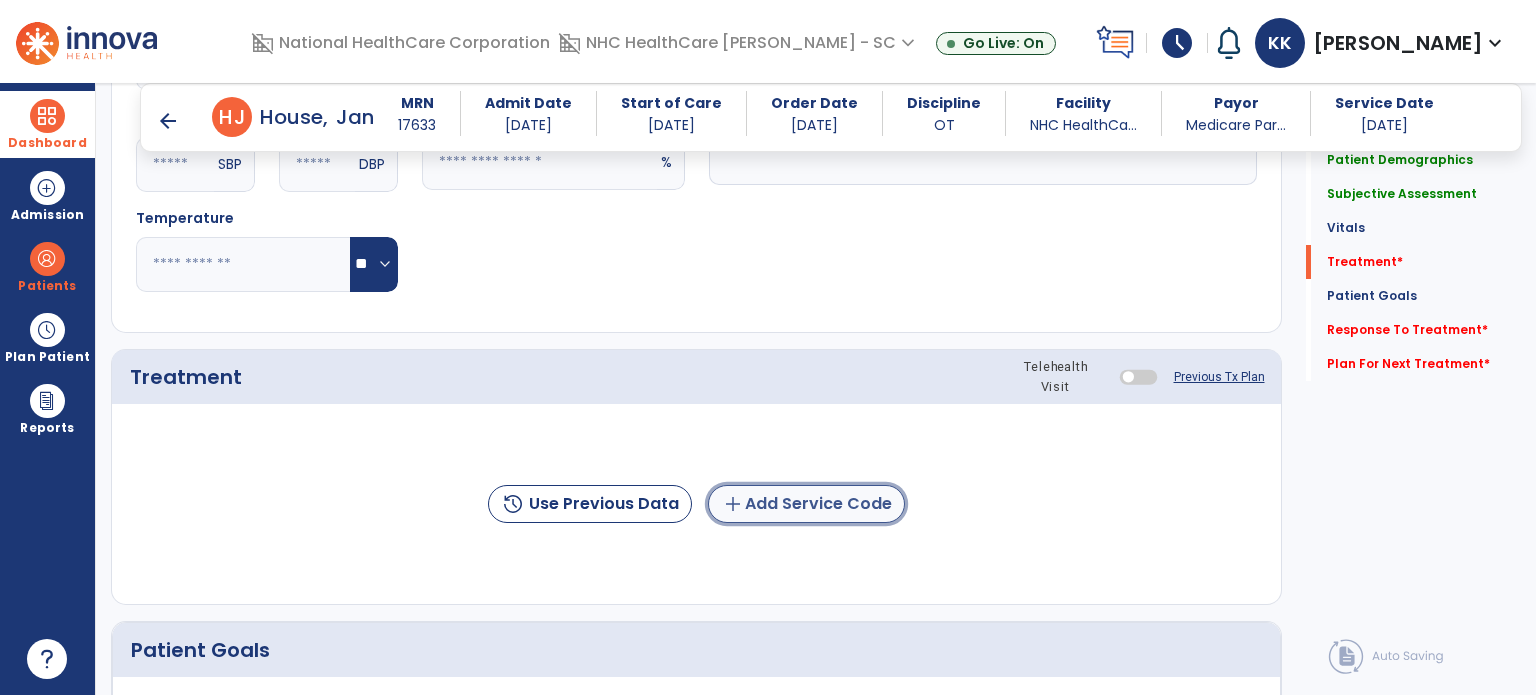 click on "add  Add Service Code" 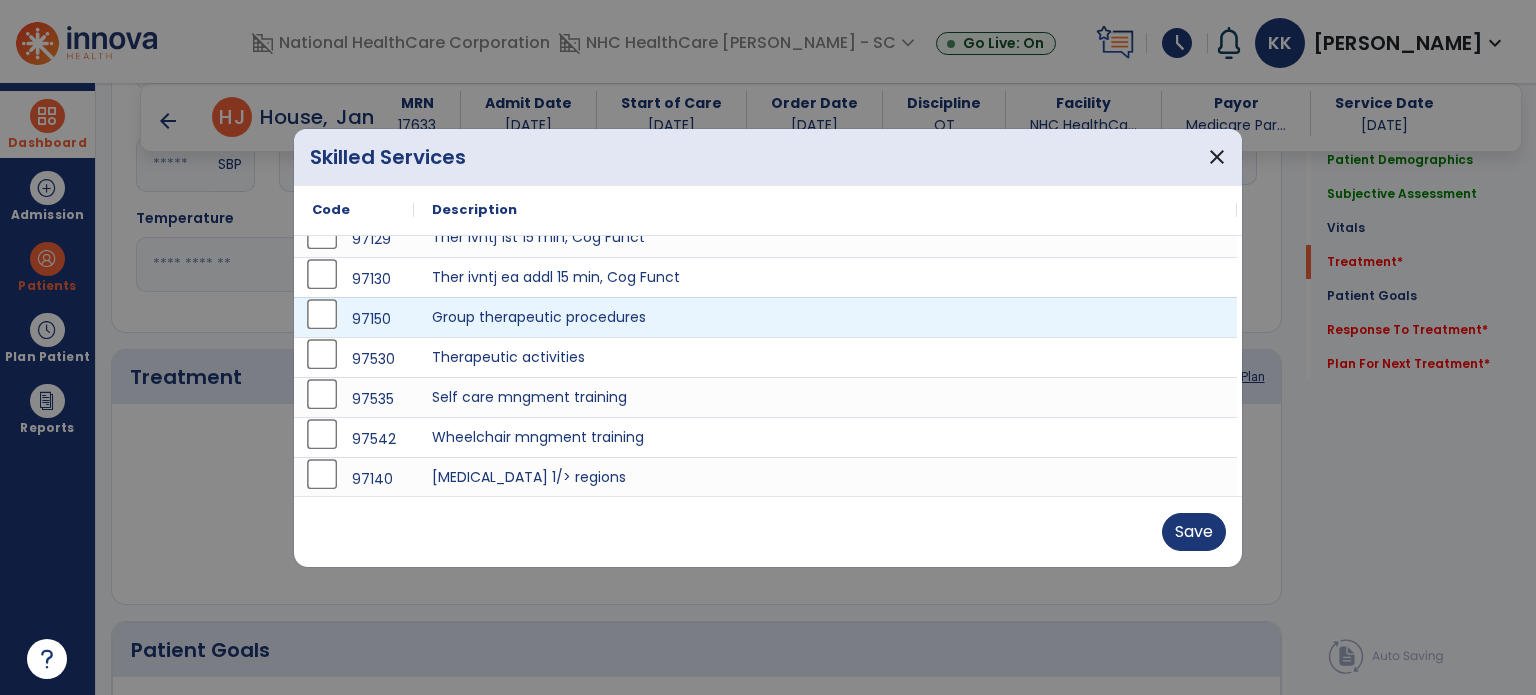 scroll, scrollTop: 140, scrollLeft: 0, axis: vertical 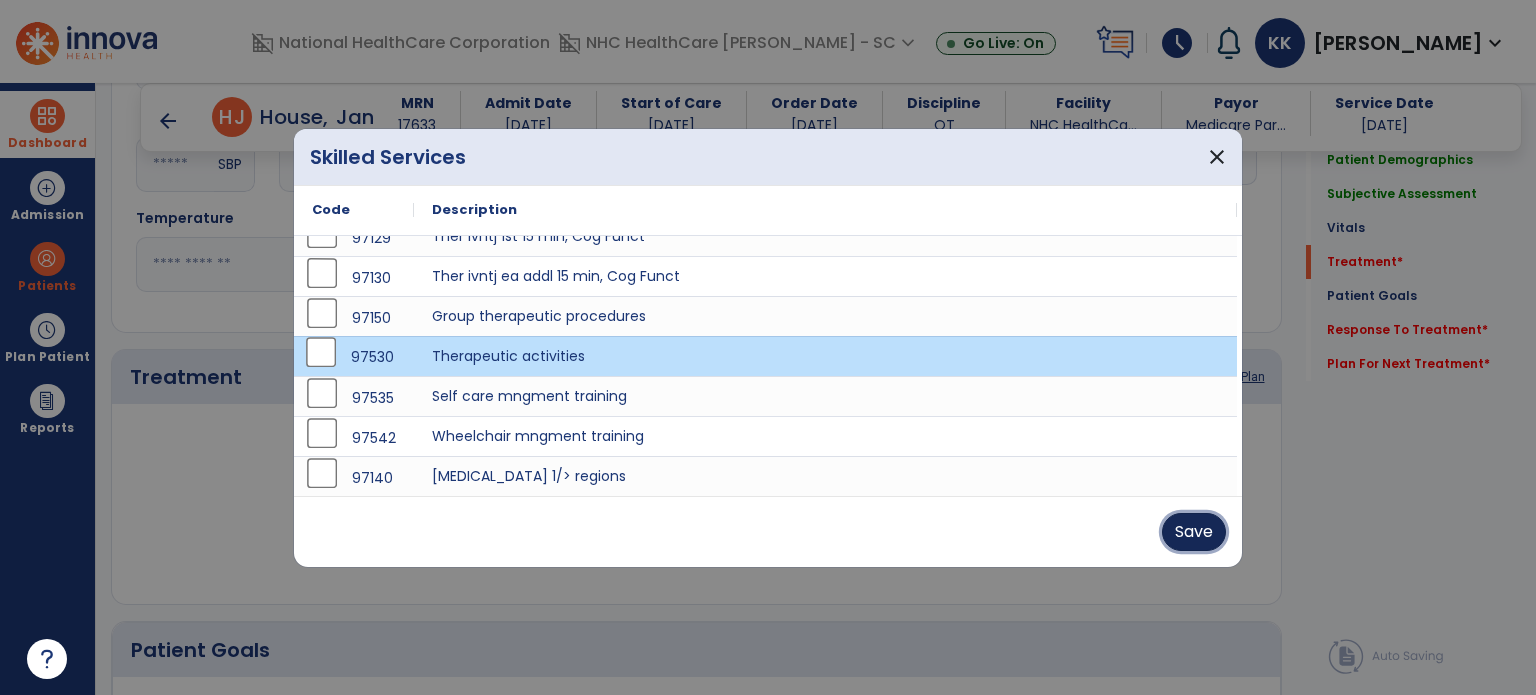click on "Save" at bounding box center [1194, 532] 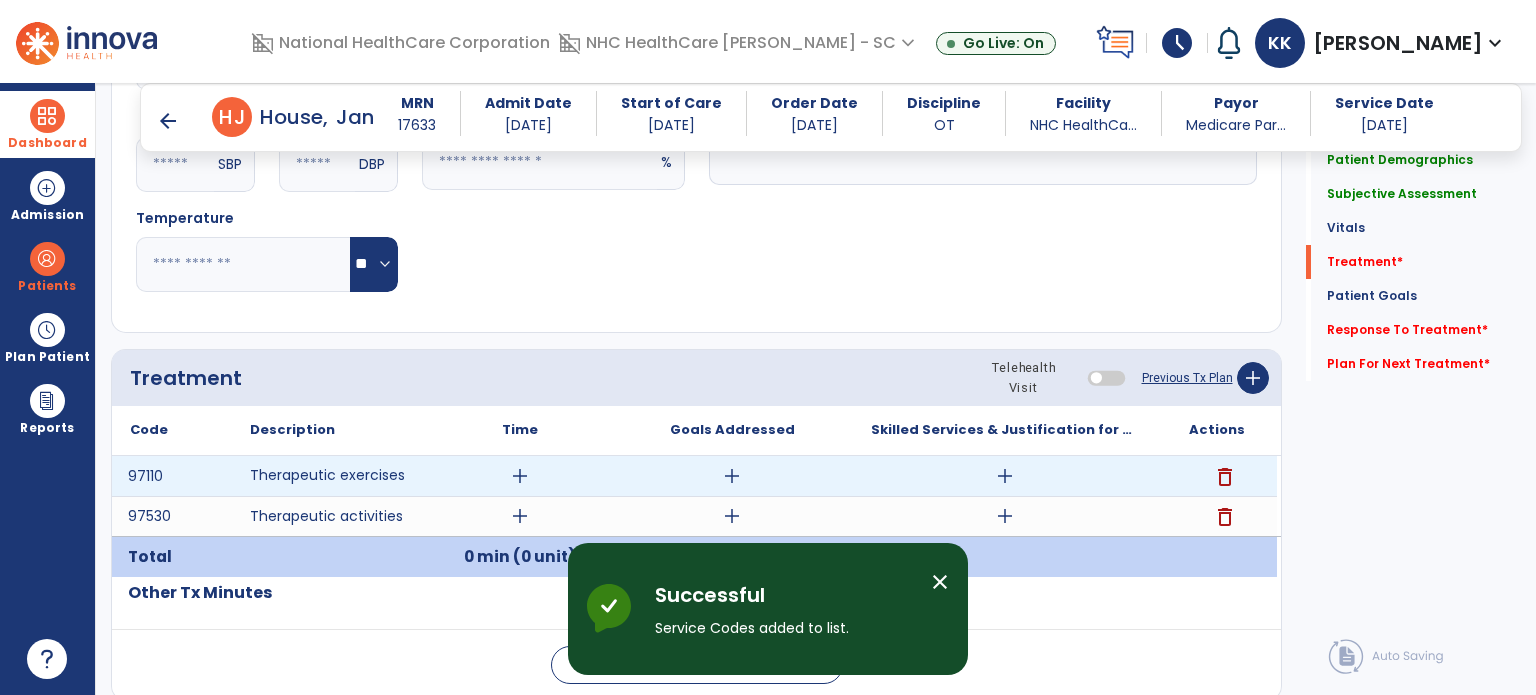 click on "add" at bounding box center [520, 476] 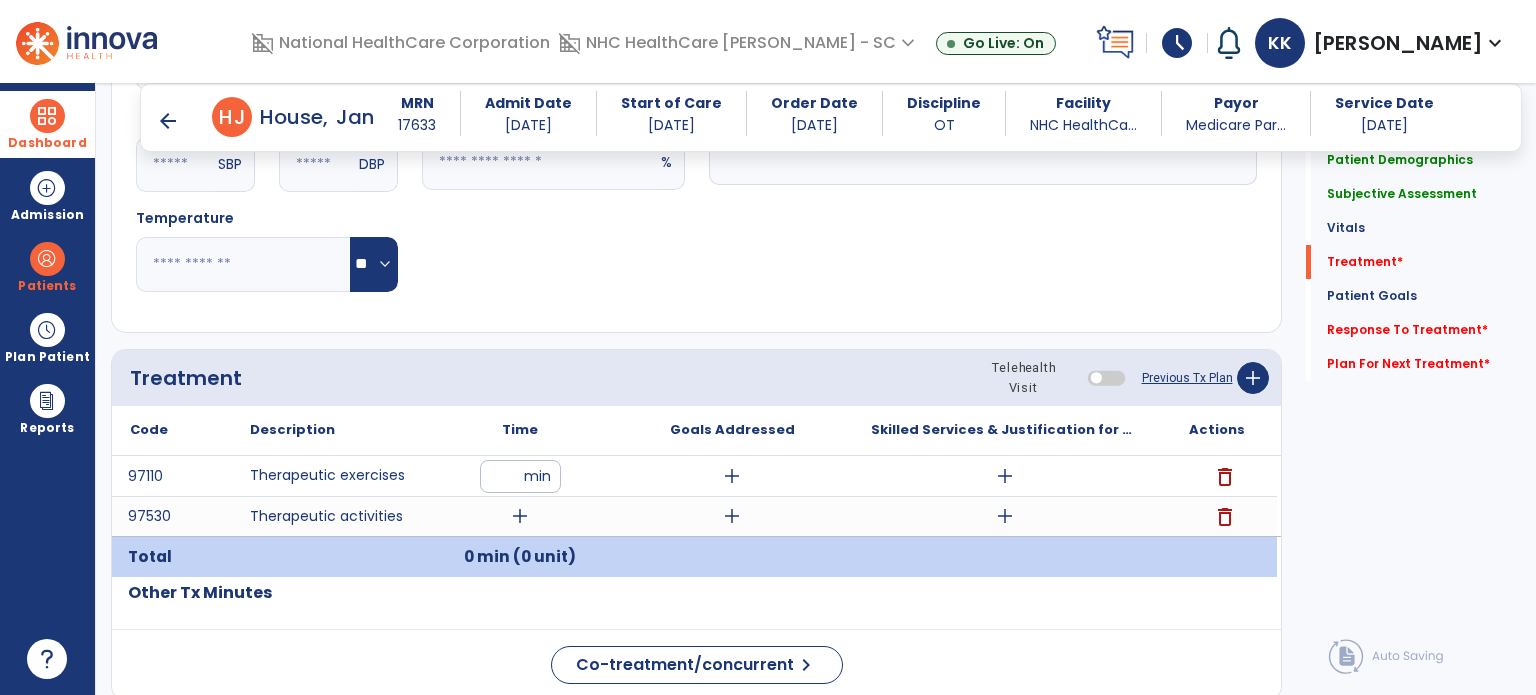 type on "**" 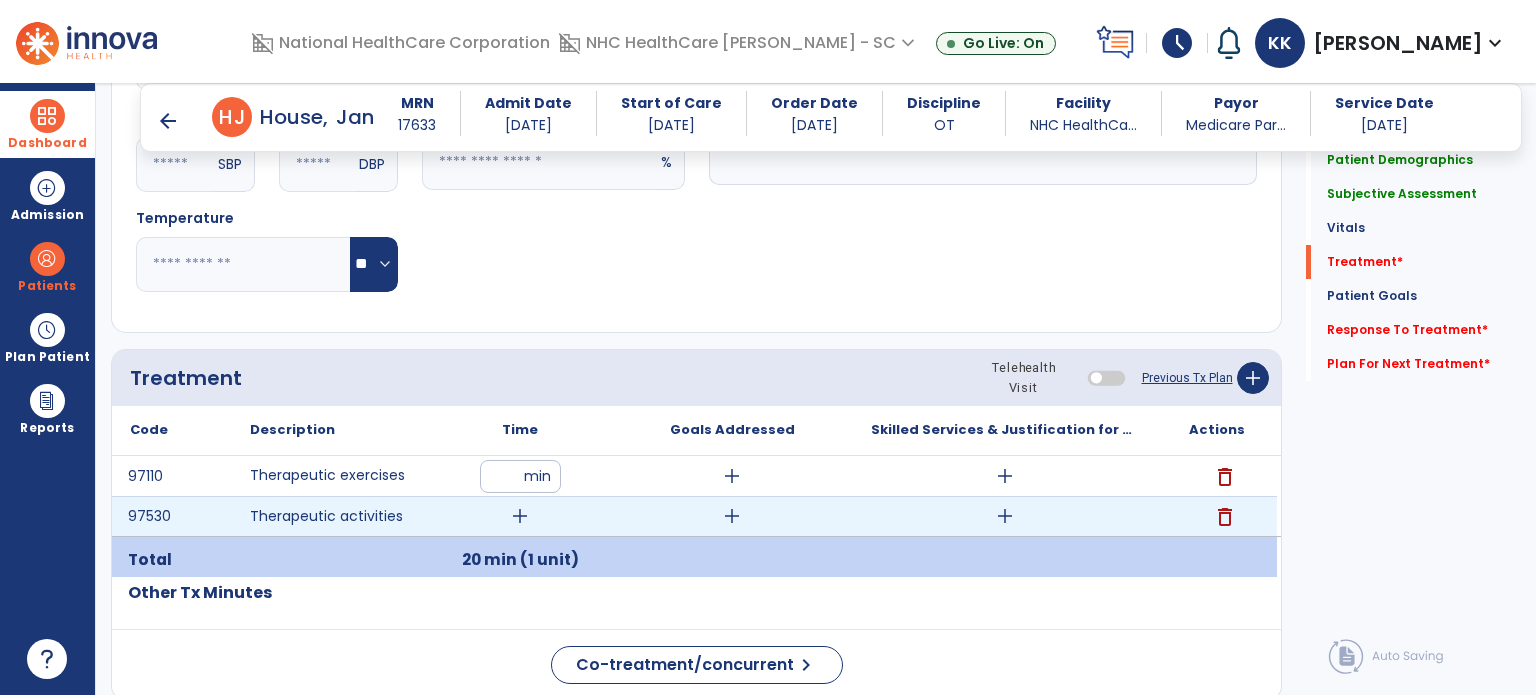 click on "add" at bounding box center [520, 516] 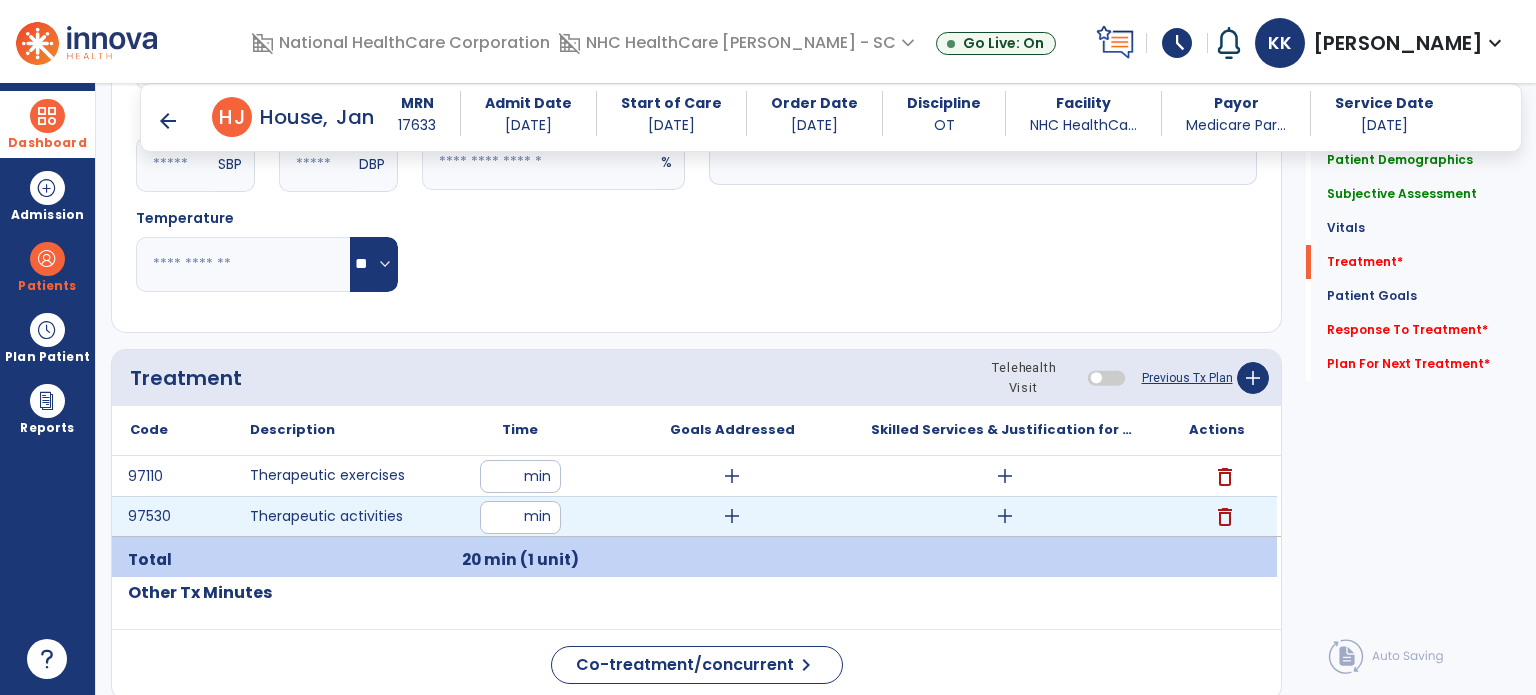 type on "**" 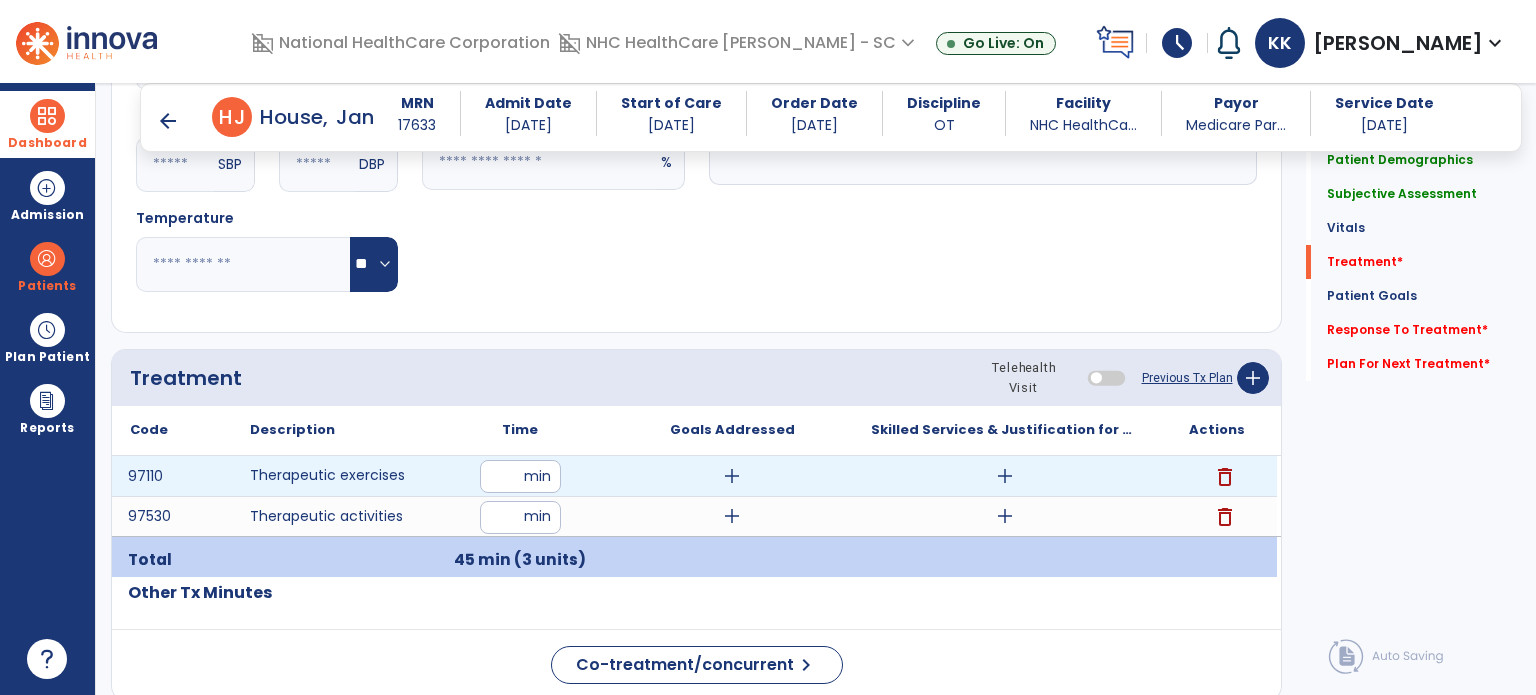 click on "add" at bounding box center [732, 476] 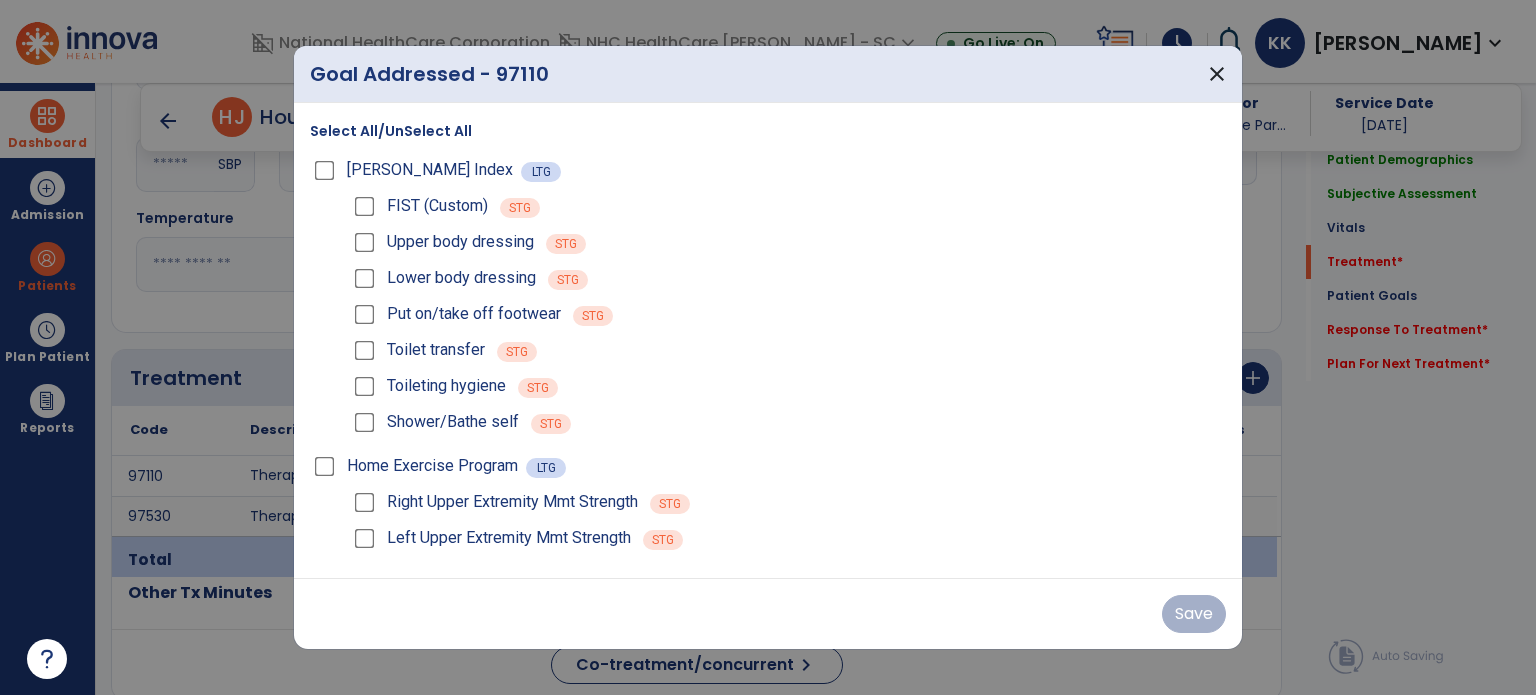 click on "Select All/UnSelect All" at bounding box center [391, 131] 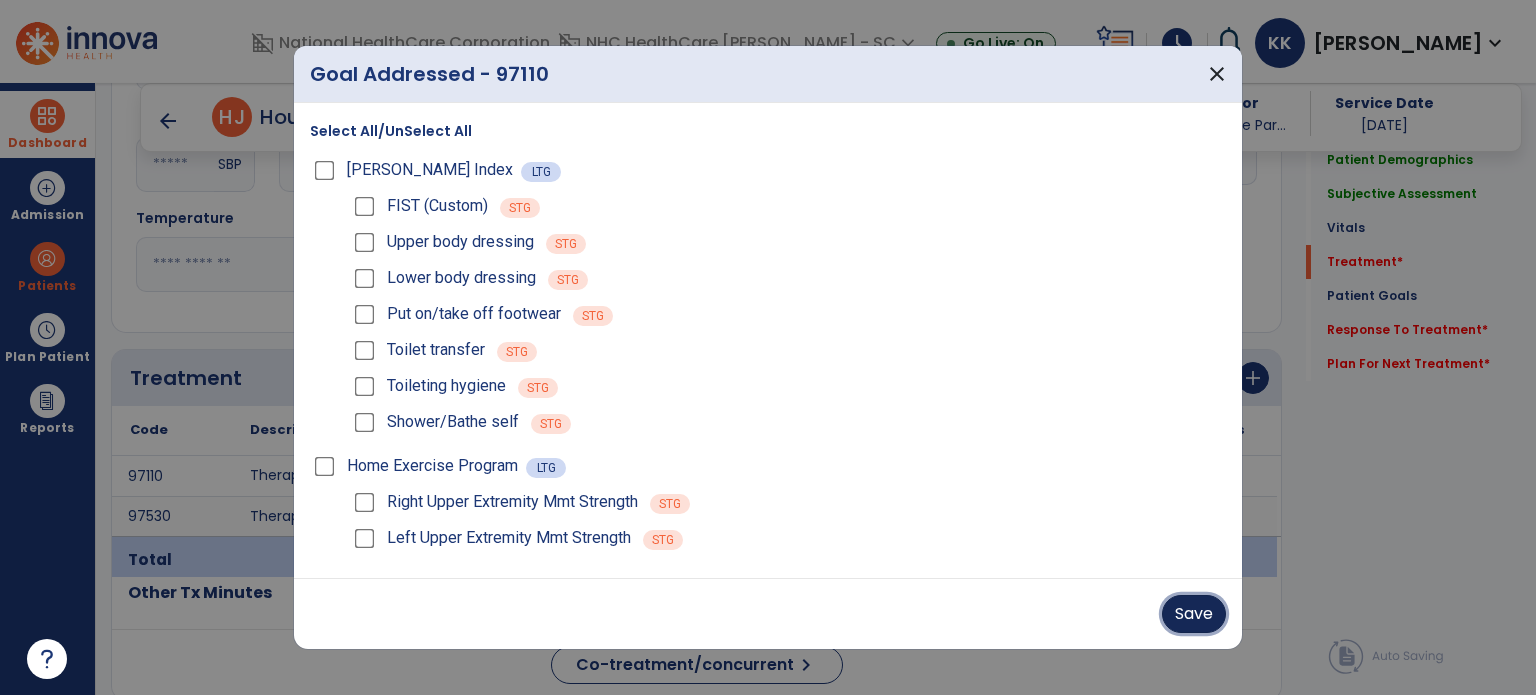 click on "Save" at bounding box center (1194, 614) 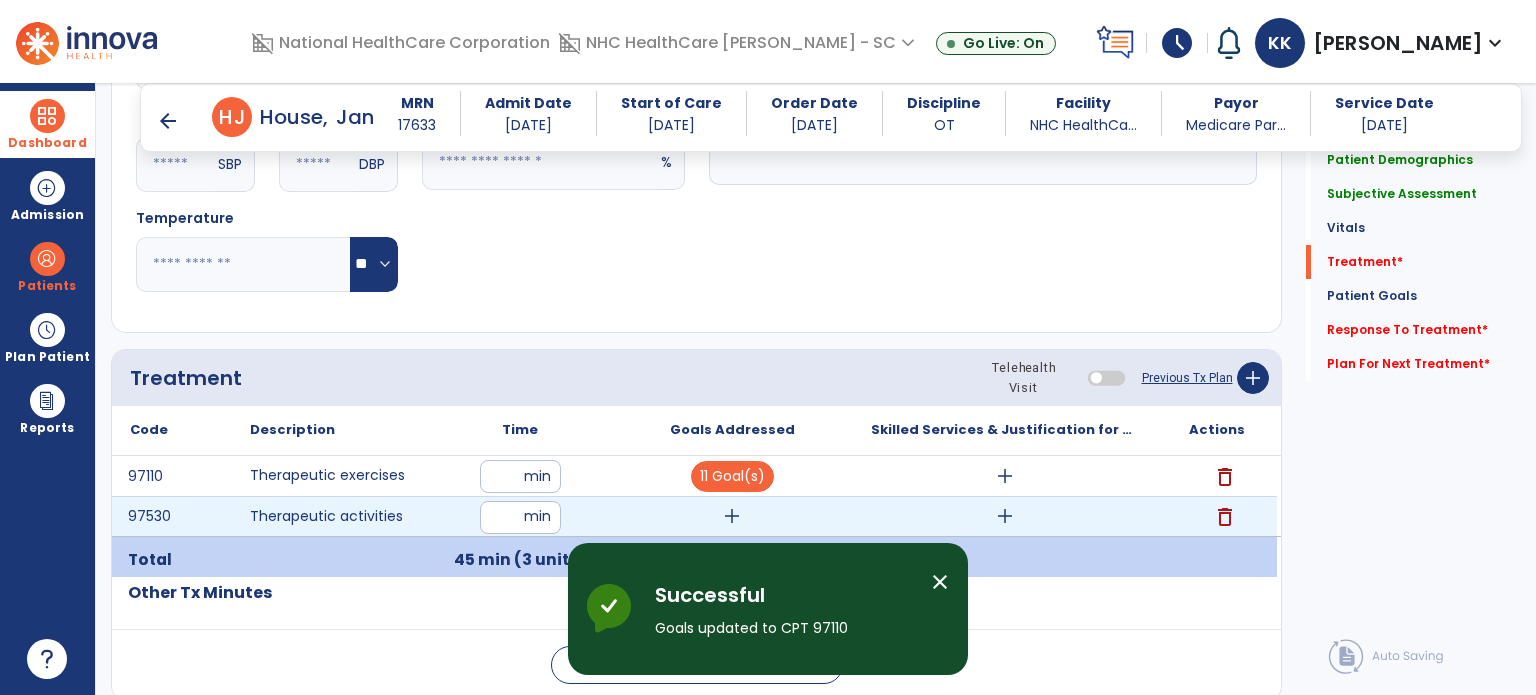 click on "add" at bounding box center [732, 516] 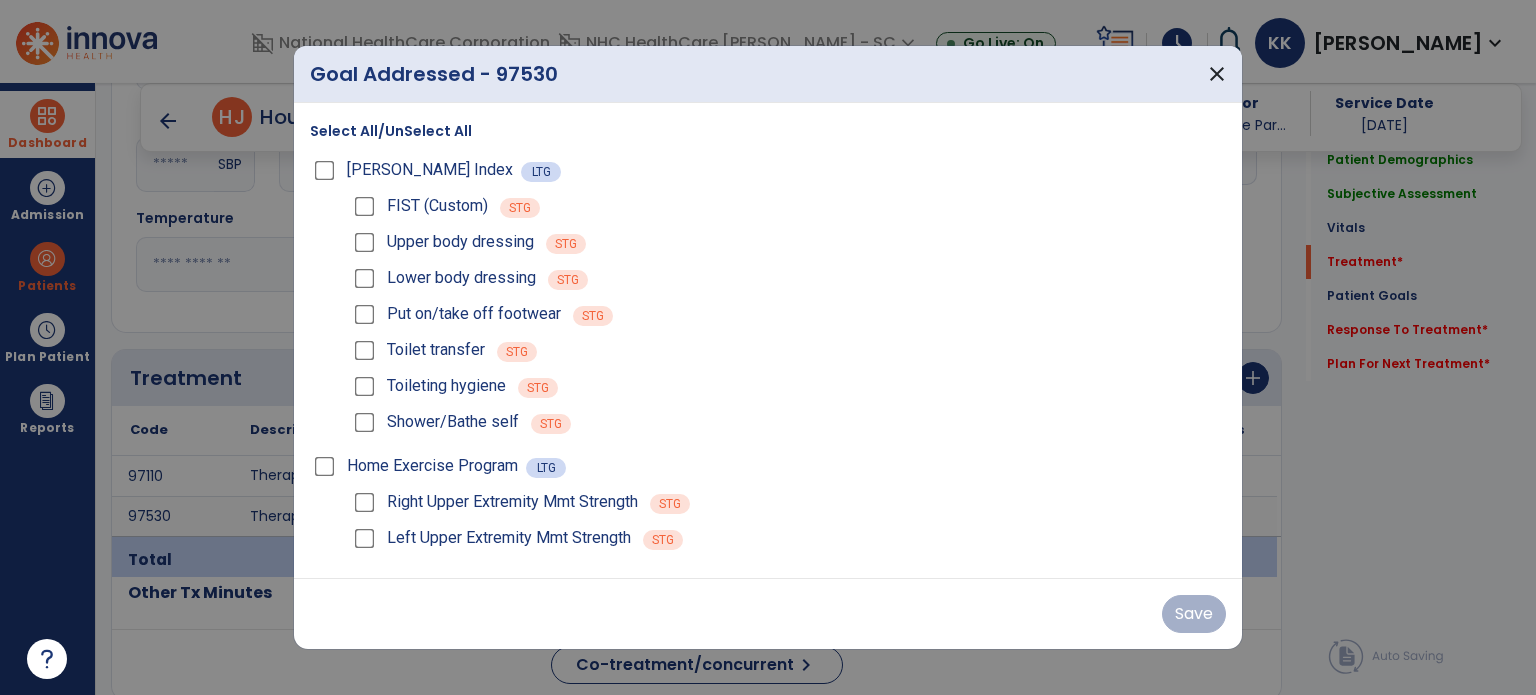 click on "Select All/UnSelect All" at bounding box center [391, 131] 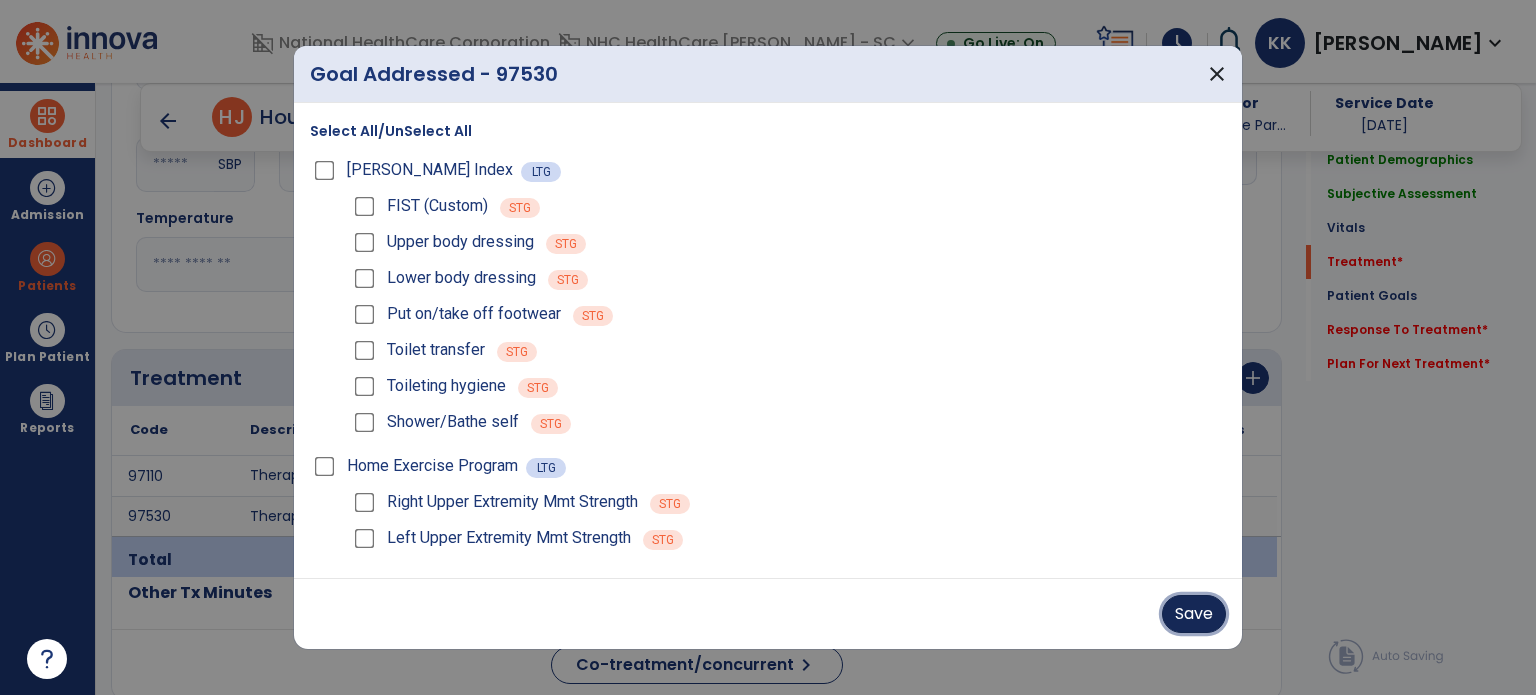 click on "Save" at bounding box center [1194, 614] 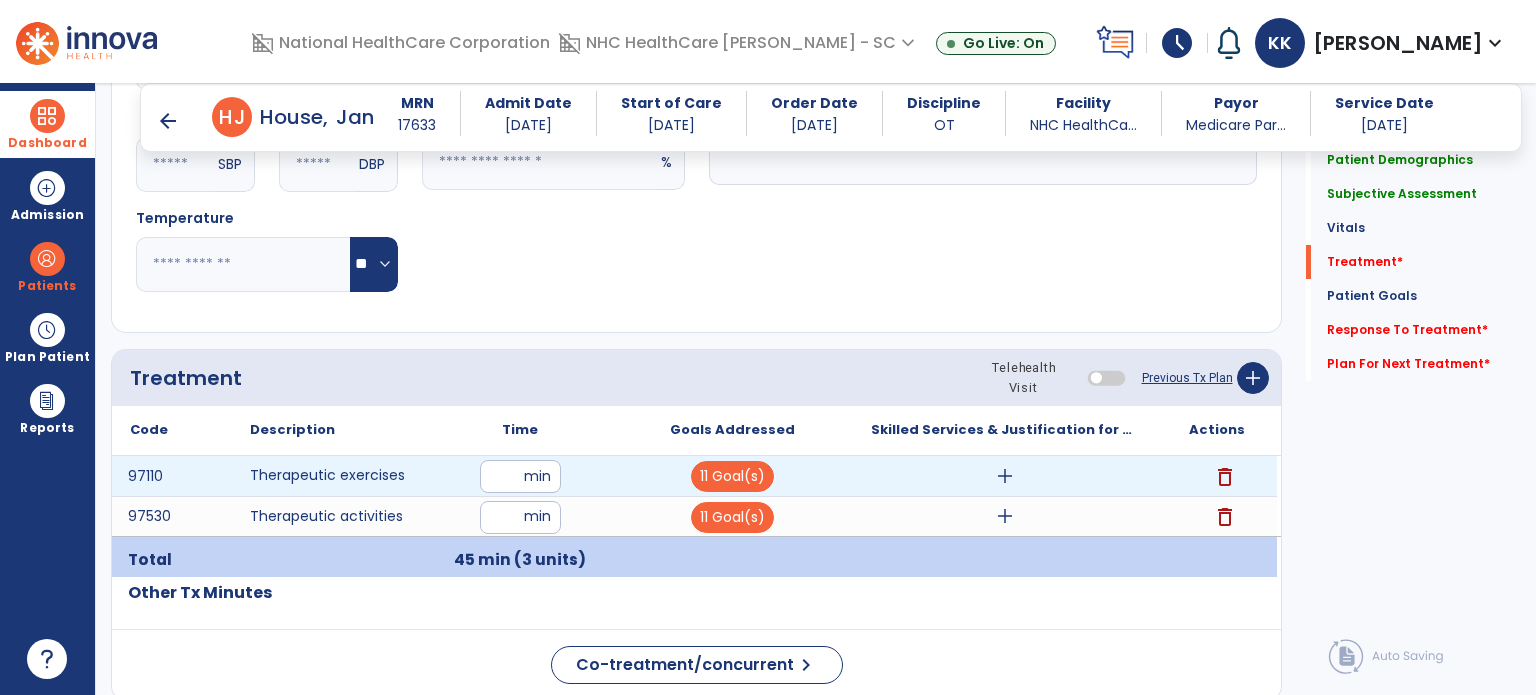 click on "add" at bounding box center (1005, 476) 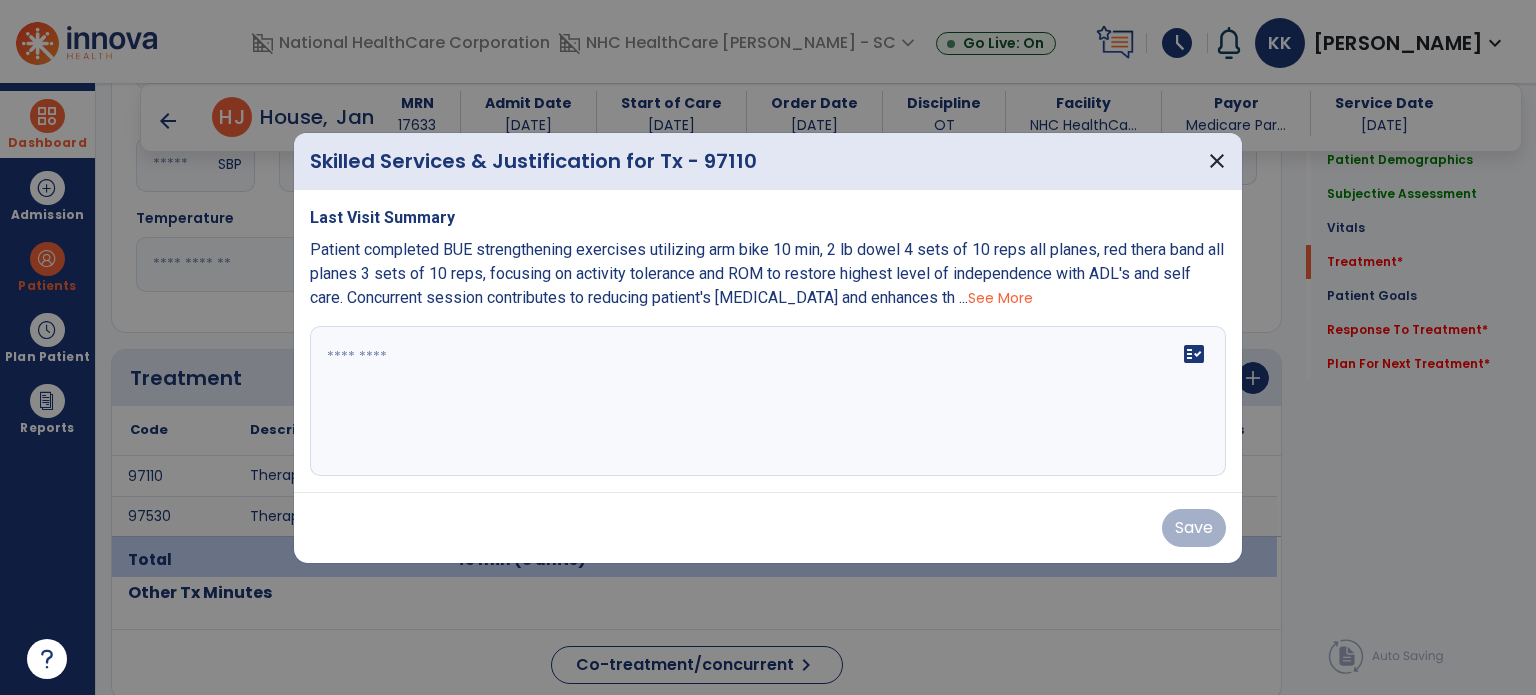click on "See More" at bounding box center (1000, 298) 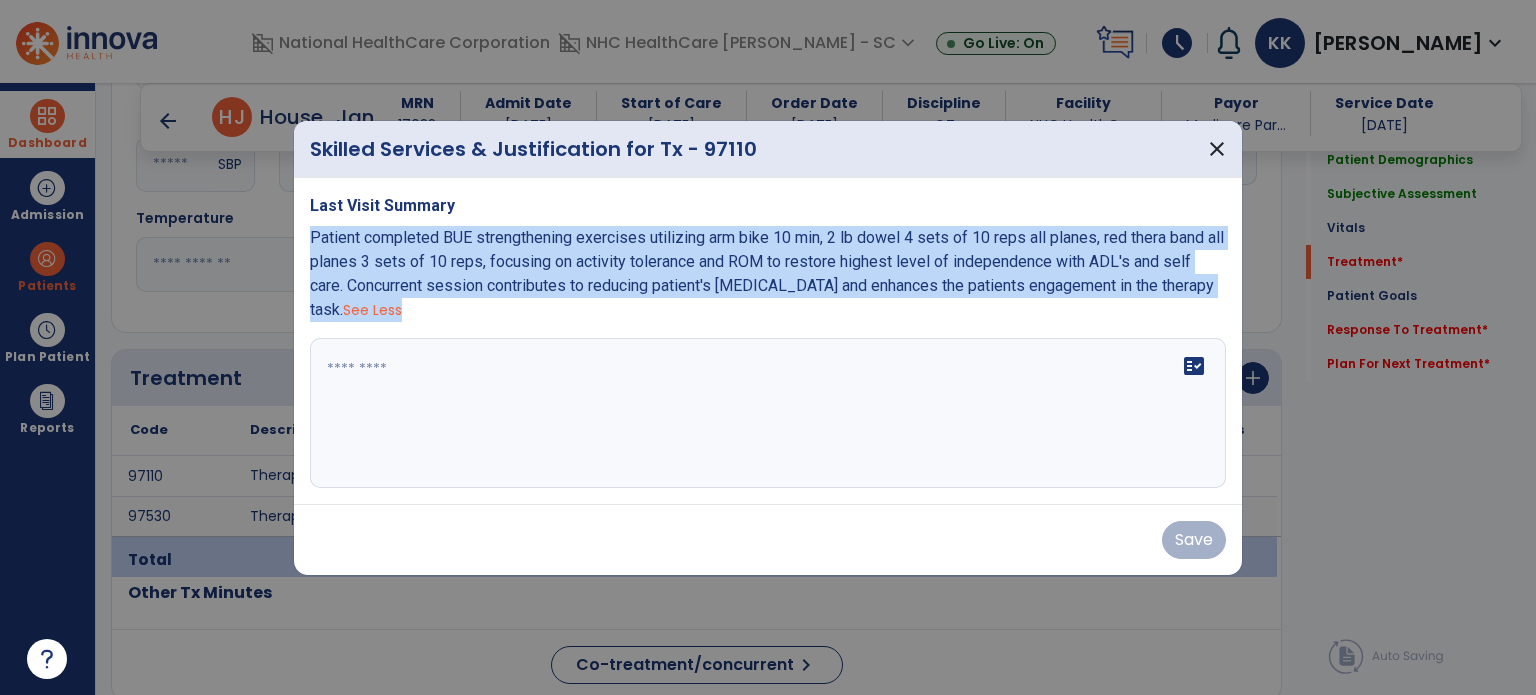 drag, startPoint x: 311, startPoint y: 232, endPoint x: 1179, endPoint y: 356, distance: 876.81244 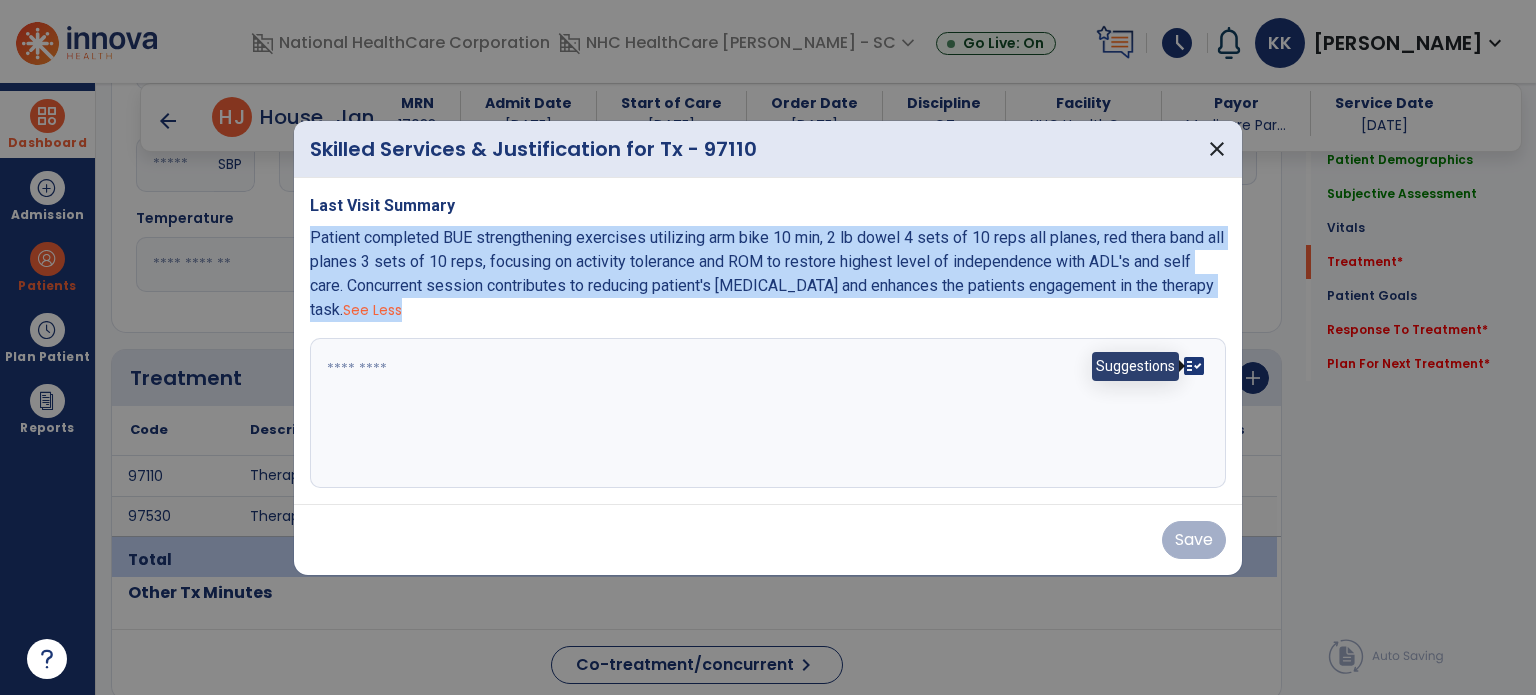 copy on "Patient completed BUE strengthening exercises utilizing arm bike 10 min, 2 lb dowel 4 sets of 10 reps all planes, red thera band all planes 3 sets of 10 reps, focusing on activity tolerance and ROM to restore highest level of independence with ADL's and self care. Concurrent session contributes to reducing patient's [MEDICAL_DATA] and enhances the patients engagement in the therapy task.
See Less" 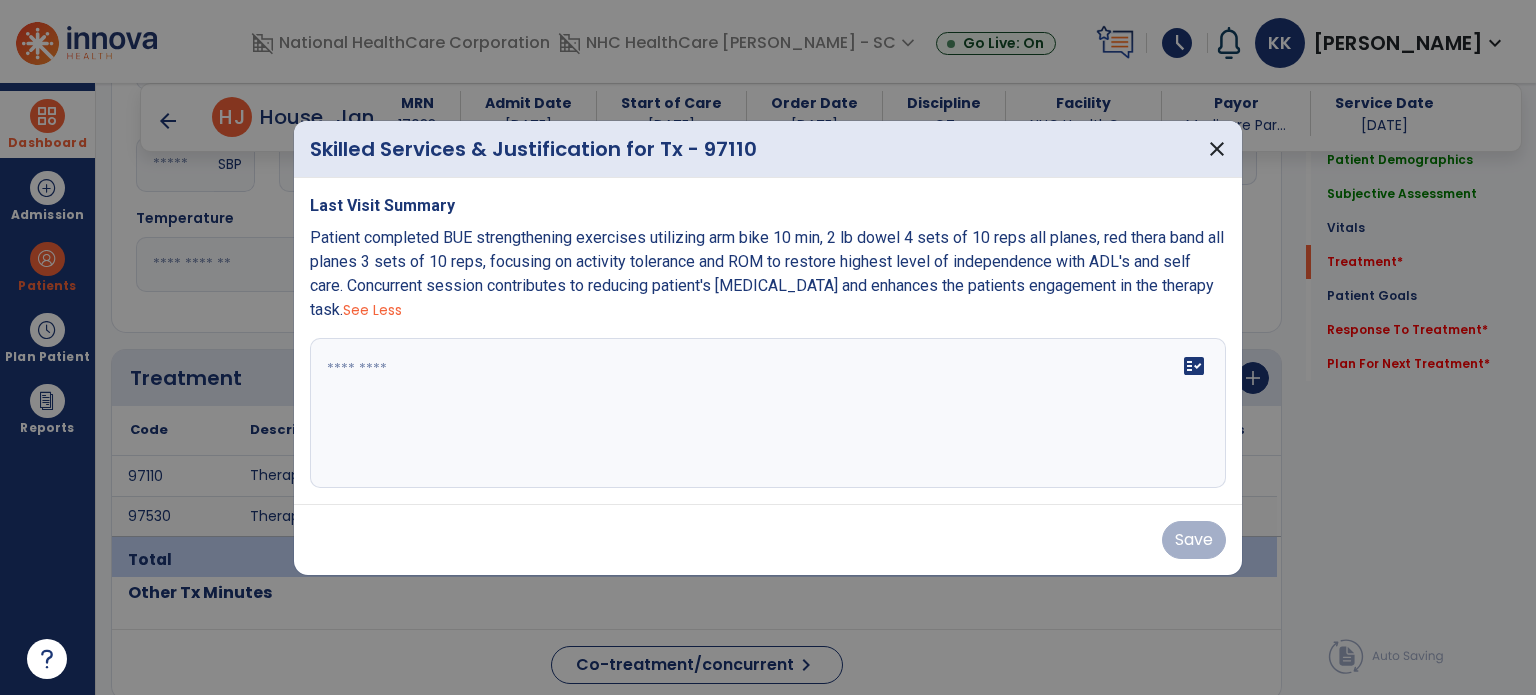 click at bounding box center [768, 413] 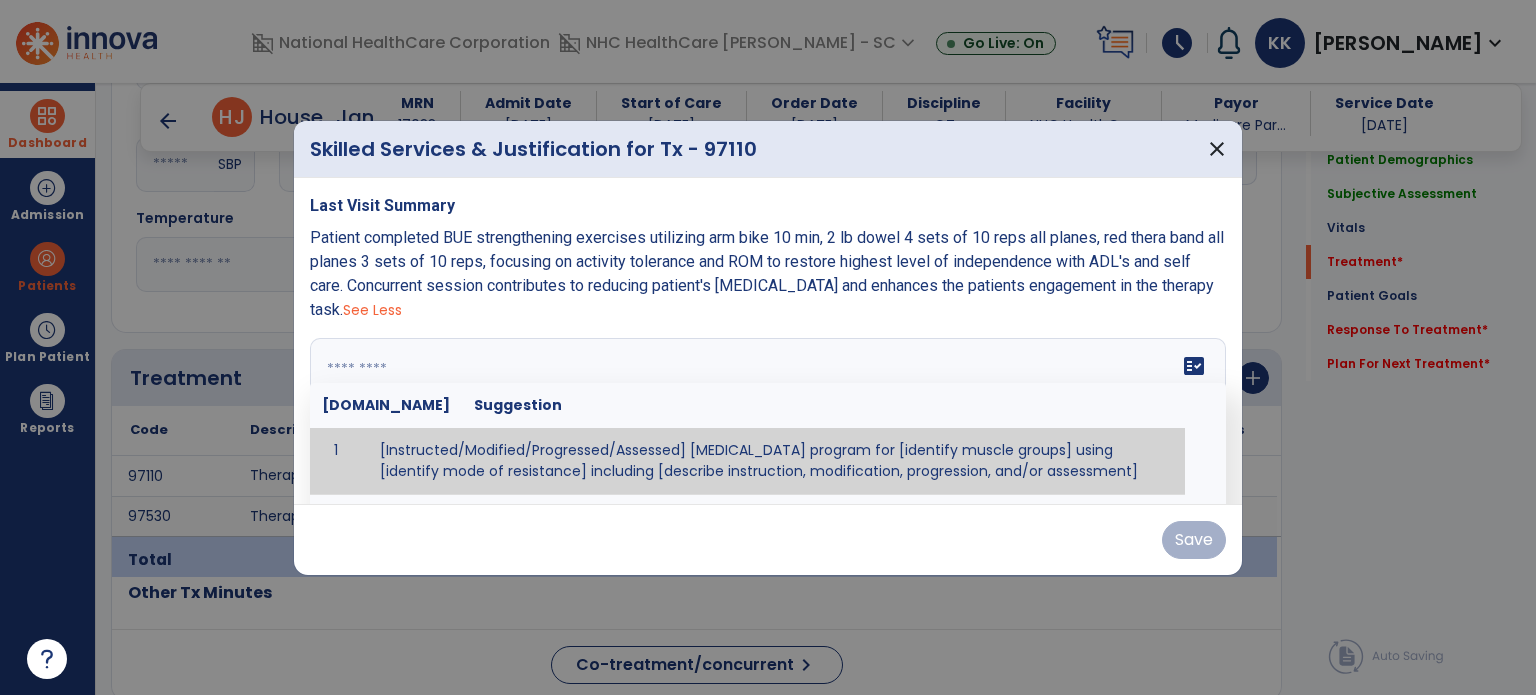paste on "**********" 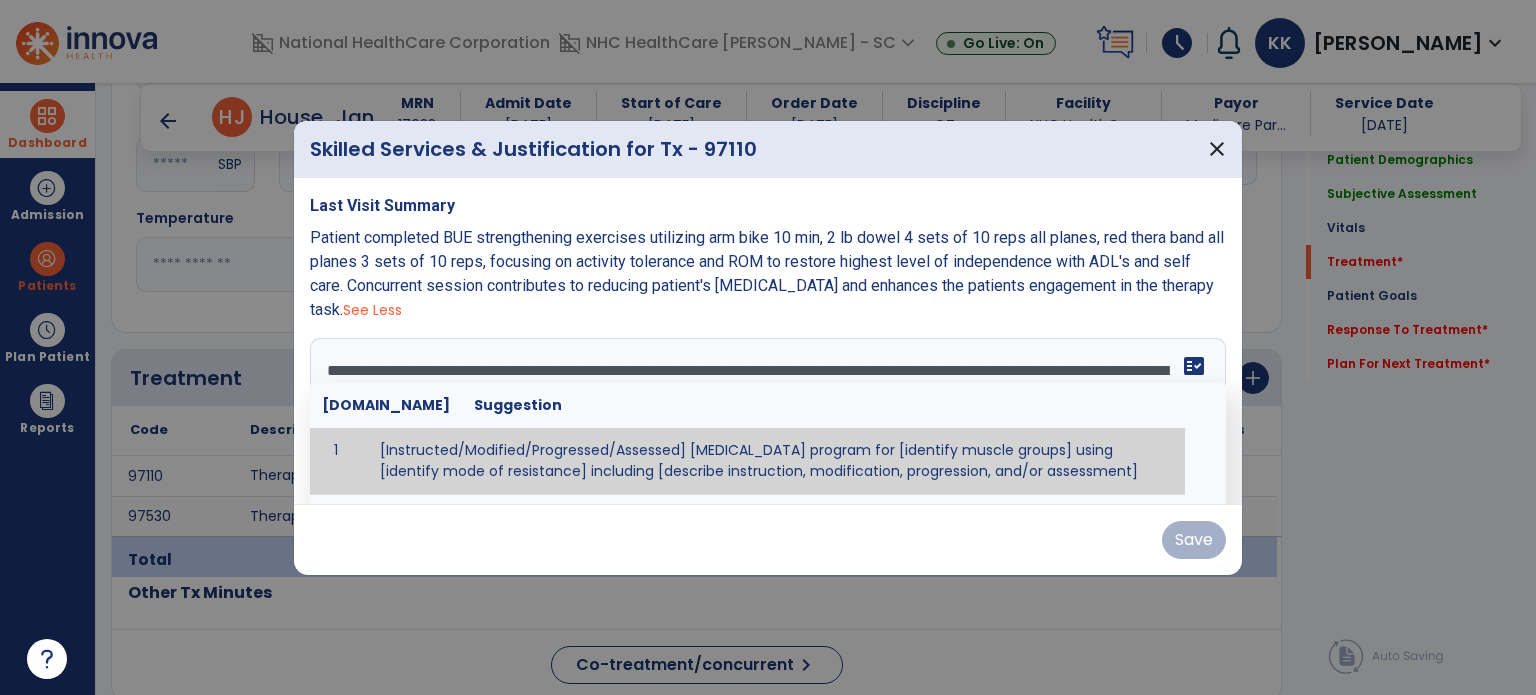 scroll, scrollTop: 15, scrollLeft: 0, axis: vertical 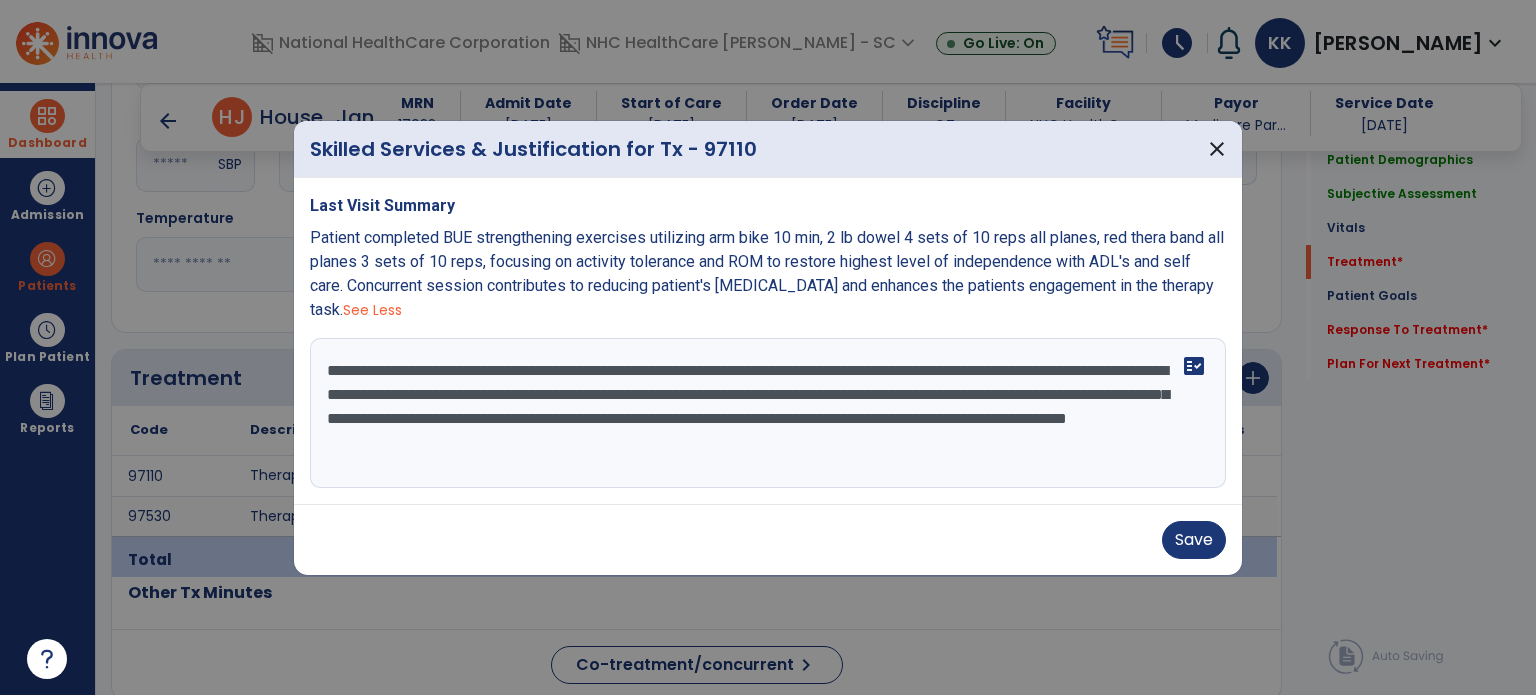 click on "**********" at bounding box center (768, 413) 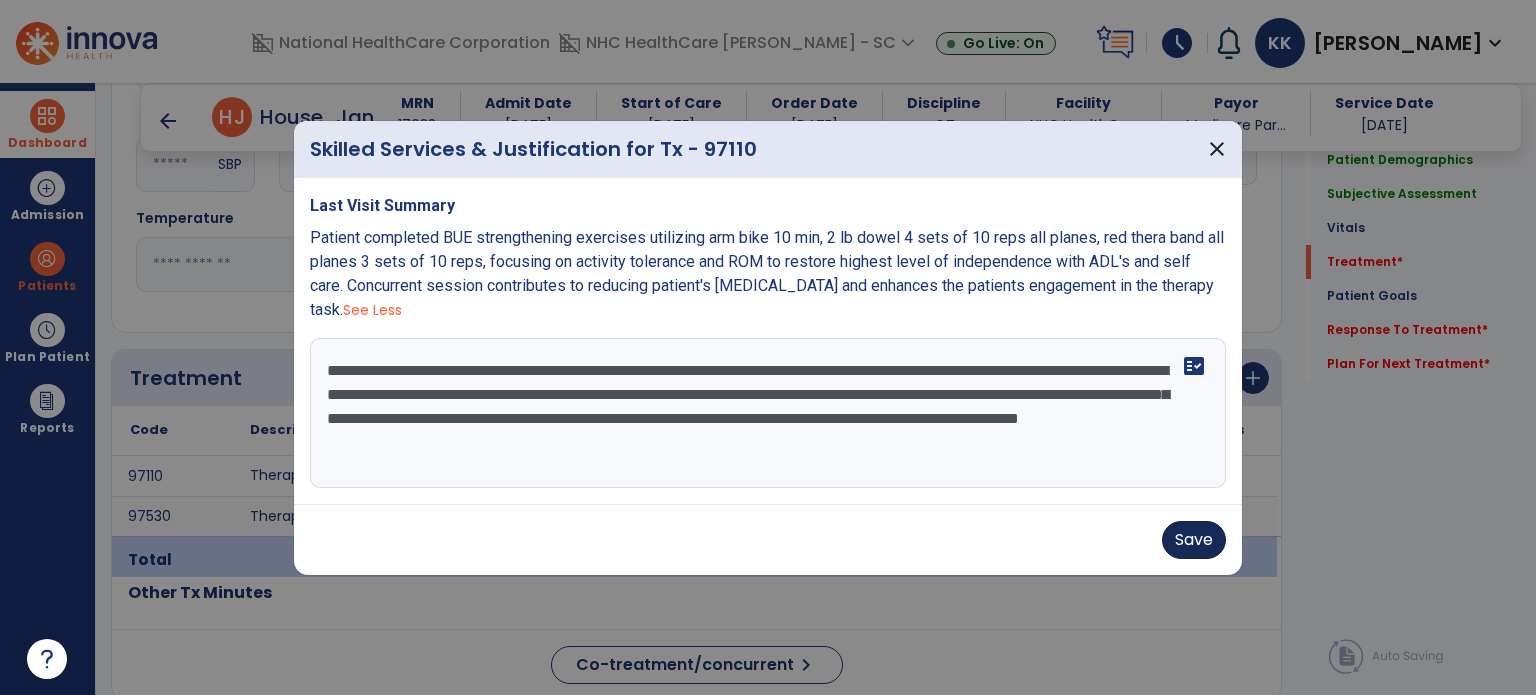 type on "**********" 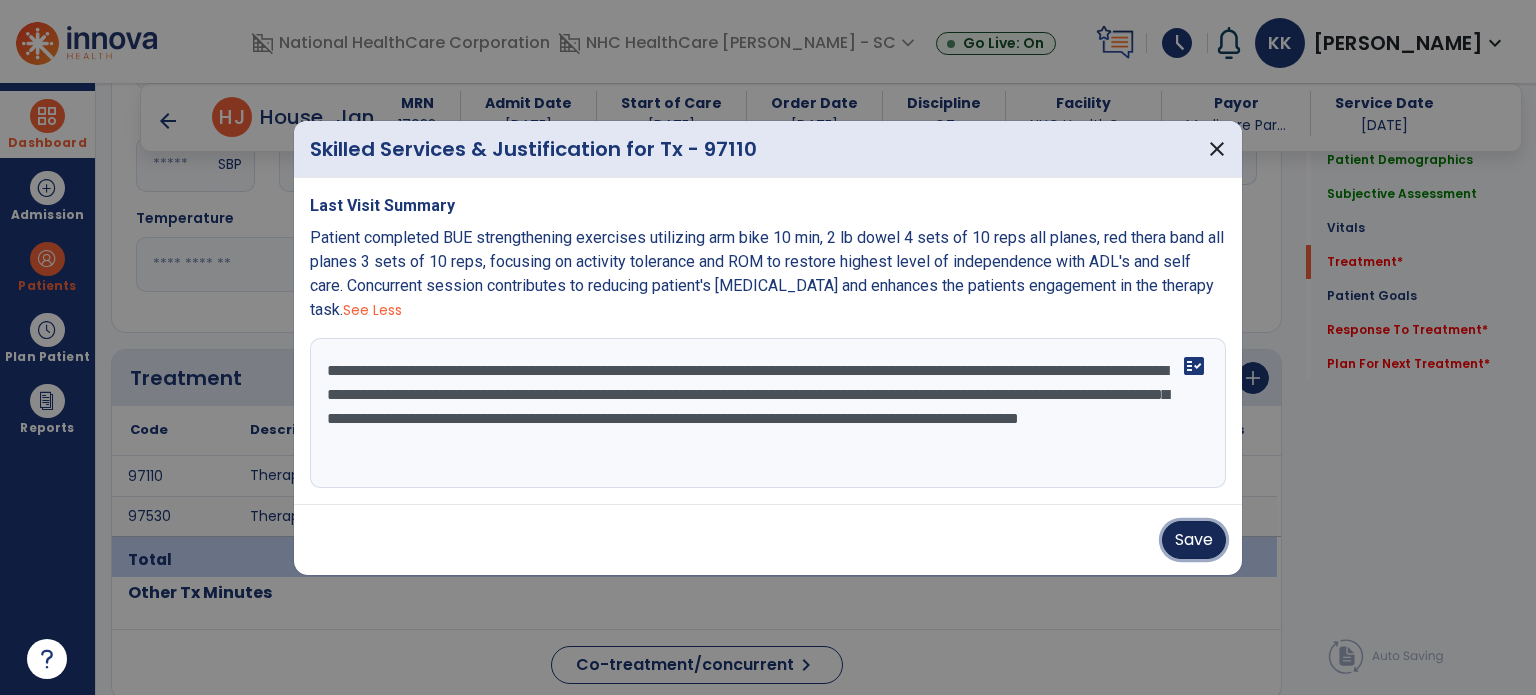 click on "Save" at bounding box center [1194, 540] 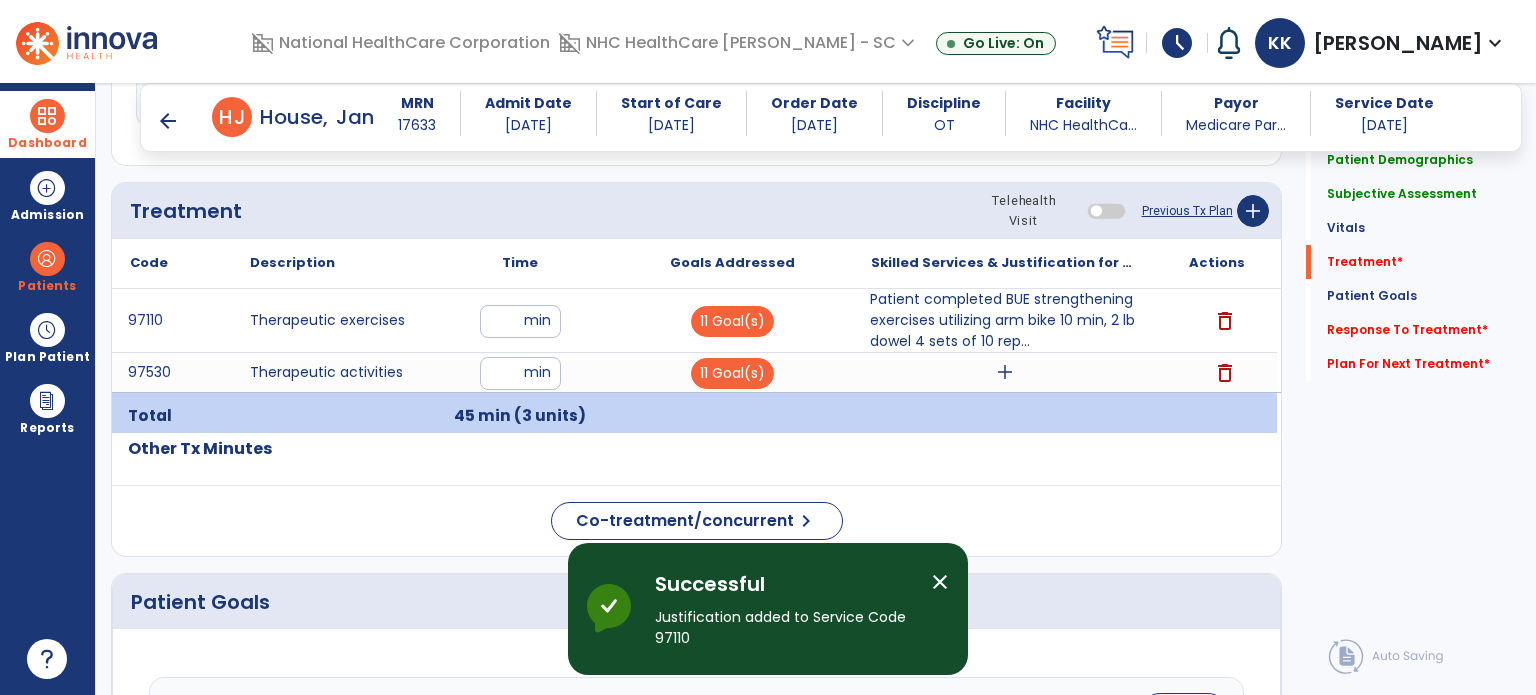 scroll, scrollTop: 1100, scrollLeft: 0, axis: vertical 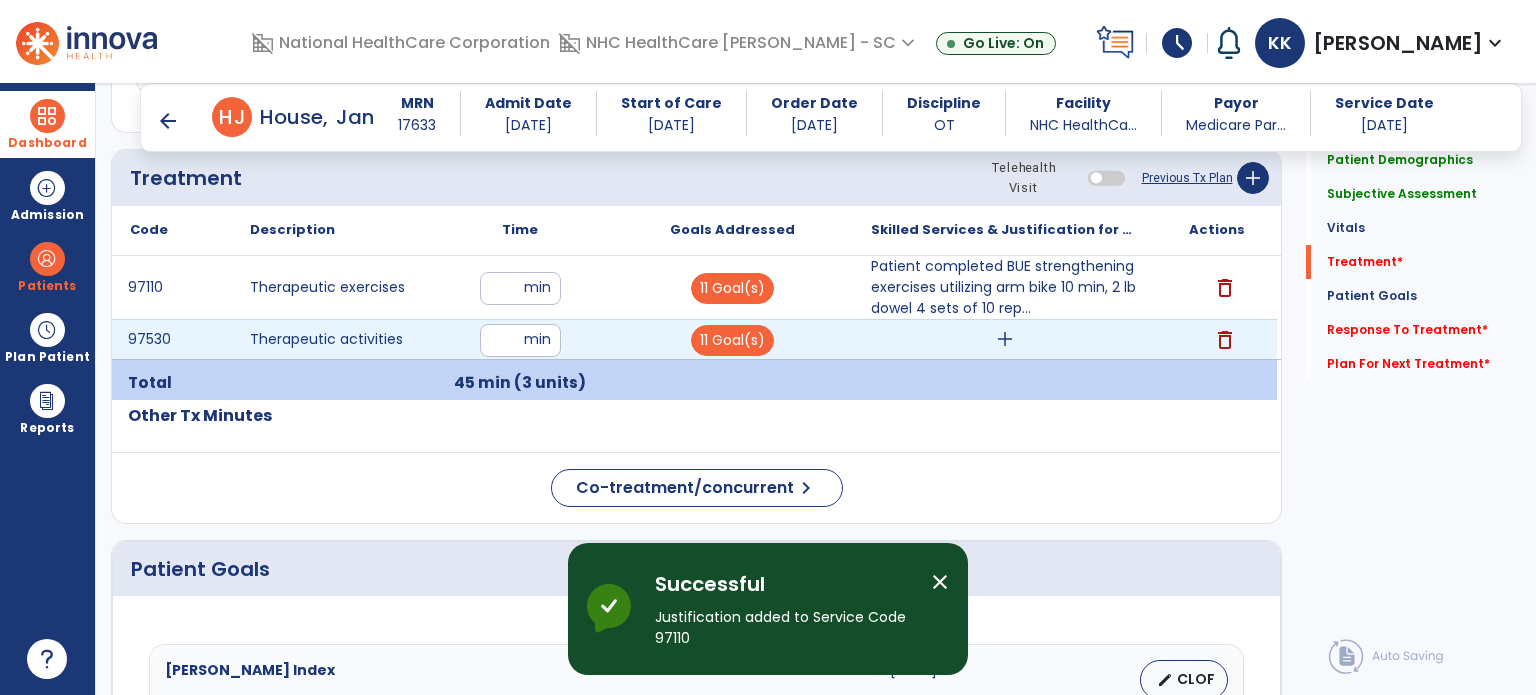 click on "add" at bounding box center (1005, 339) 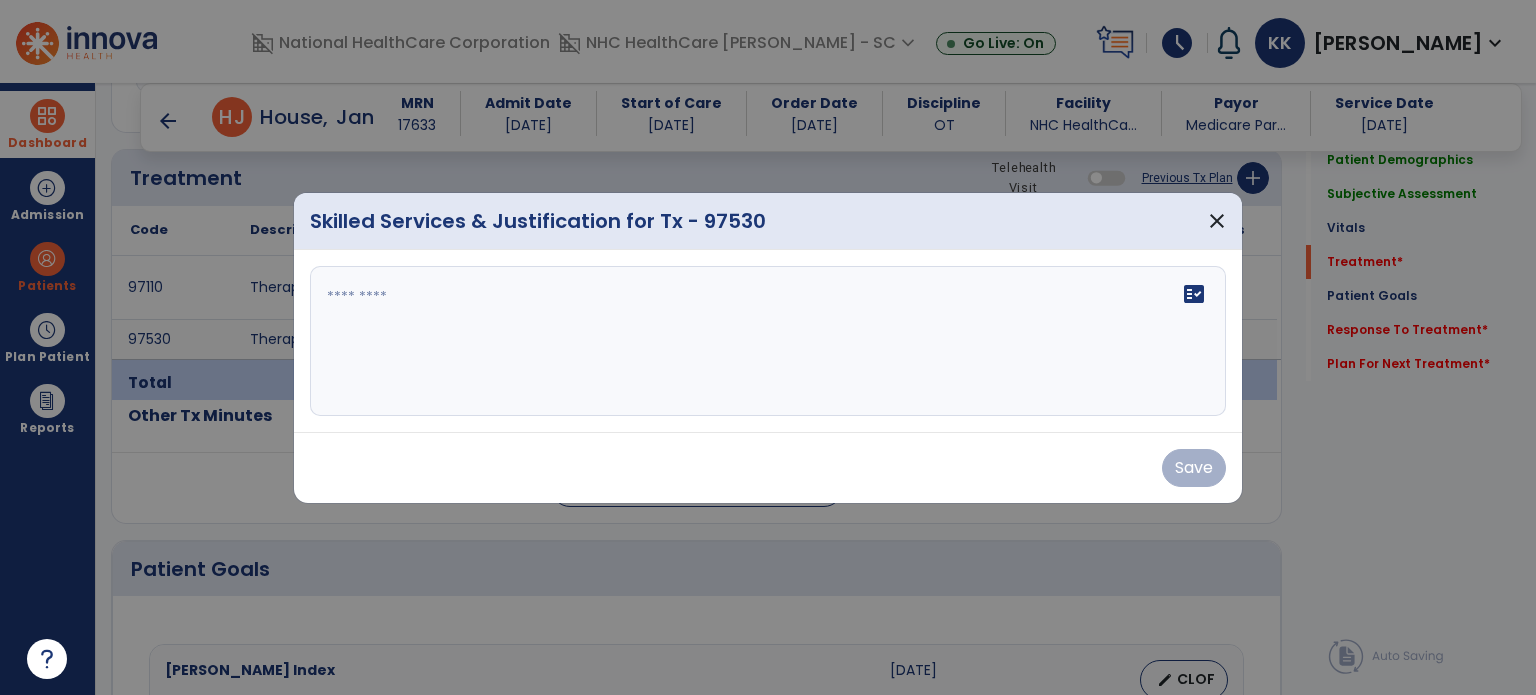 click on "fact_check" at bounding box center (768, 341) 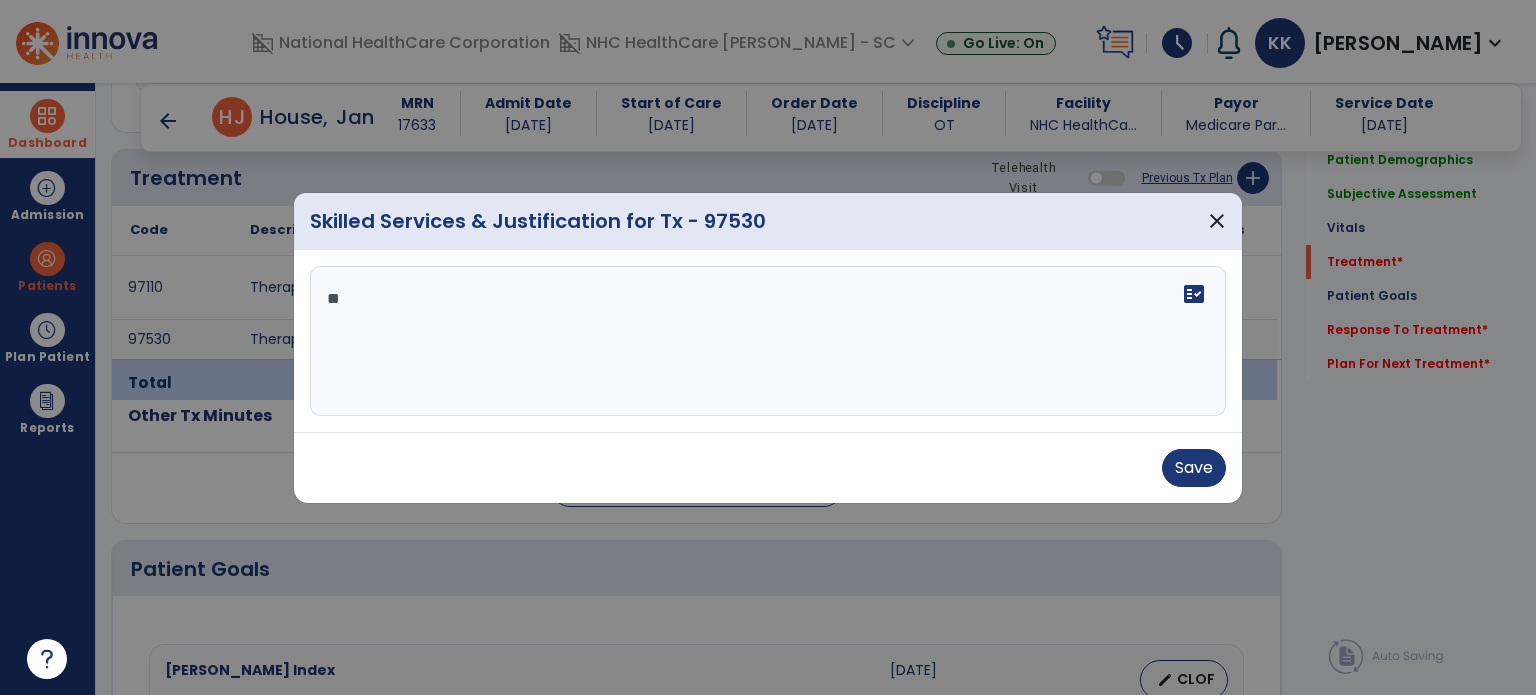 type on "*" 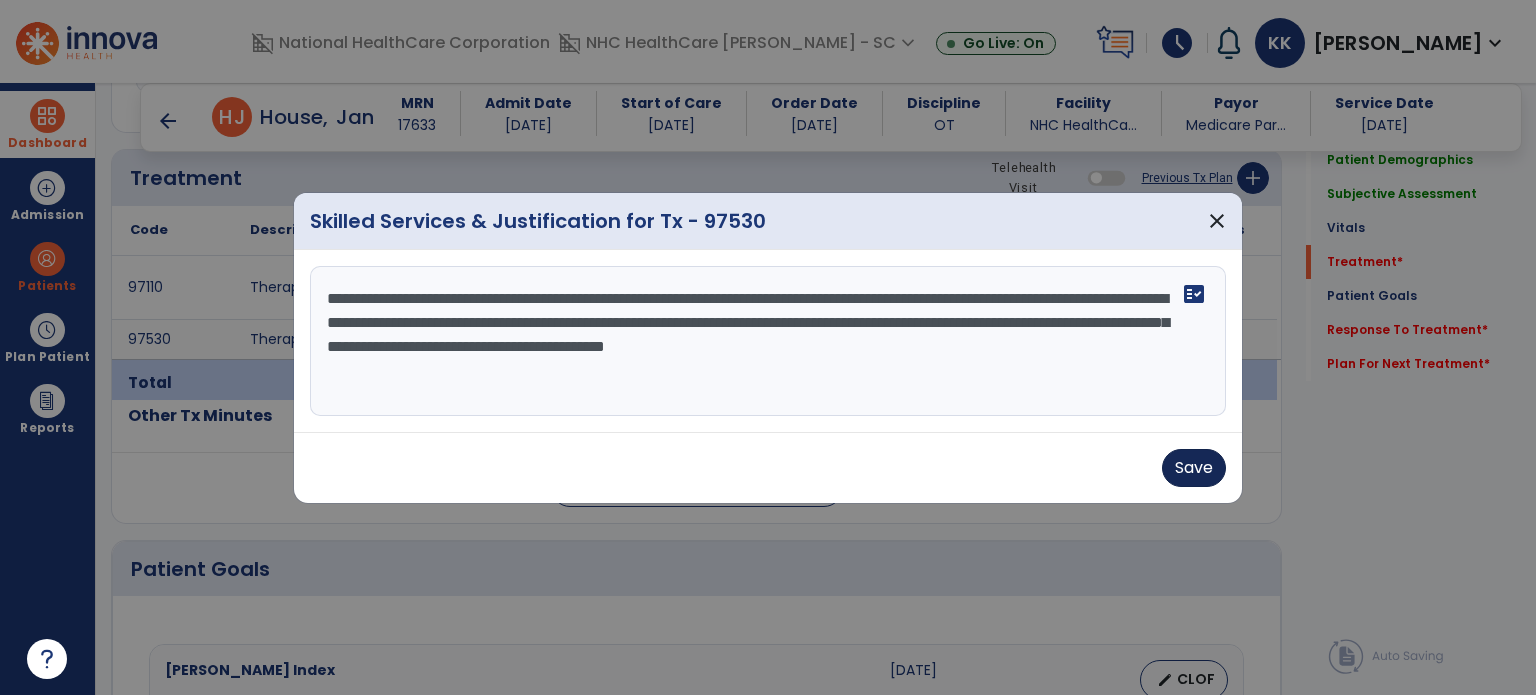 type on "**********" 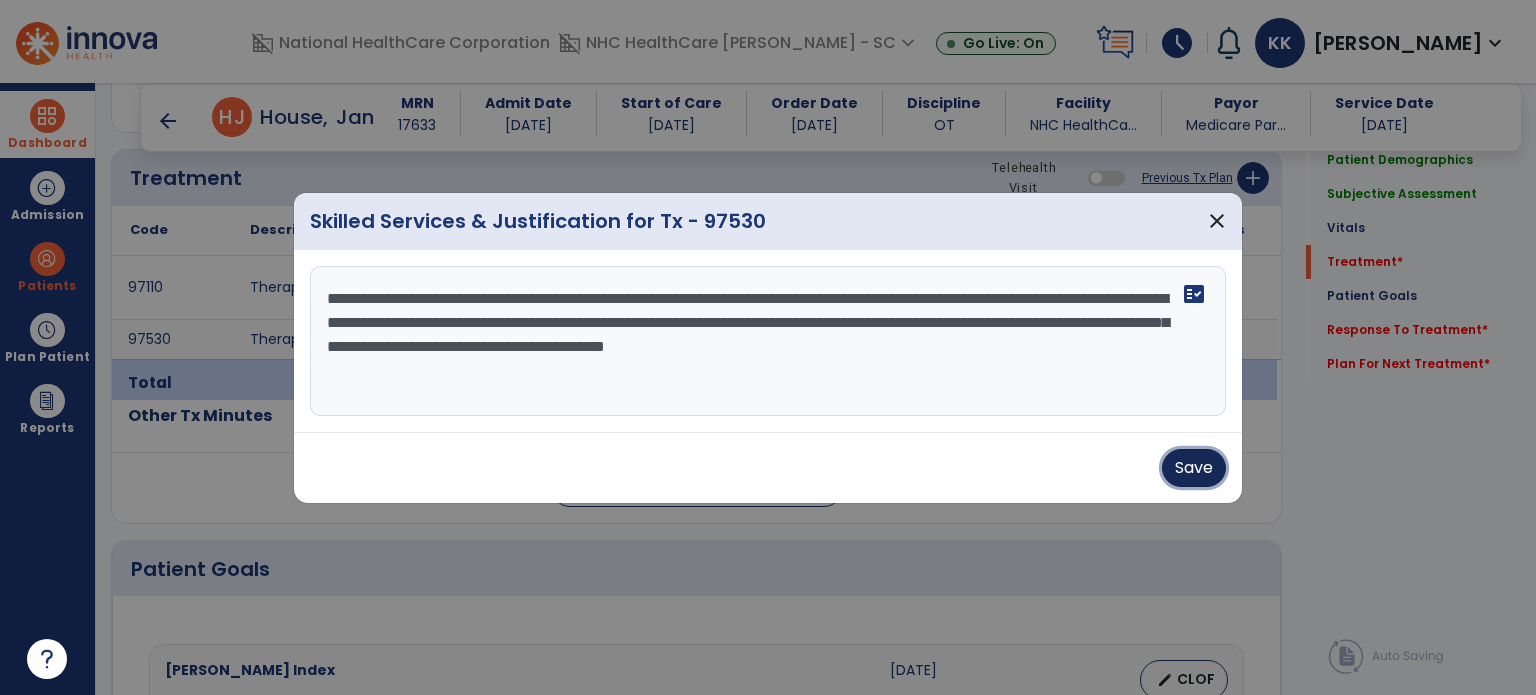 click on "Save" at bounding box center (1194, 468) 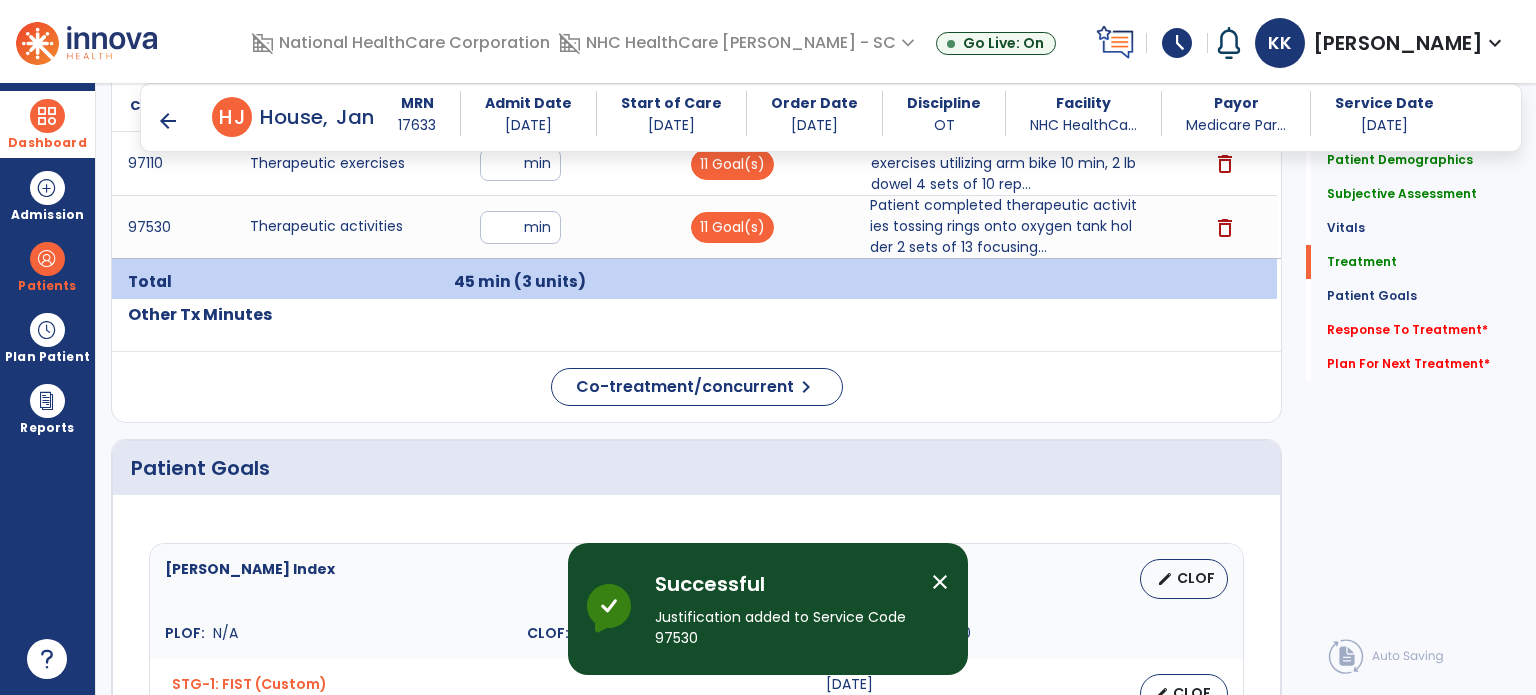scroll, scrollTop: 1300, scrollLeft: 0, axis: vertical 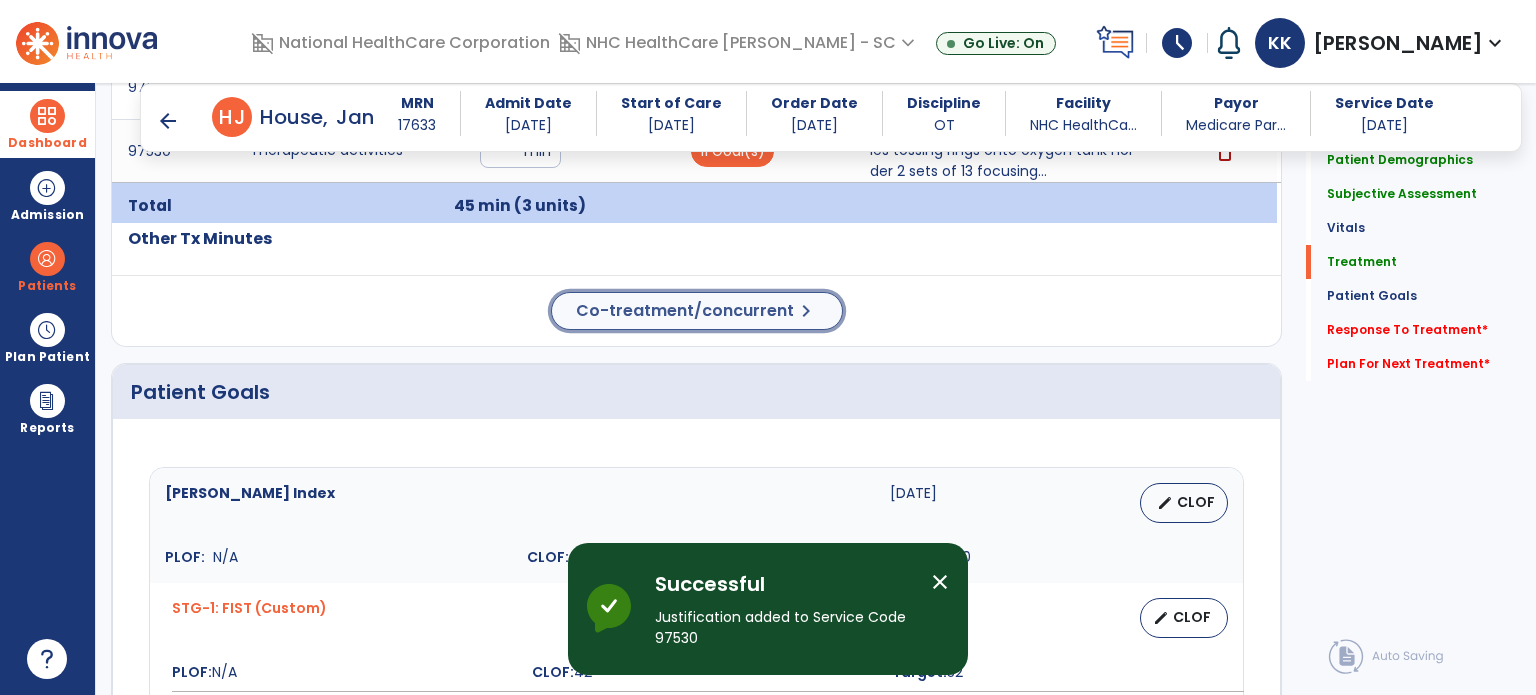 click on "Co-treatment/concurrent" 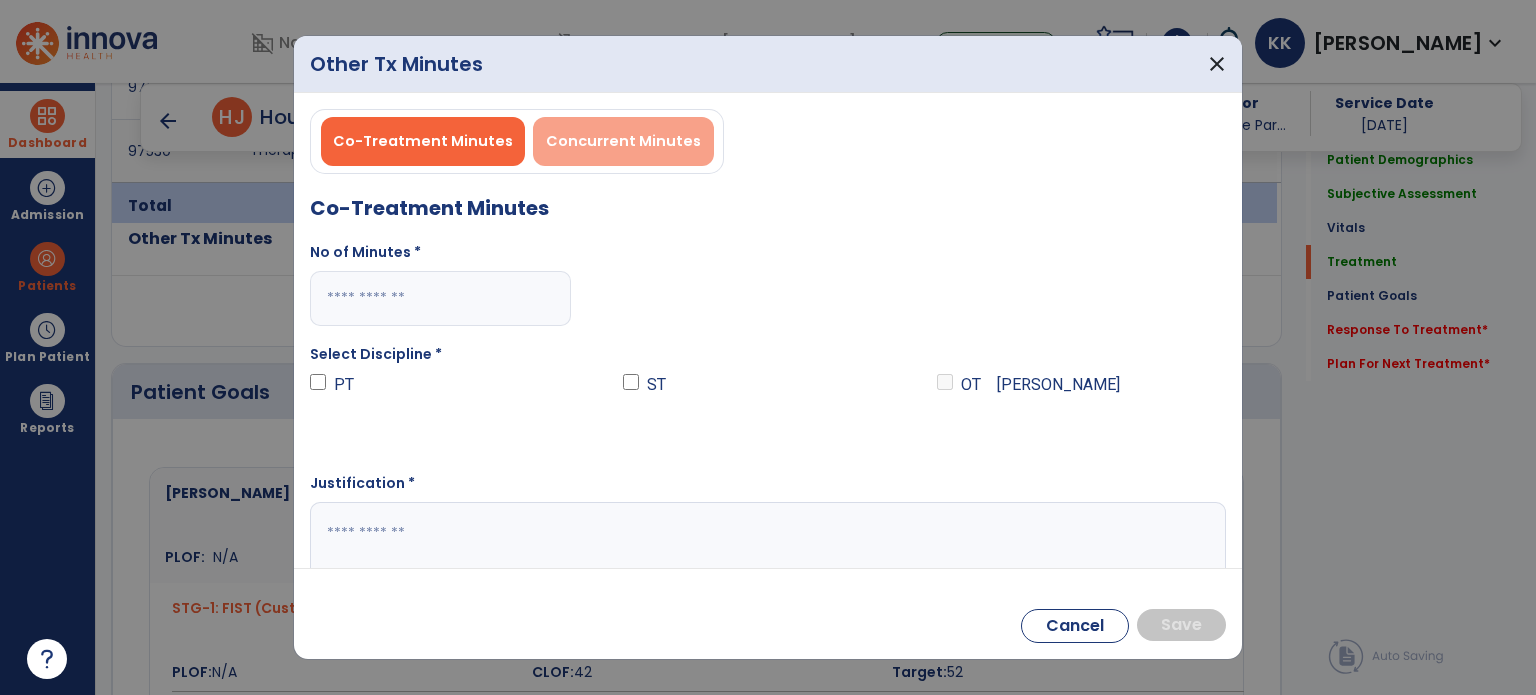 click on "Concurrent Minutes" at bounding box center [623, 141] 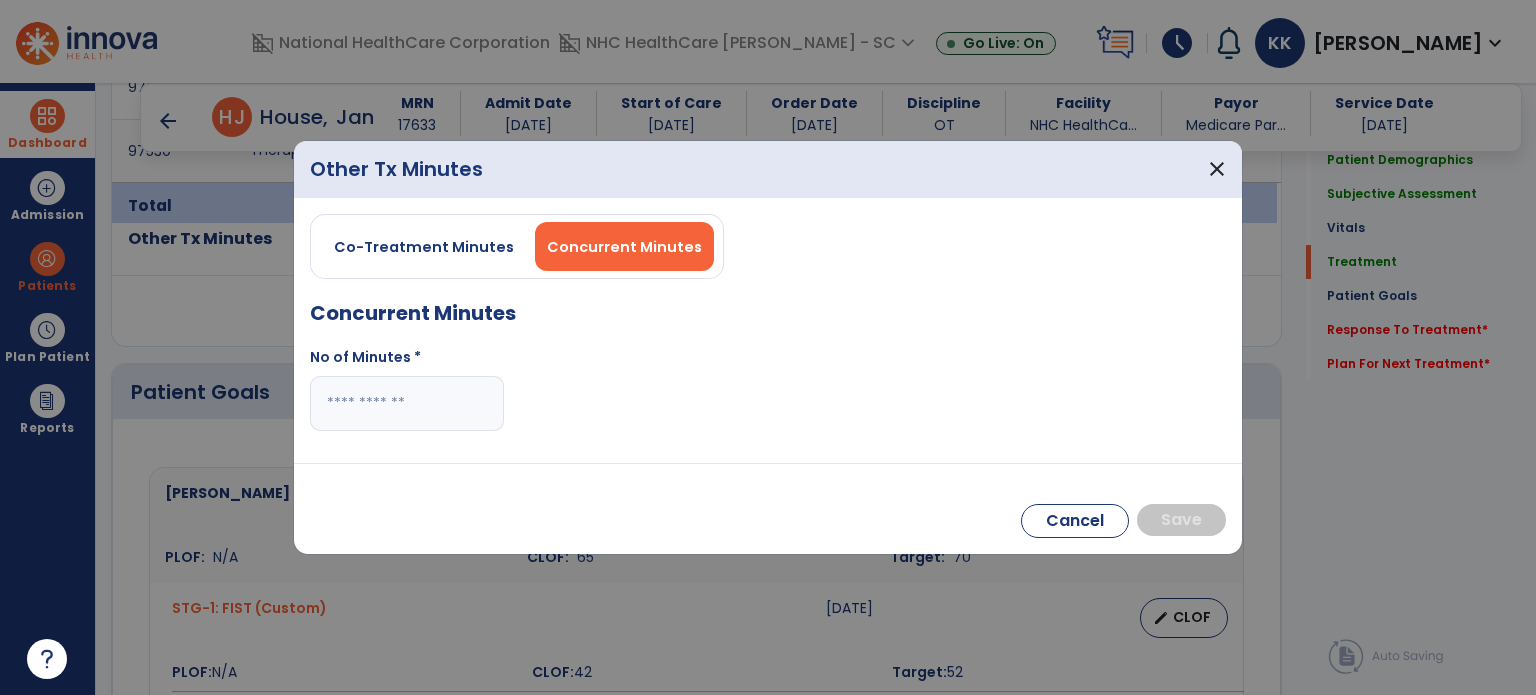 drag, startPoint x: 512, startPoint y: 403, endPoint x: 522, endPoint y: 452, distance: 50.01 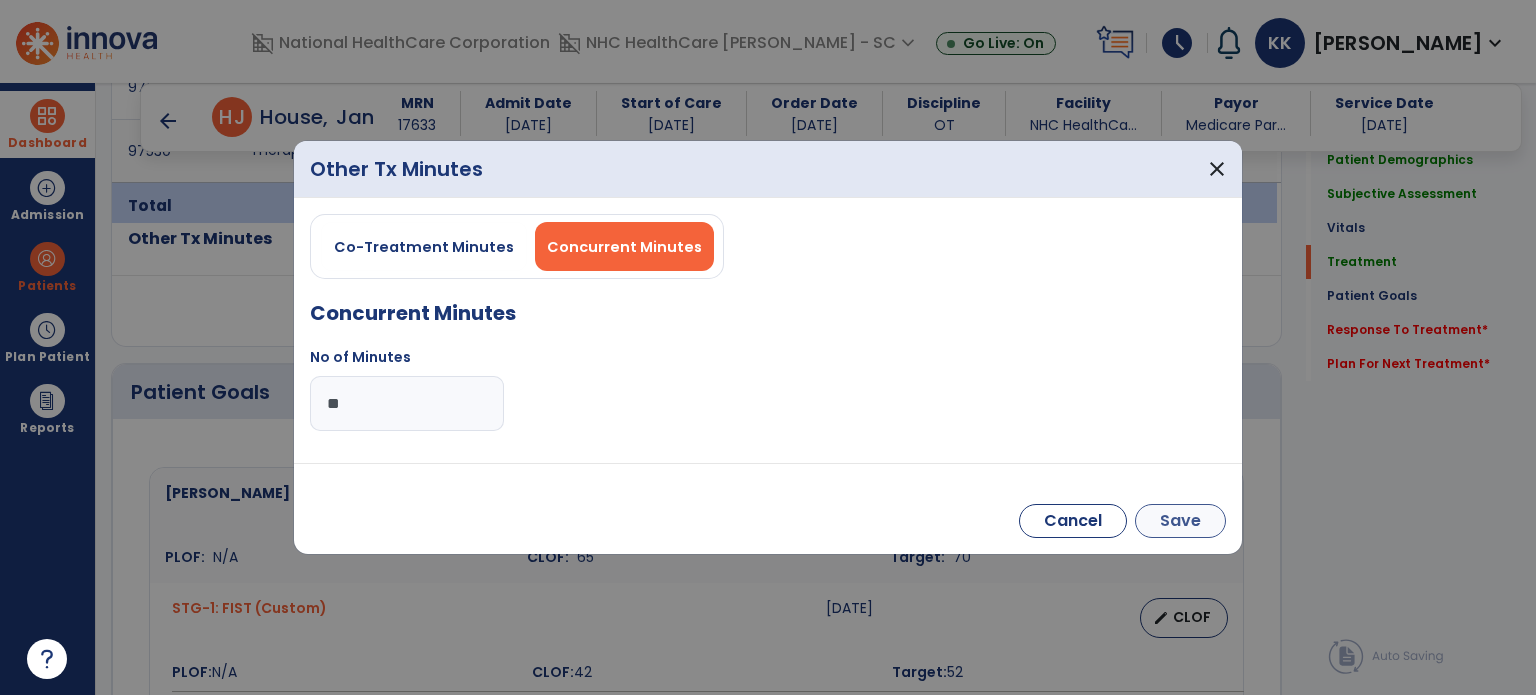 type on "**" 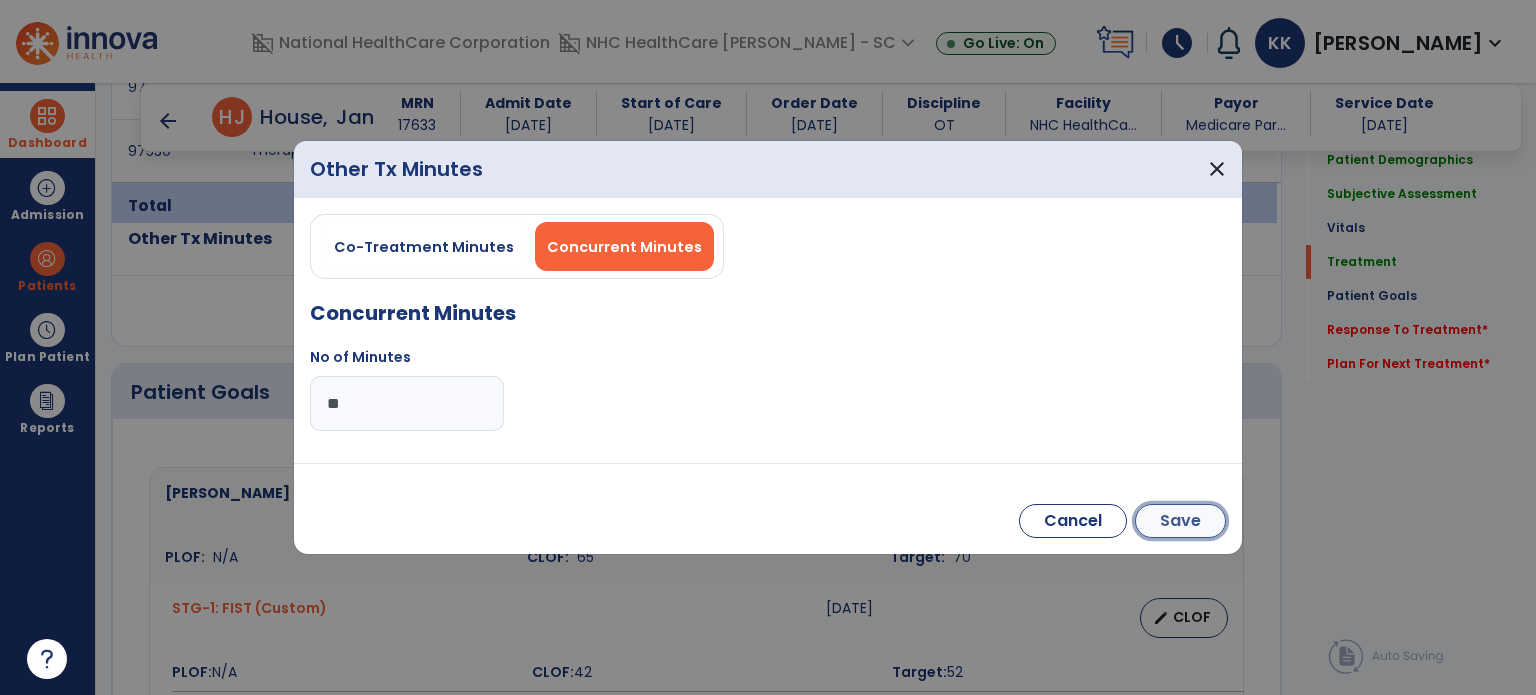 click on "Save" at bounding box center [1180, 521] 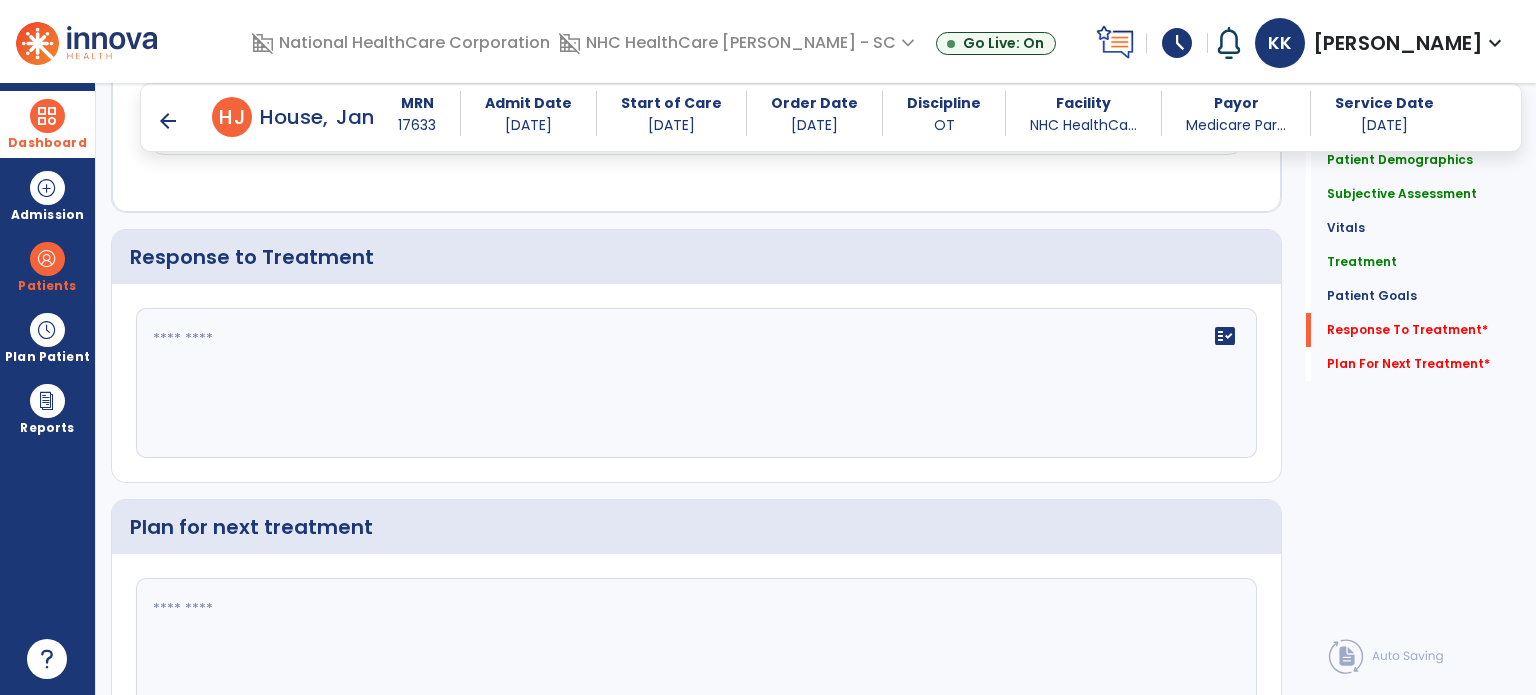 scroll, scrollTop: 3300, scrollLeft: 0, axis: vertical 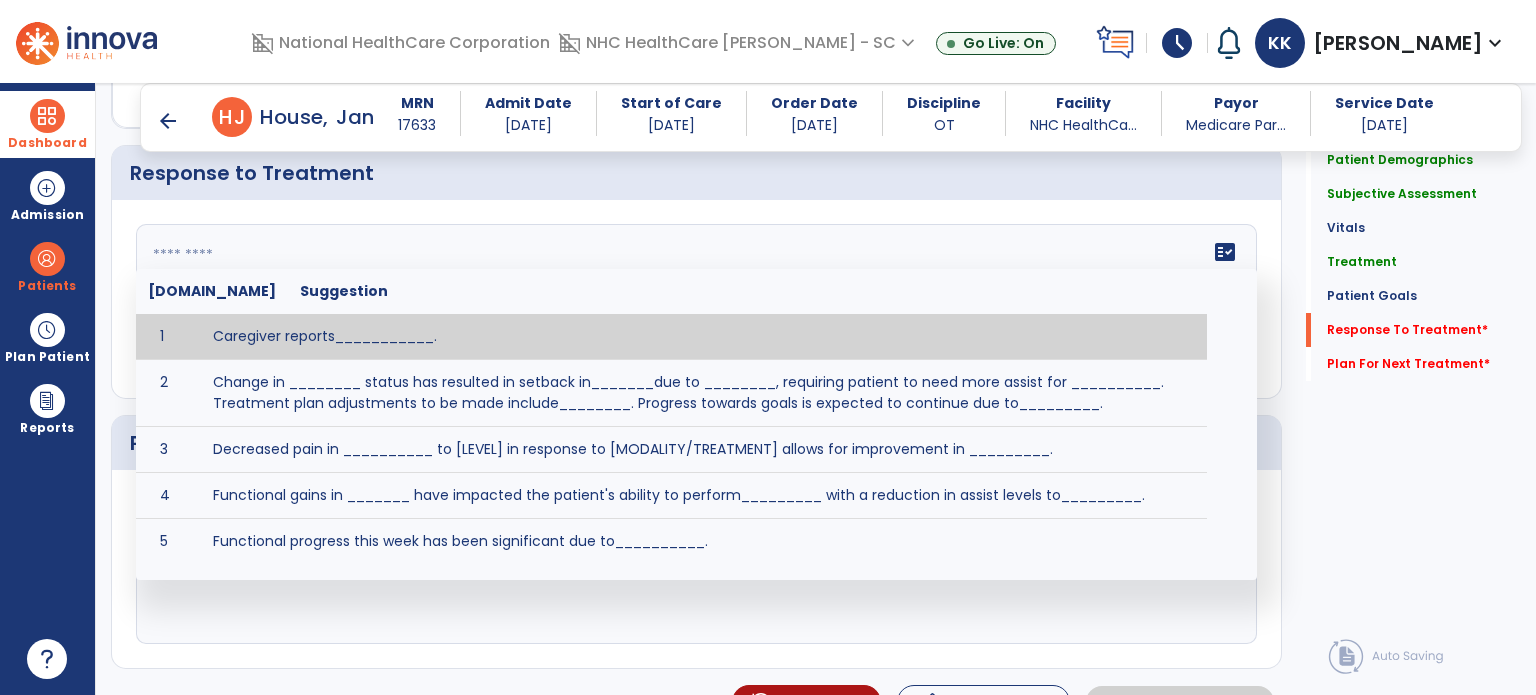 click on "fact_check  [DOMAIN_NAME] Suggestion 1 Caregiver reports___________. 2 Change in ________ status has resulted in setback in_______due to ________, requiring patient to need more assist for __________.   Treatment plan adjustments to be made include________.  Progress towards goals is expected to continue due to_________. 3 Decreased pain in __________ to [LEVEL] in response to [MODALITY/TREATMENT] allows for improvement in _________. 4 Functional gains in _______ have impacted the patient's ability to perform_________ with a reduction in assist levels to_________. 5 Functional progress this week has been significant due to__________. 6 Gains in ________ have improved the patient's ability to perform ______with decreased levels of assist to___________. 7 Improvement in ________allows patient to tolerate higher levels of challenges in_________. 8 Pain in [AREA] has decreased to [LEVEL] in response to [TREATMENT/MODALITY], allowing fore ease in completing__________. 9 10 11 12 13 14 15 16 17 18 19 20 21" 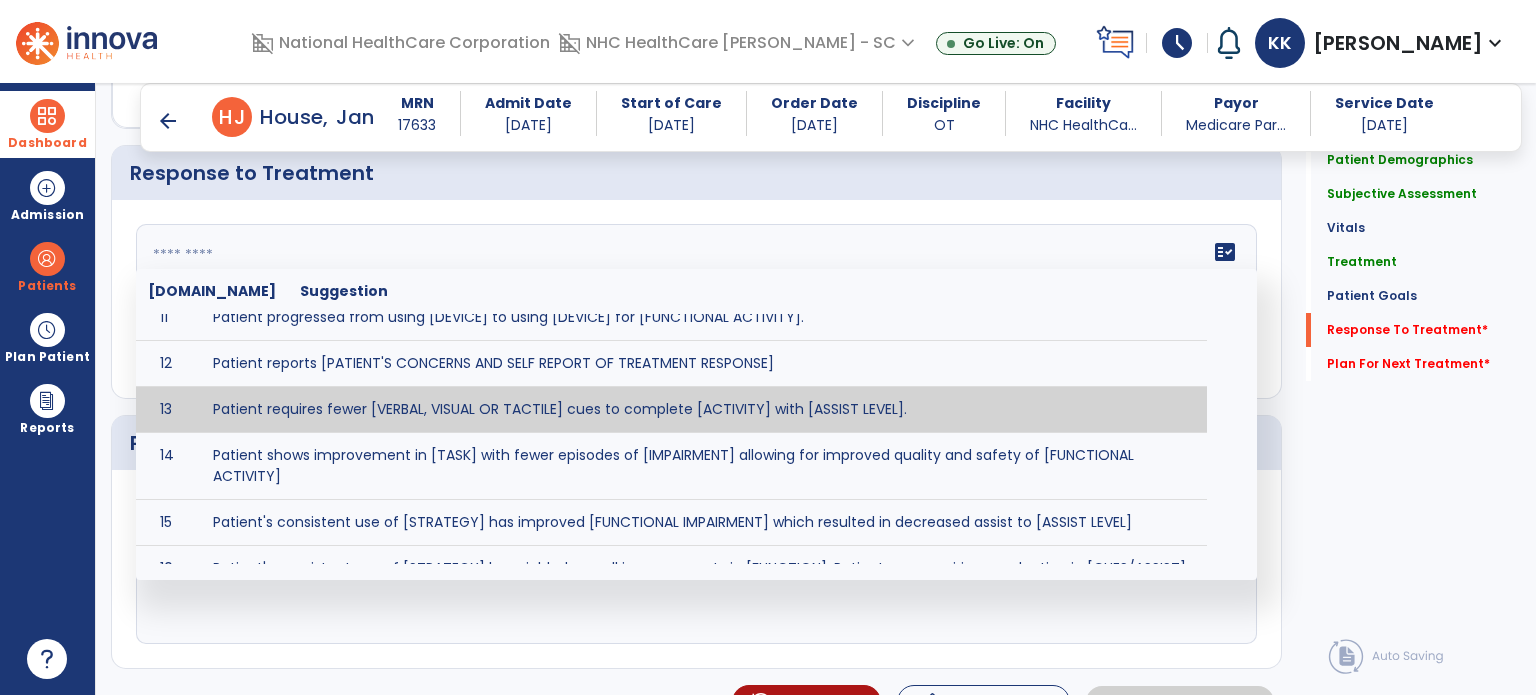 scroll, scrollTop: 858, scrollLeft: 0, axis: vertical 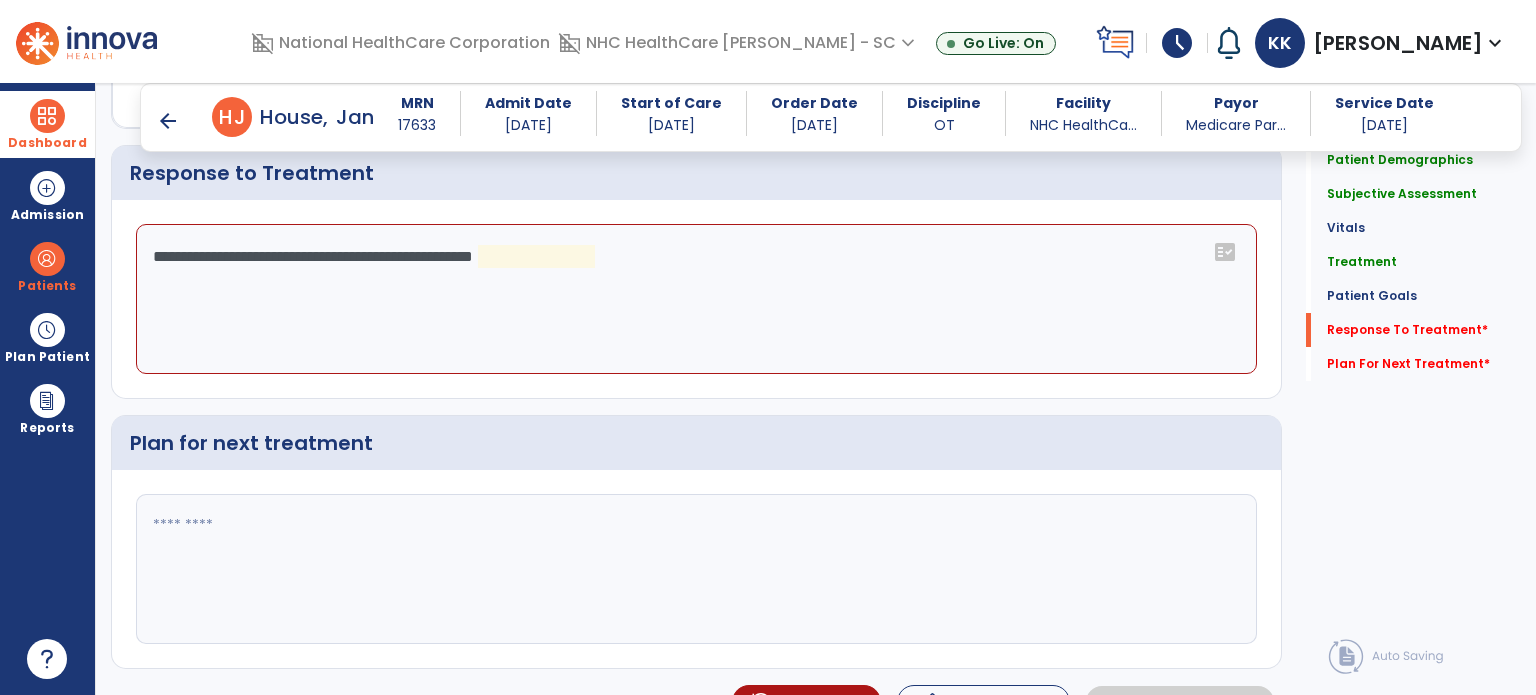 drag, startPoint x: 619, startPoint y: 363, endPoint x: 555, endPoint y: 308, distance: 84.38602 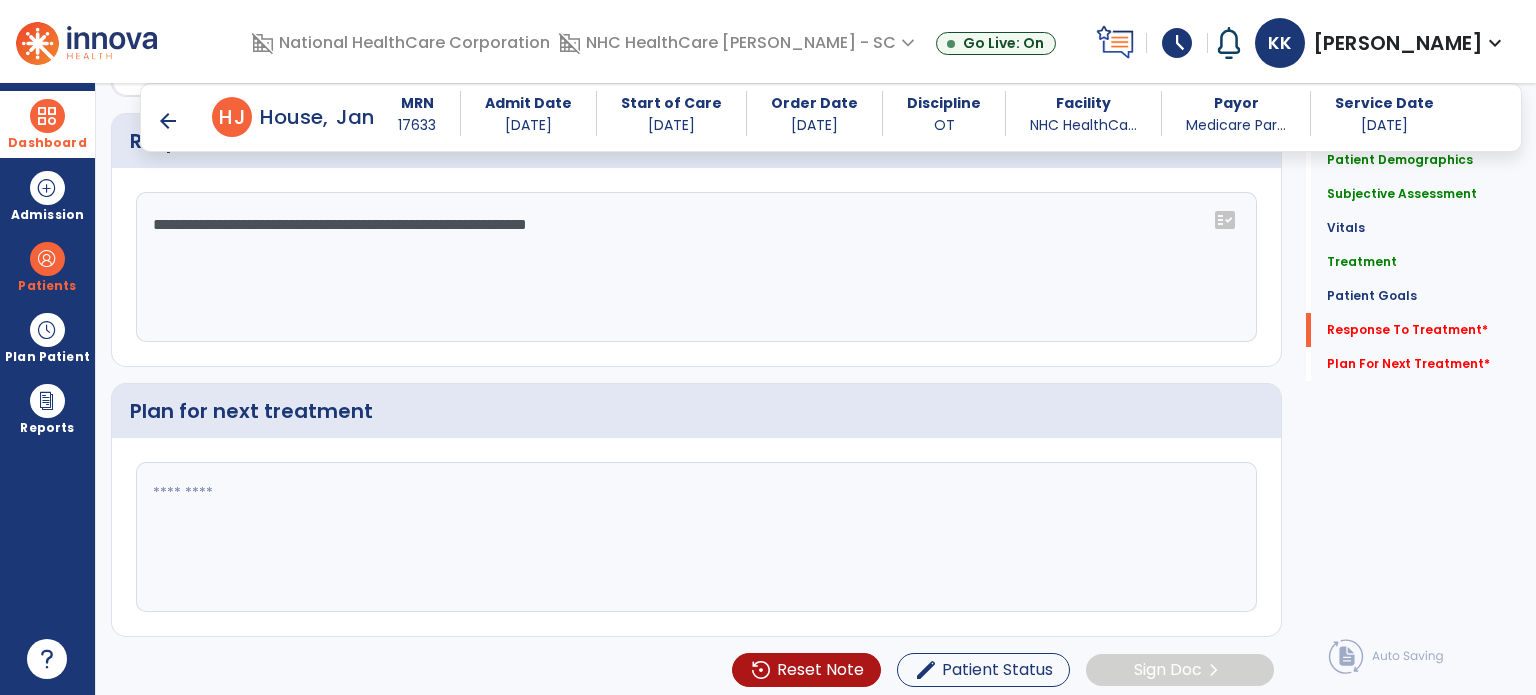 type on "**********" 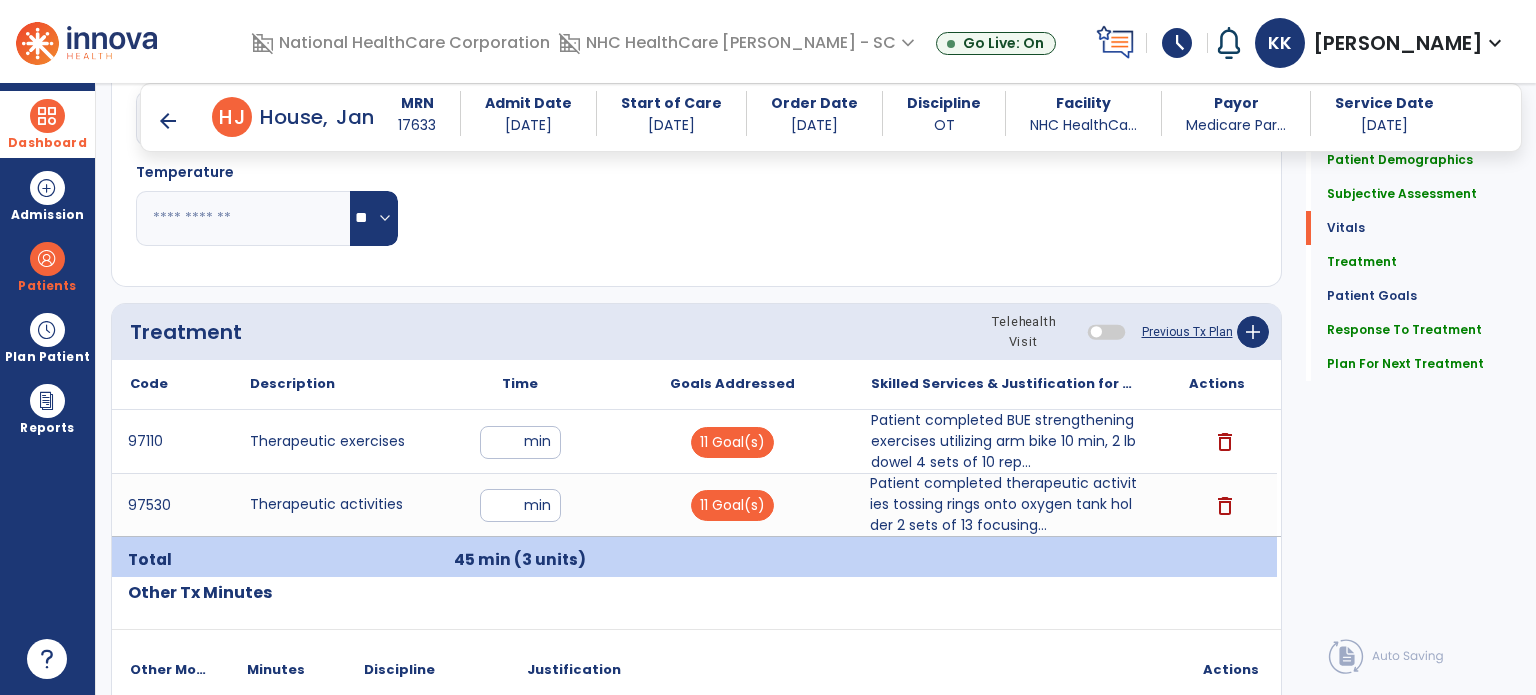 scroll, scrollTop: 1032, scrollLeft: 0, axis: vertical 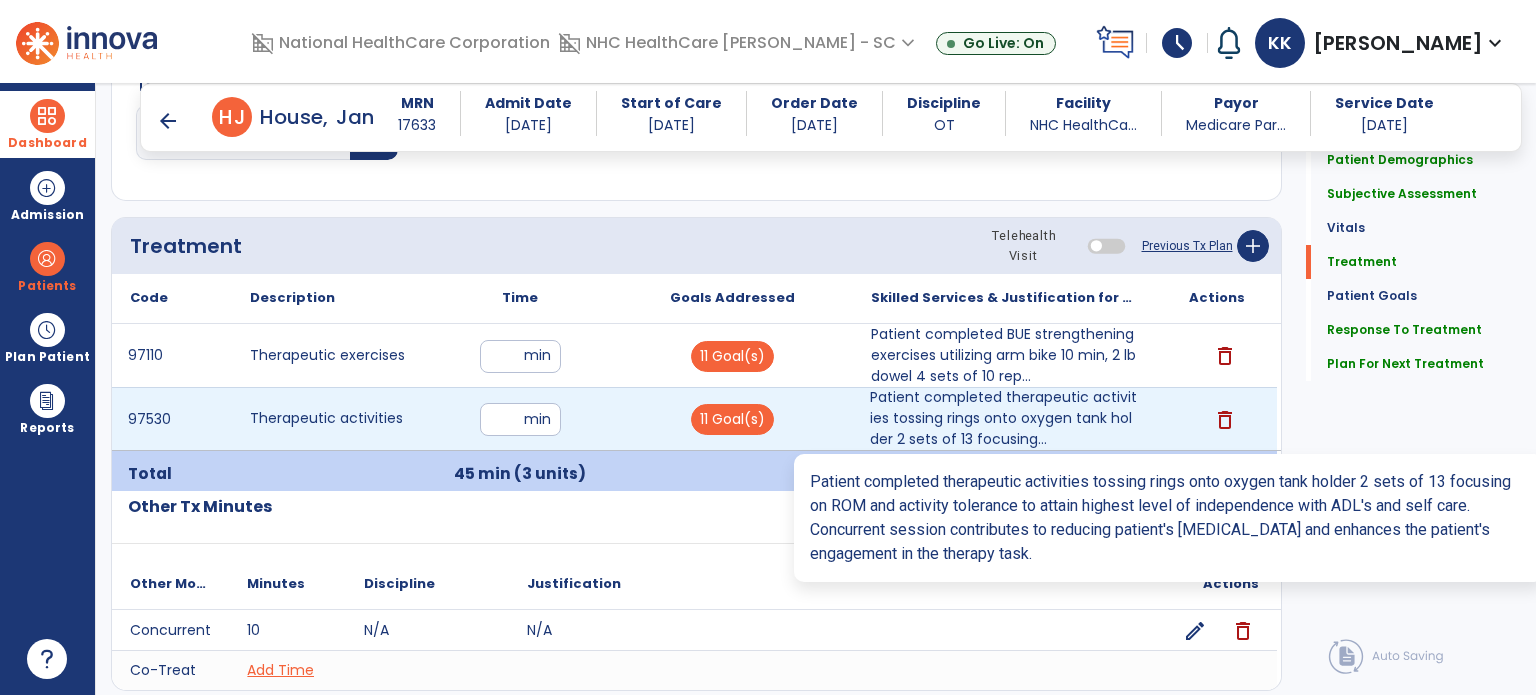 type on "**********" 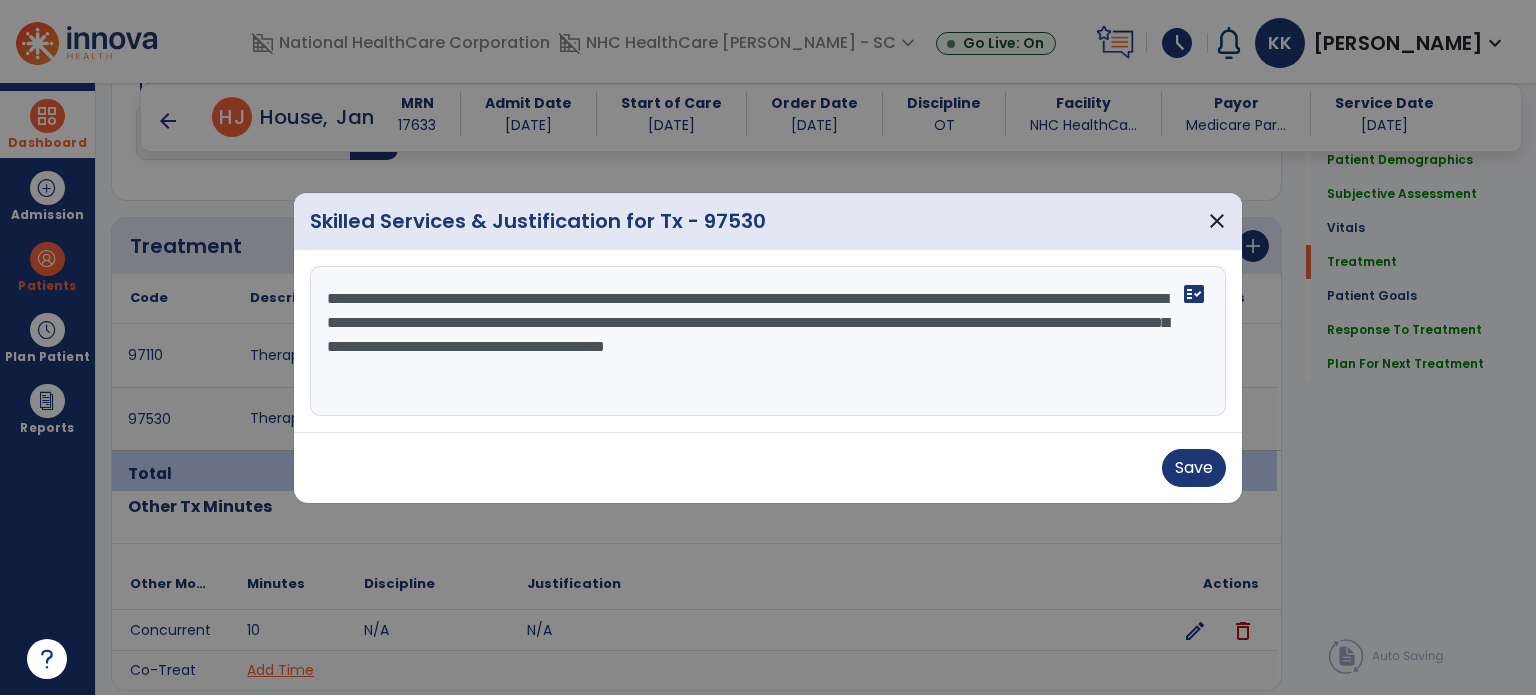 drag, startPoint x: 327, startPoint y: 295, endPoint x: 1015, endPoint y: 396, distance: 695.374 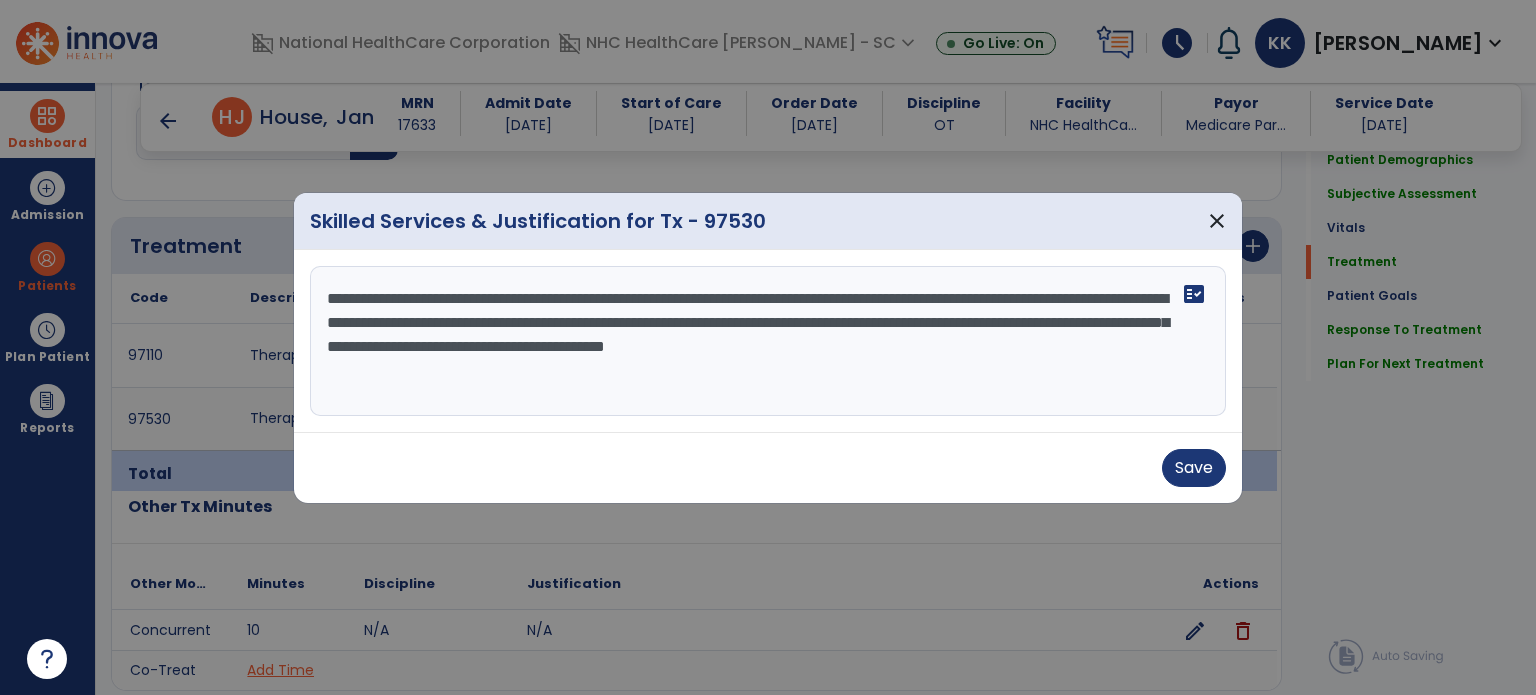 click at bounding box center (768, 347) 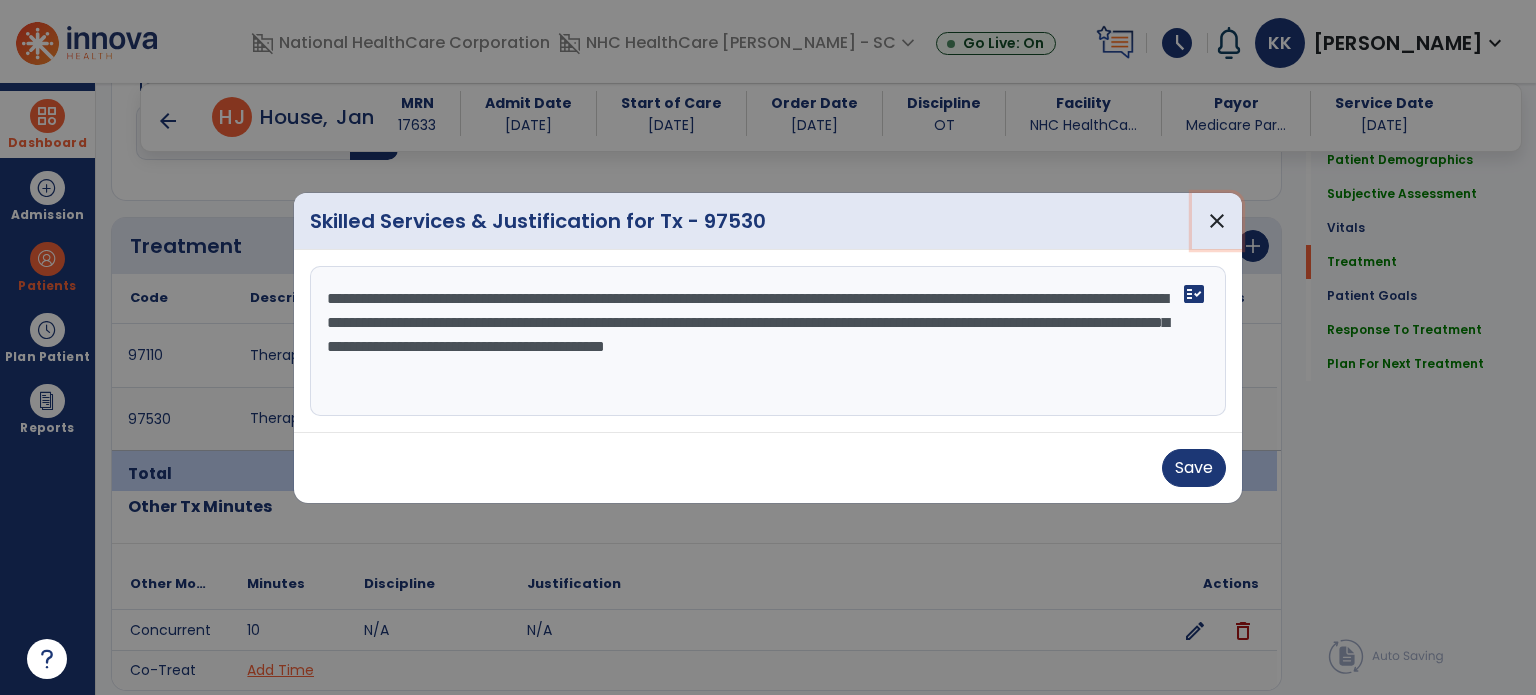 drag, startPoint x: 1206, startPoint y: 211, endPoint x: 1341, endPoint y: 494, distance: 313.55063 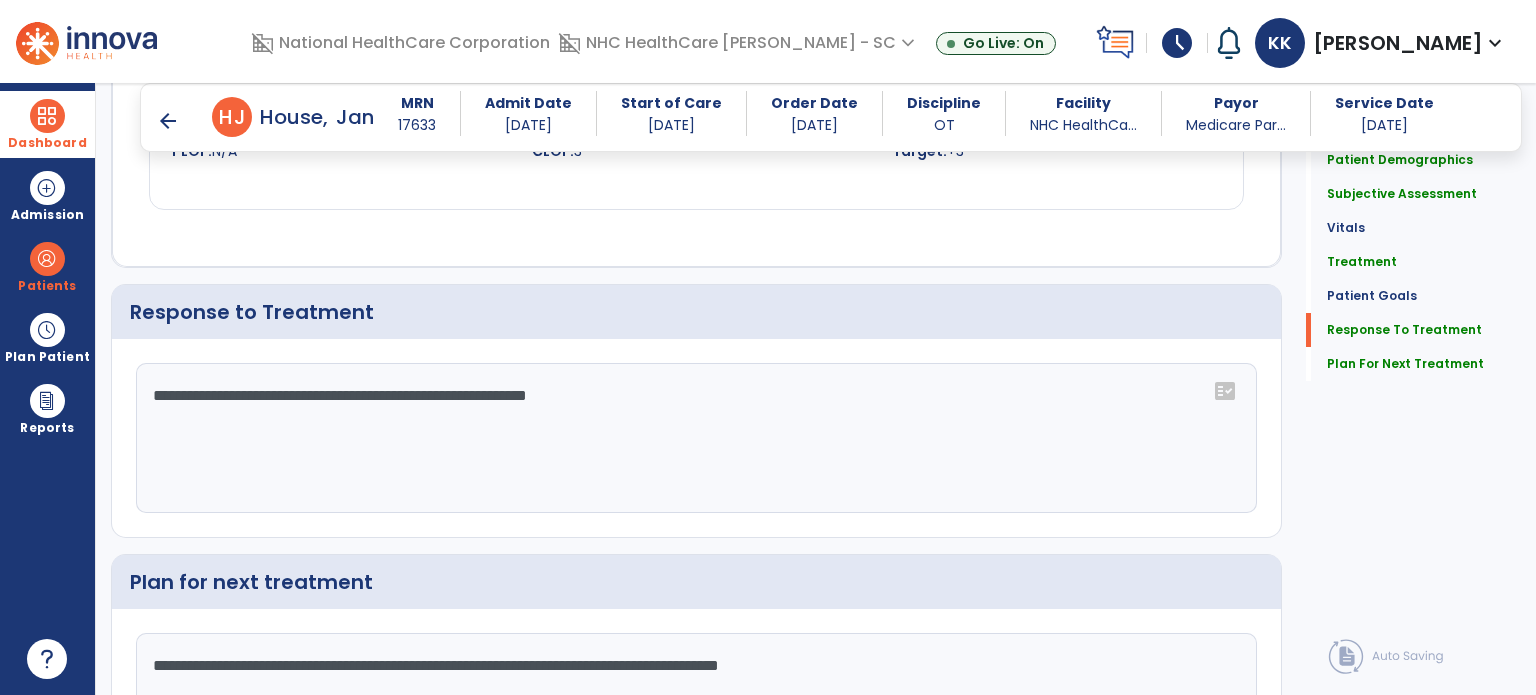 scroll, scrollTop: 3332, scrollLeft: 0, axis: vertical 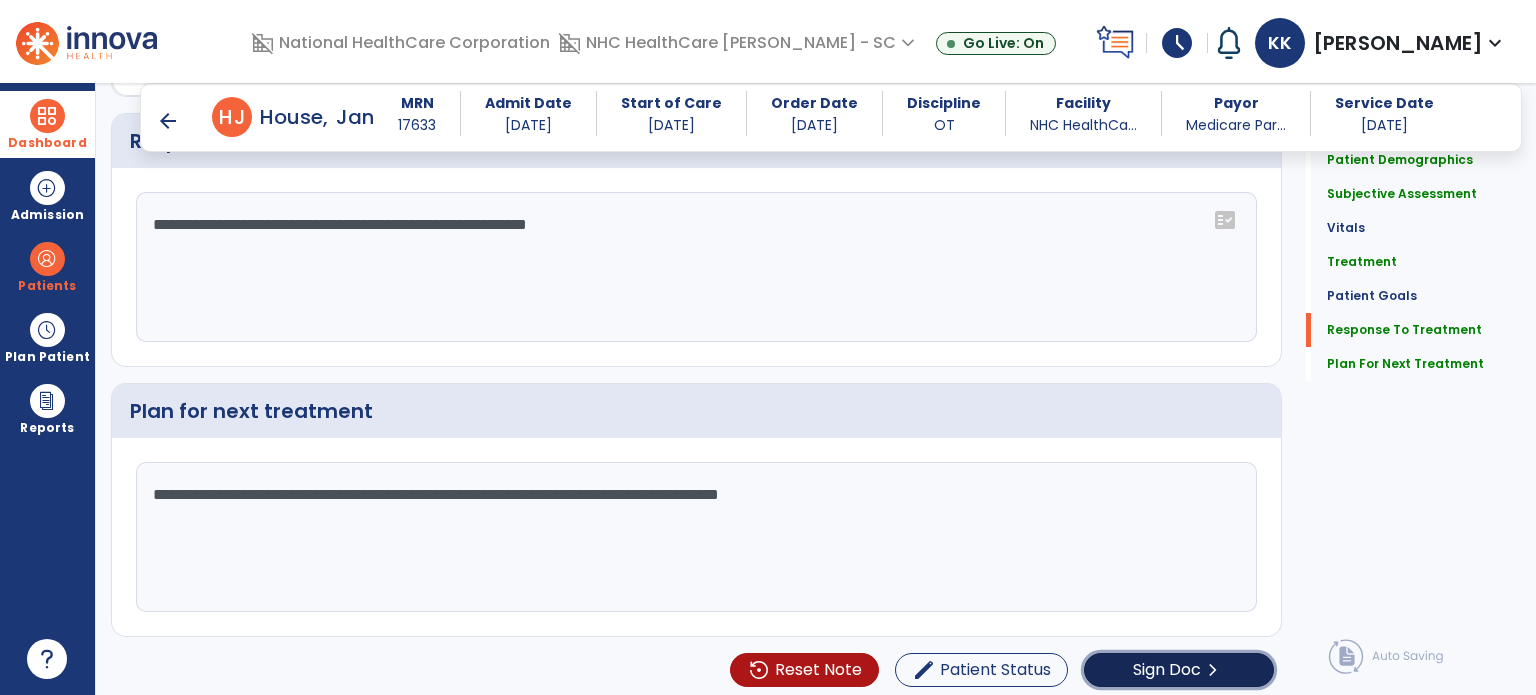 click on "Sign Doc" 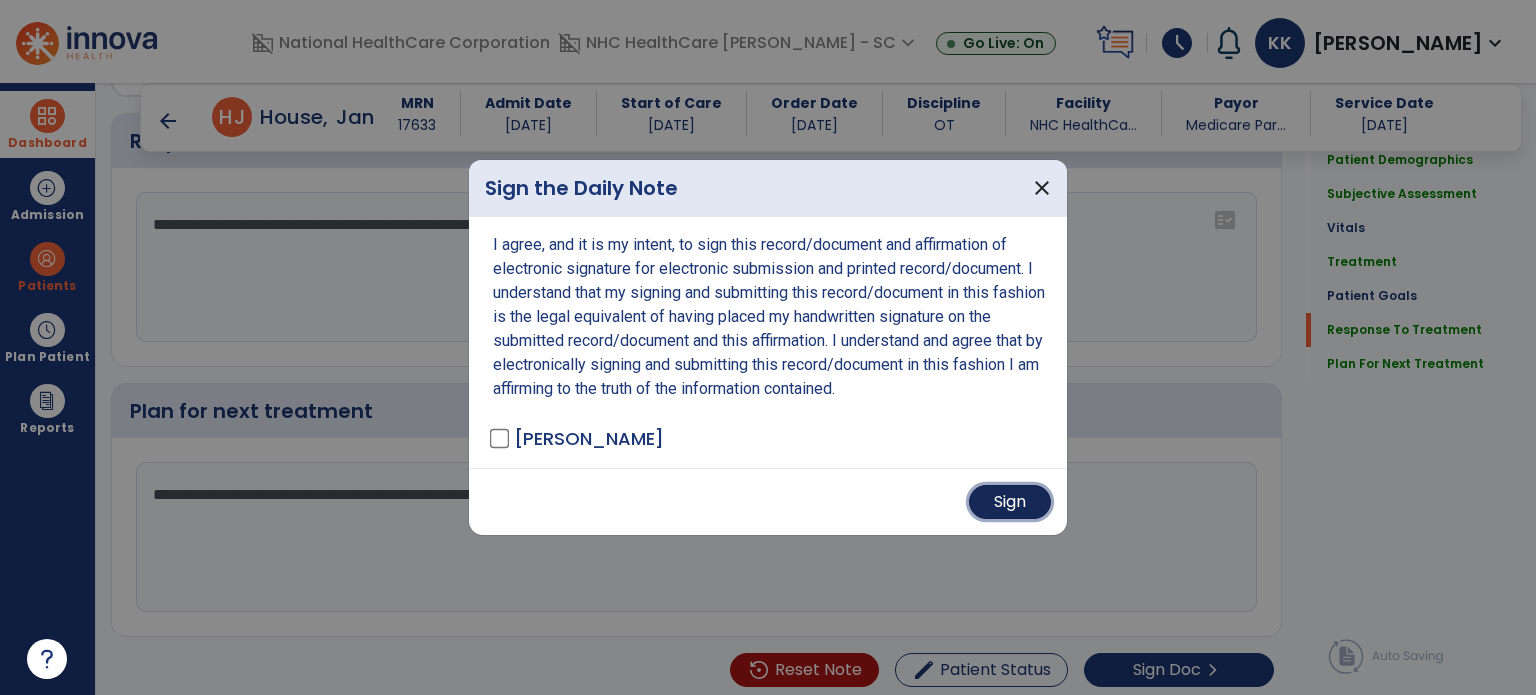 click on "Sign" at bounding box center (1010, 502) 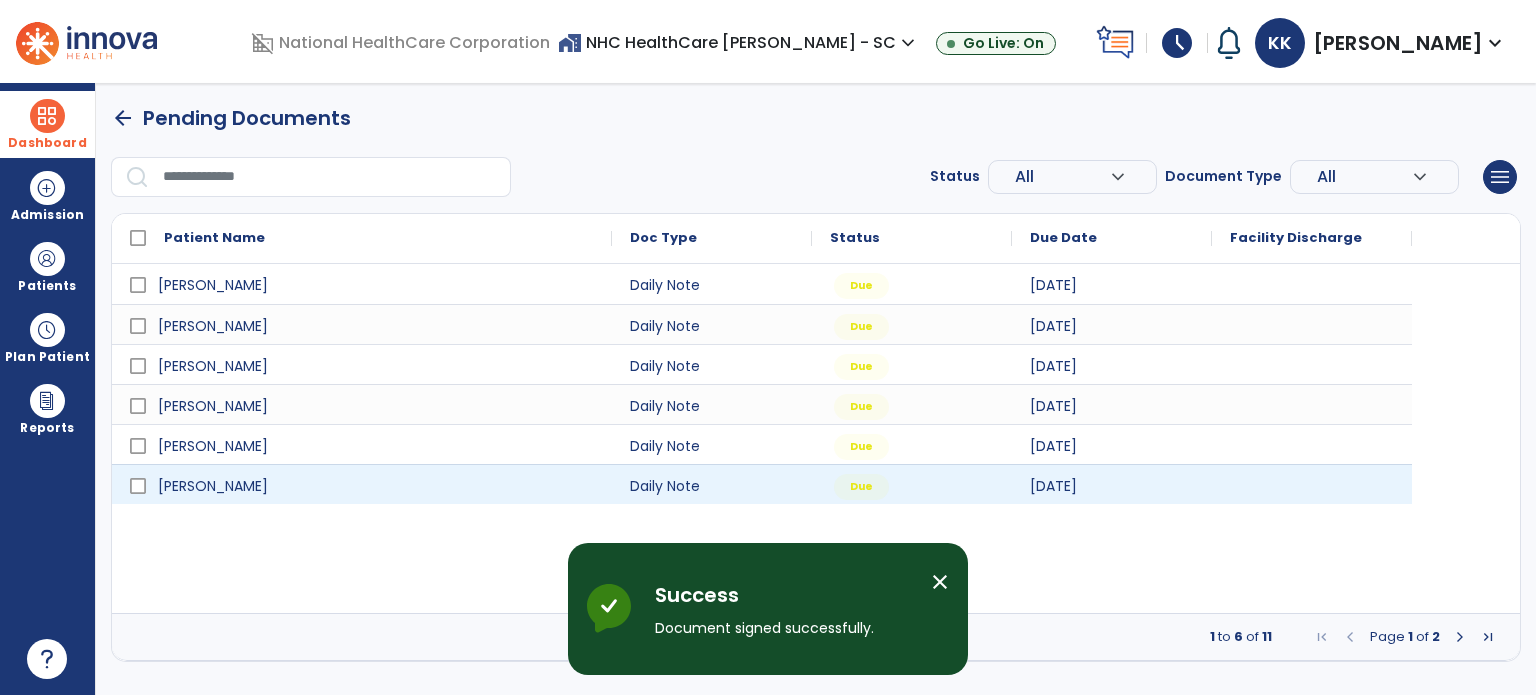 scroll, scrollTop: 0, scrollLeft: 0, axis: both 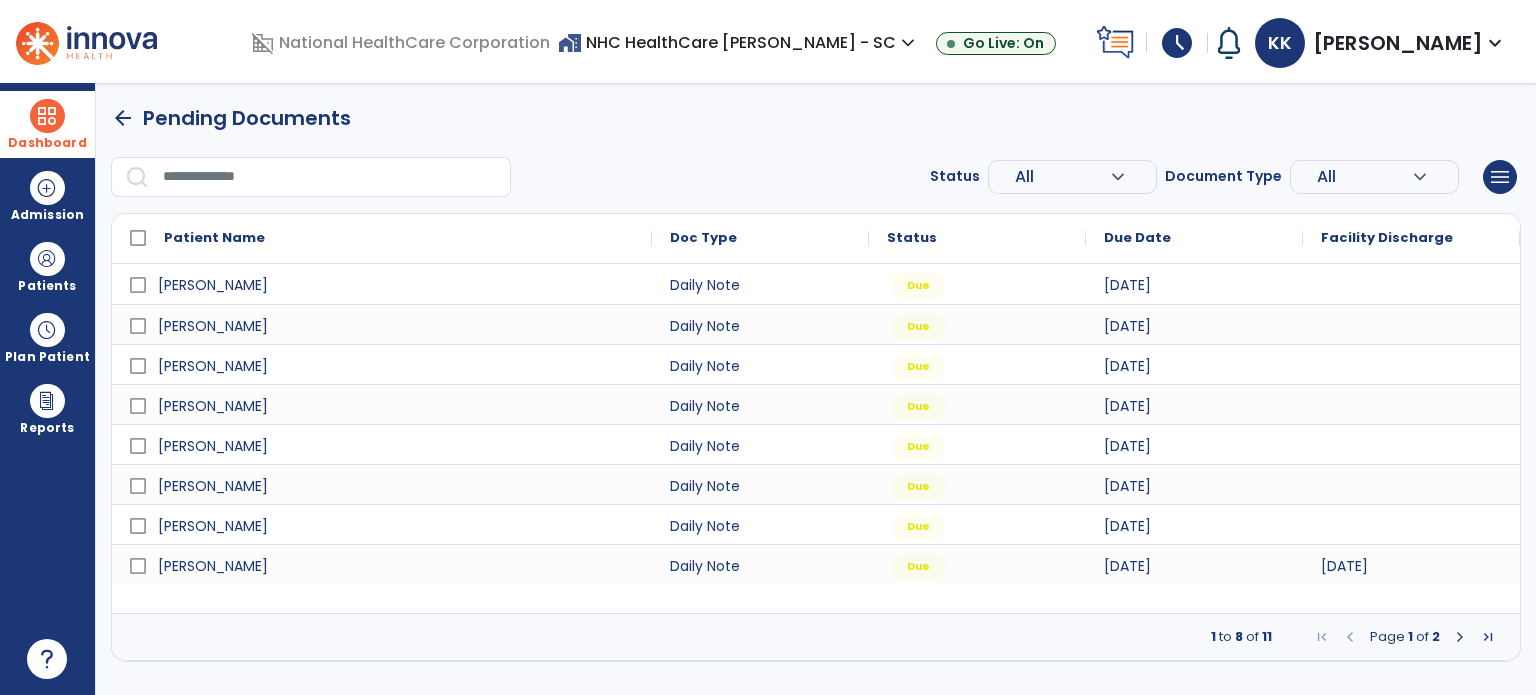 click at bounding box center [1460, 637] 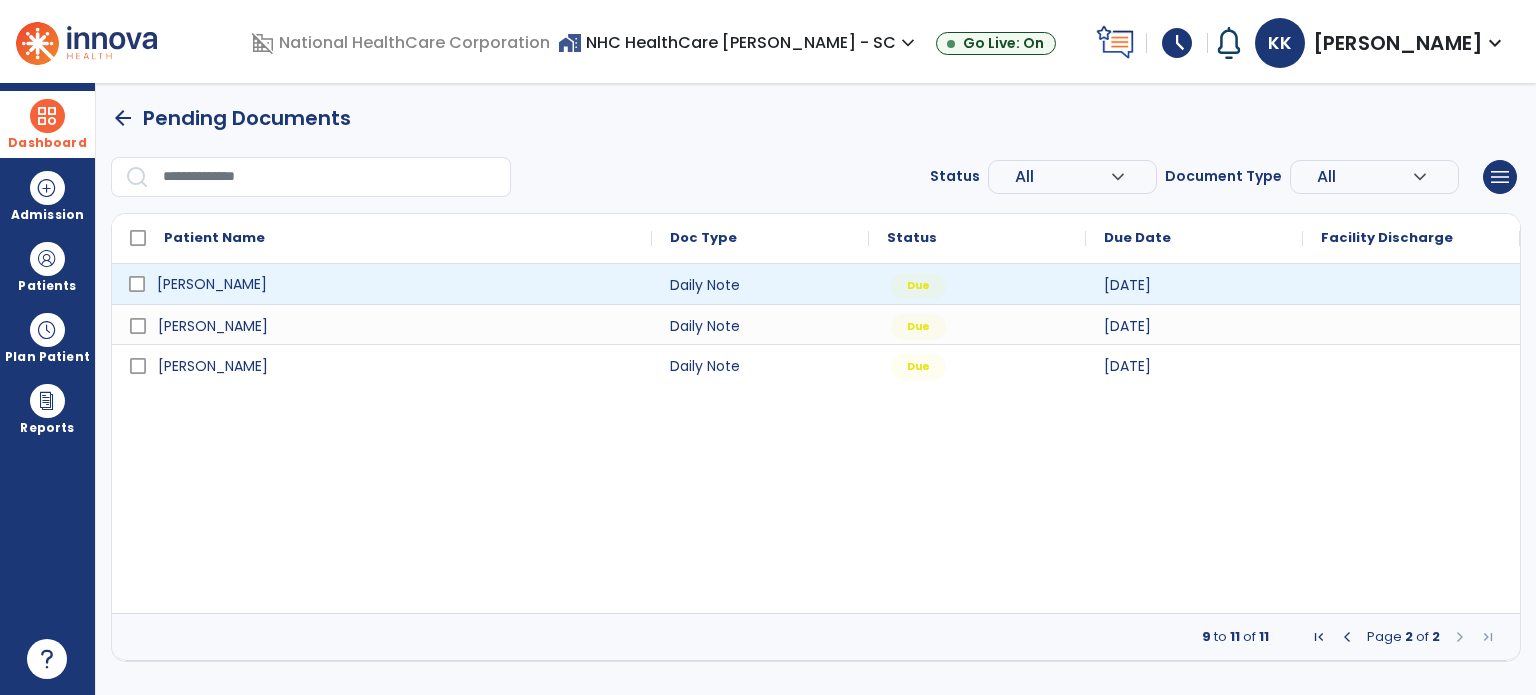 click on "[PERSON_NAME]" at bounding box center [396, 284] 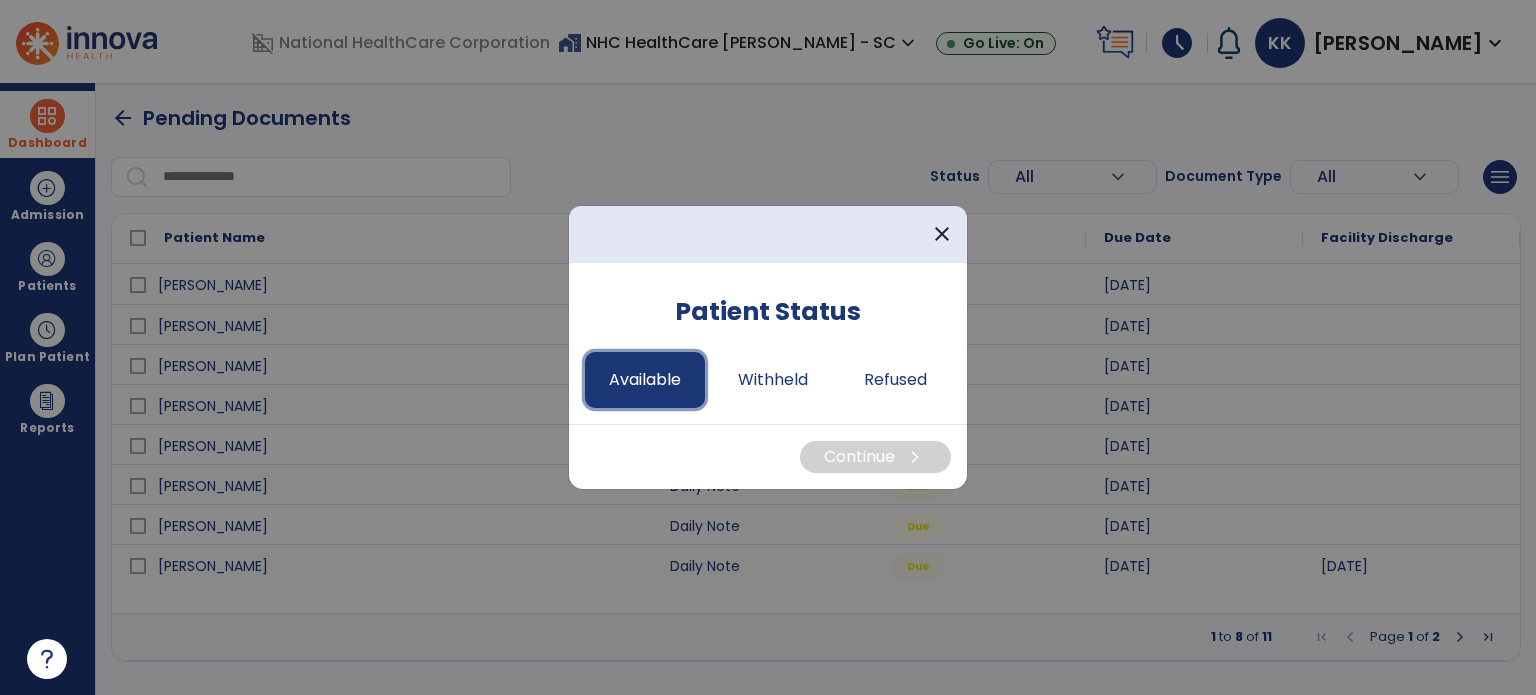 click on "Available" at bounding box center [645, 380] 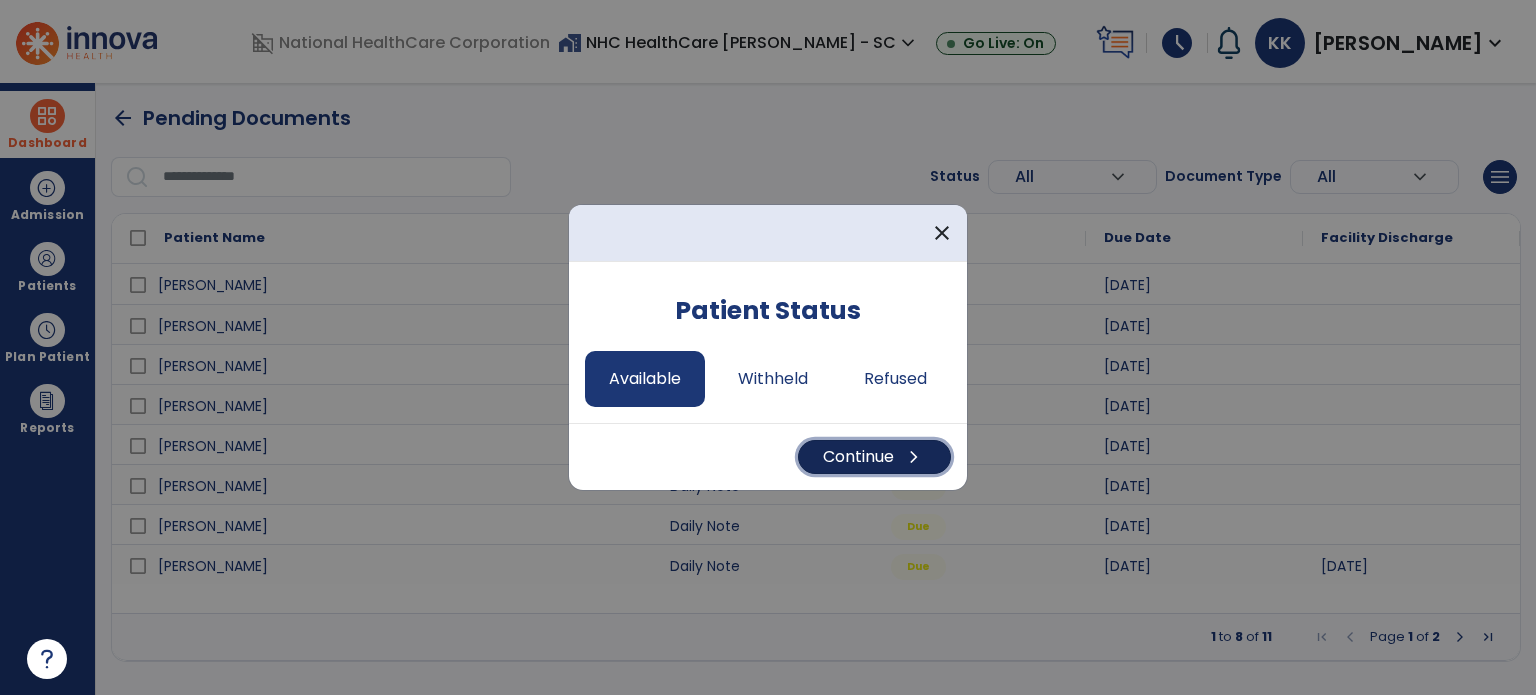 click on "Continue   chevron_right" at bounding box center [874, 457] 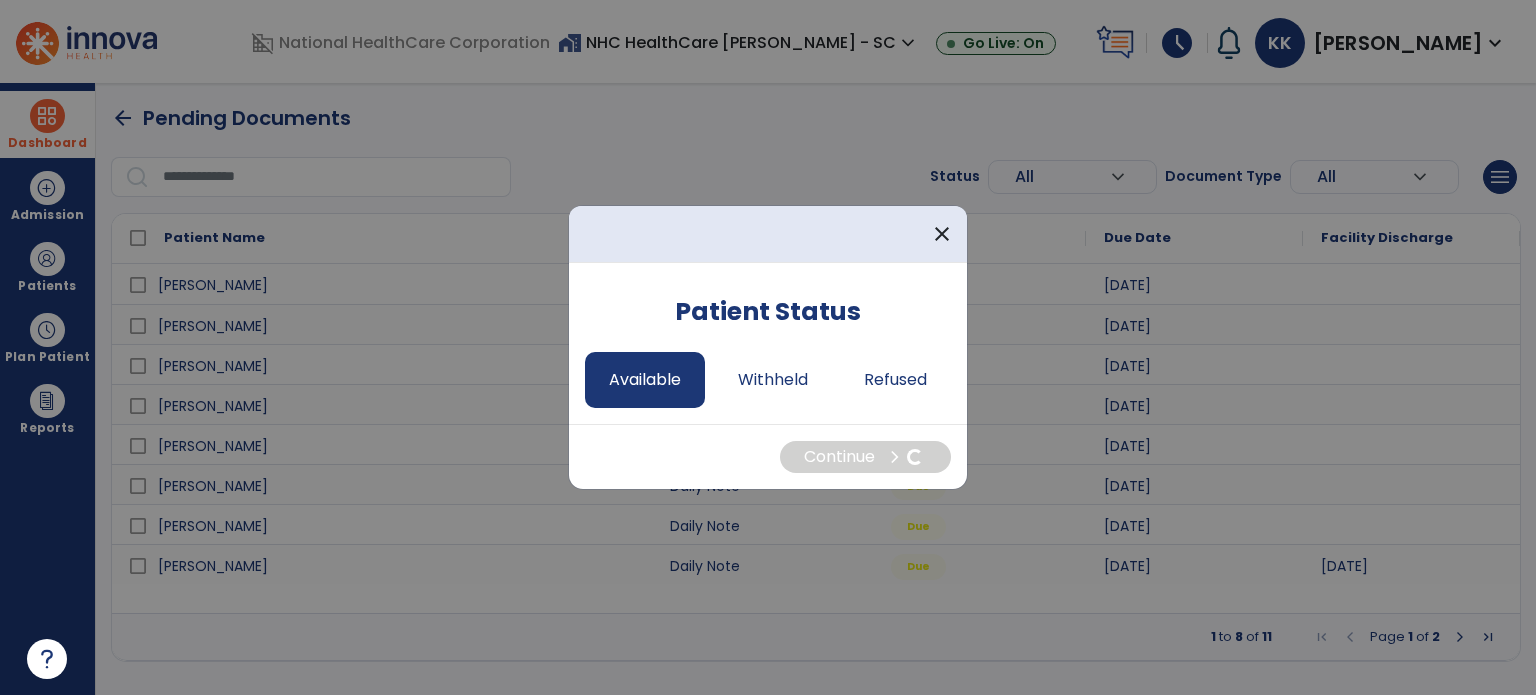 select on "*" 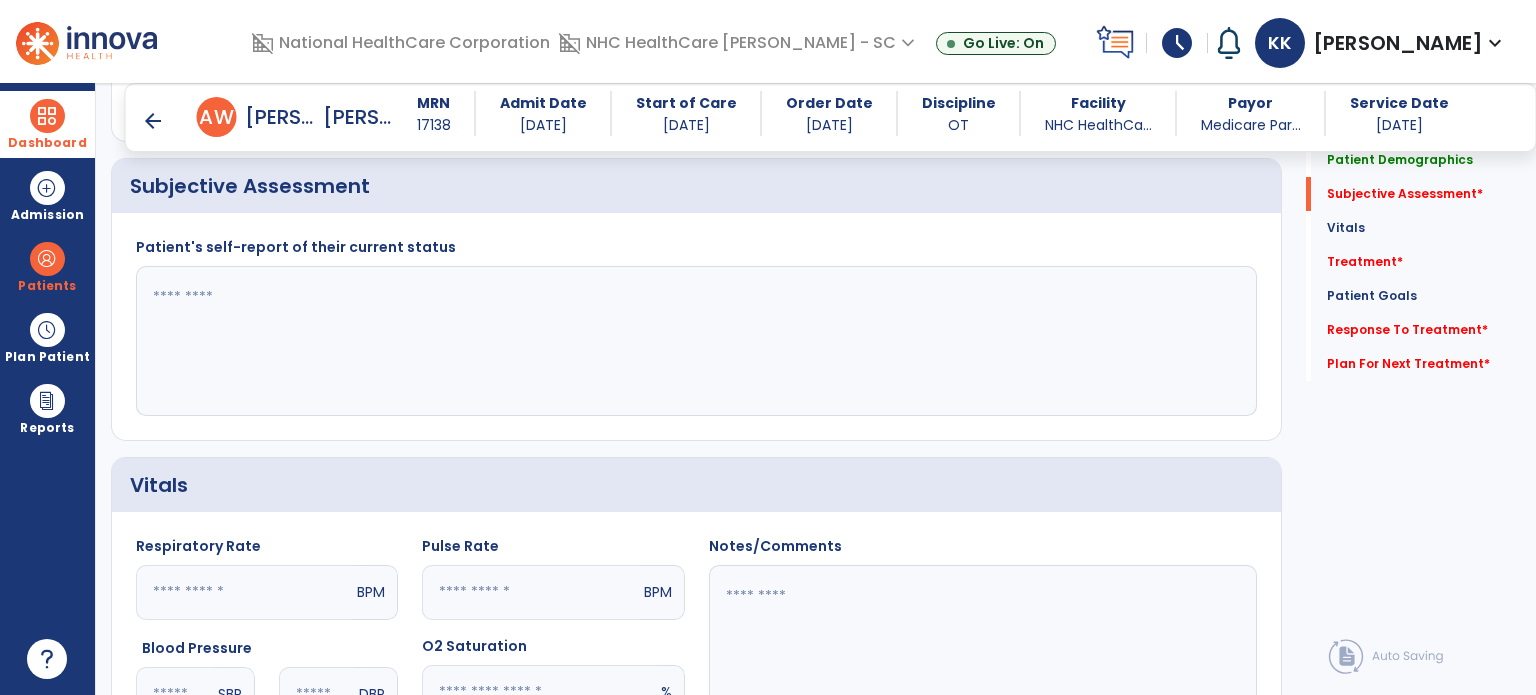 scroll, scrollTop: 700, scrollLeft: 0, axis: vertical 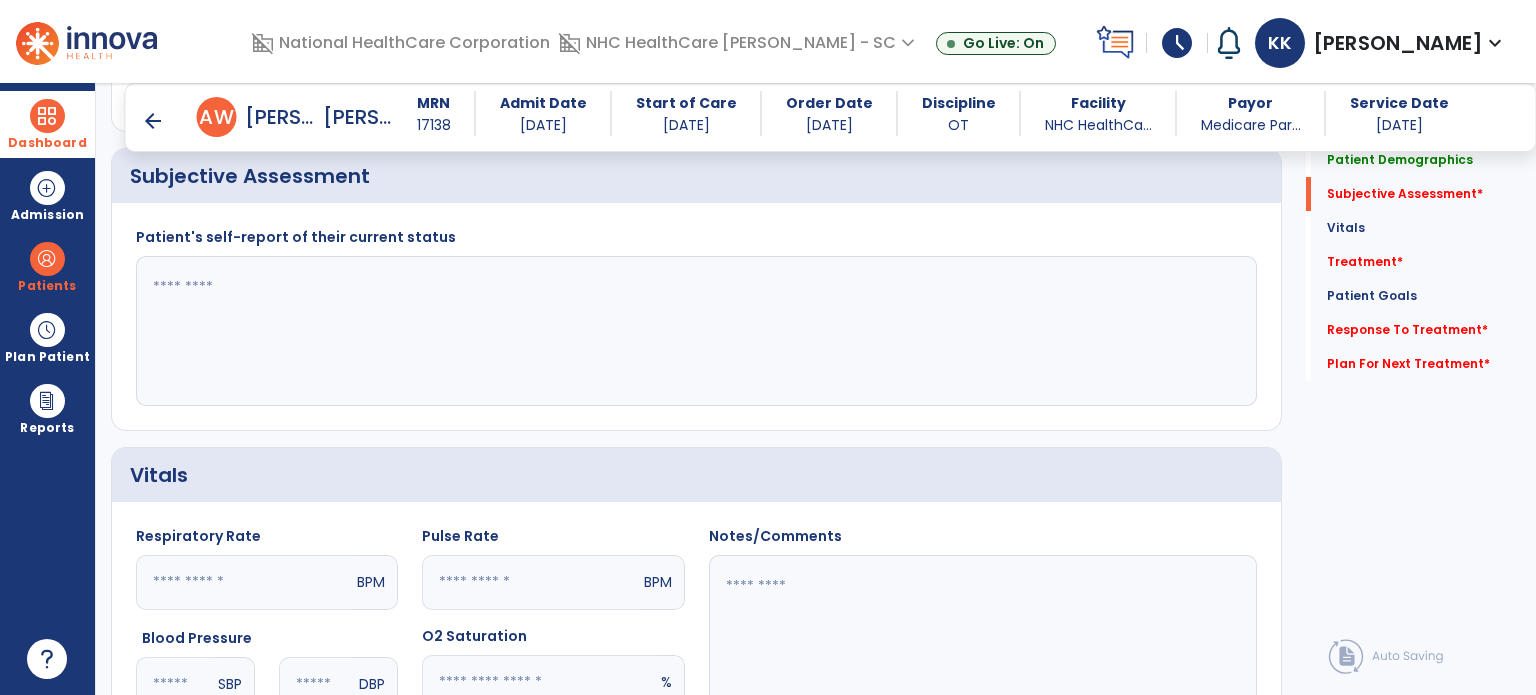 click 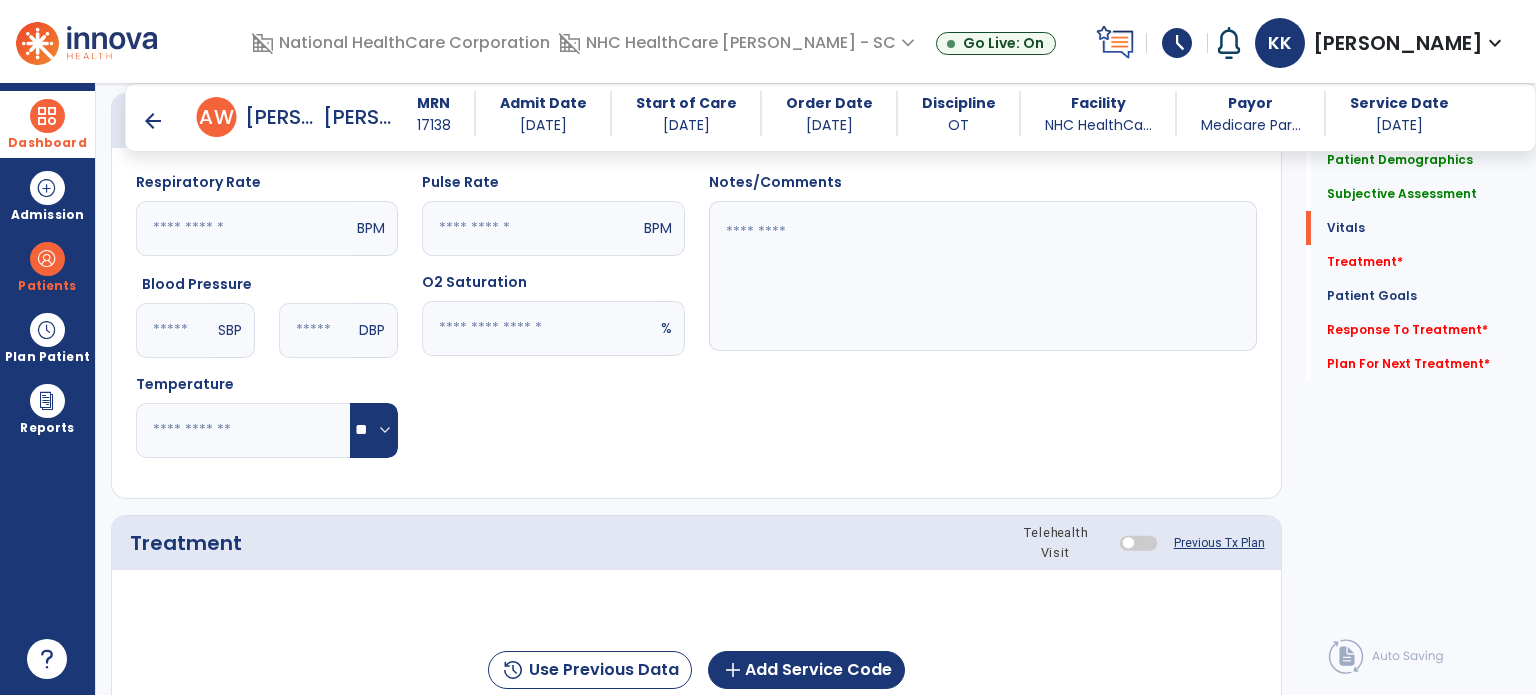 scroll, scrollTop: 1300, scrollLeft: 0, axis: vertical 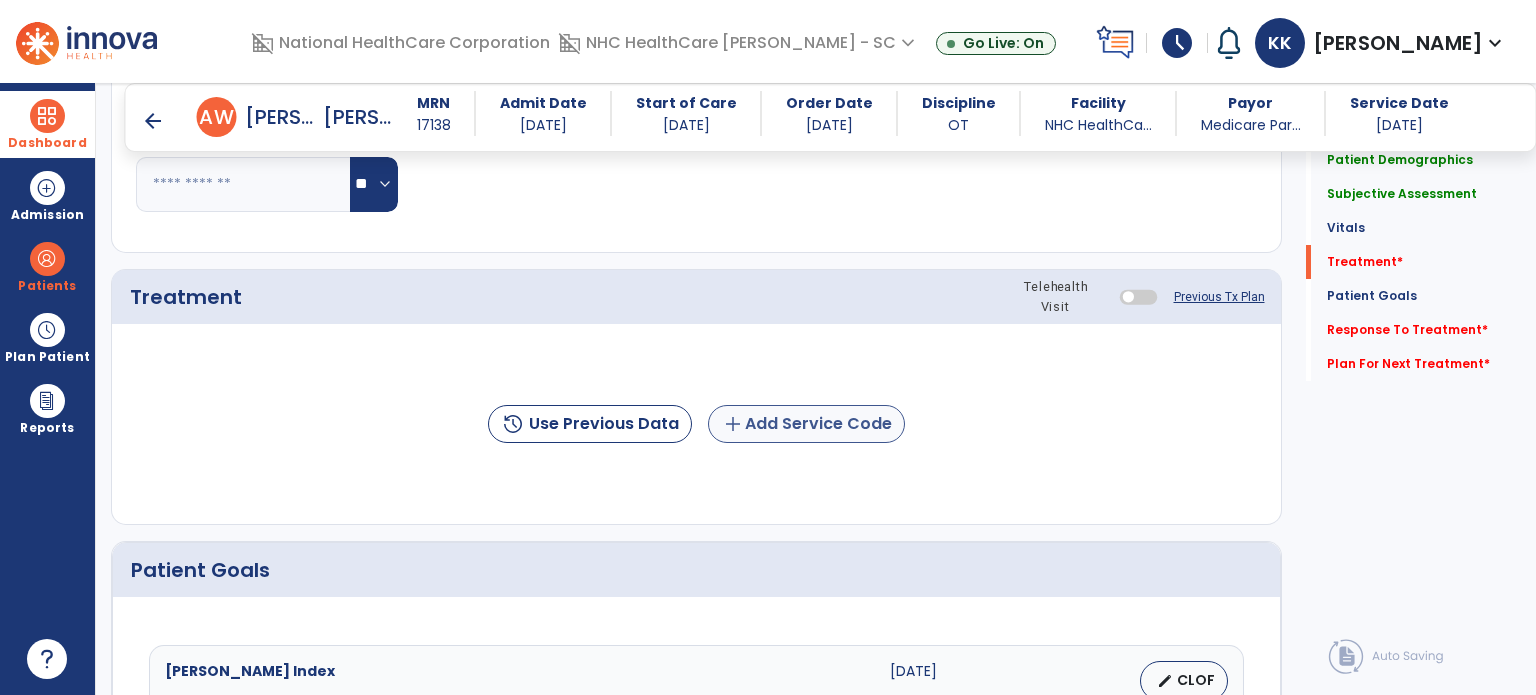 type on "**********" 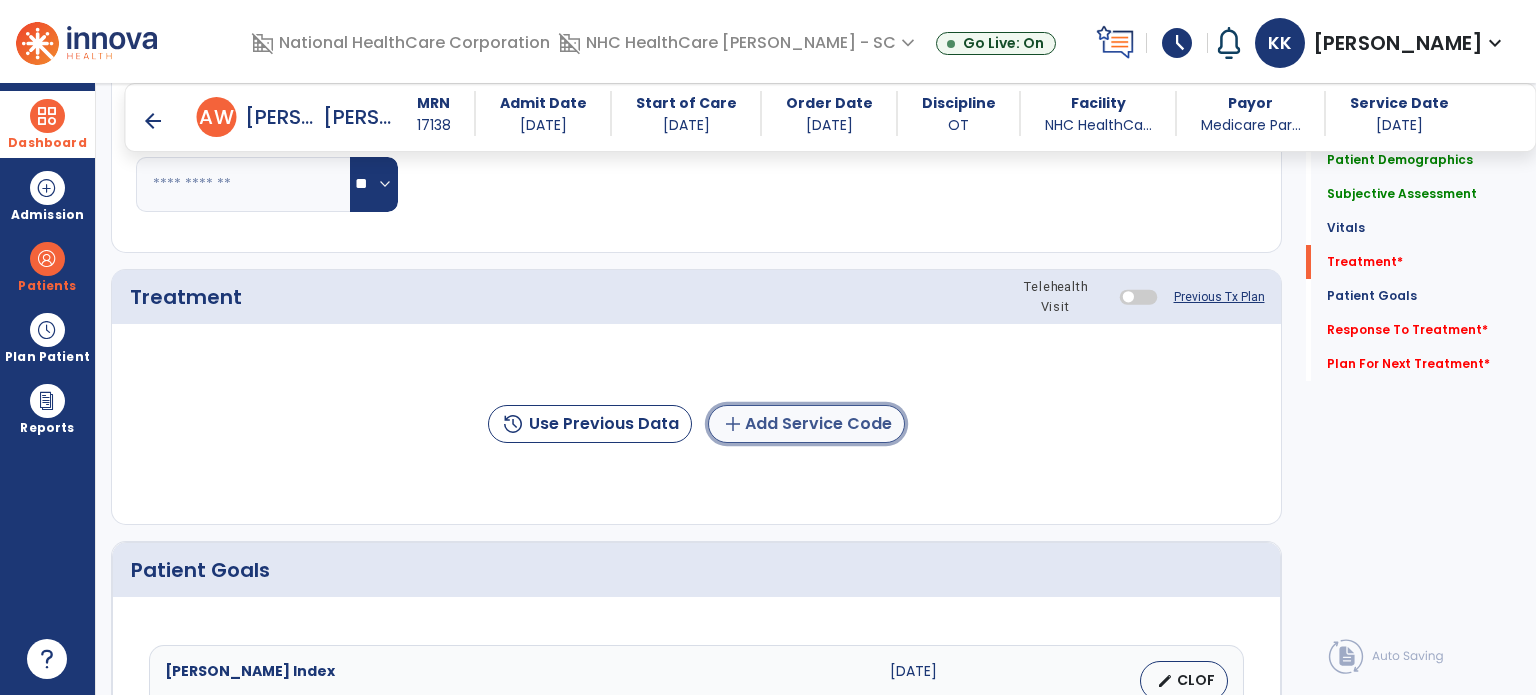 click on "add  Add Service Code" 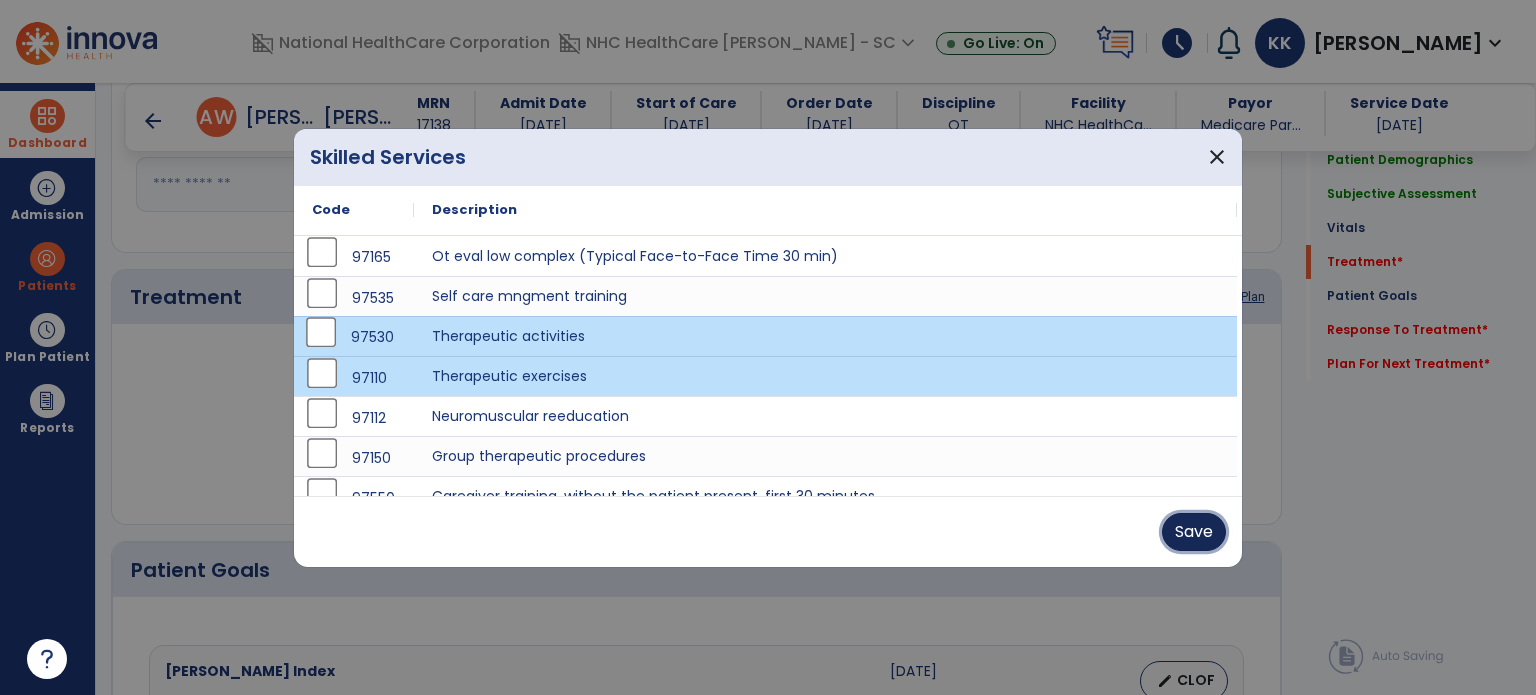 drag, startPoint x: 1212, startPoint y: 523, endPoint x: 1199, endPoint y: 484, distance: 41.109608 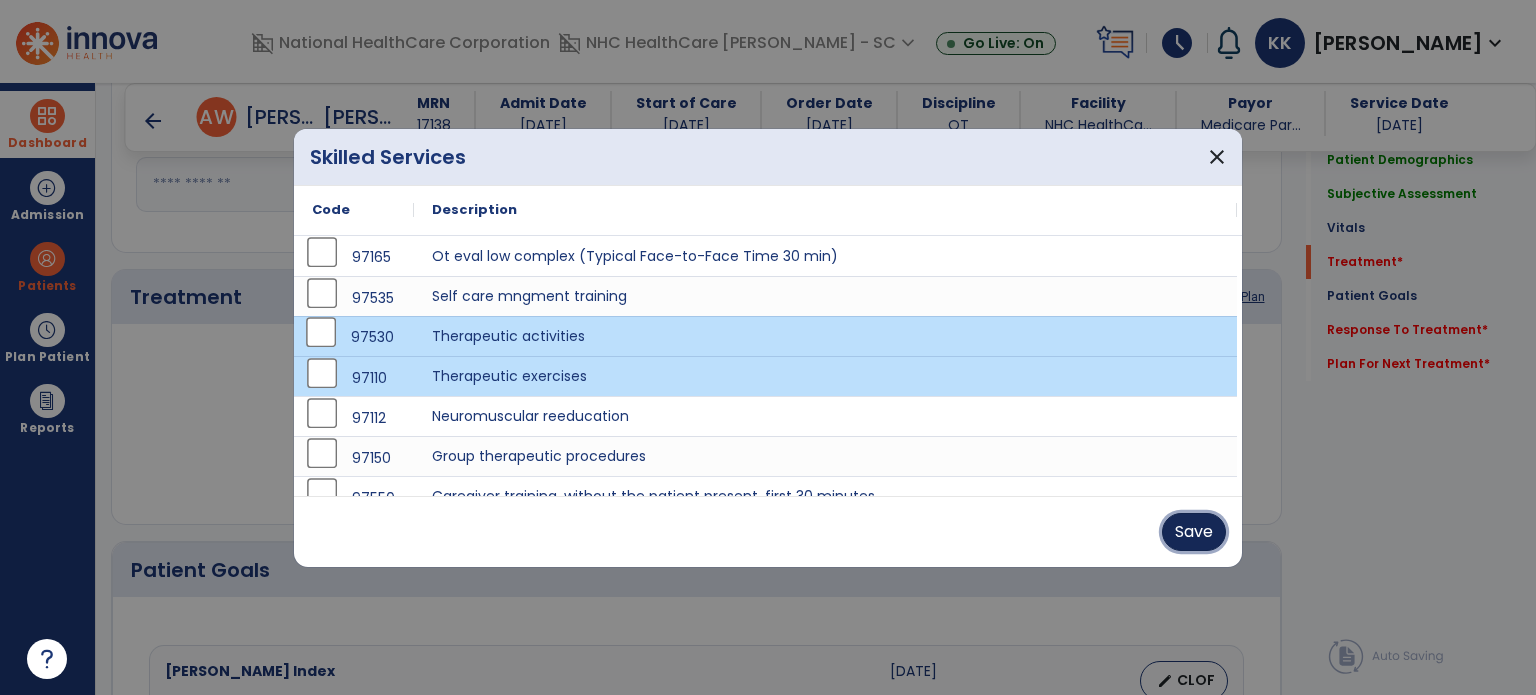 click on "Save" at bounding box center (1194, 532) 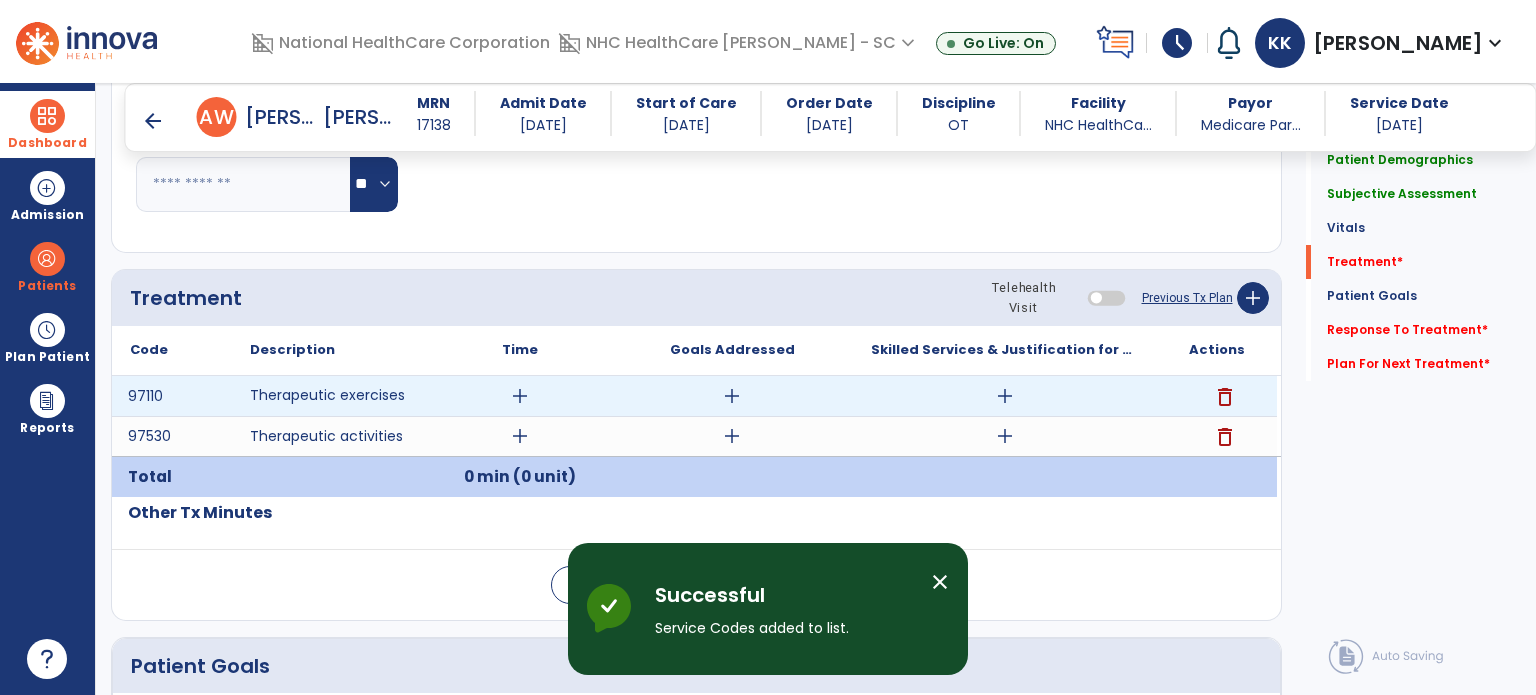 click on "add" at bounding box center (520, 396) 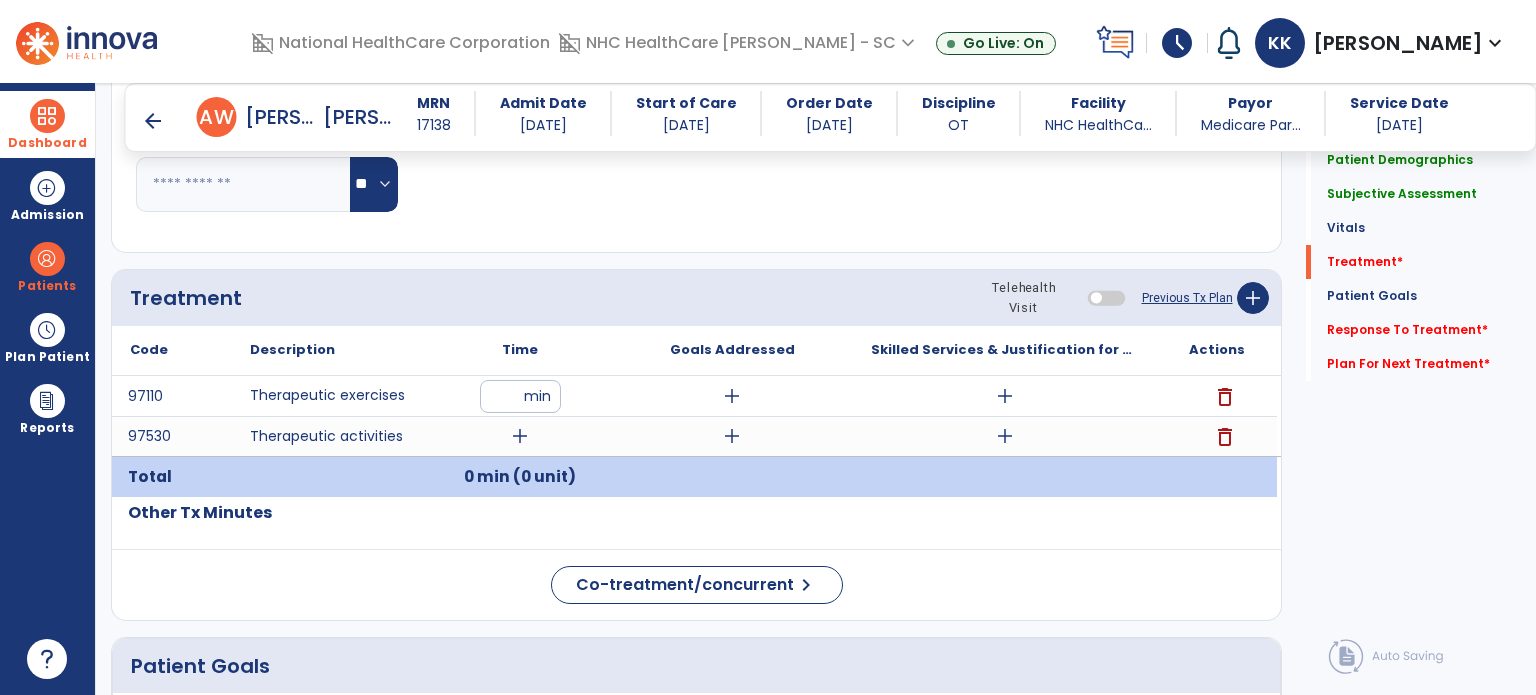 type on "**" 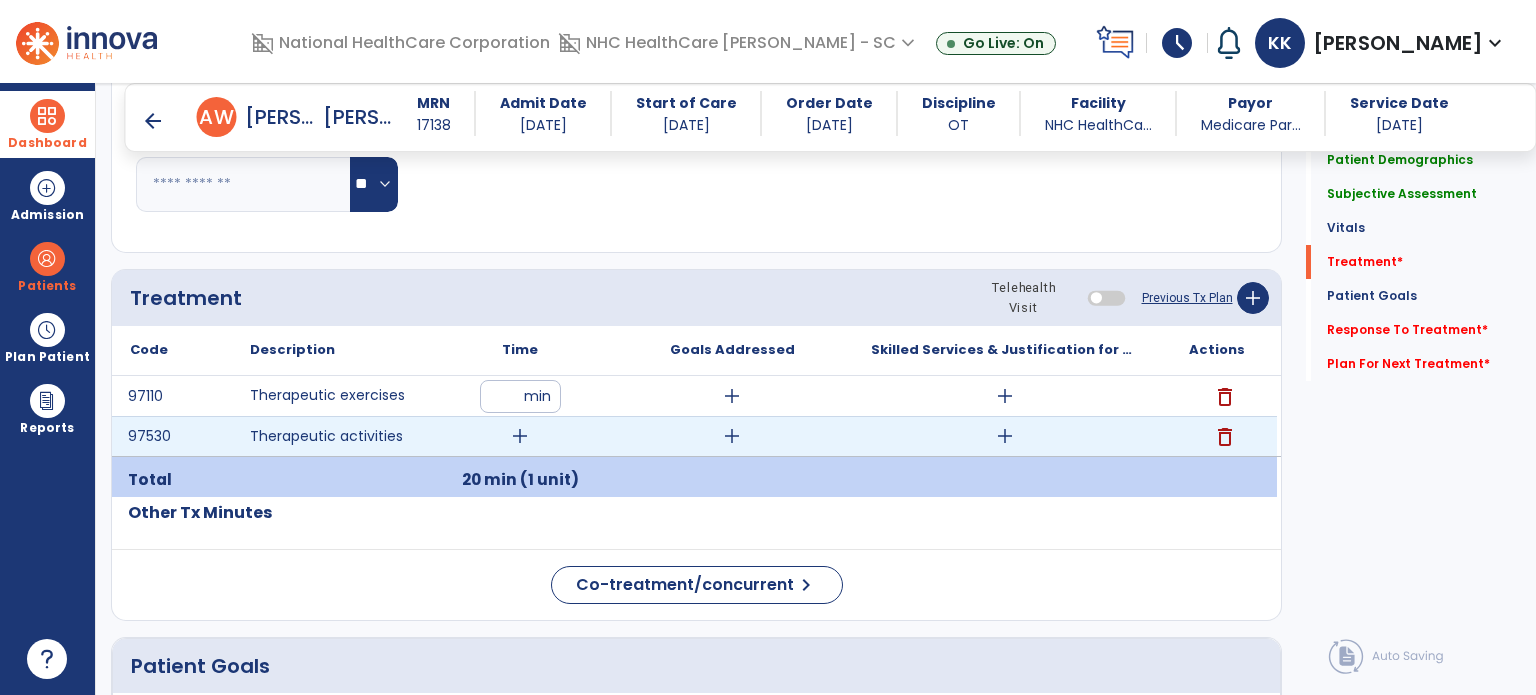 click on "add" at bounding box center (520, 436) 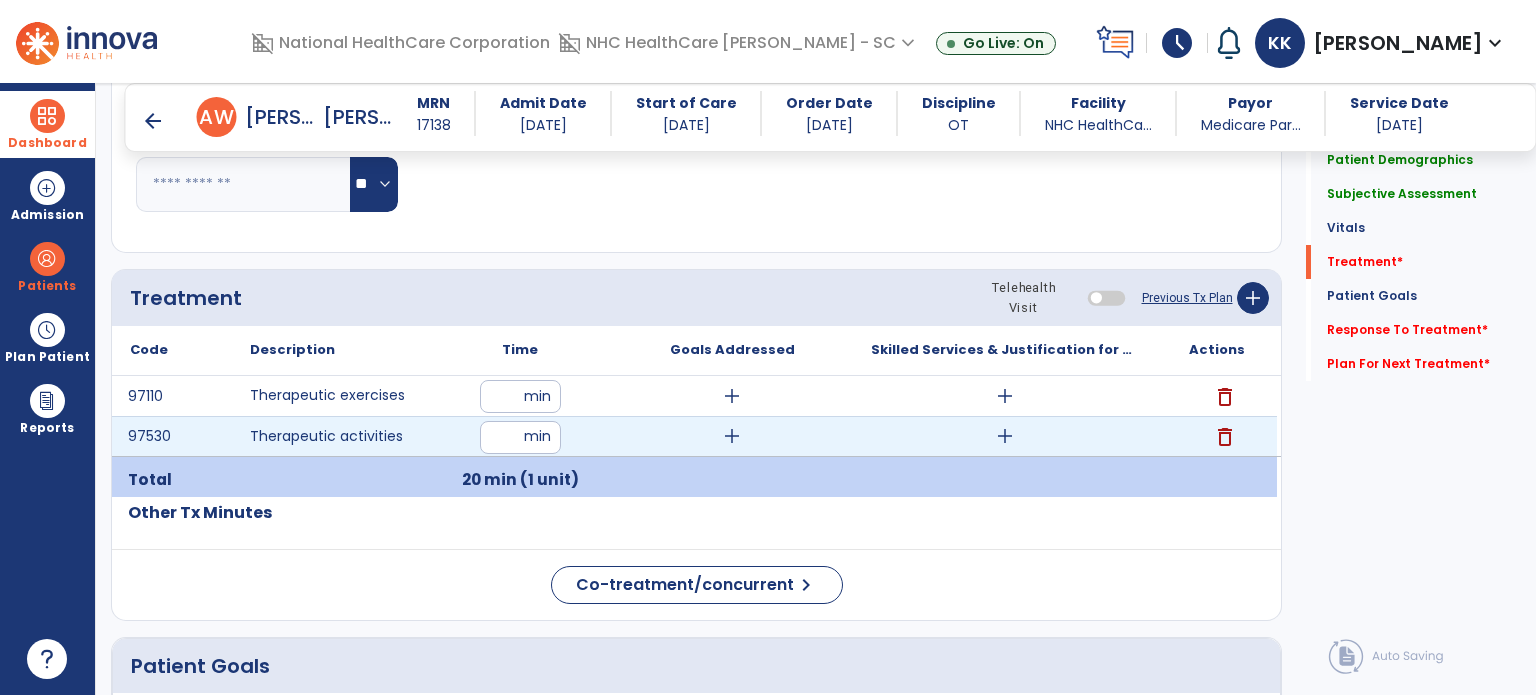 type on "**" 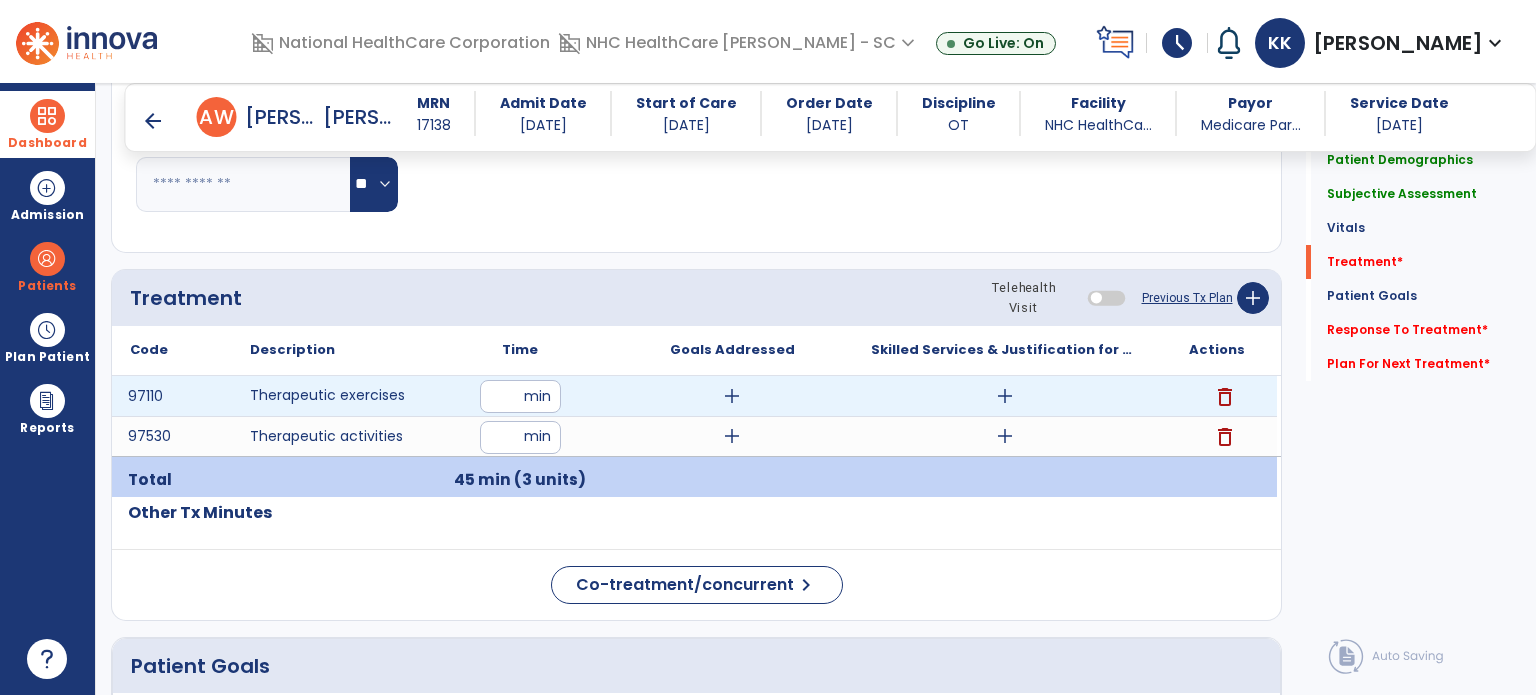 click on "**" at bounding box center (520, 396) 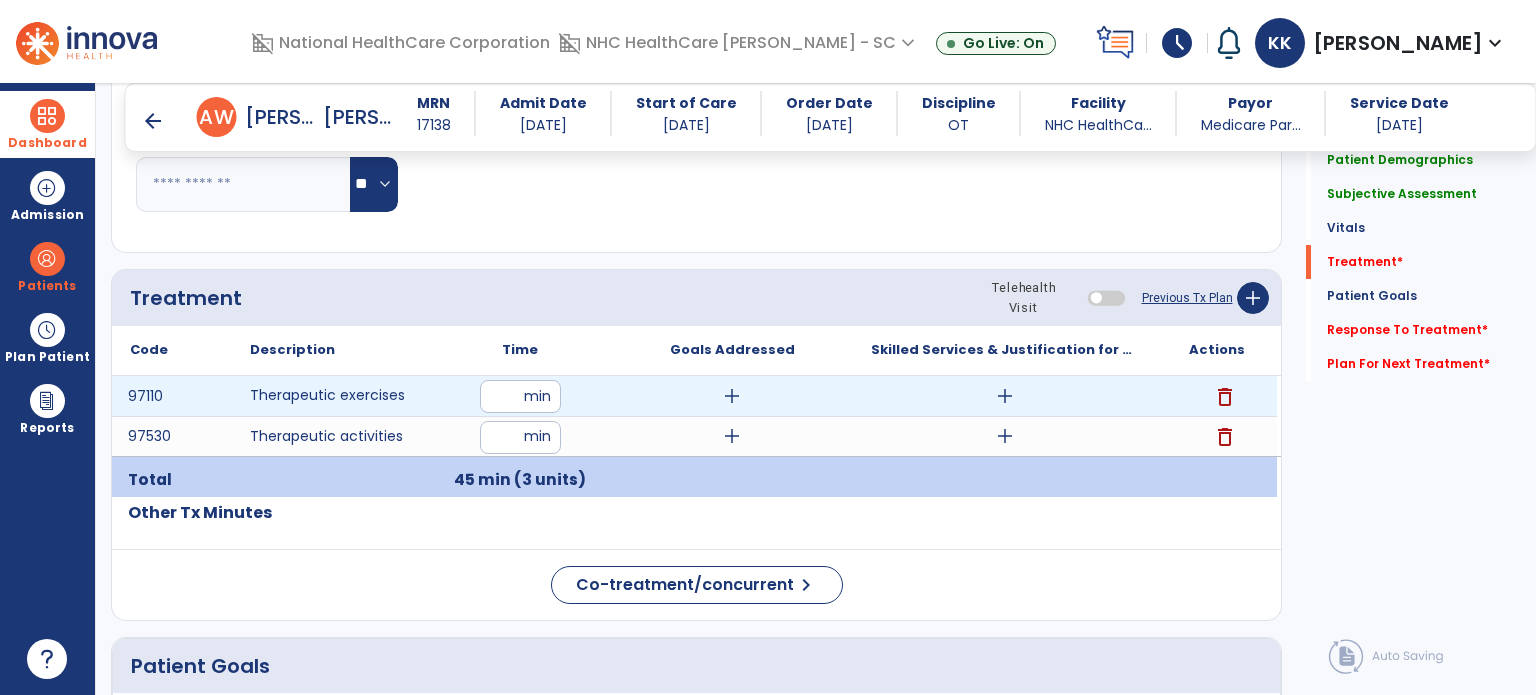 type on "**" 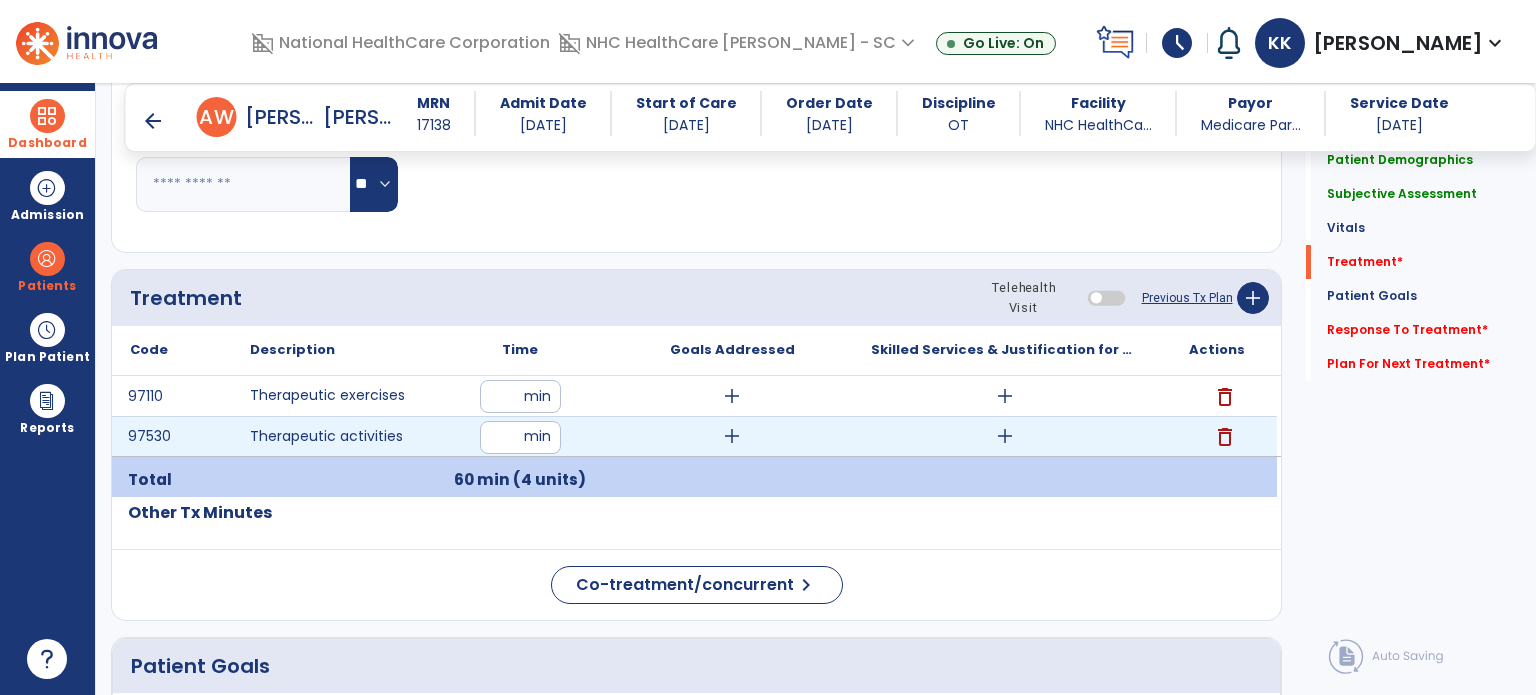 click on "**" at bounding box center (520, 437) 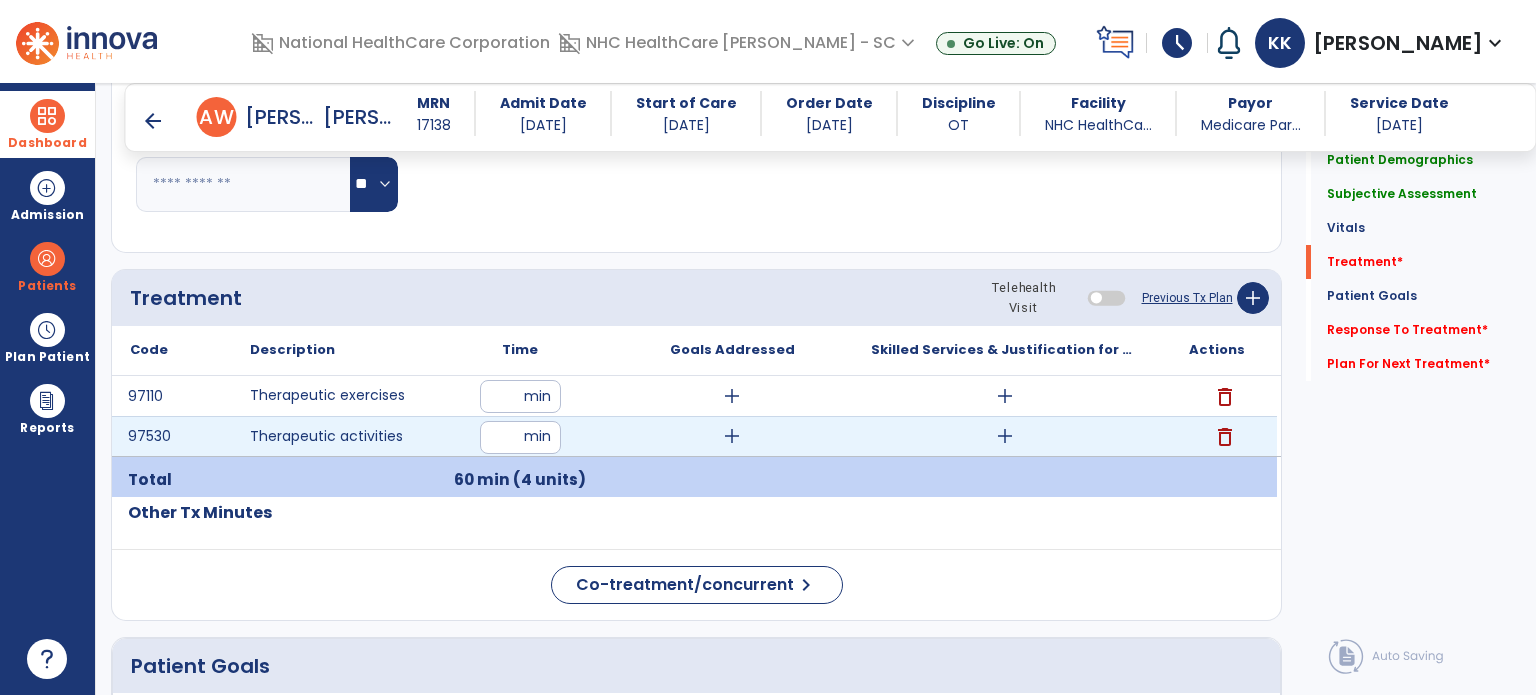 type on "**" 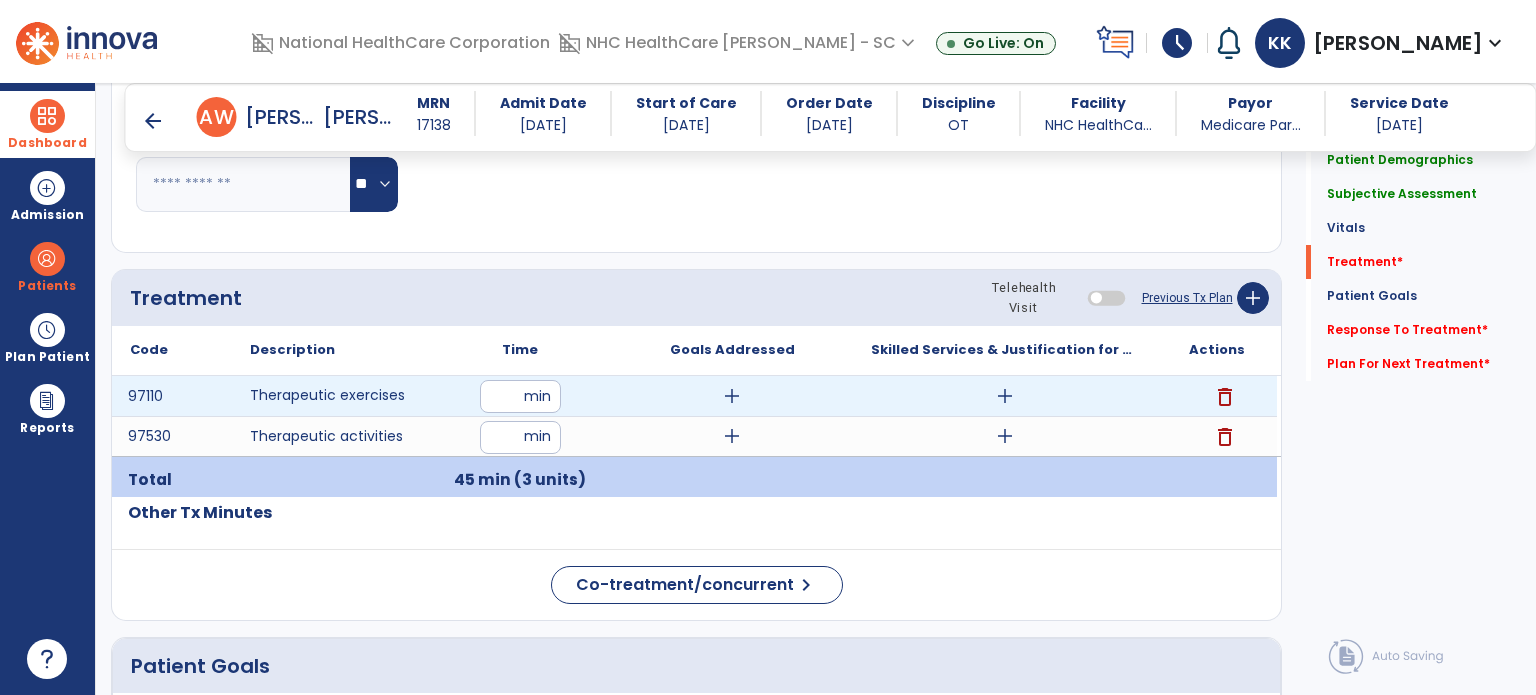 click on "add" at bounding box center [732, 396] 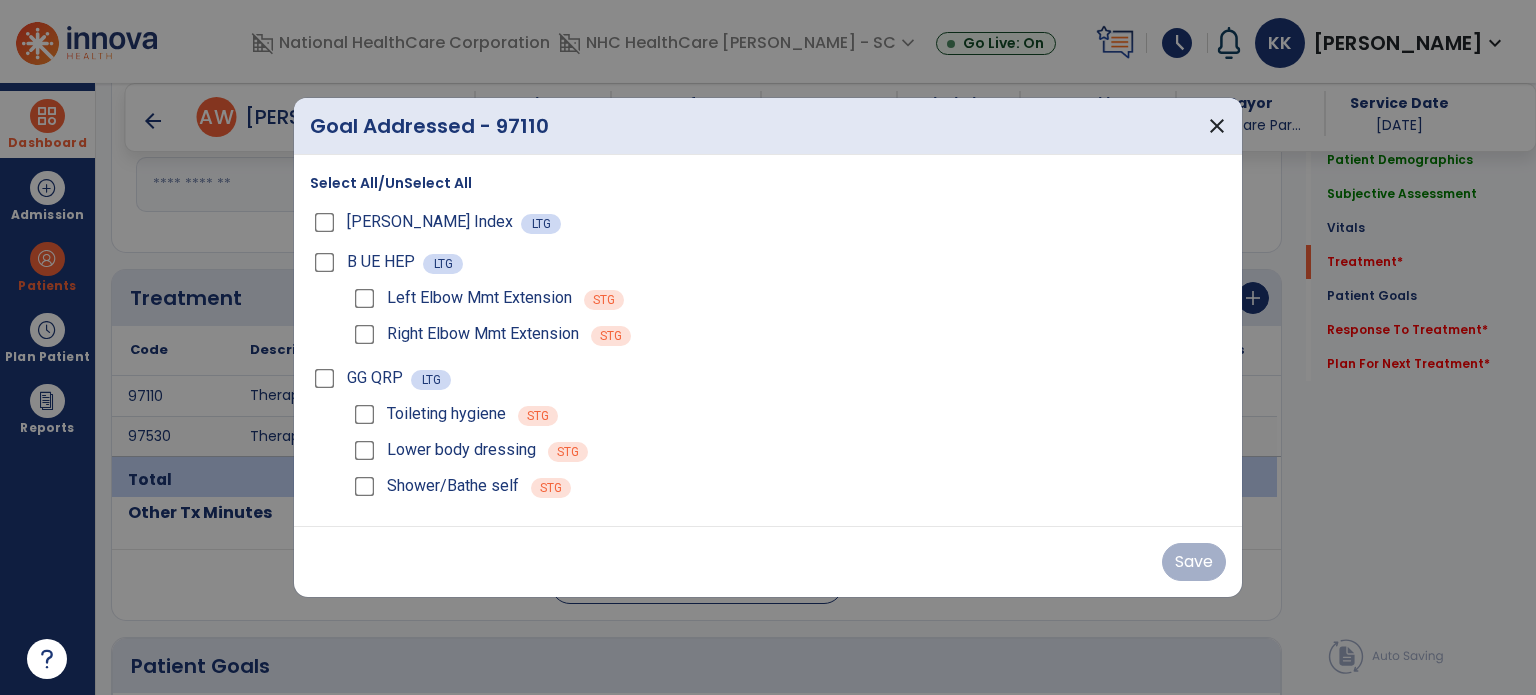 drag, startPoint x: 360, startPoint y: 183, endPoint x: 556, endPoint y: 291, distance: 223.78561 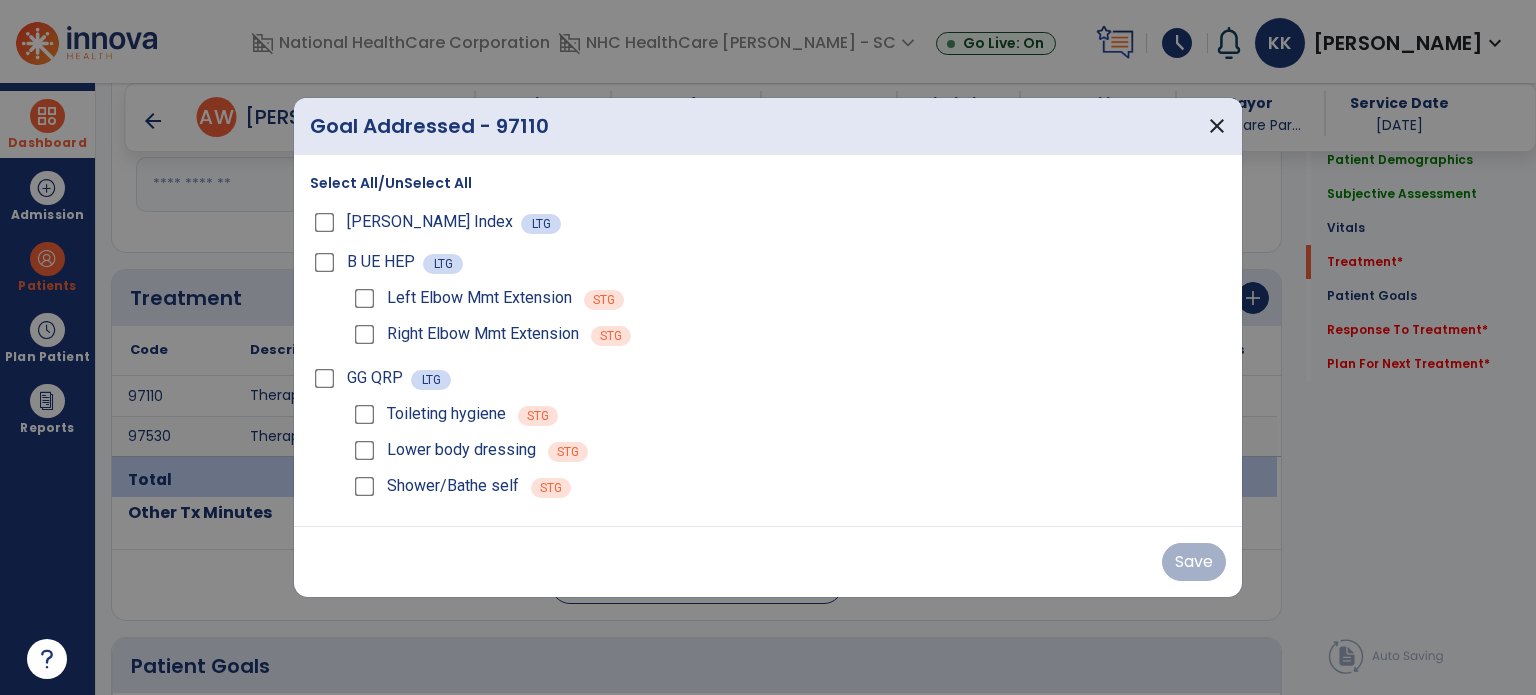 click on "Select All/UnSelect All" at bounding box center [391, 183] 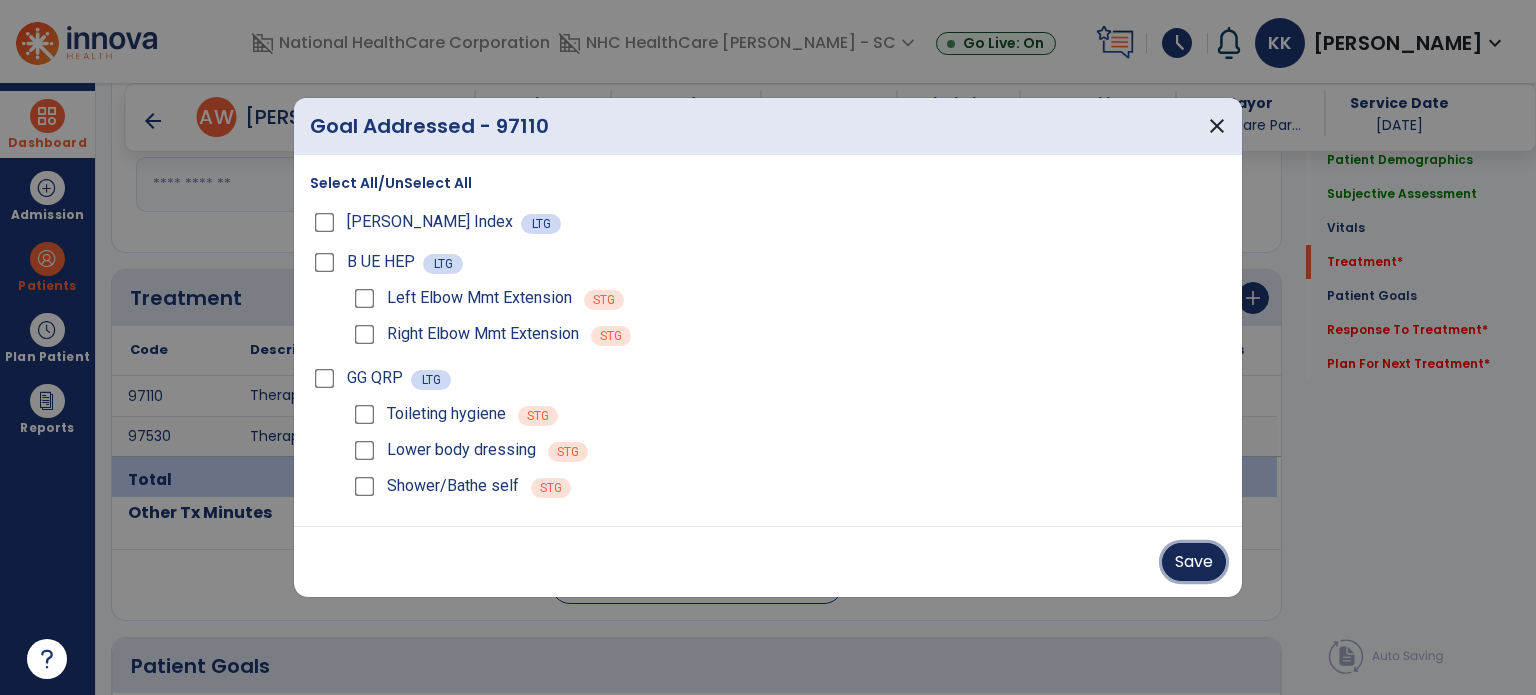 click on "Save" at bounding box center [1194, 562] 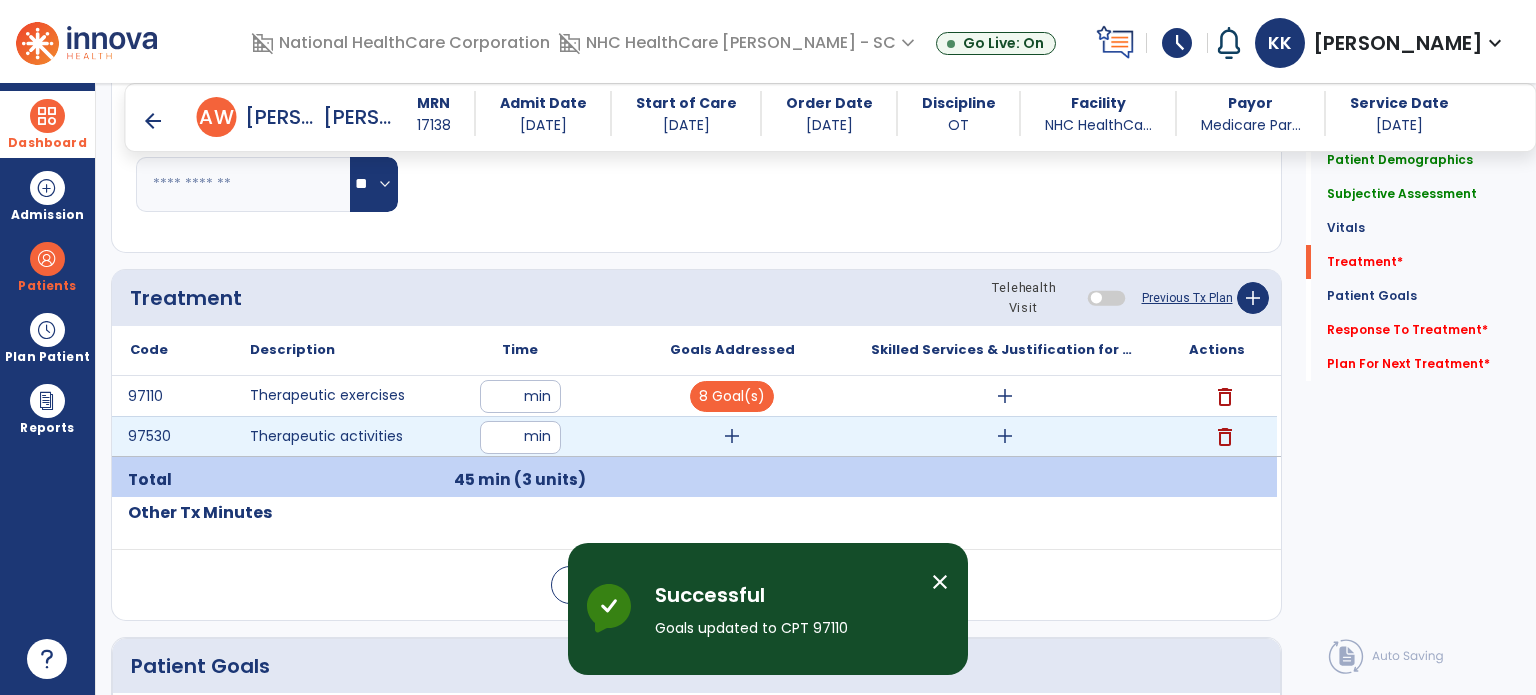 click on "add" at bounding box center [732, 436] 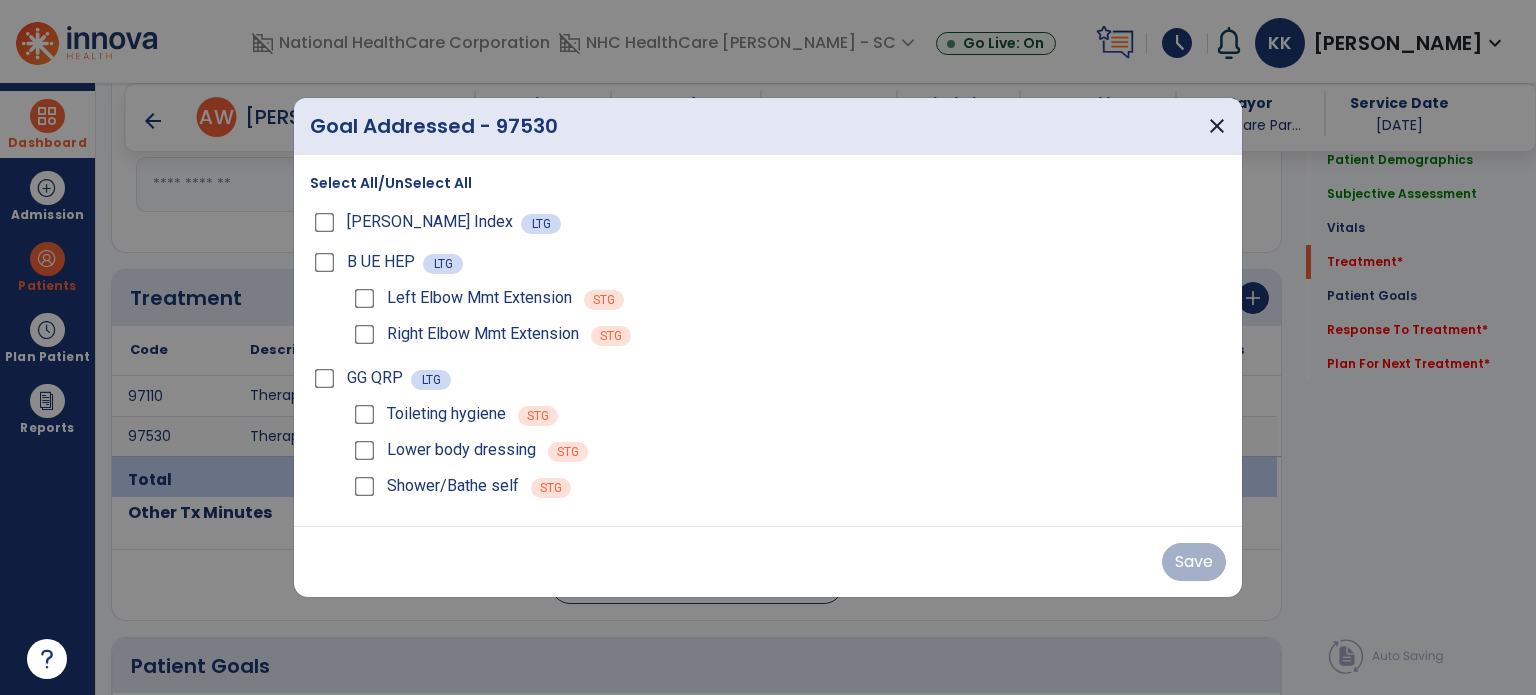 drag, startPoint x: 324, startPoint y: 181, endPoint x: 685, endPoint y: 345, distance: 396.50598 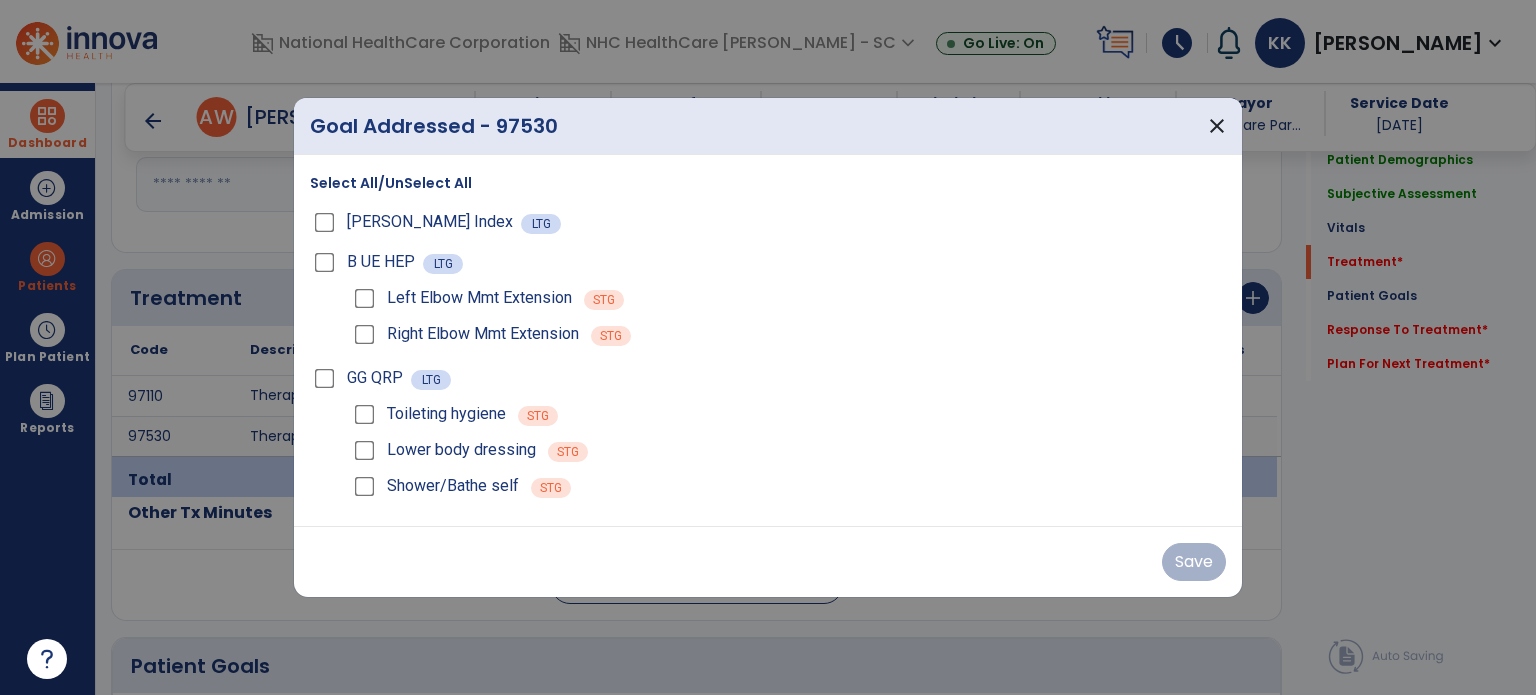 click on "Select All/UnSelect All" at bounding box center (391, 183) 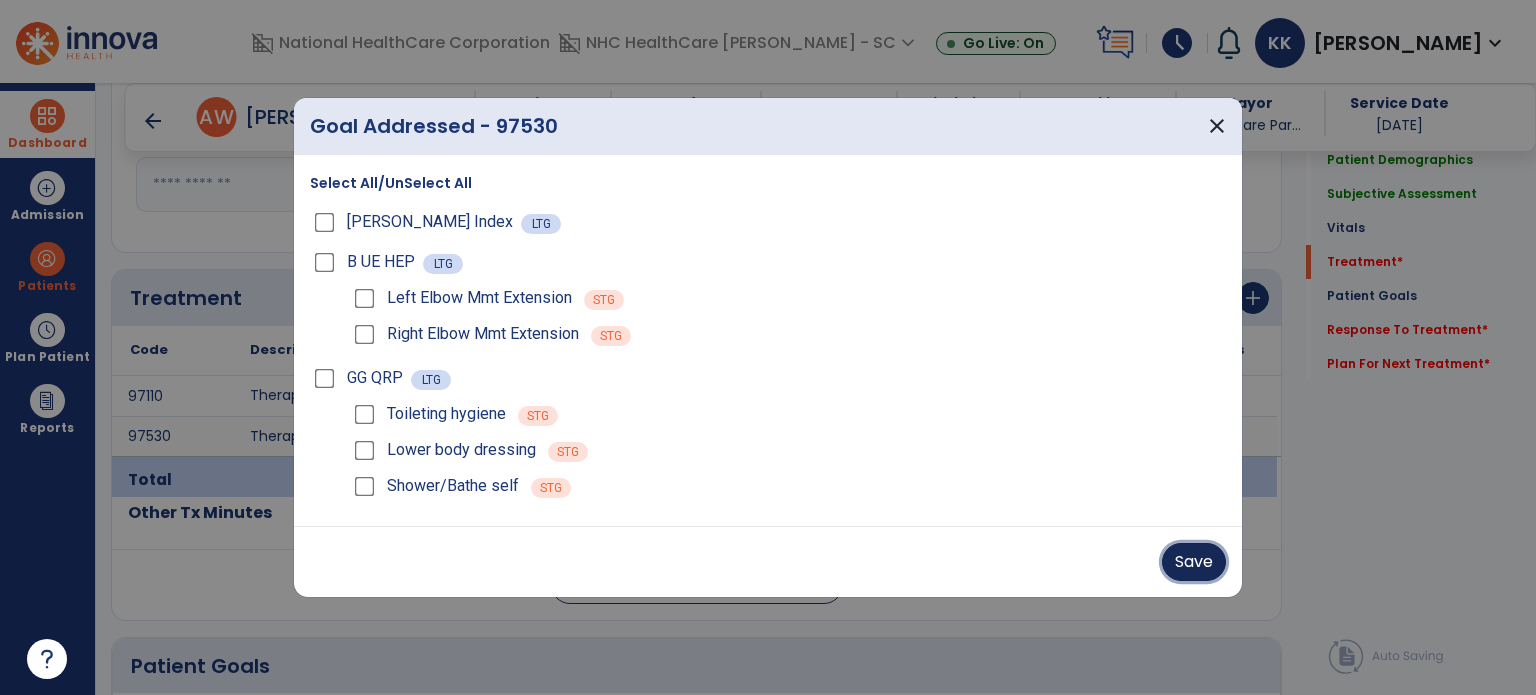 drag, startPoint x: 1200, startPoint y: 558, endPoint x: 1174, endPoint y: 531, distance: 37.48333 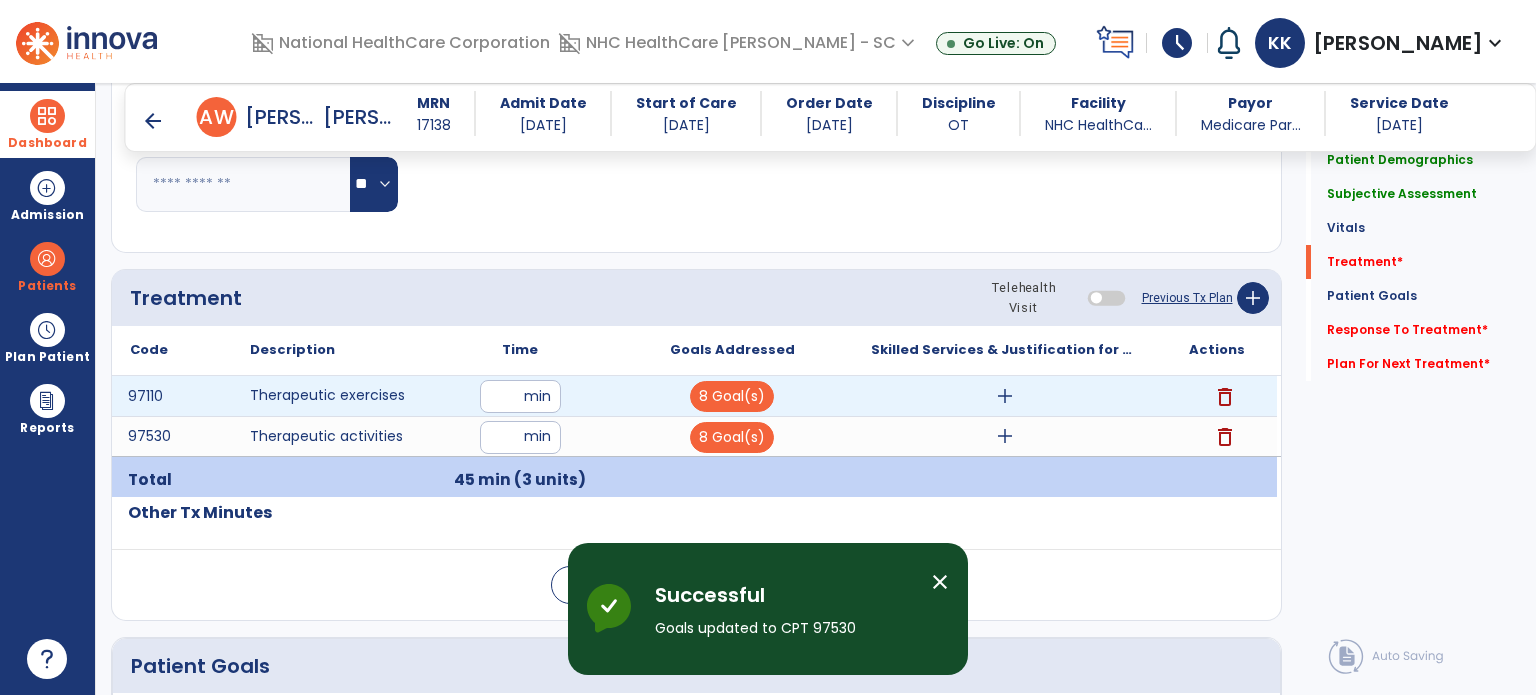 click on "add" at bounding box center (1005, 396) 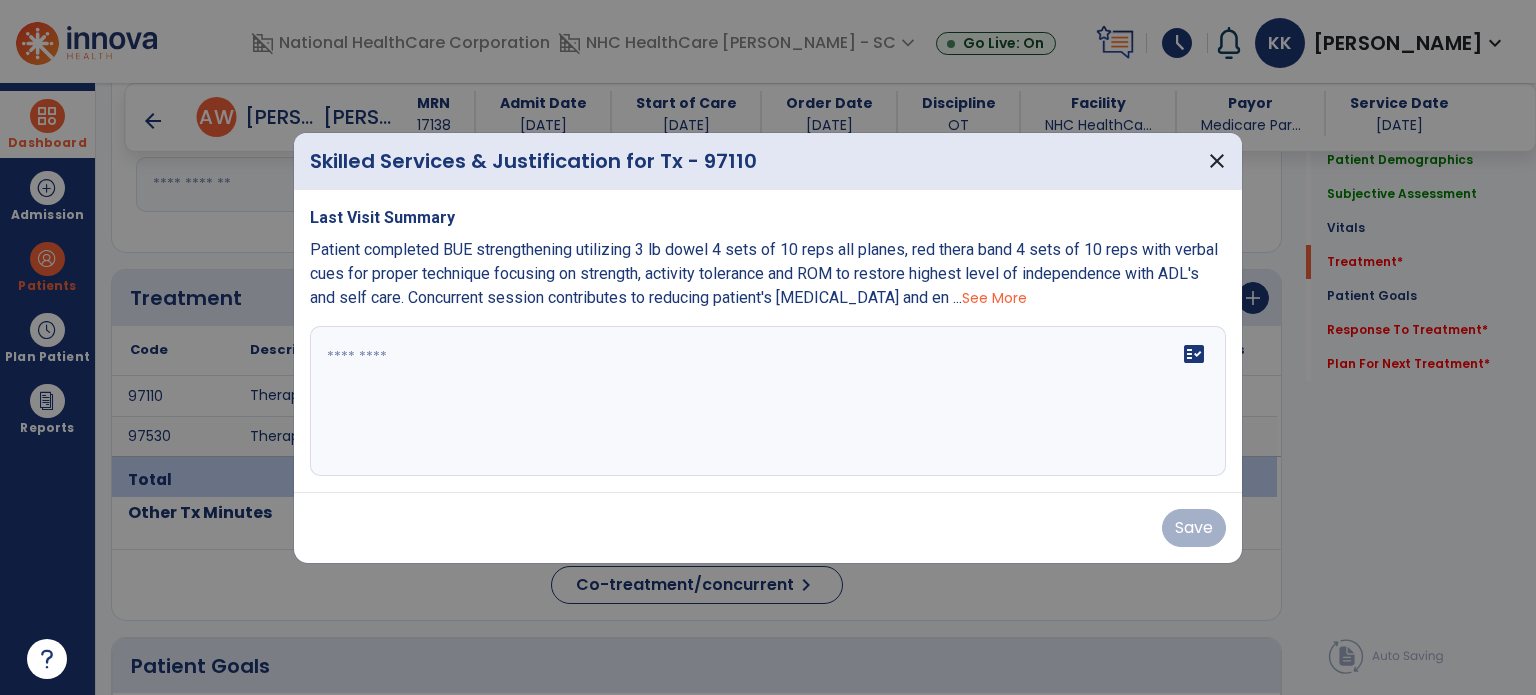 click on "See More" at bounding box center (994, 298) 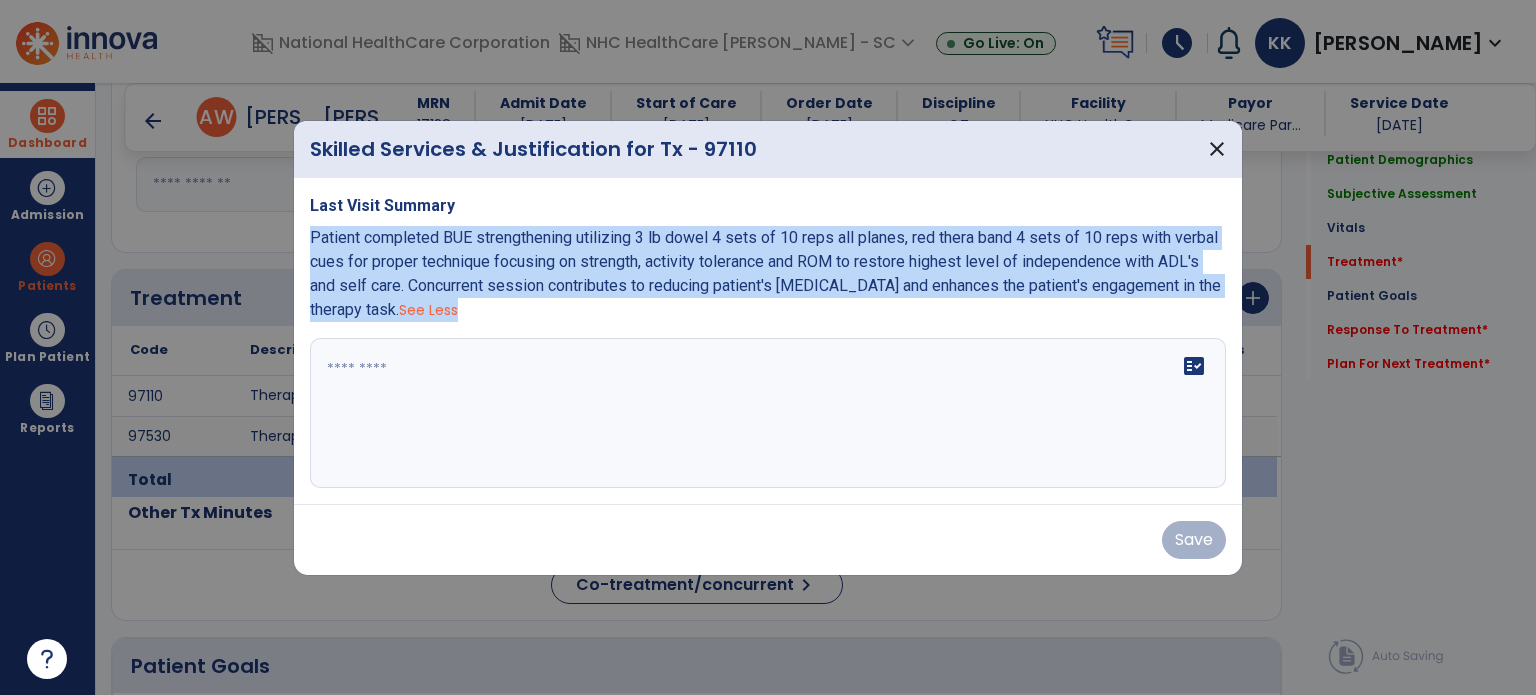 drag, startPoint x: 315, startPoint y: 242, endPoint x: 1013, endPoint y: 385, distance: 712.49774 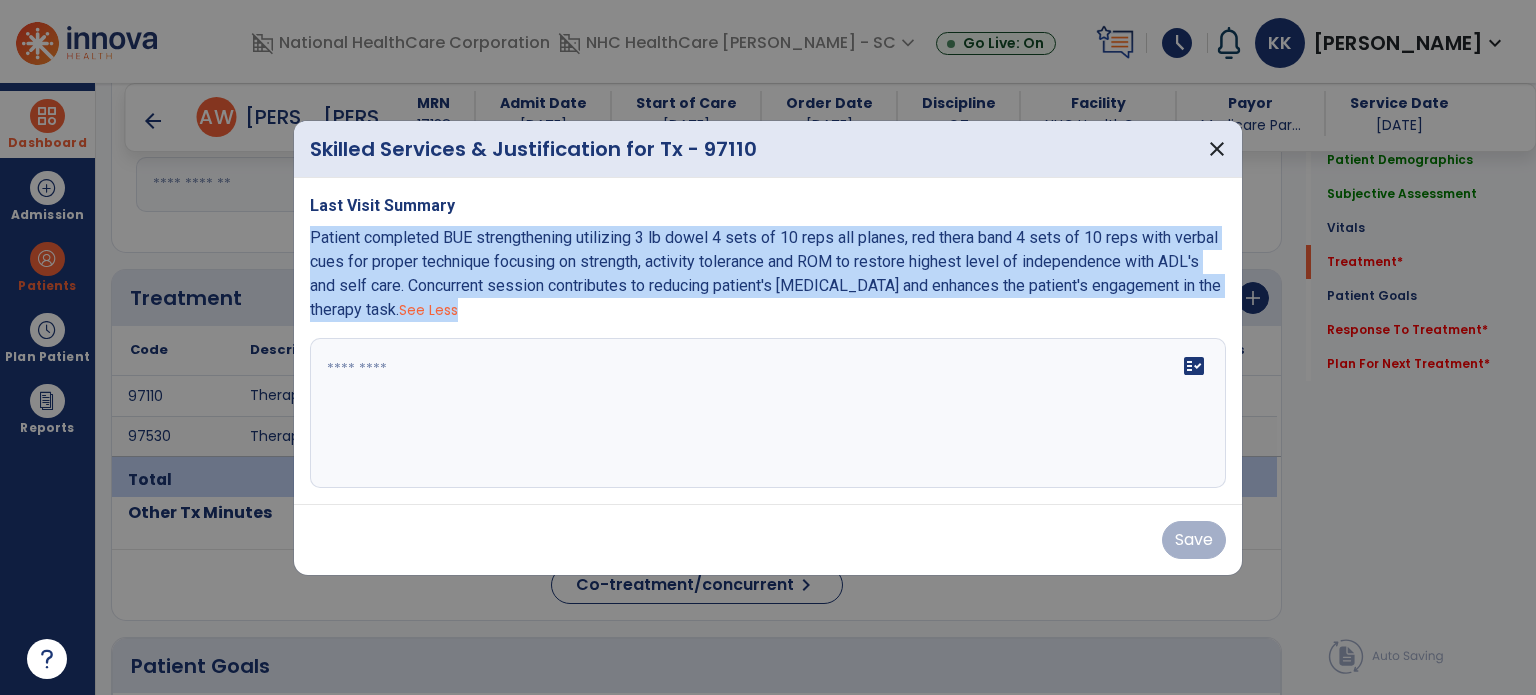 click on "Last Visit Summary Patient completed BUE strengthening utilizing 3 lb dowel 4 sets of 10 reps all planes, red thera band 4 sets of 10 reps with verbal cues for proper technique focusing on strength, activity tolerance and ROM to restore highest level of independence with ADL's and self care. Concurrent session contributes to reducing patient's [MEDICAL_DATA] and enhances the patient's engagement in the therapy task.   See Less   fact_check" at bounding box center [768, 341] 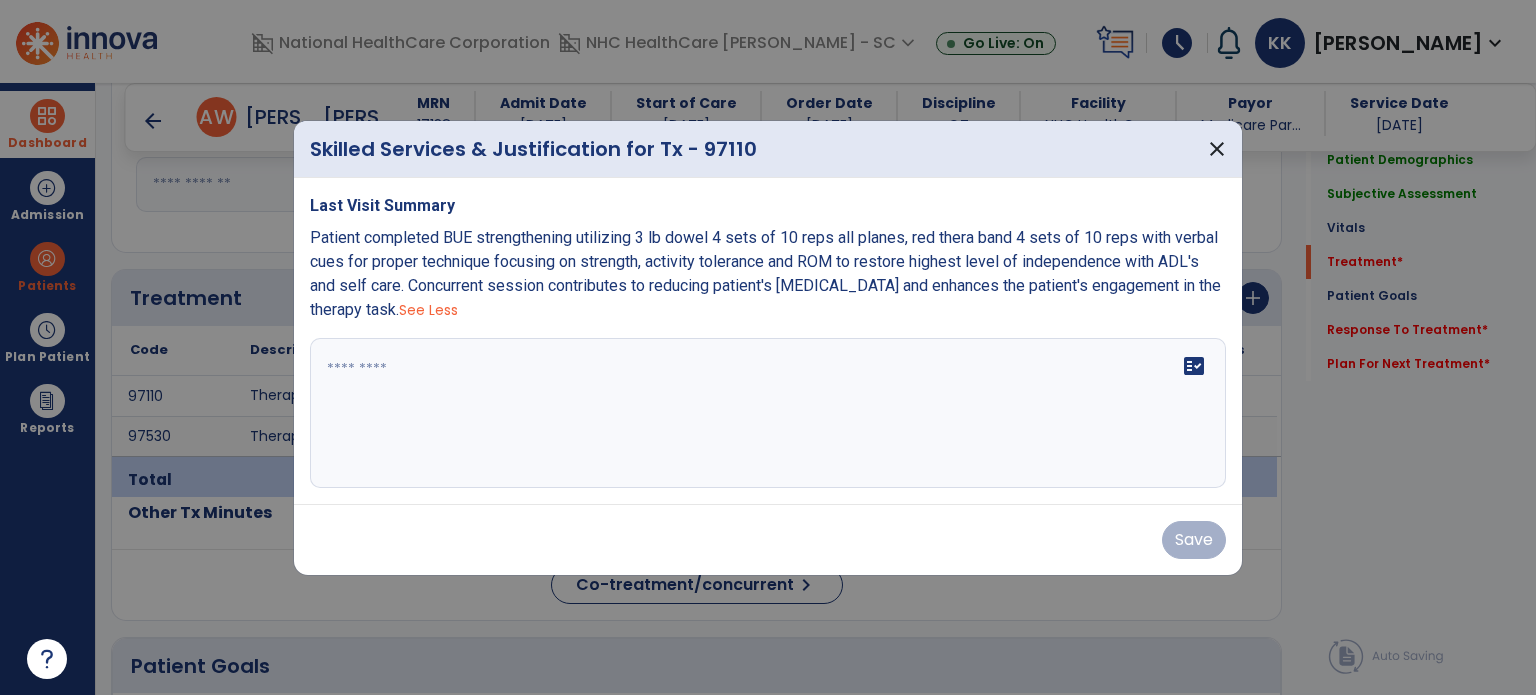 click on "fact_check" at bounding box center (768, 413) 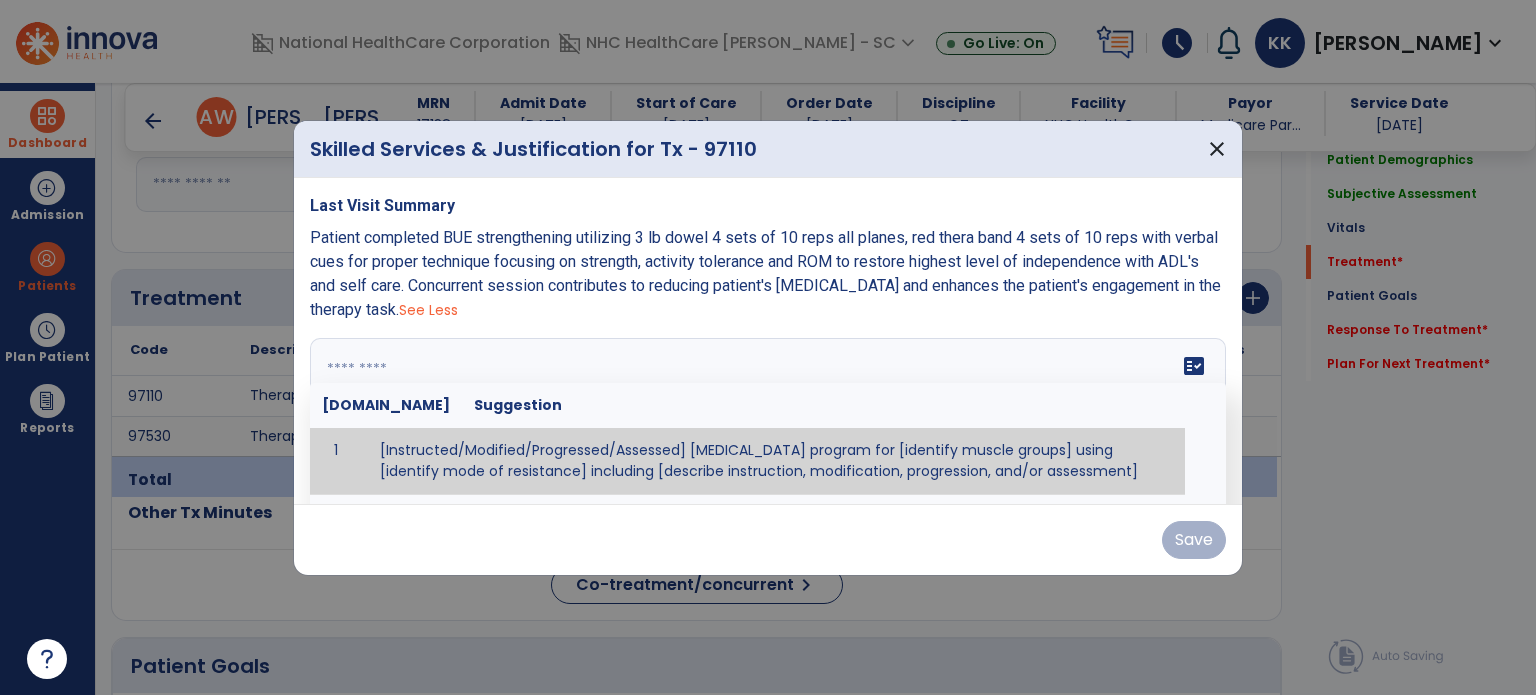 paste on "**********" 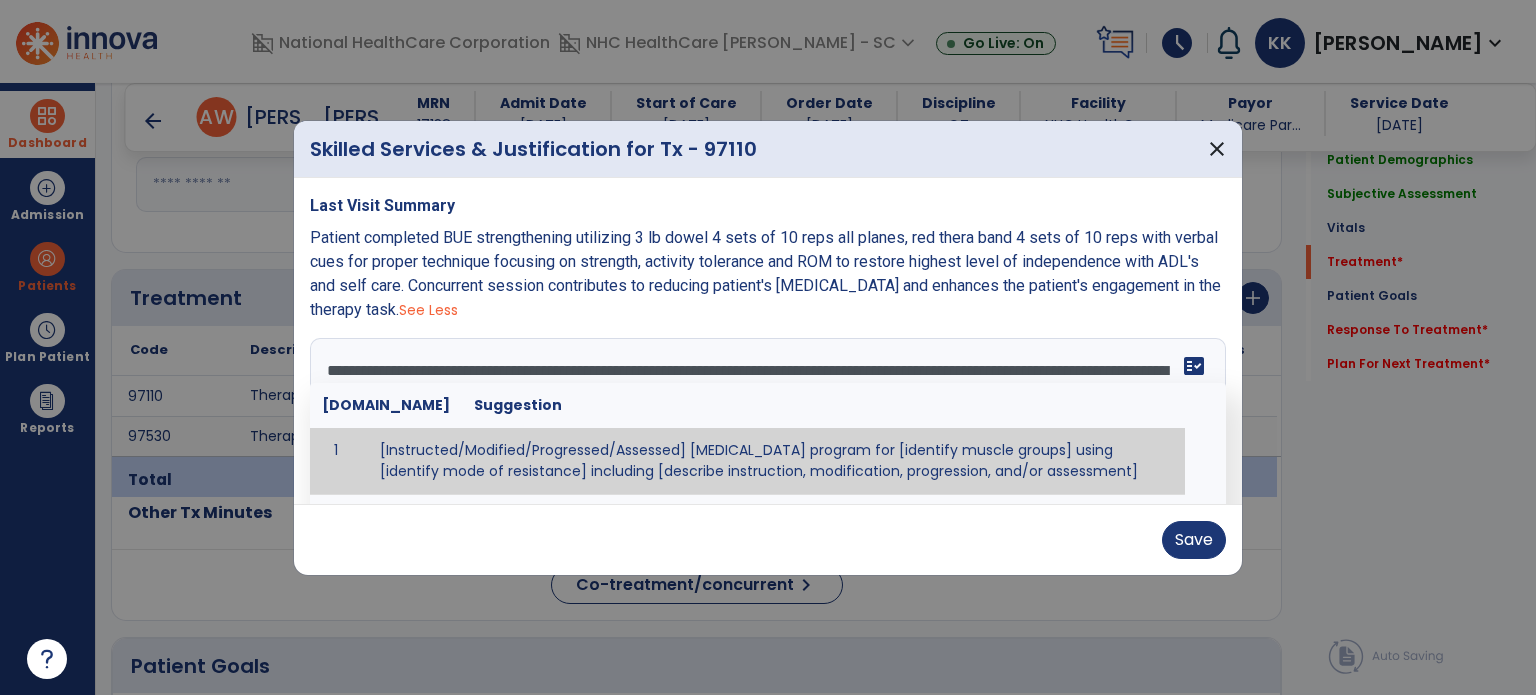 scroll, scrollTop: 15, scrollLeft: 0, axis: vertical 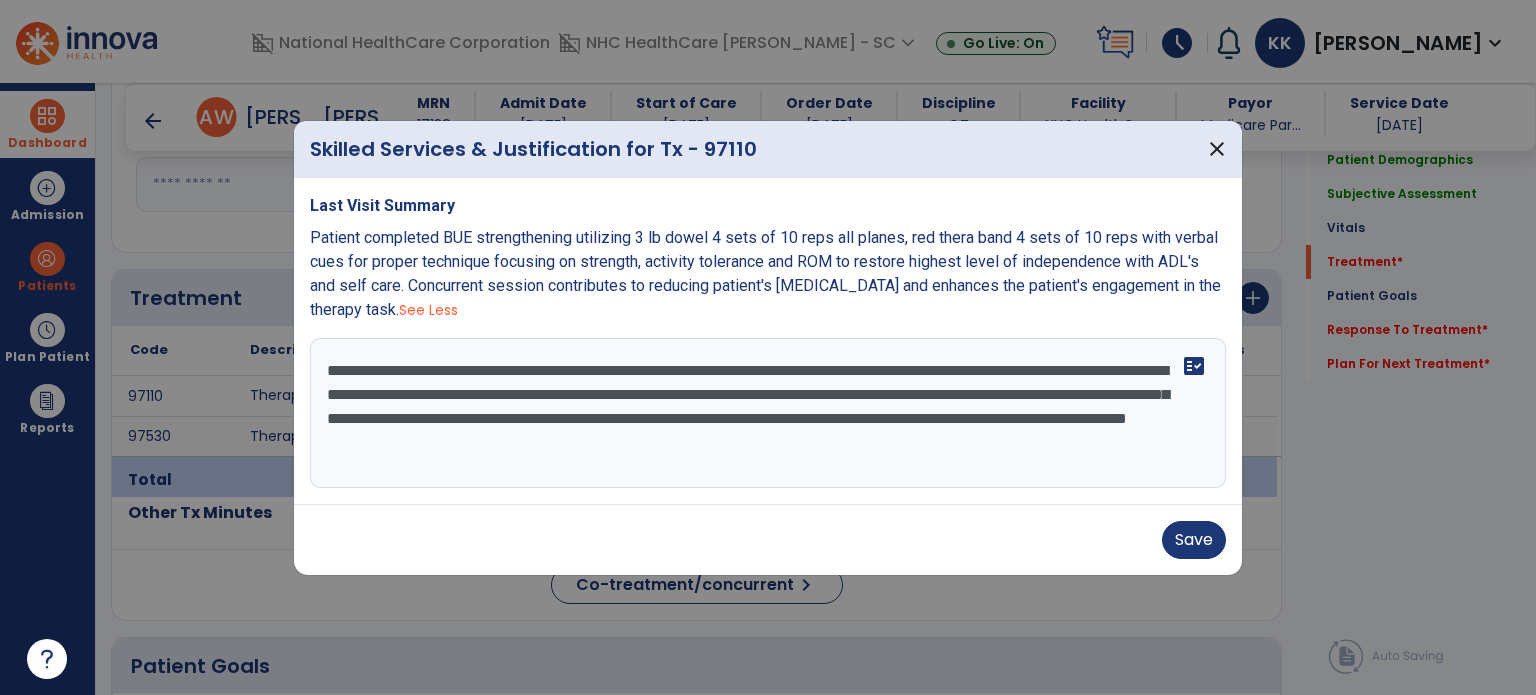 click on "**********" at bounding box center [768, 413] 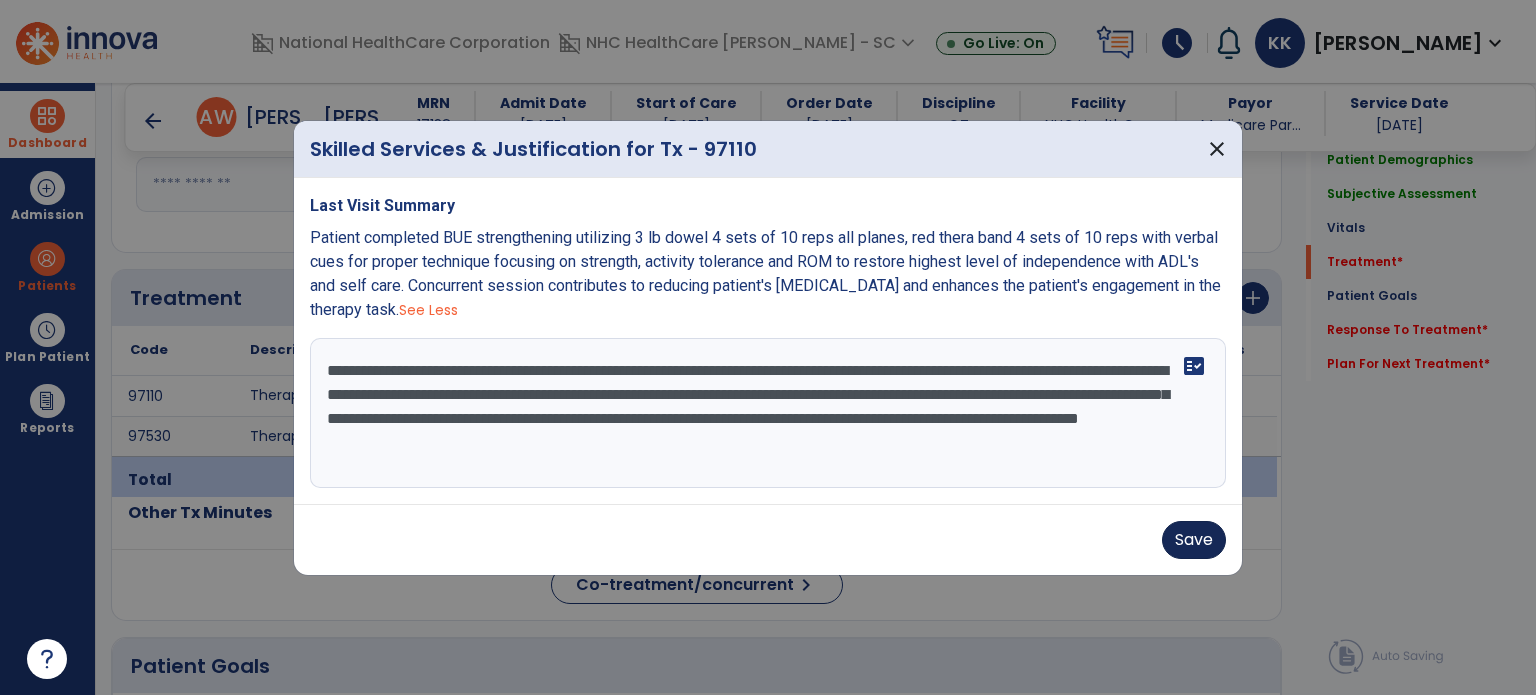 type on "**********" 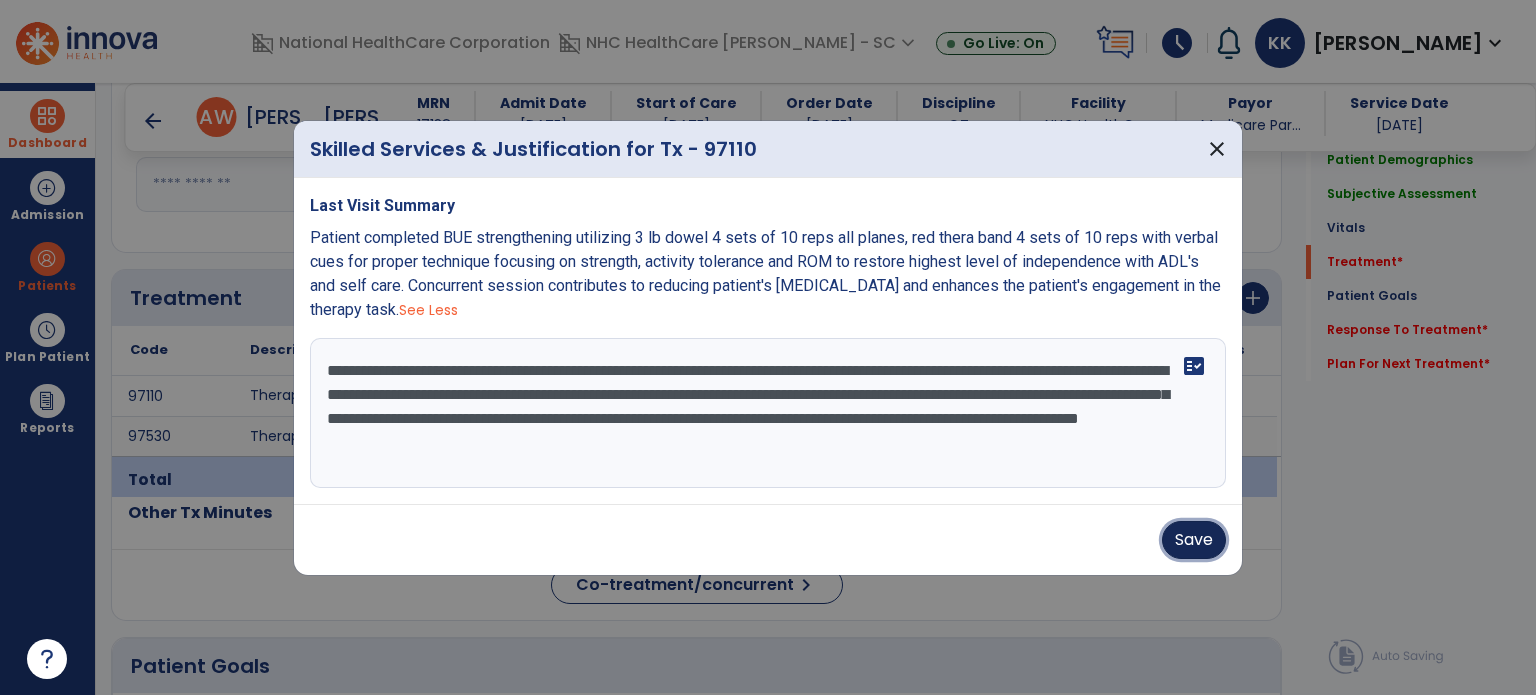 click on "Save" at bounding box center (1194, 540) 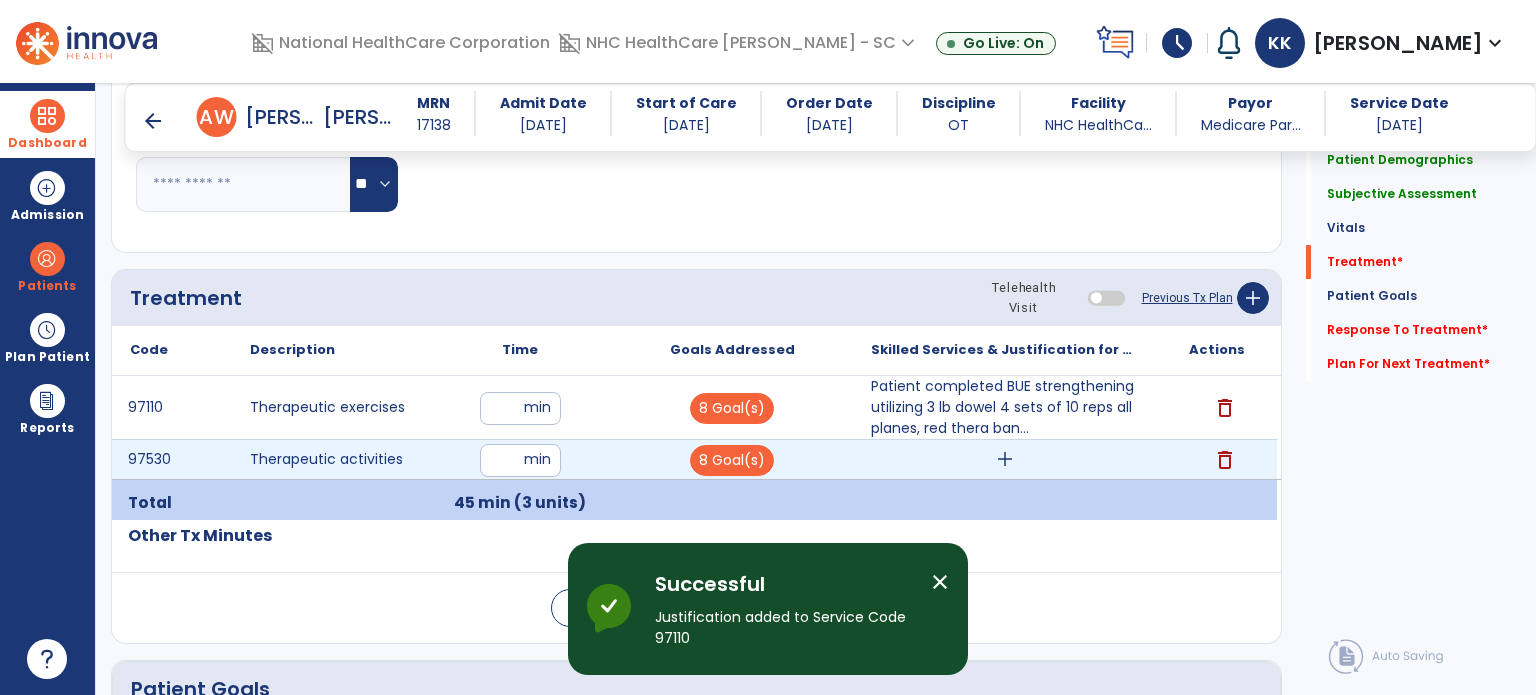 click on "add" at bounding box center [1005, 459] 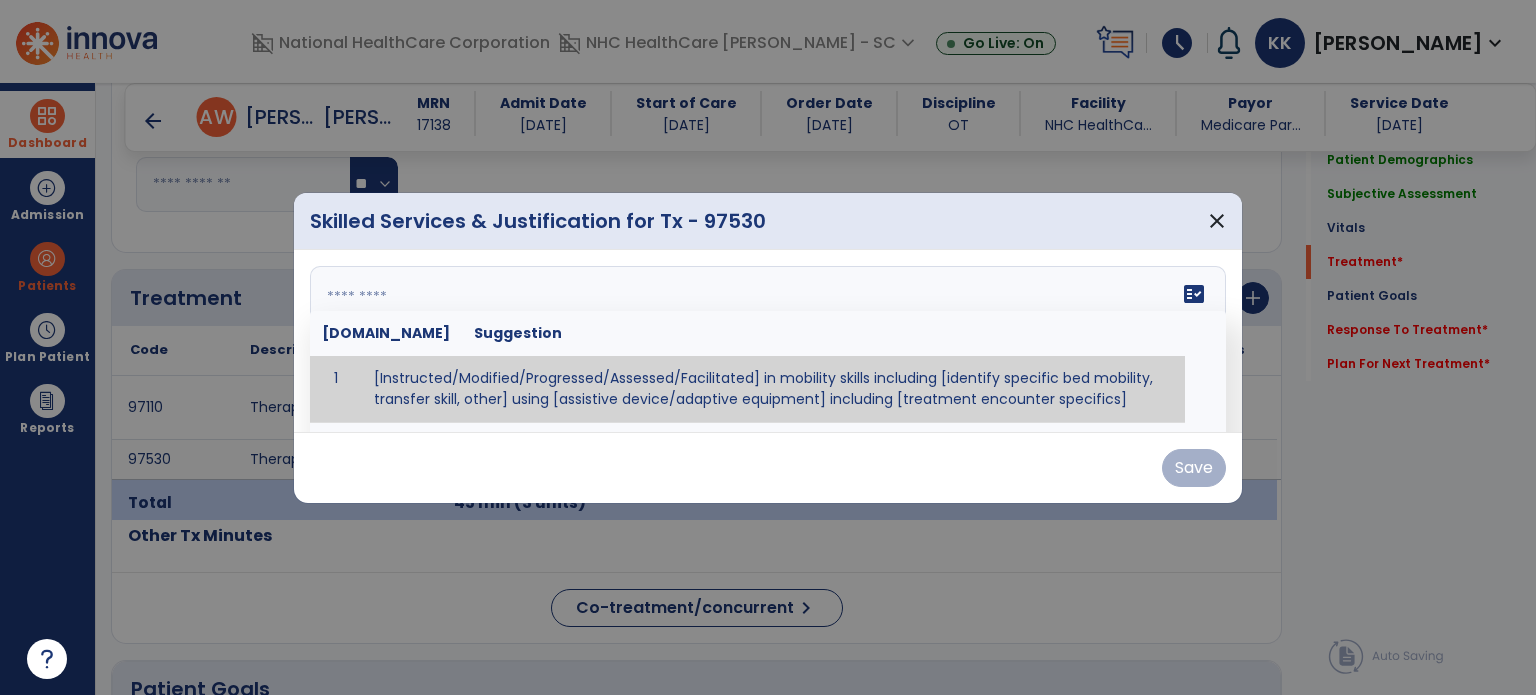 click on "fact_check  [DOMAIN_NAME] Suggestion 1 [Instructed/Modified/Progressed/Assessed/Facilitated] in mobility skills including [identify specific bed mobility, transfer skill, other] using [assistive device/adaptive equipment] including [treatment encounter specifics]" at bounding box center [768, 341] 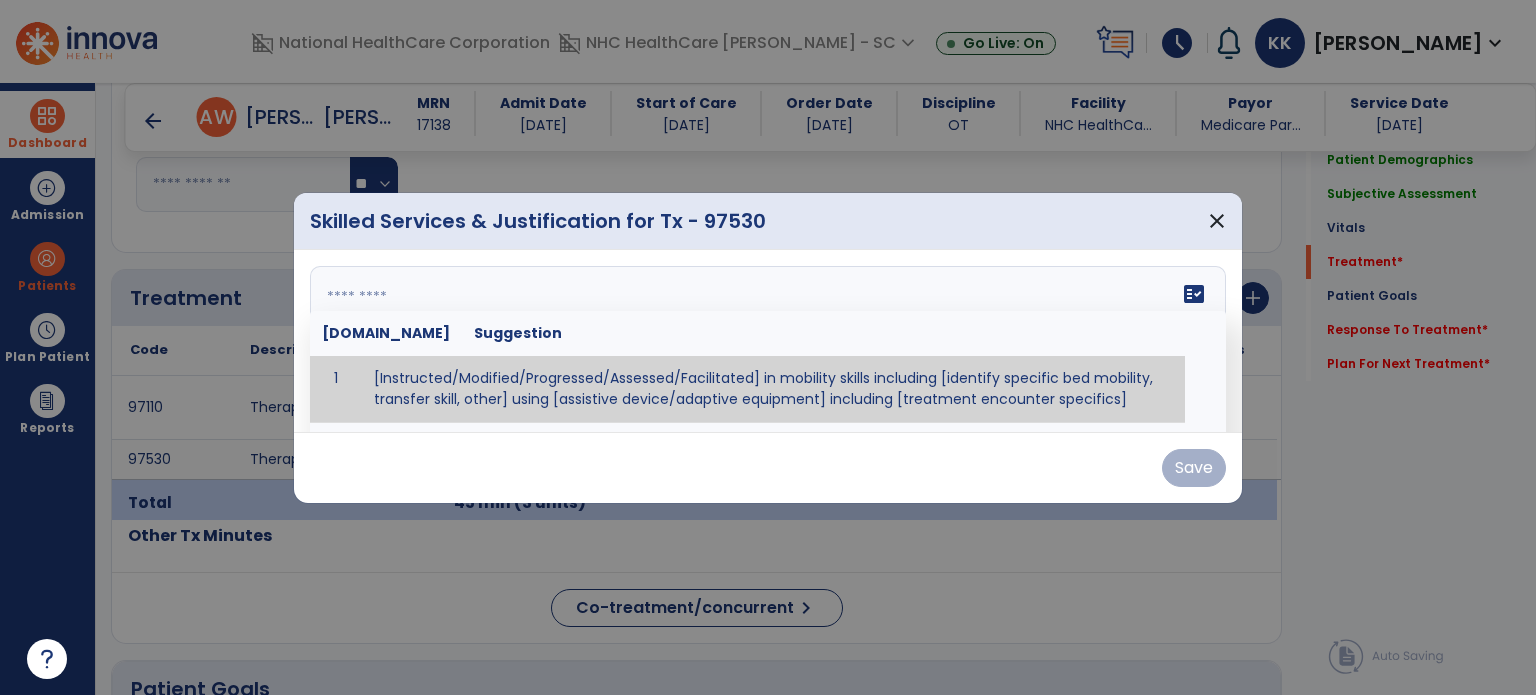 type on "**********" 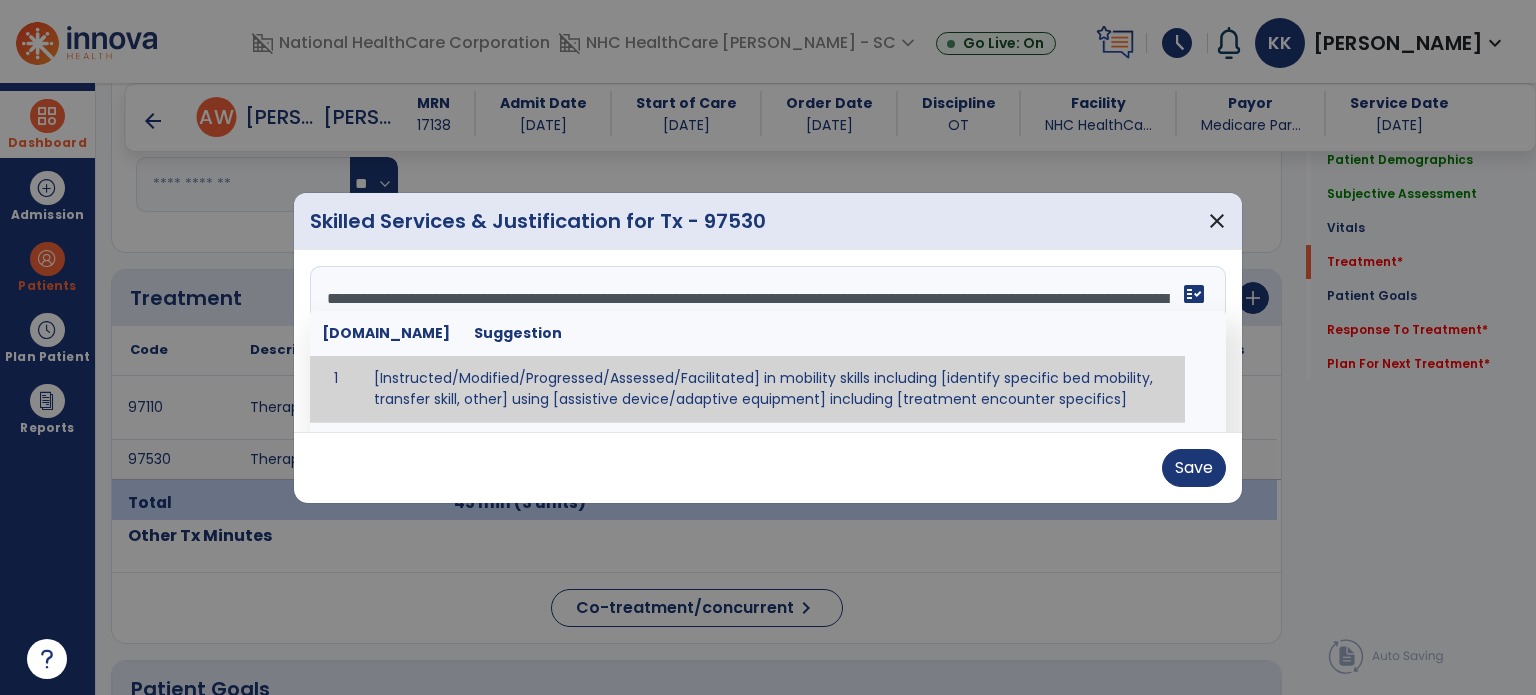 scroll, scrollTop: 15, scrollLeft: 0, axis: vertical 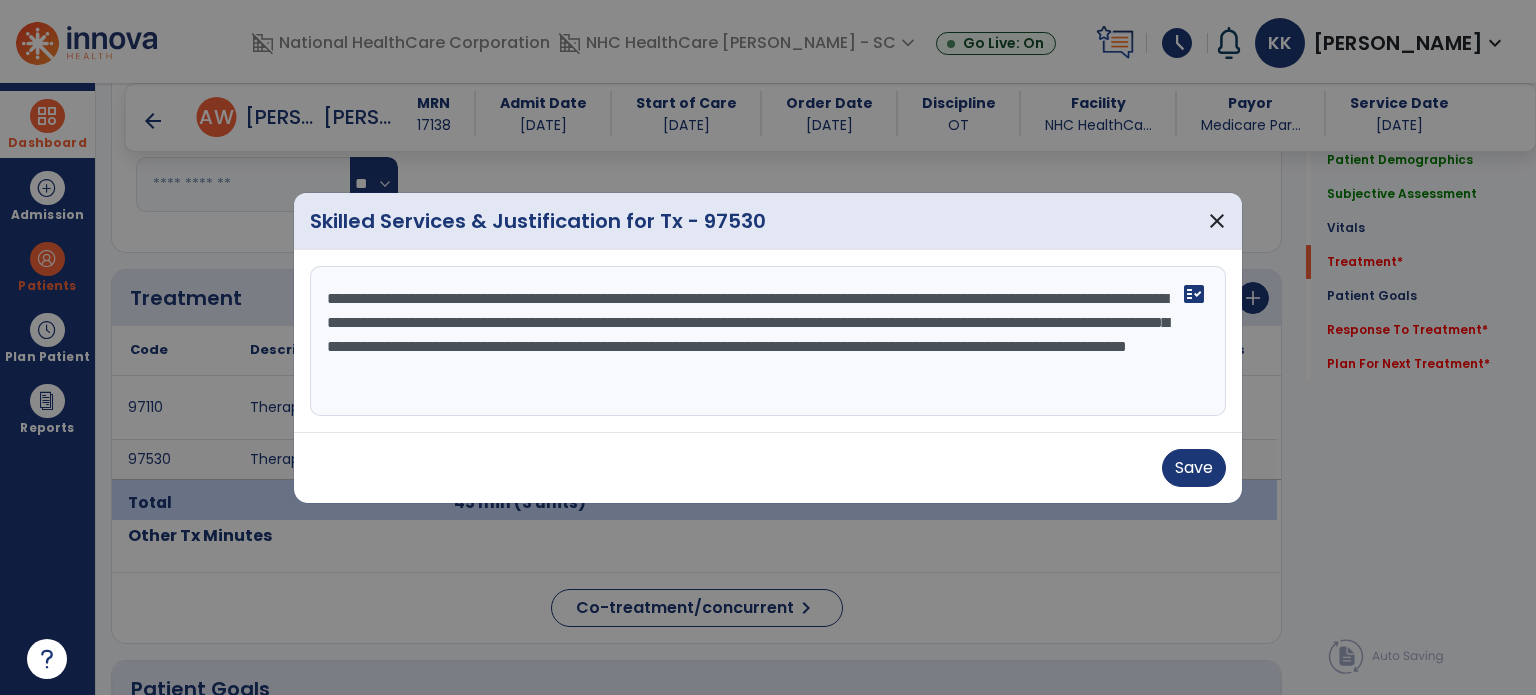 drag, startPoint x: 324, startPoint y: 276, endPoint x: 1274, endPoint y: 463, distance: 968.22986 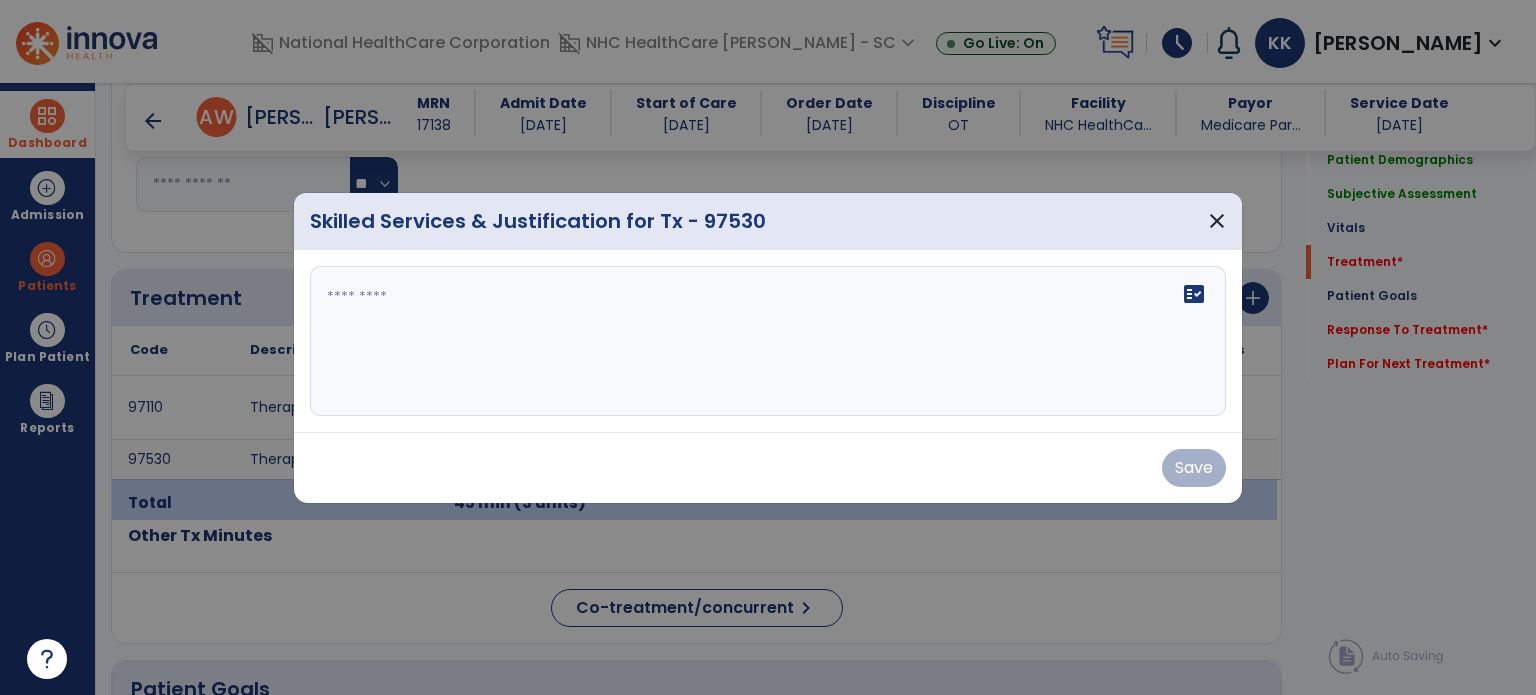 scroll, scrollTop: 0, scrollLeft: 0, axis: both 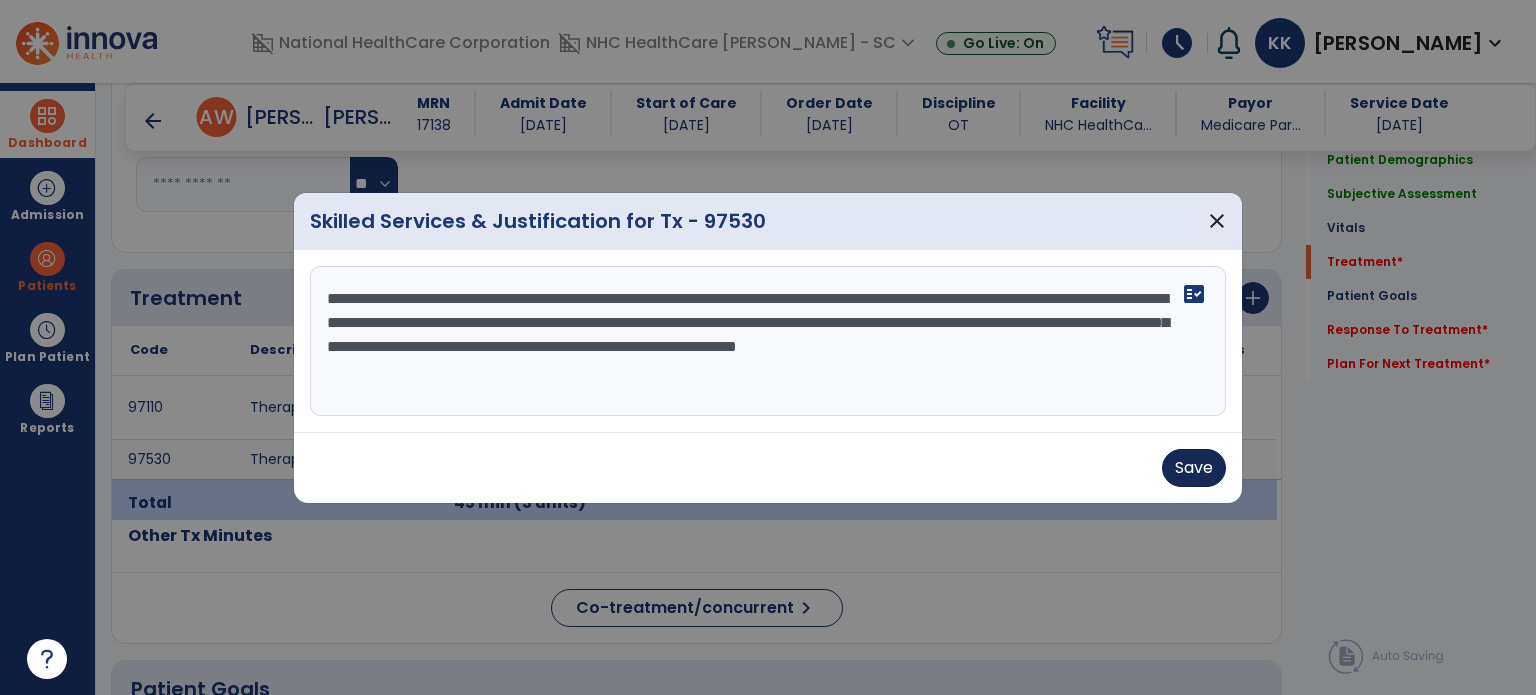 type on "**********" 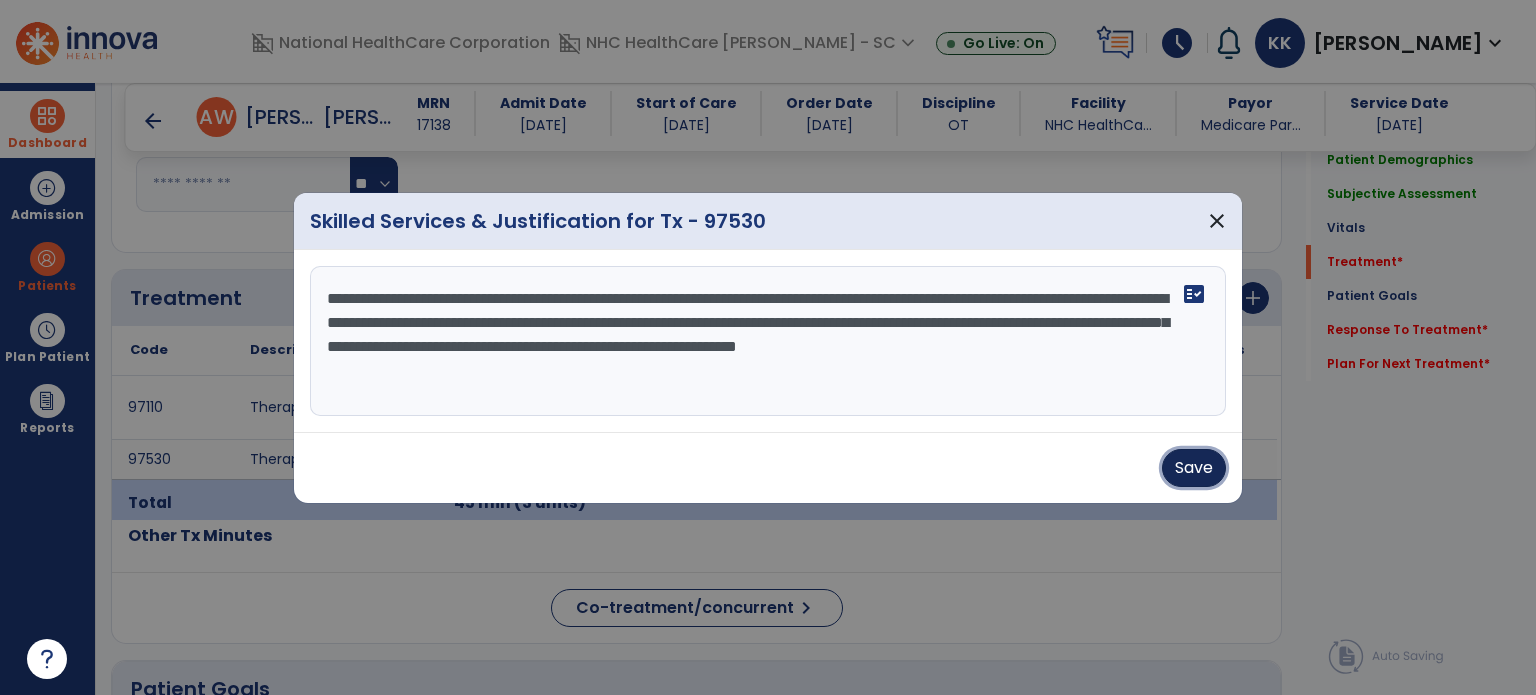 click on "Save" at bounding box center [1194, 468] 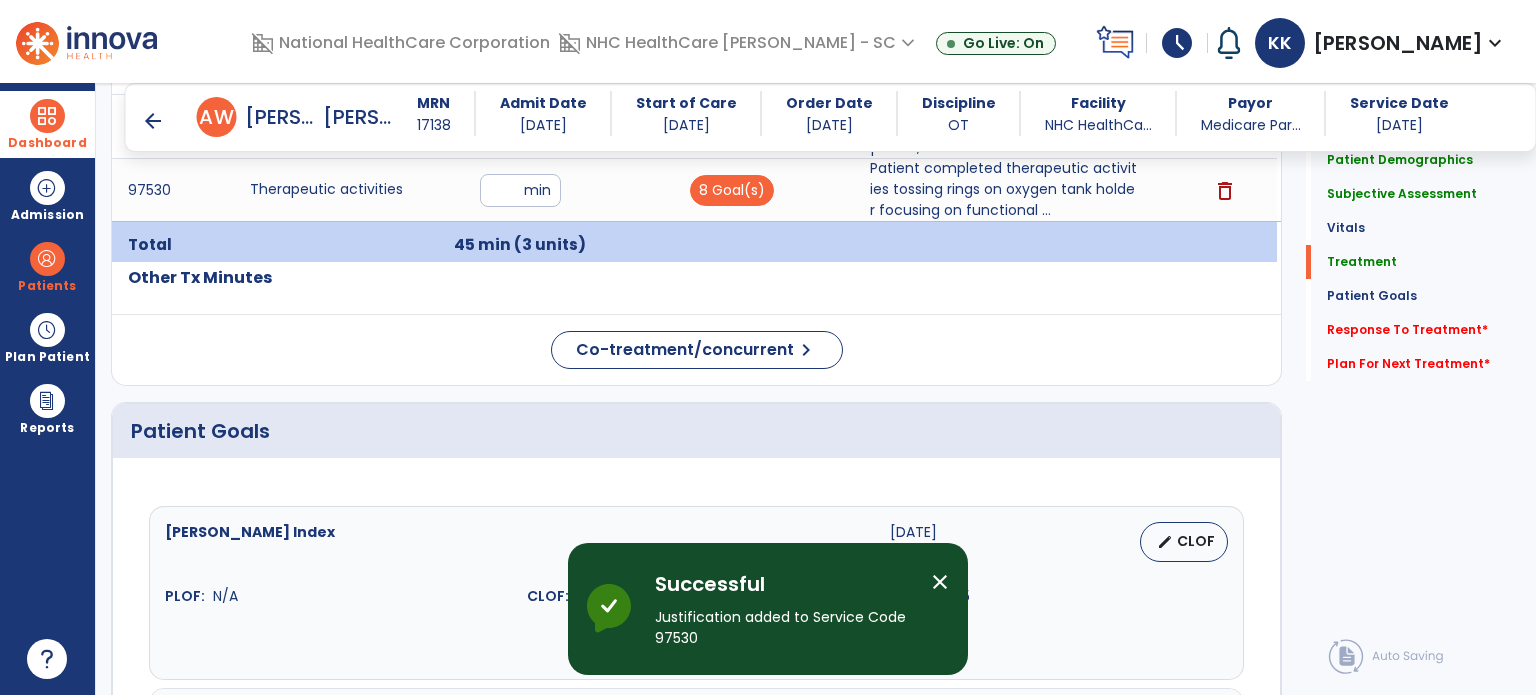scroll, scrollTop: 1600, scrollLeft: 0, axis: vertical 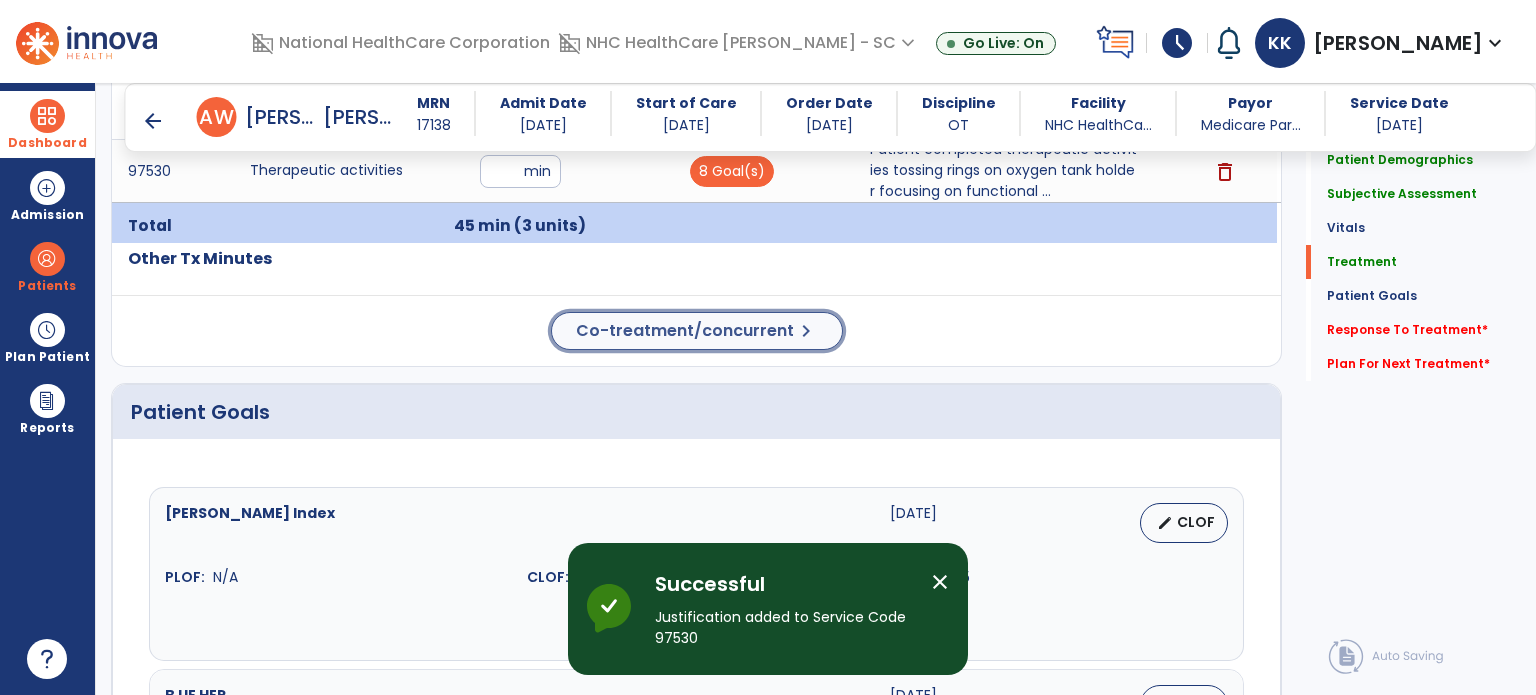 click on "Co-treatment/concurrent" 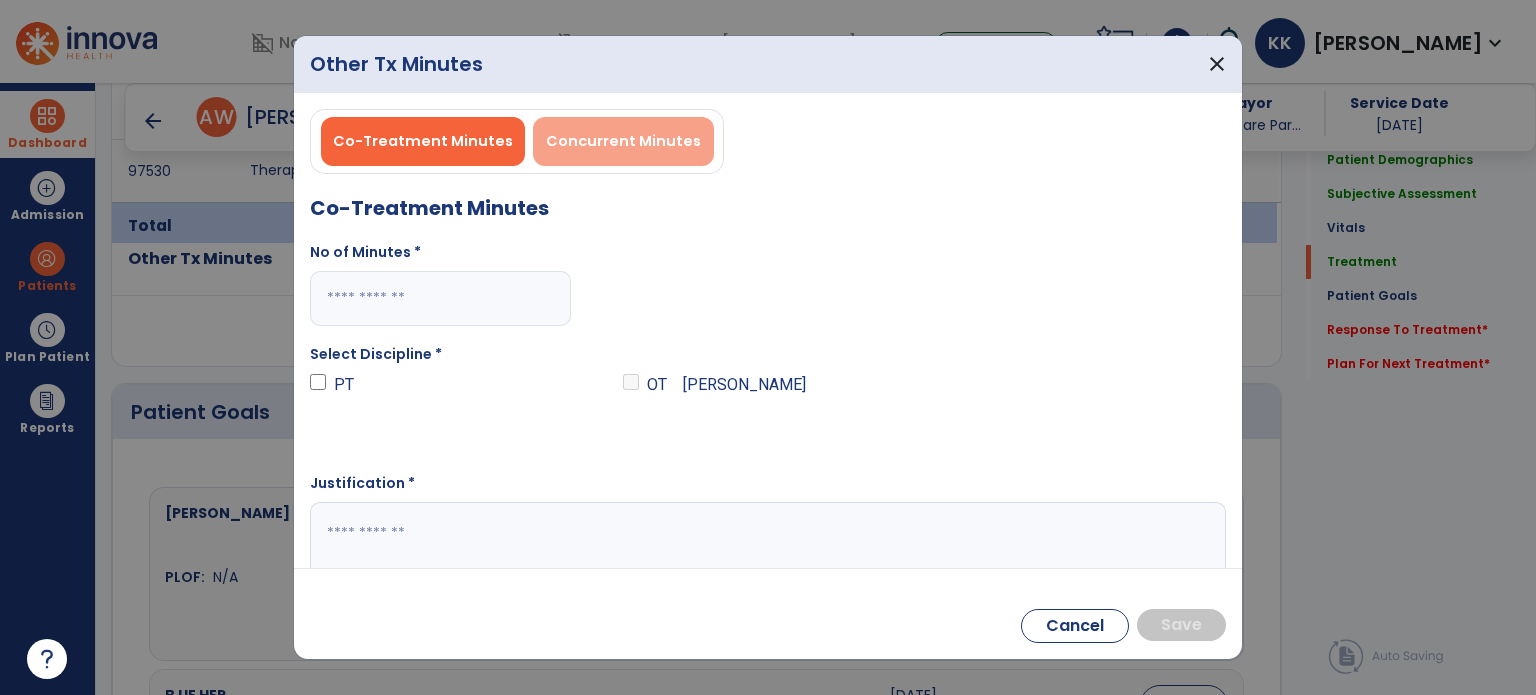 click on "Concurrent Minutes" at bounding box center (623, 141) 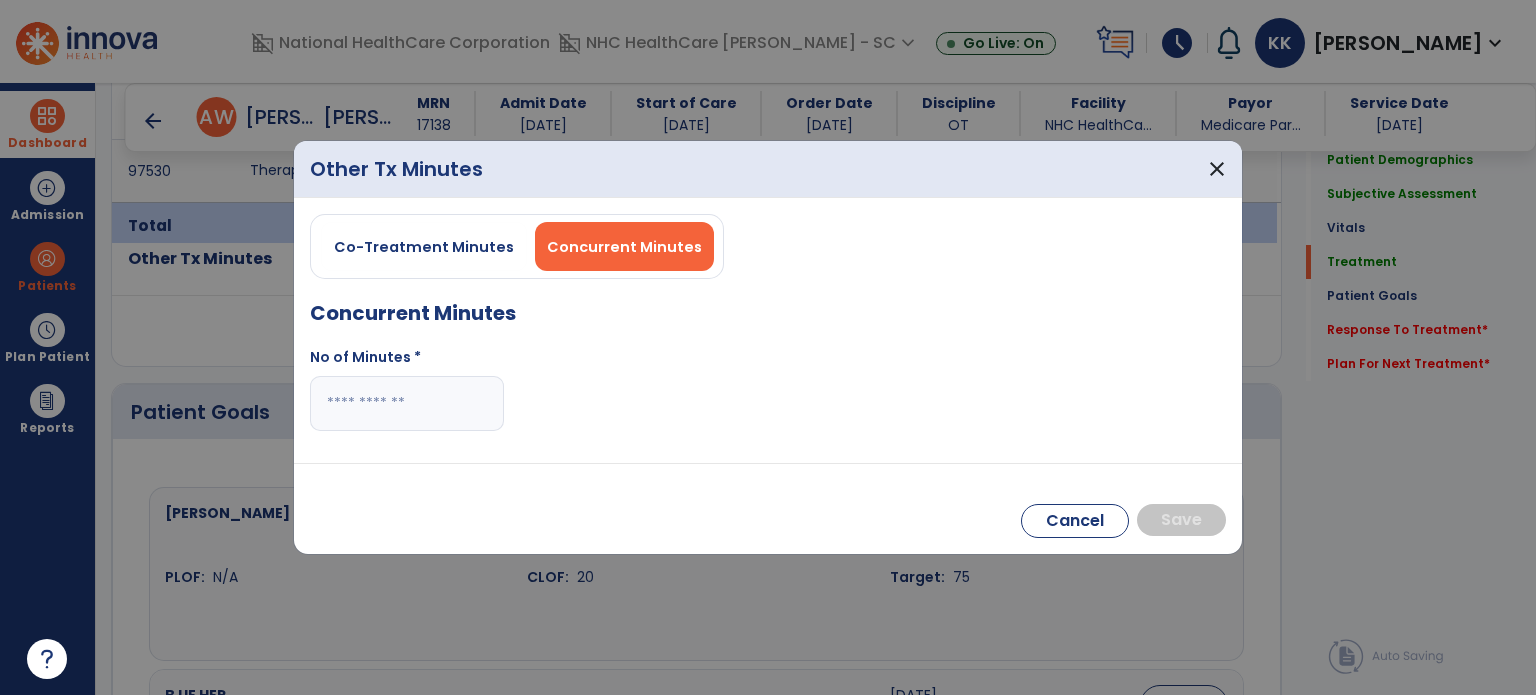 click at bounding box center (407, 403) 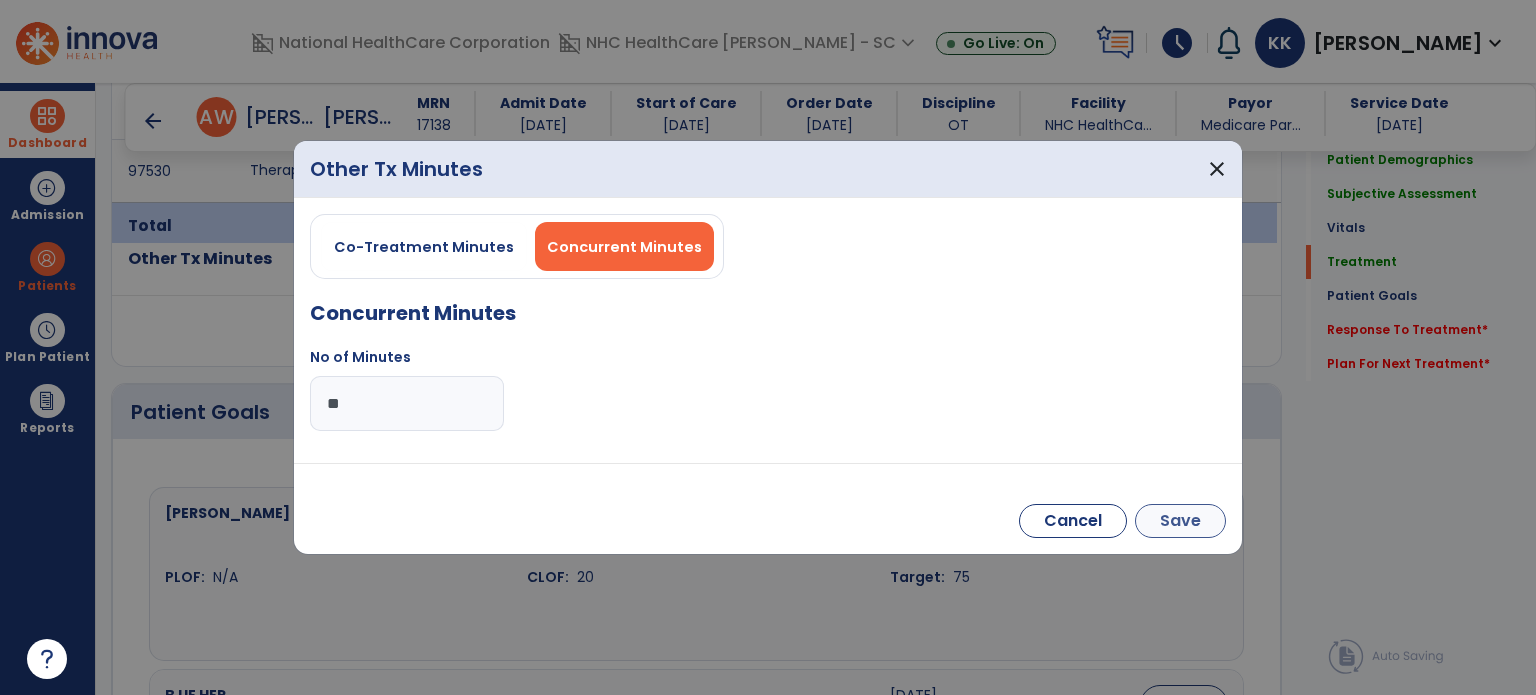 type on "**" 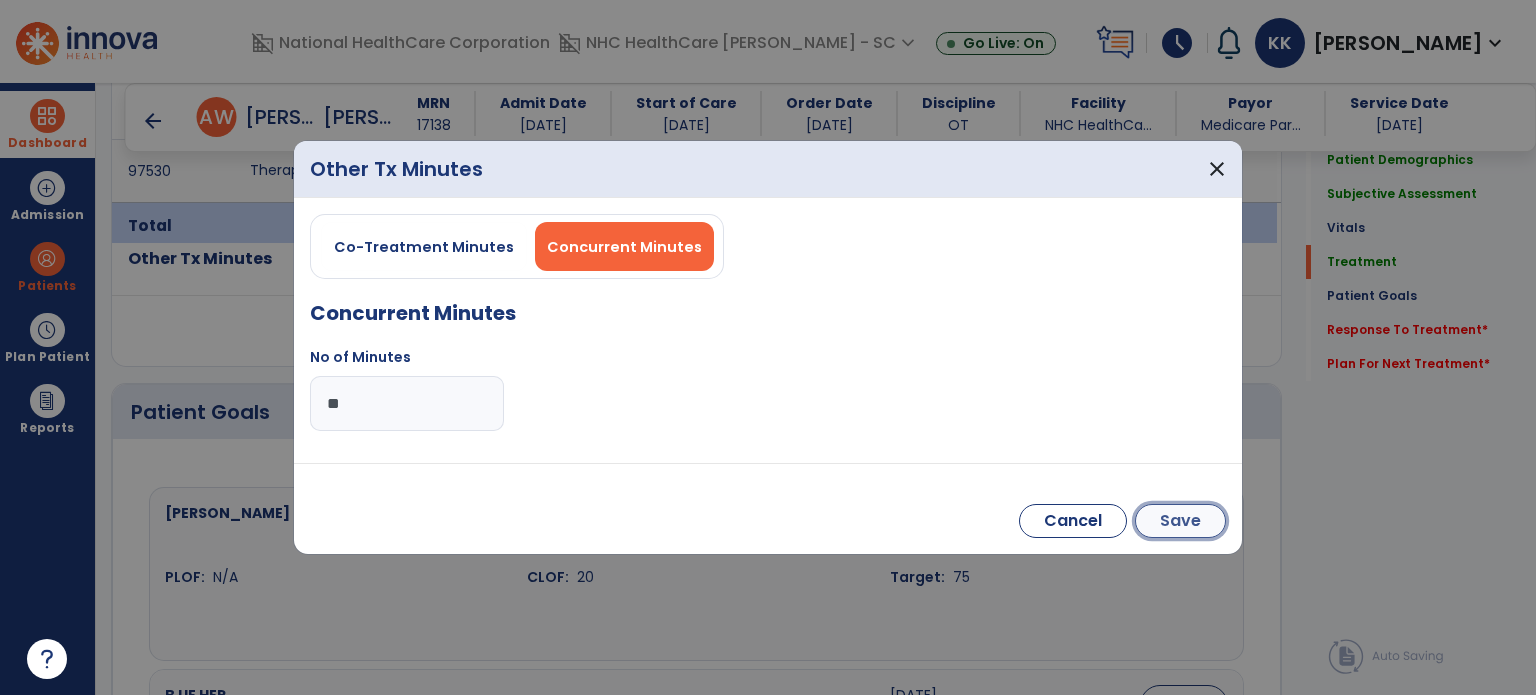 click on "Save" at bounding box center [1180, 521] 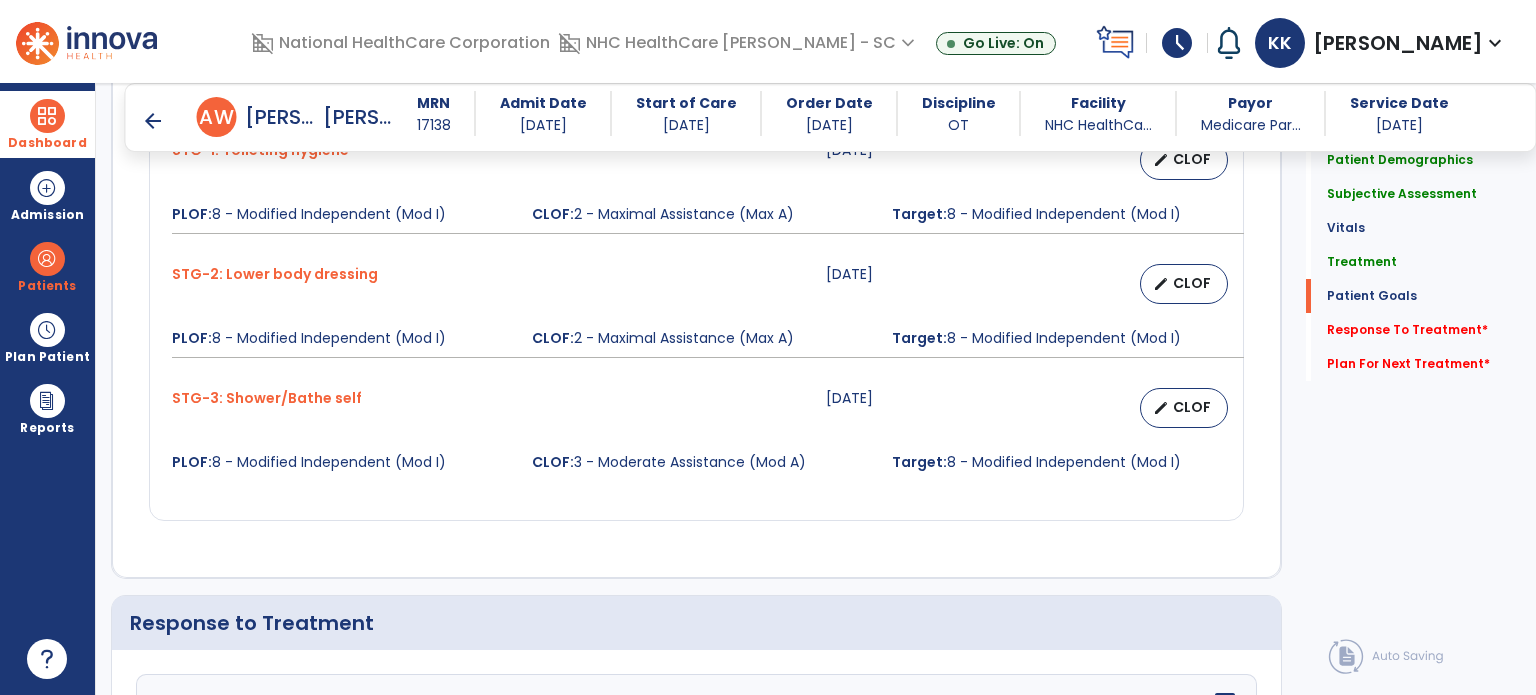 scroll, scrollTop: 3383, scrollLeft: 0, axis: vertical 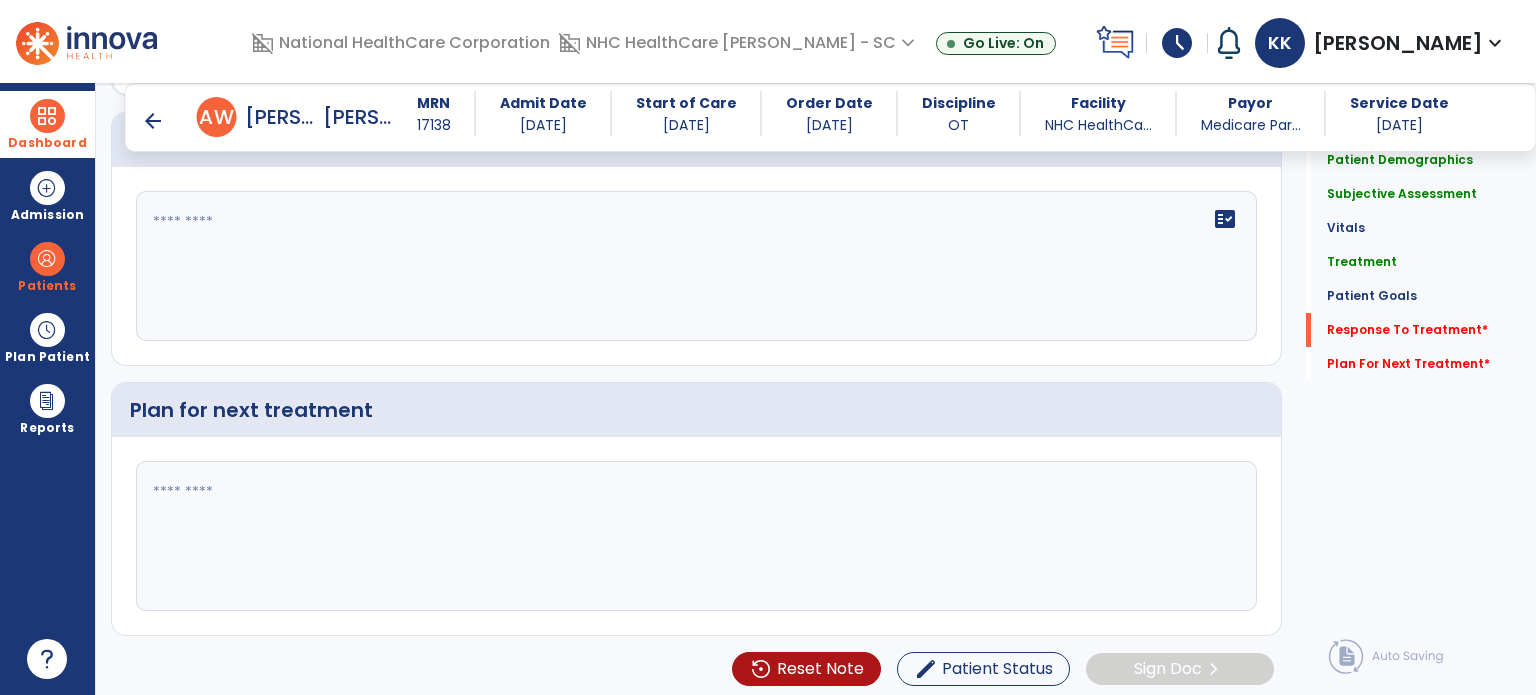 click on "fact_check" 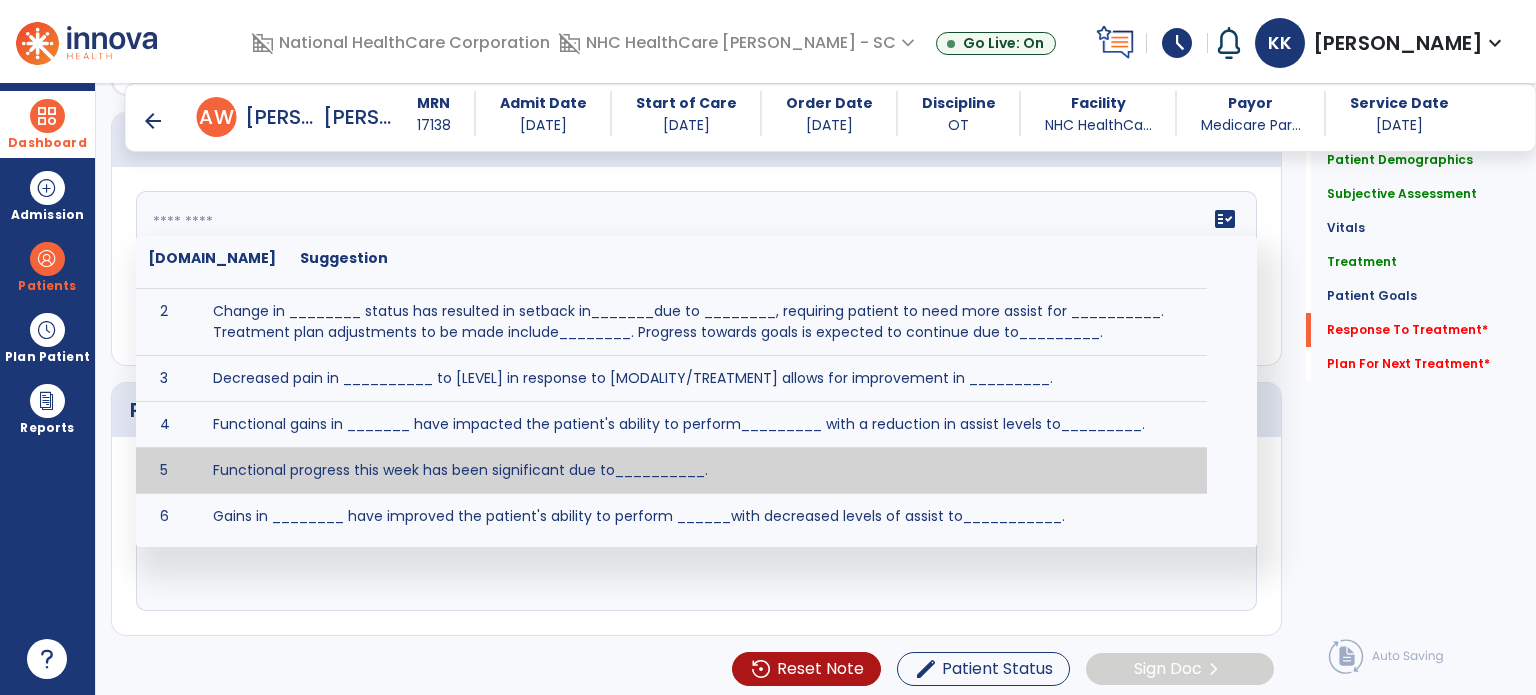 scroll, scrollTop: 0, scrollLeft: 0, axis: both 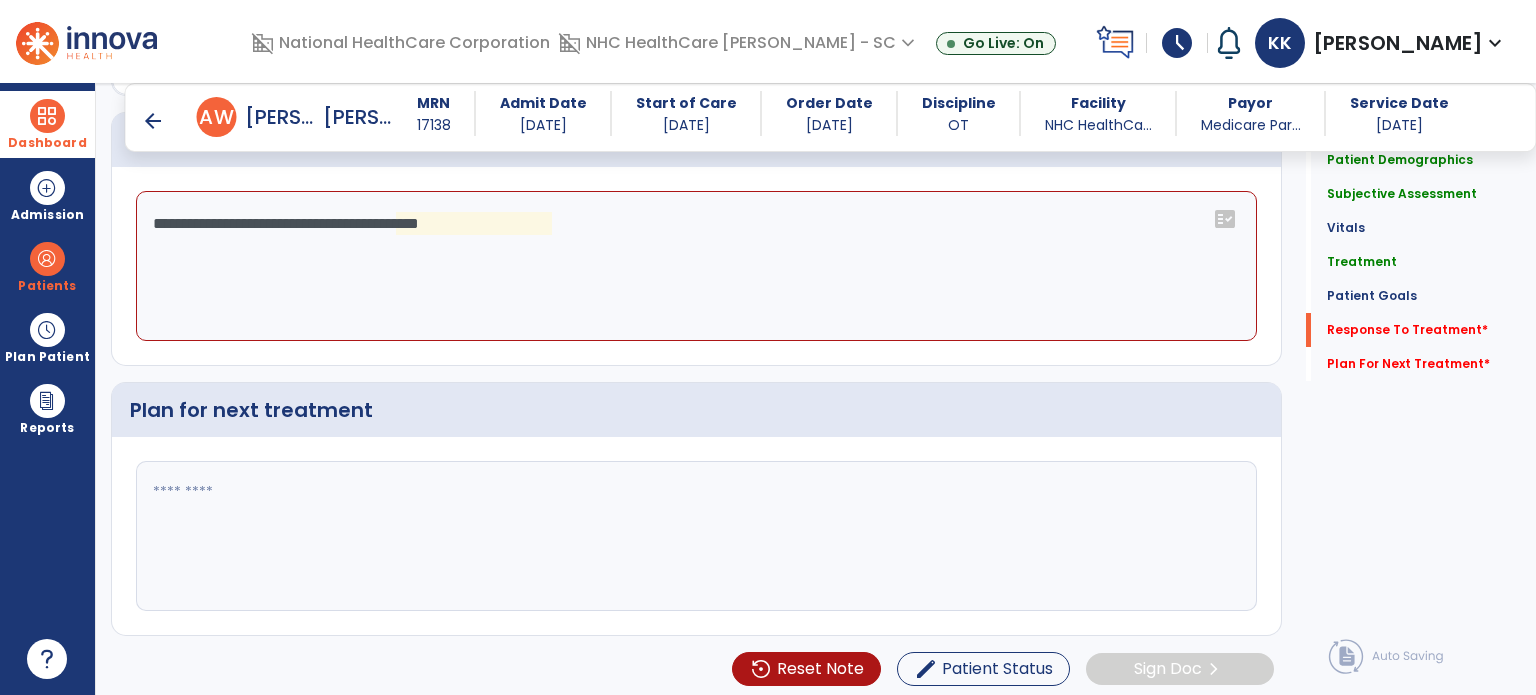 drag, startPoint x: 427, startPoint y: 245, endPoint x: 468, endPoint y: 228, distance: 44.38468 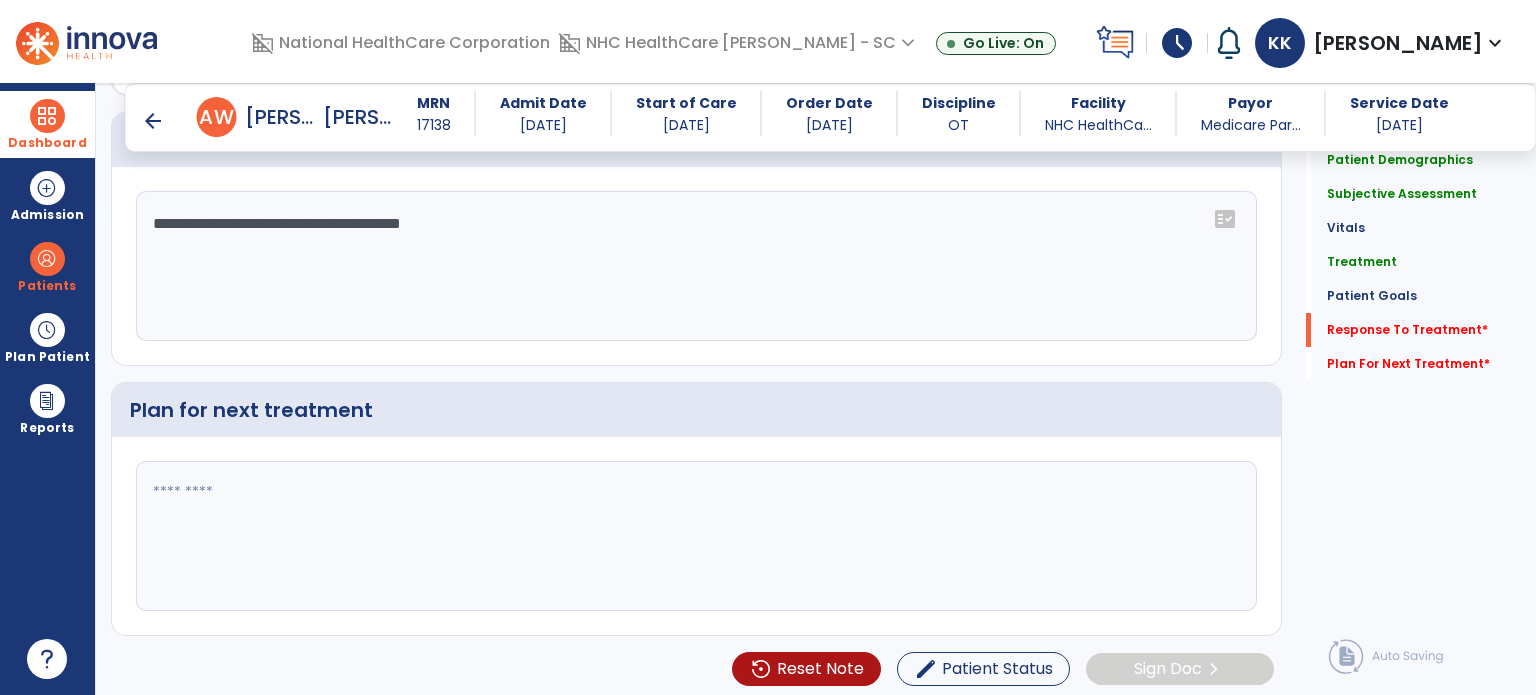 type on "**********" 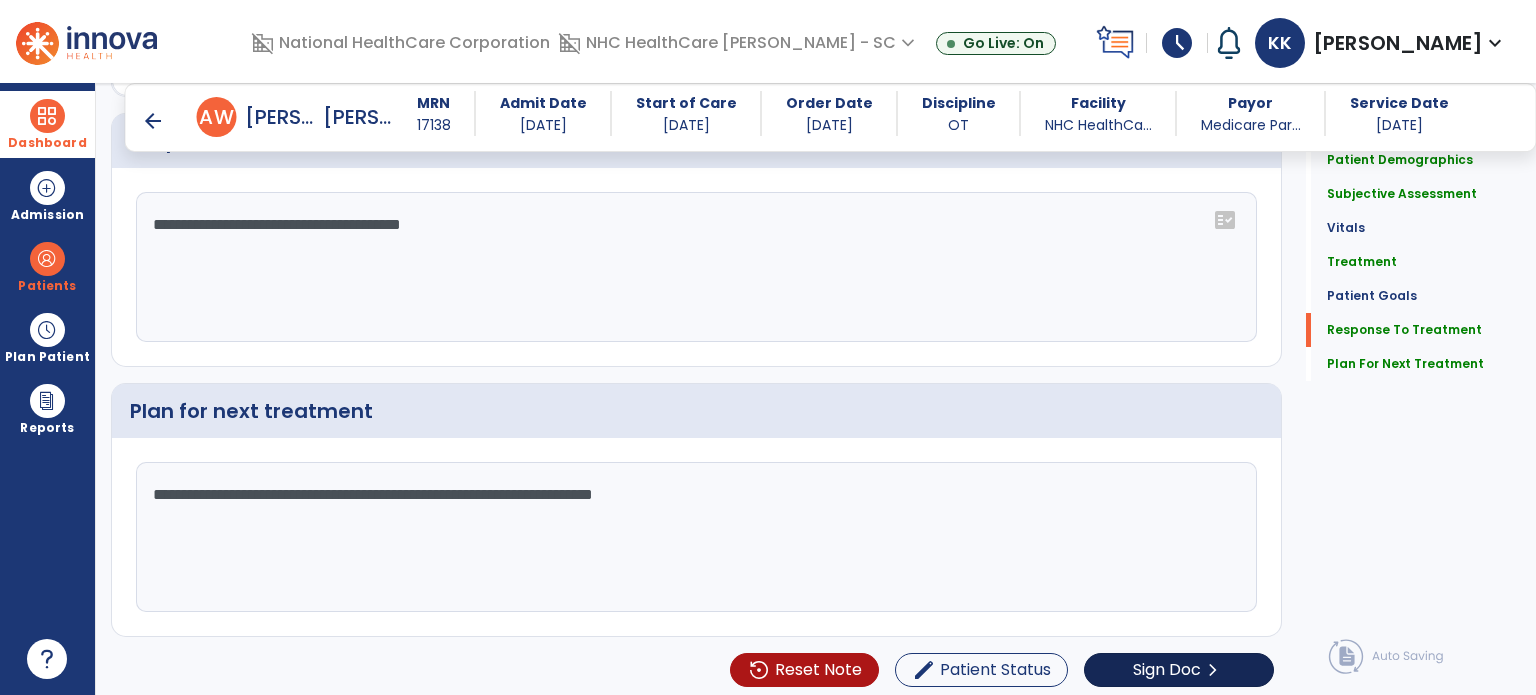 scroll, scrollTop: 3383, scrollLeft: 0, axis: vertical 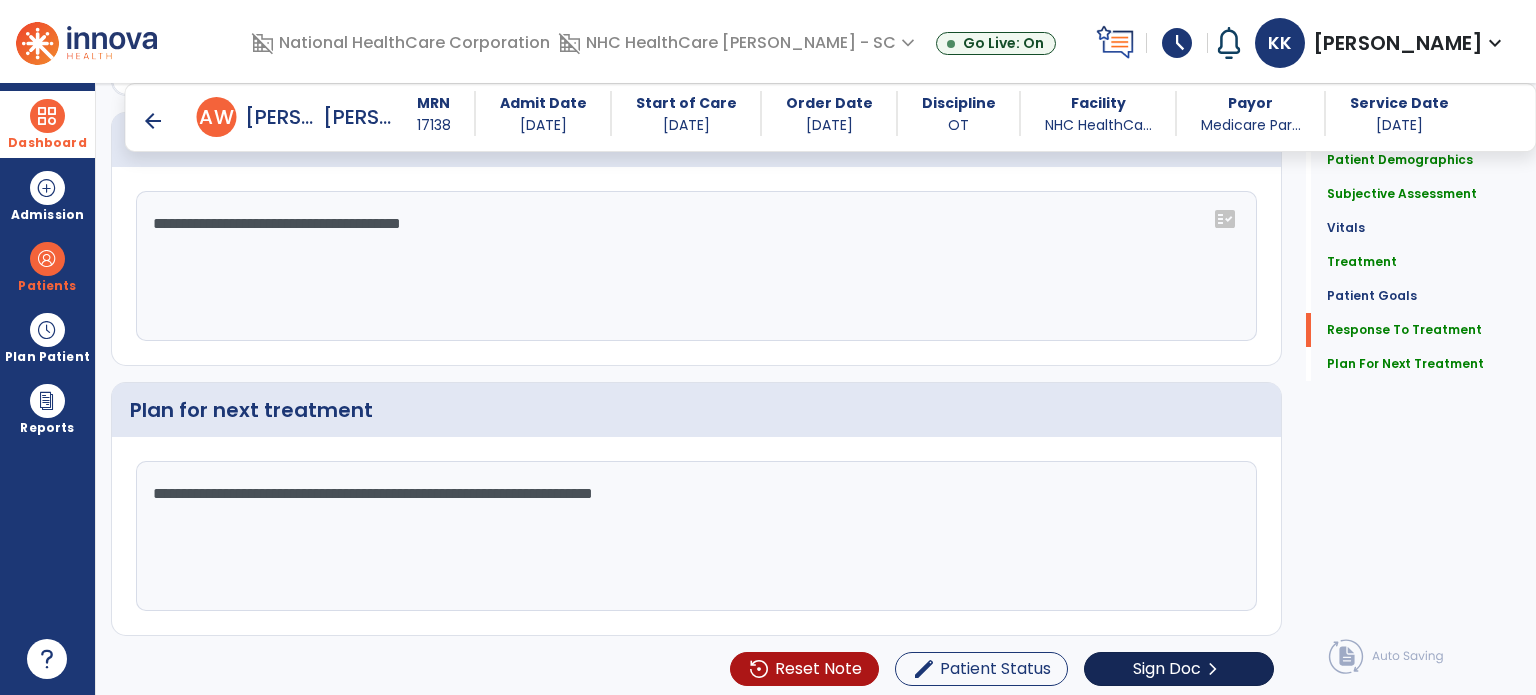 type on "**********" 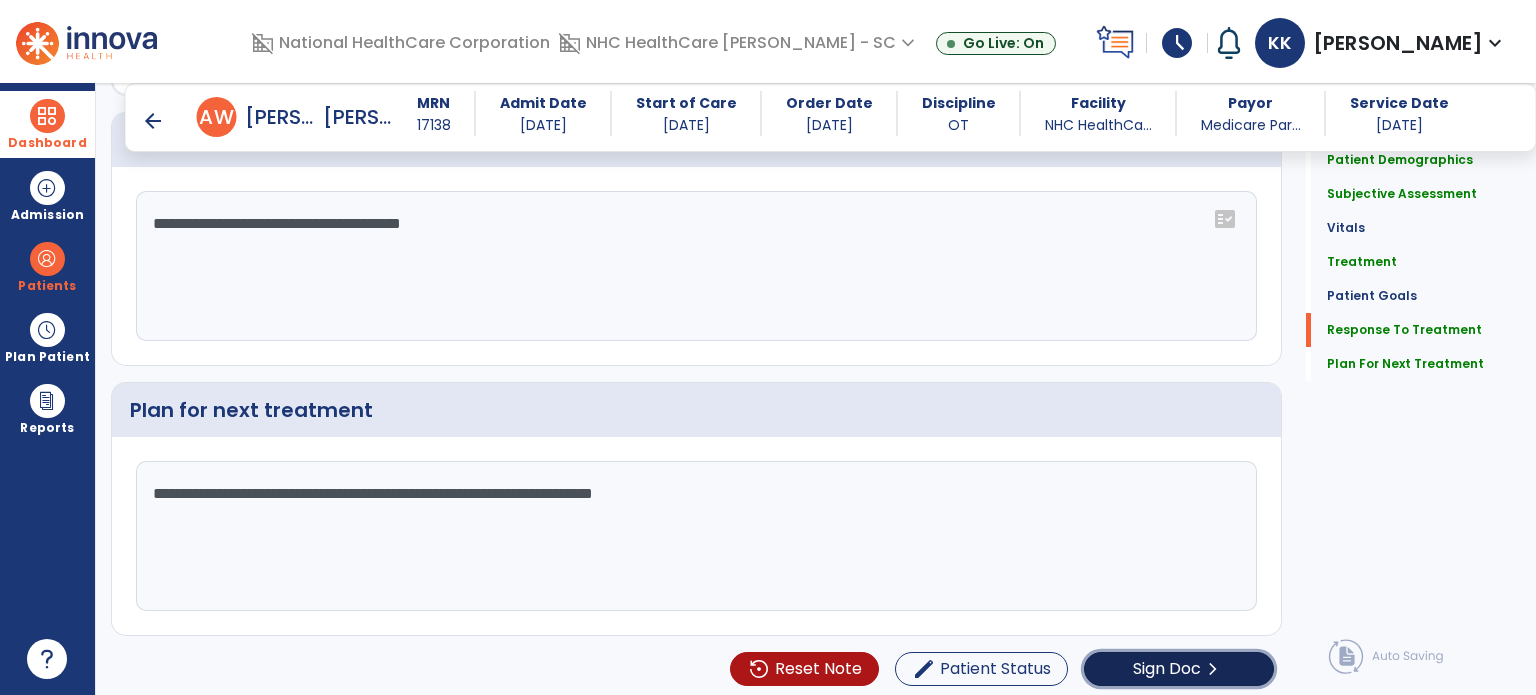 click on "Sign Doc  chevron_right" 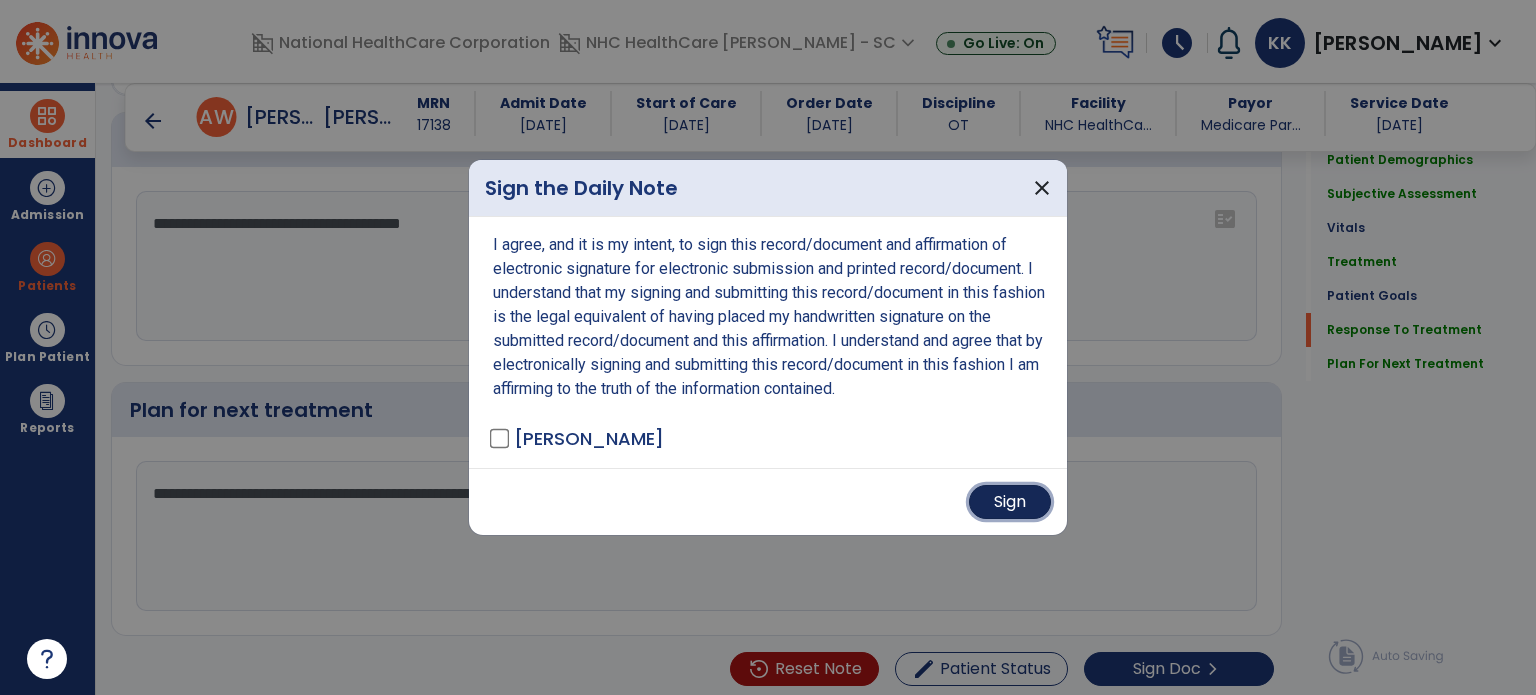 click on "Sign" at bounding box center (1010, 502) 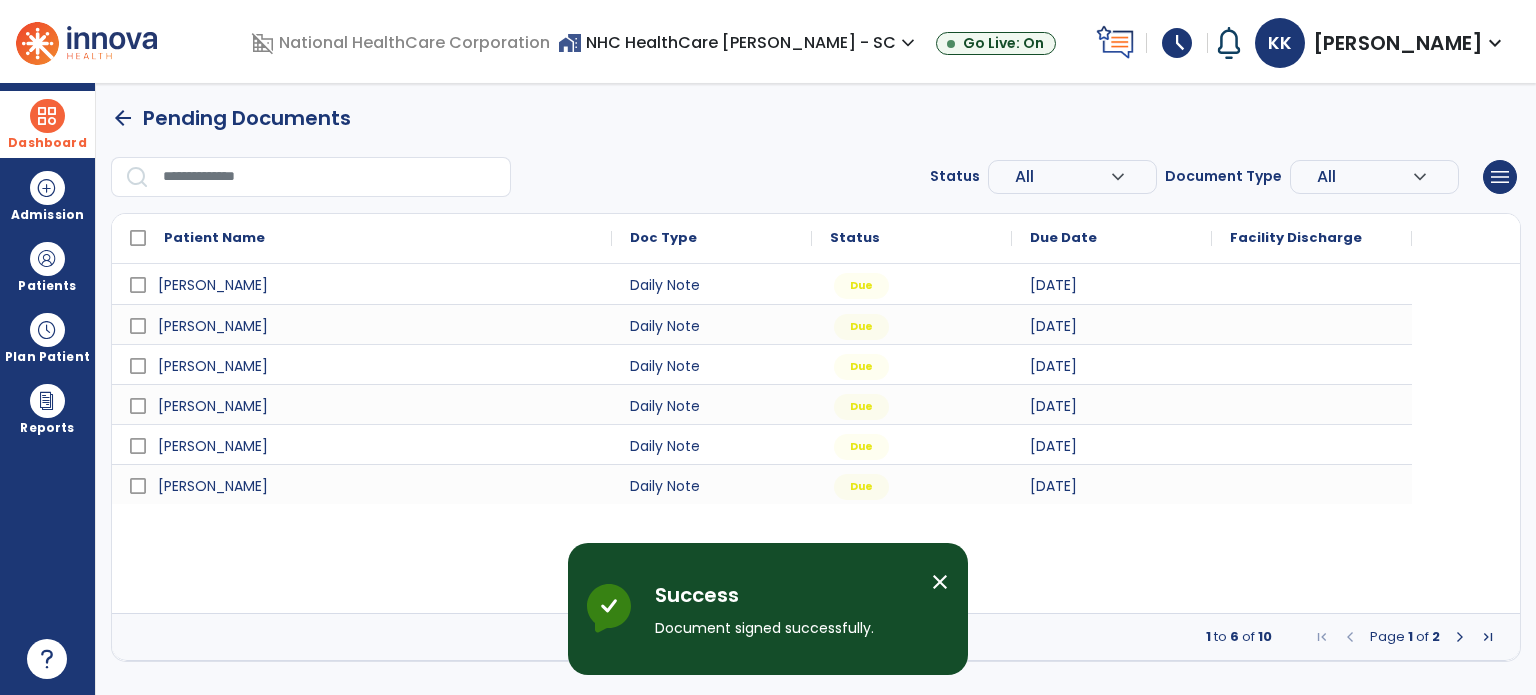 scroll, scrollTop: 0, scrollLeft: 0, axis: both 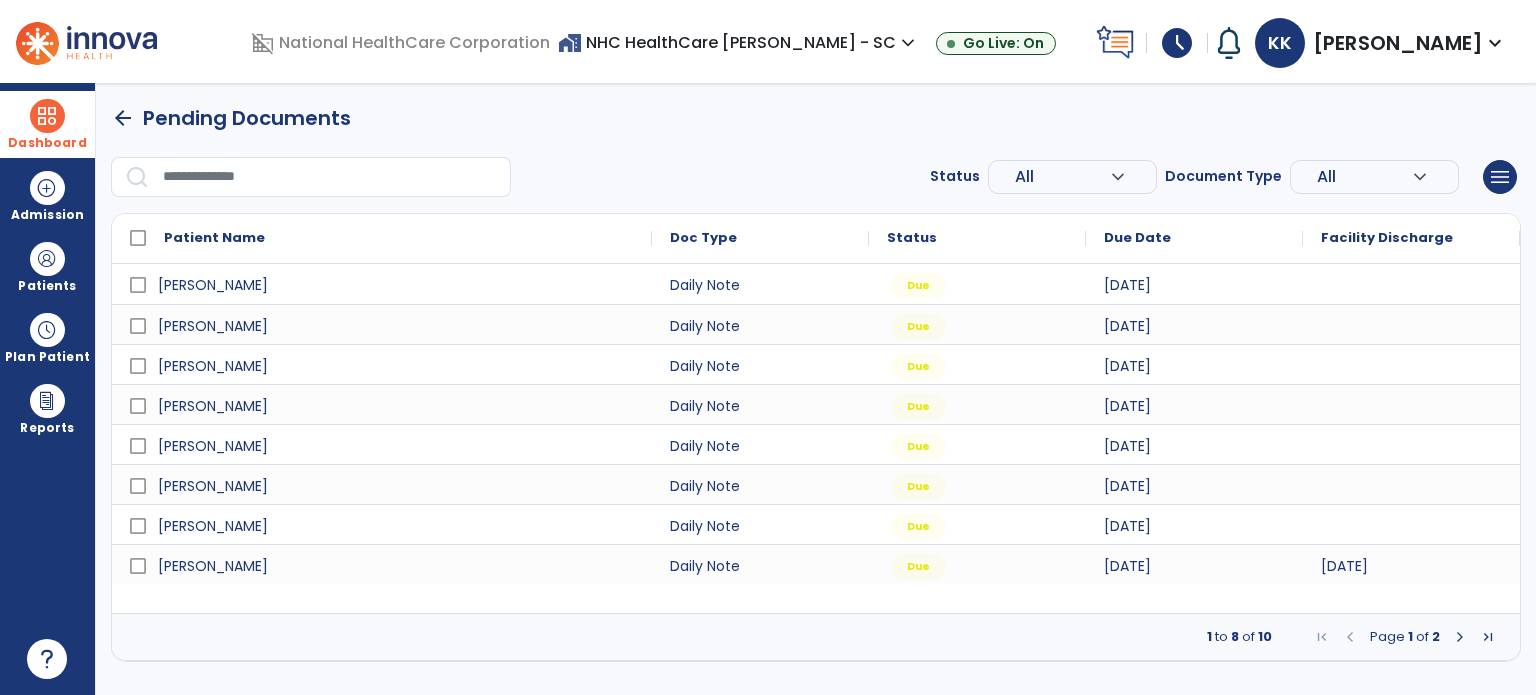 click at bounding box center (47, 116) 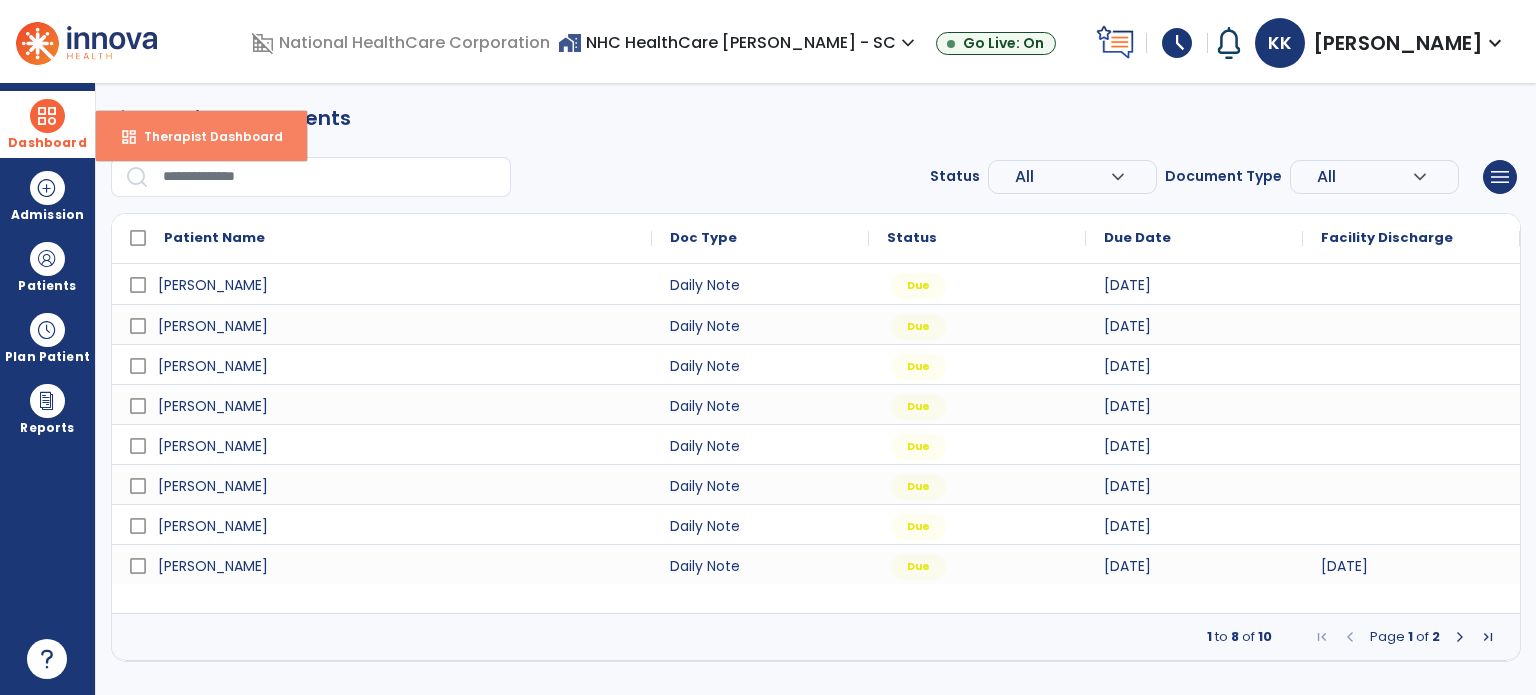 click on "Therapist Dashboard" at bounding box center [205, 136] 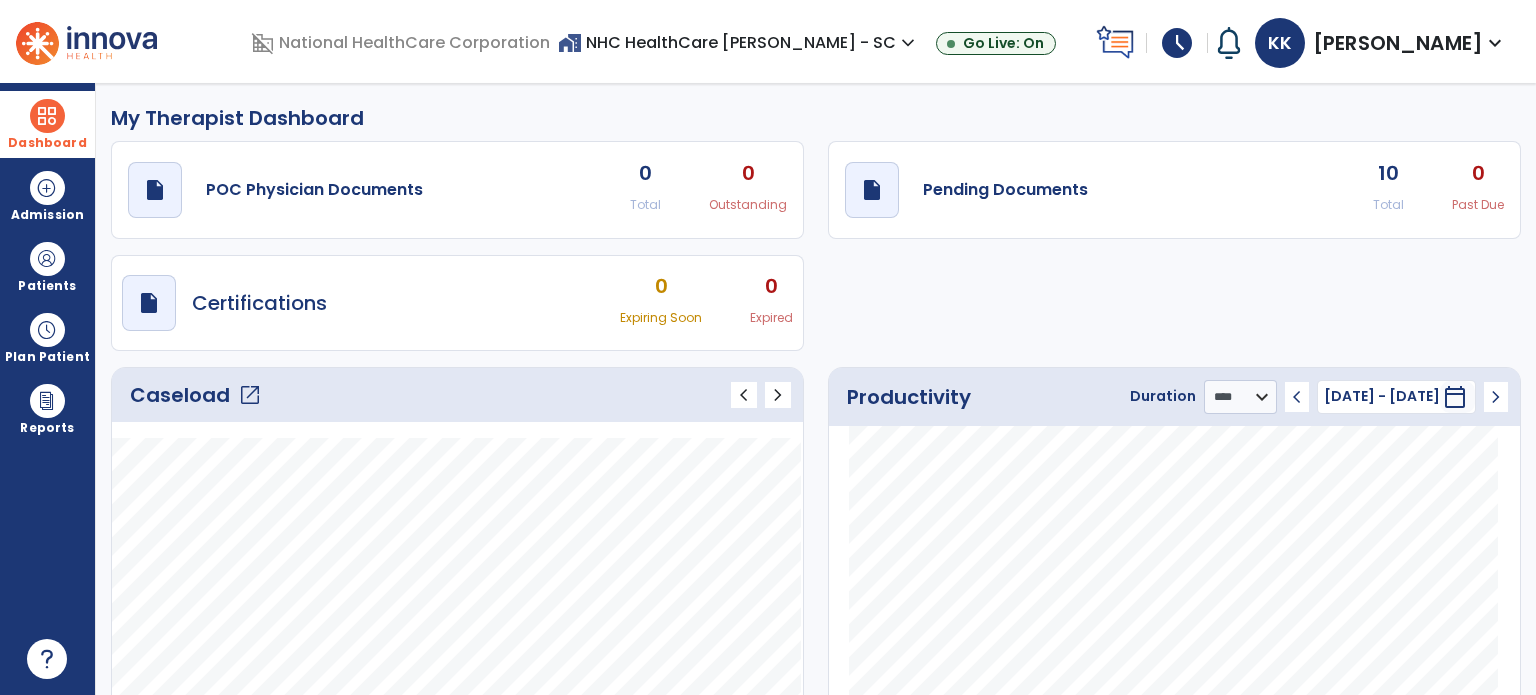 click on "open_in_new" 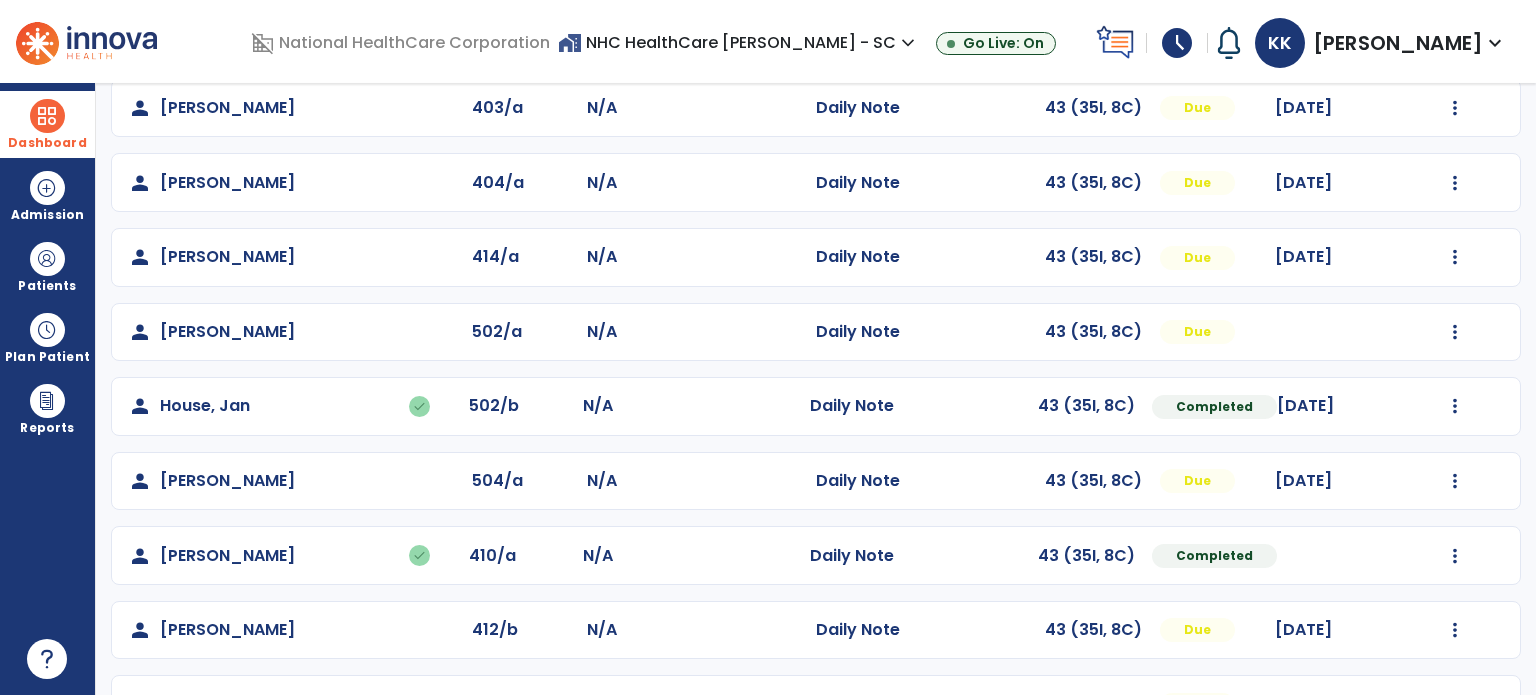 scroll, scrollTop: 600, scrollLeft: 0, axis: vertical 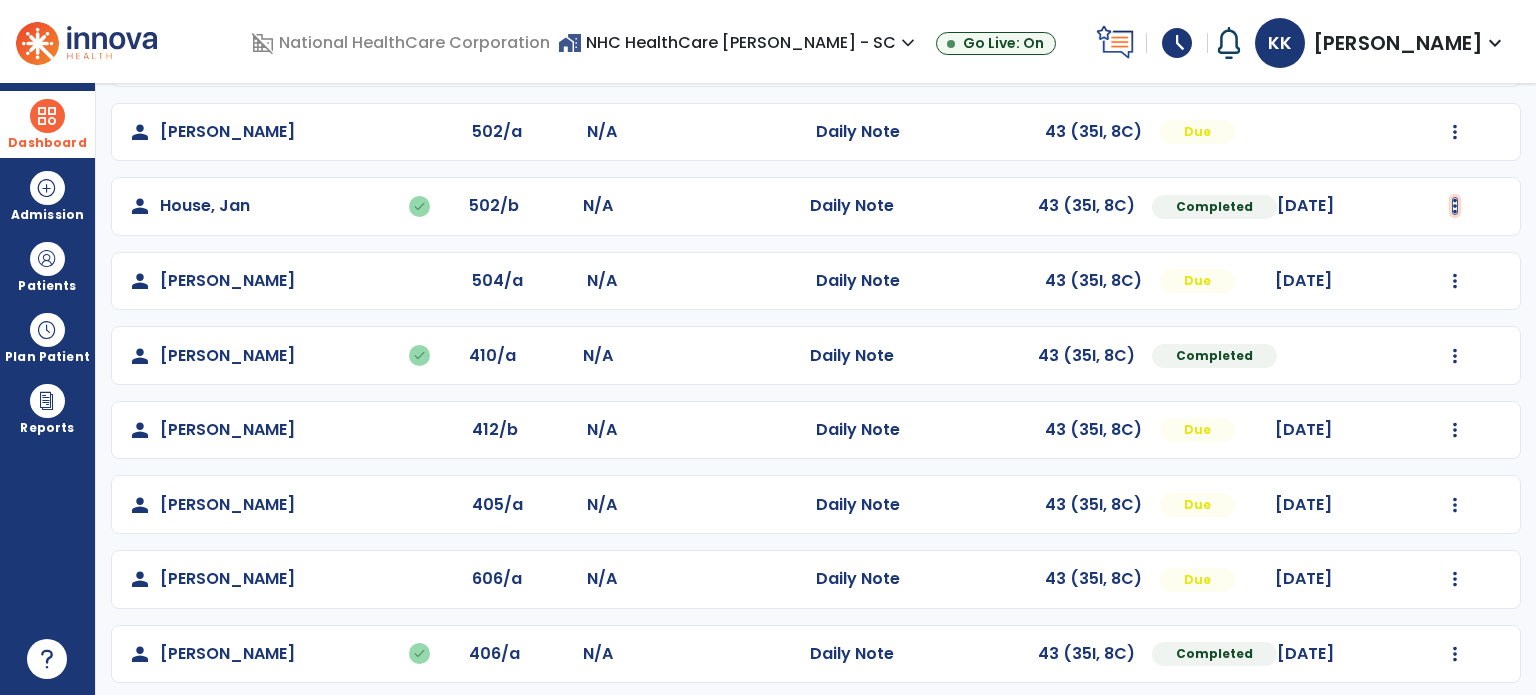 click at bounding box center [1455, -241] 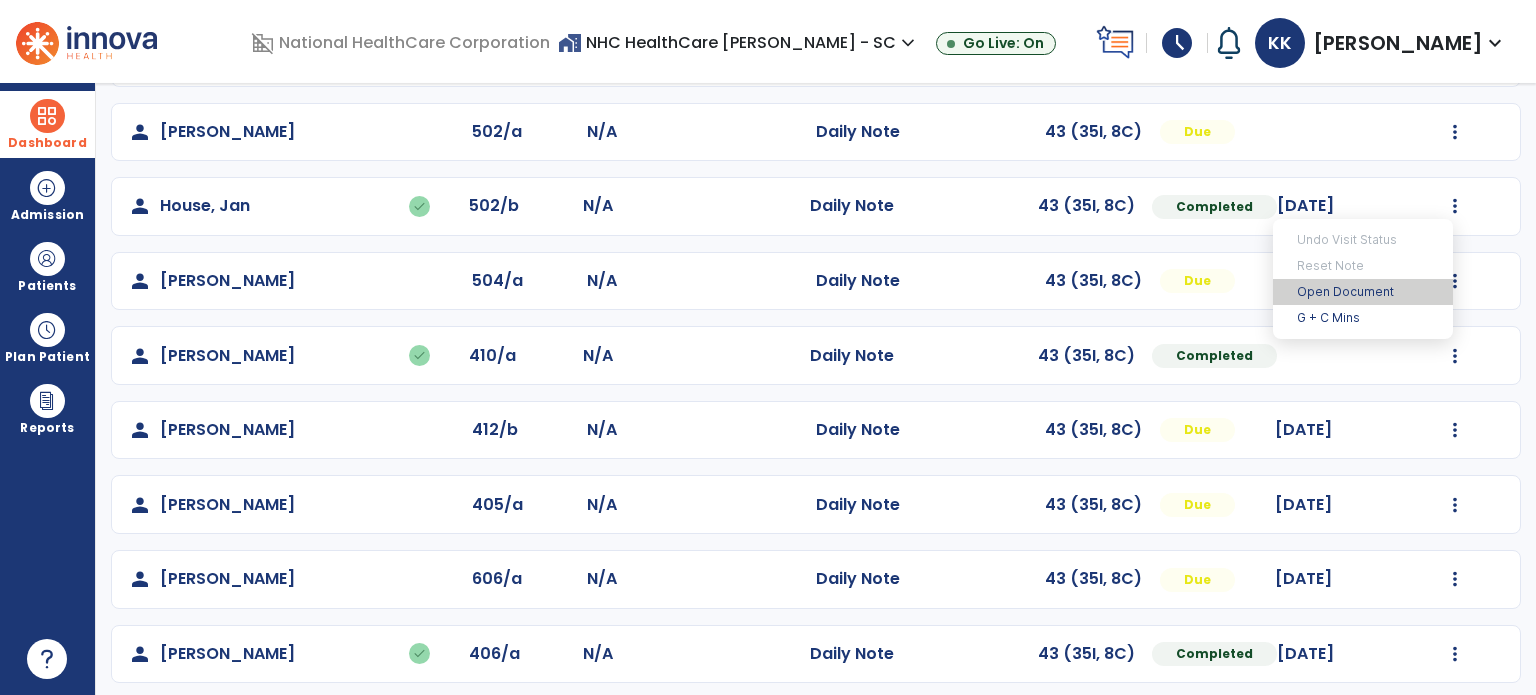 click on "Open Document" at bounding box center (1363, 292) 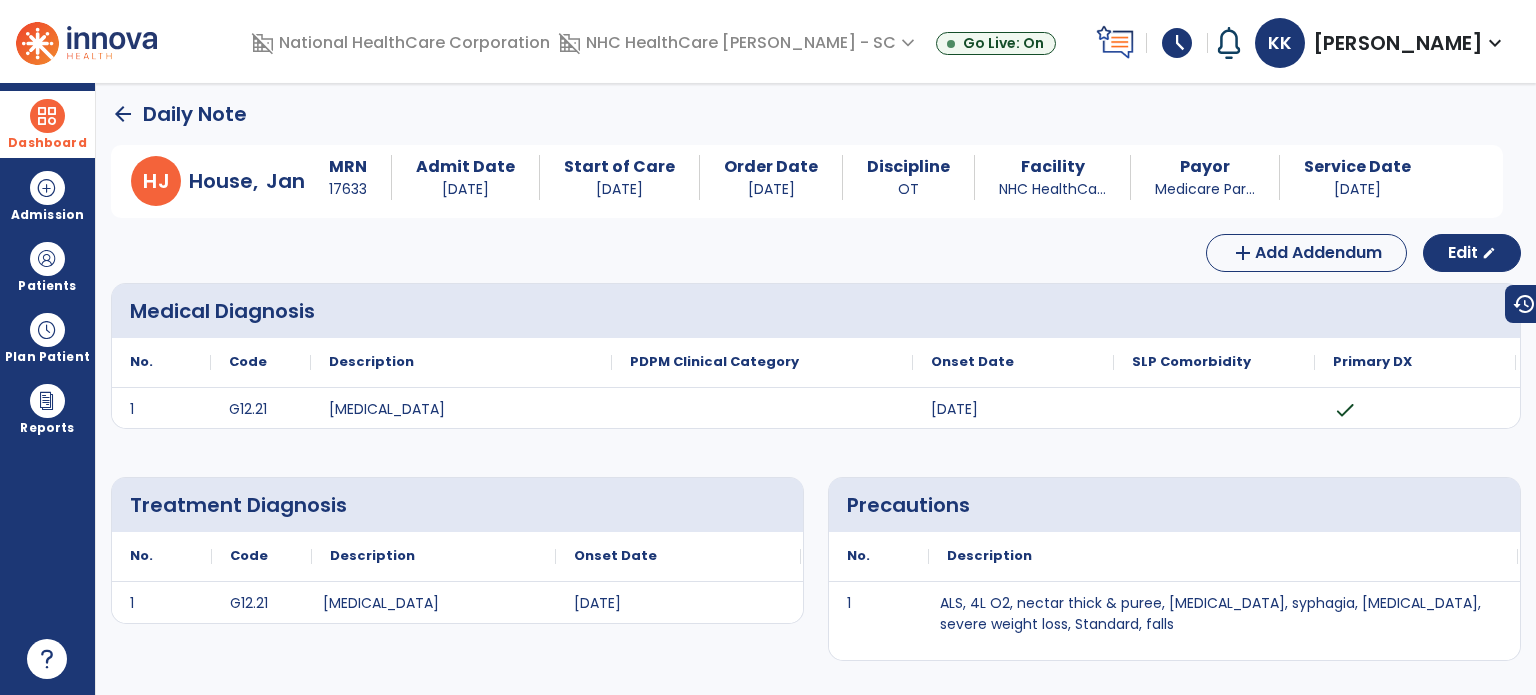 scroll, scrollTop: 0, scrollLeft: 0, axis: both 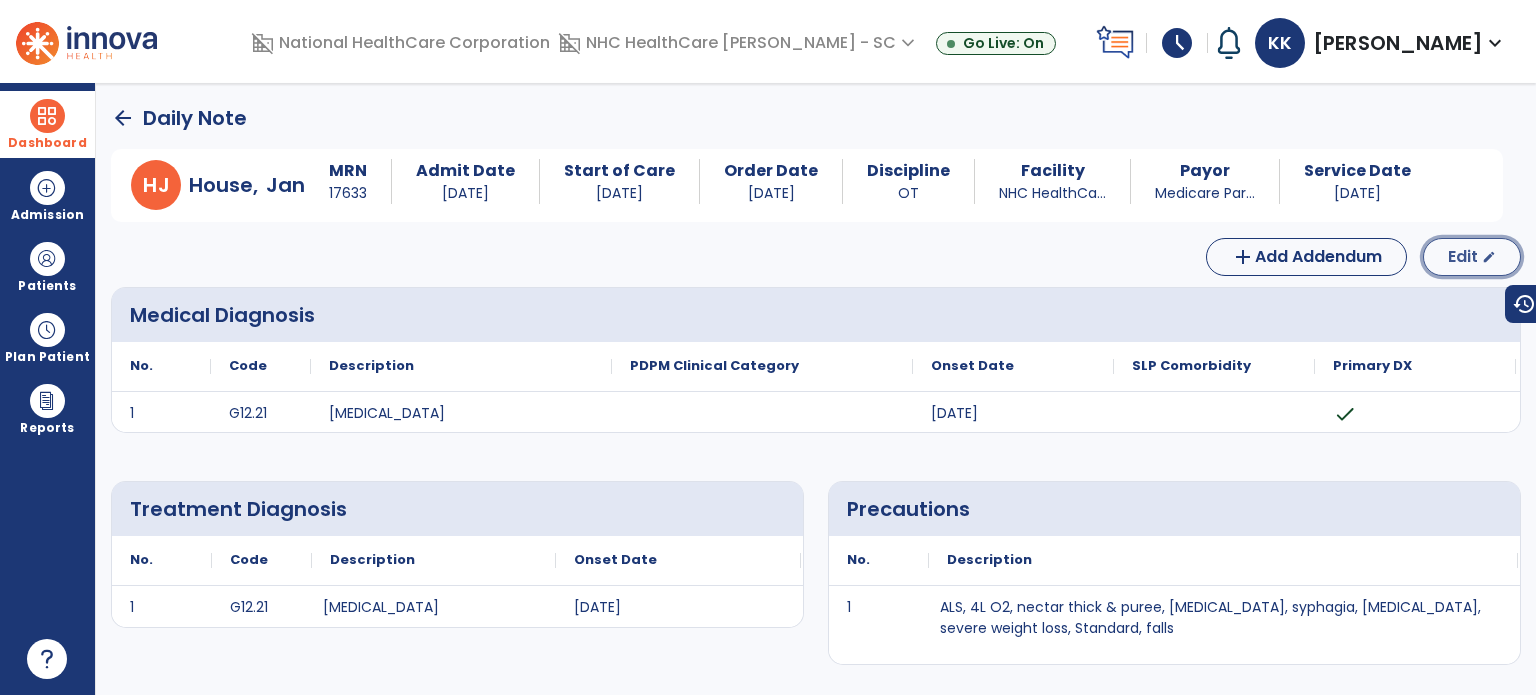 click on "Edit" 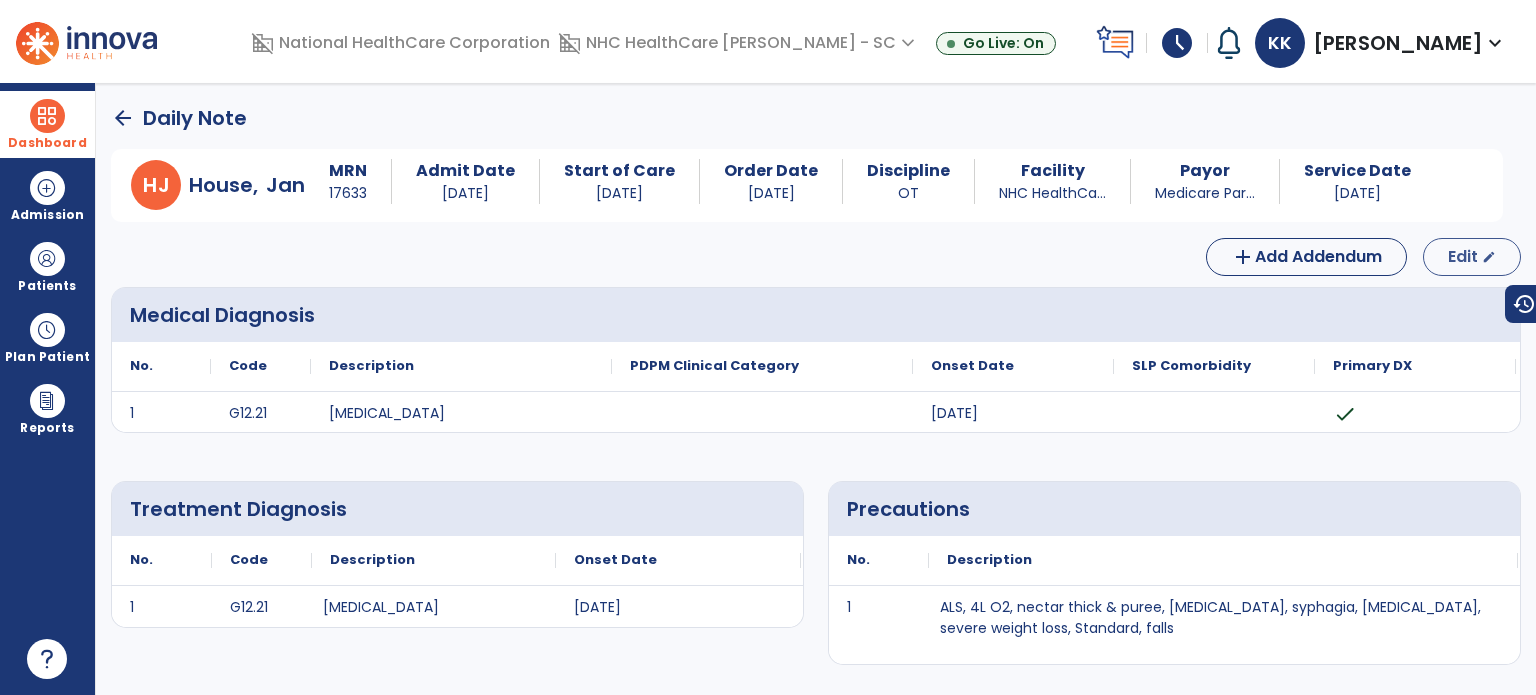 select on "*" 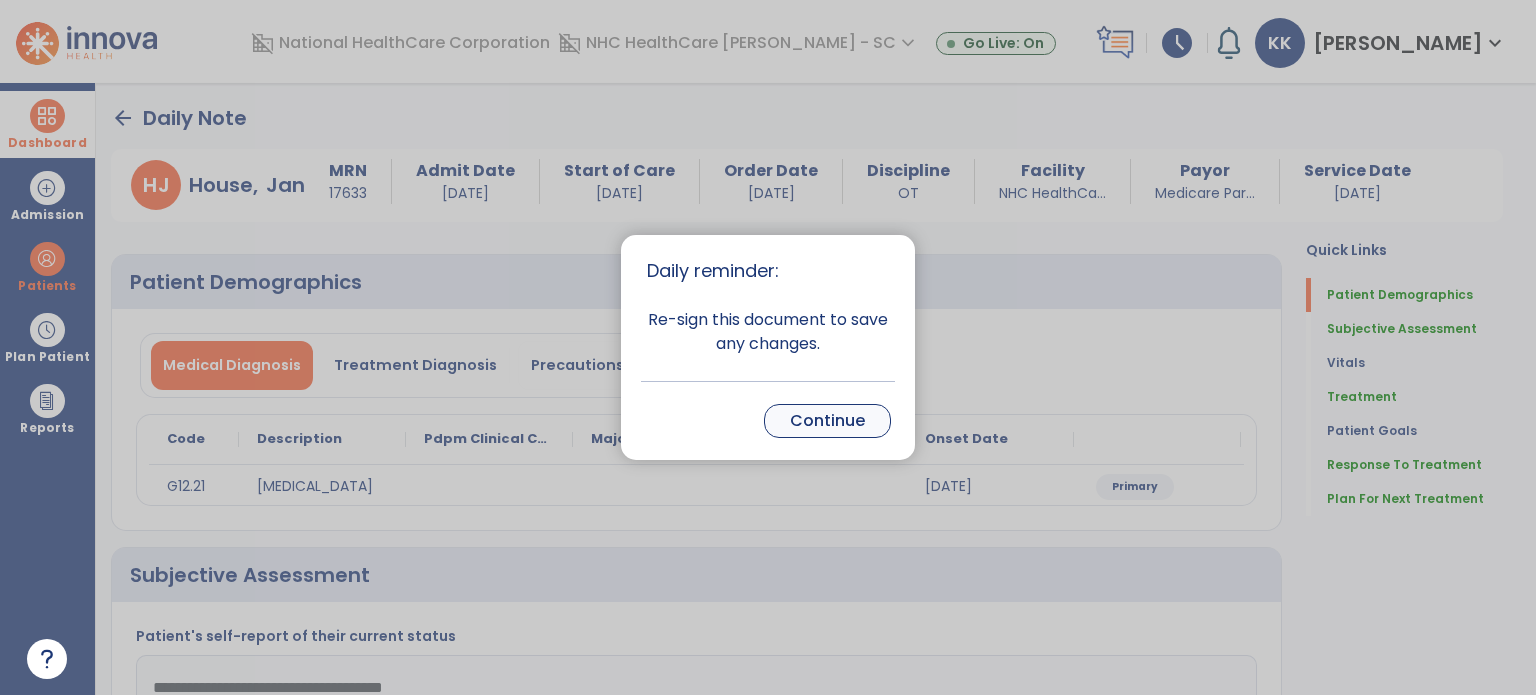 click on "Continue" at bounding box center [827, 421] 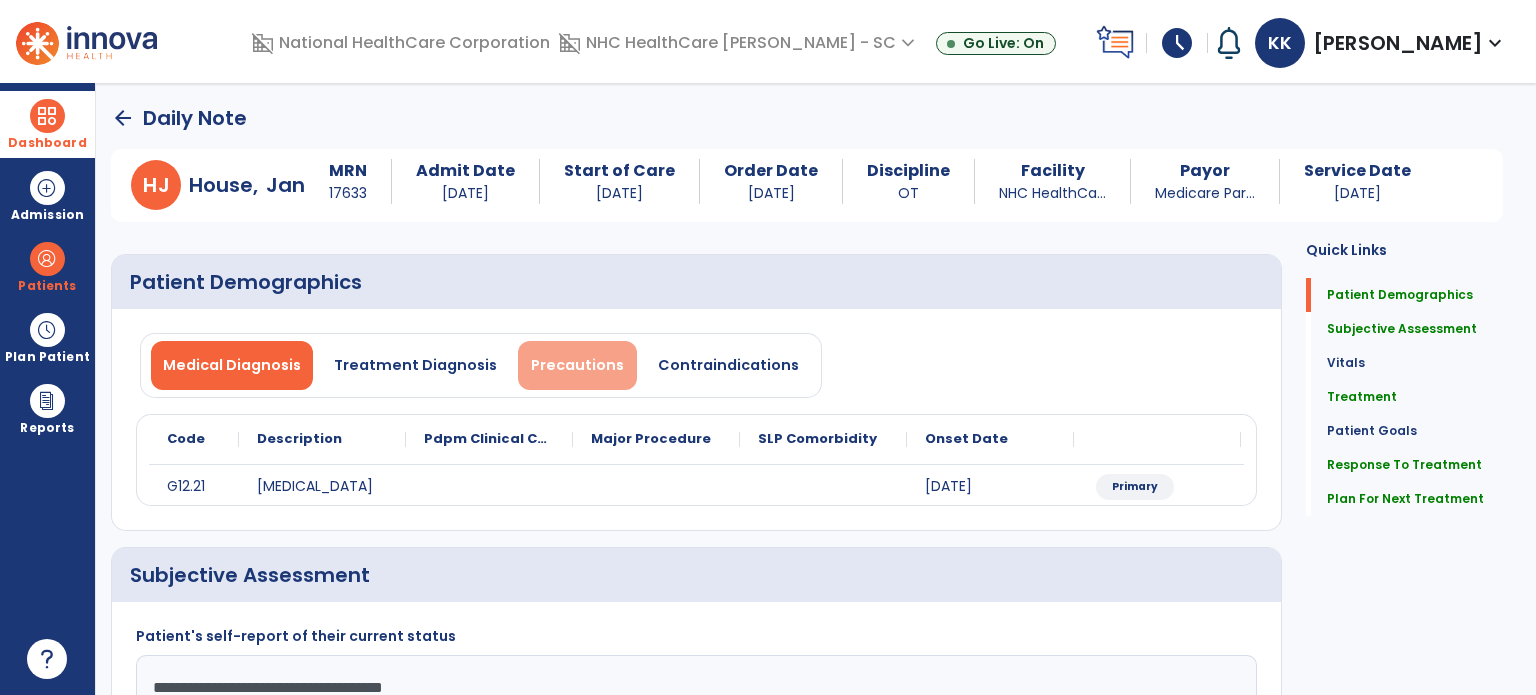 click on "Precautions" at bounding box center [577, 365] 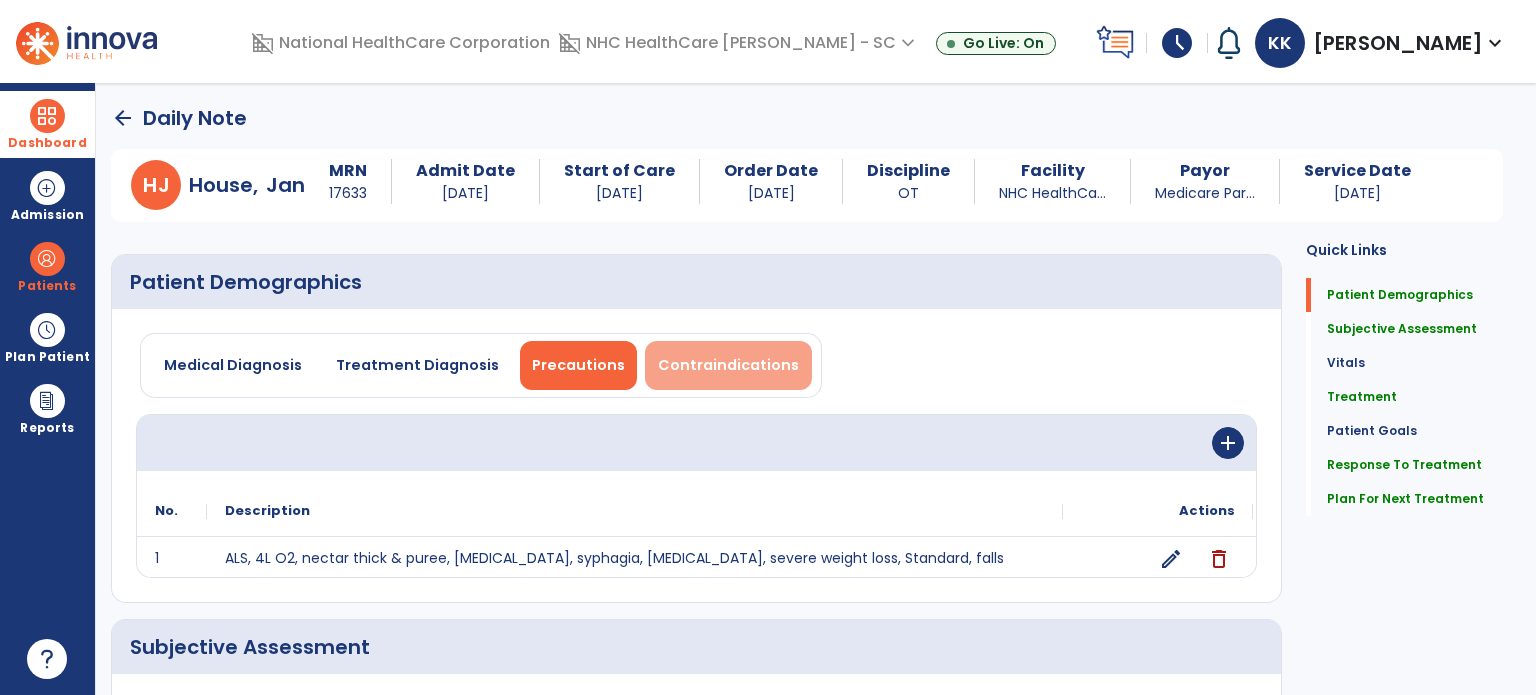 click on "Contraindications" at bounding box center (728, 365) 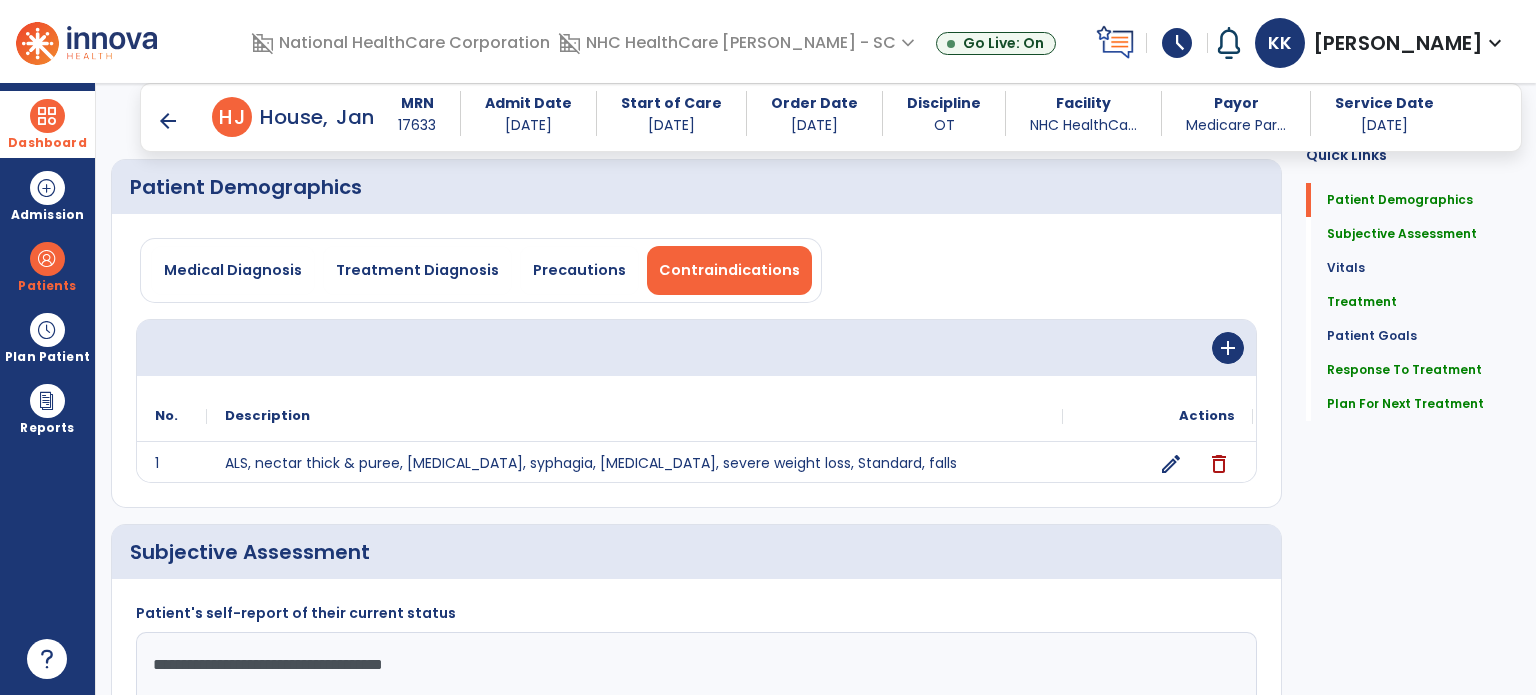 scroll, scrollTop: 200, scrollLeft: 0, axis: vertical 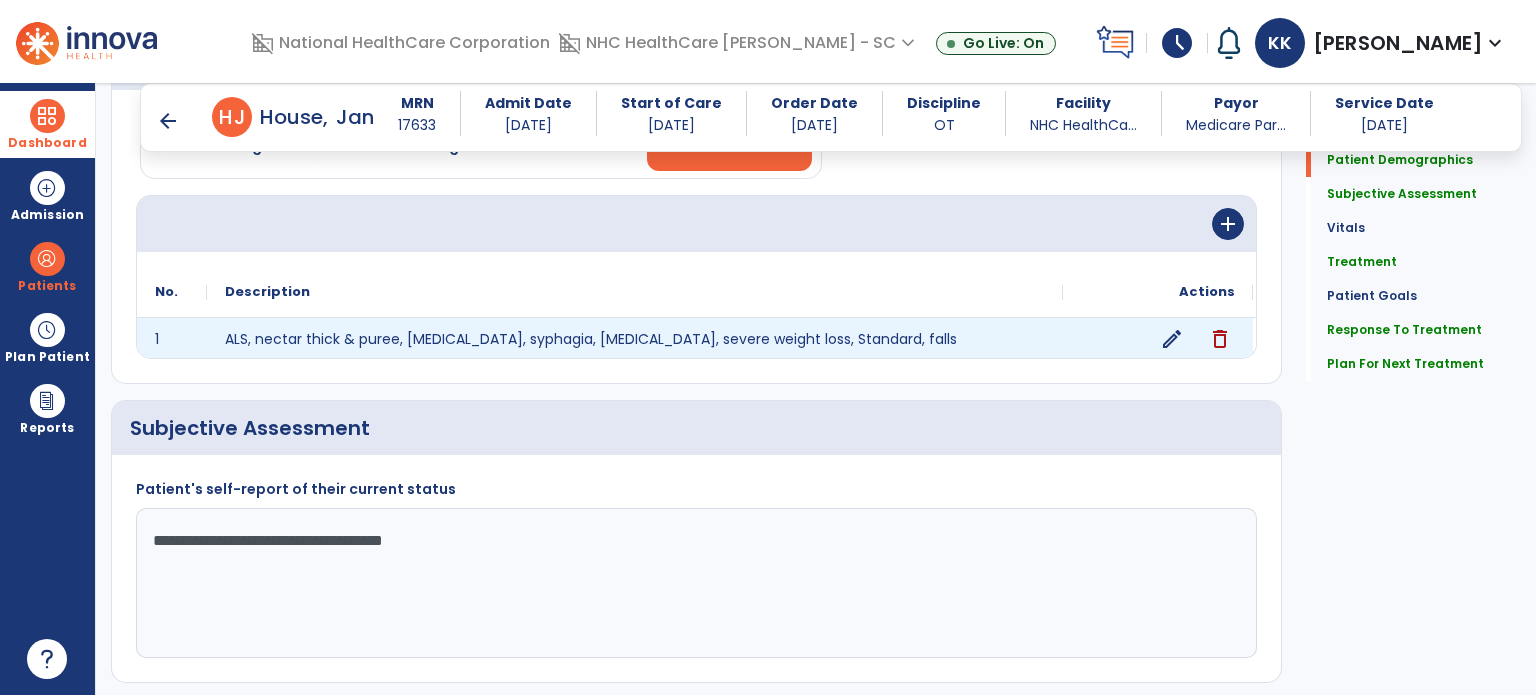click on "edit" 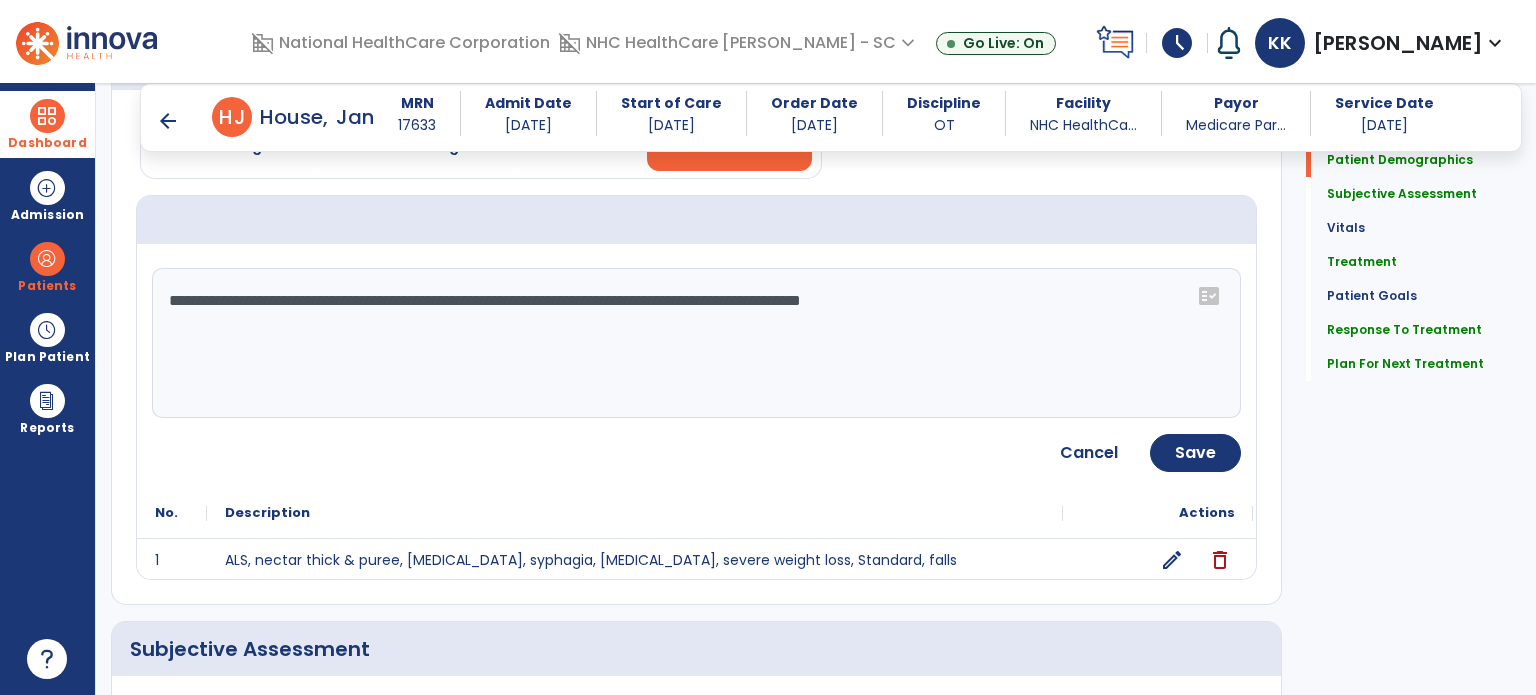 click on "**********" 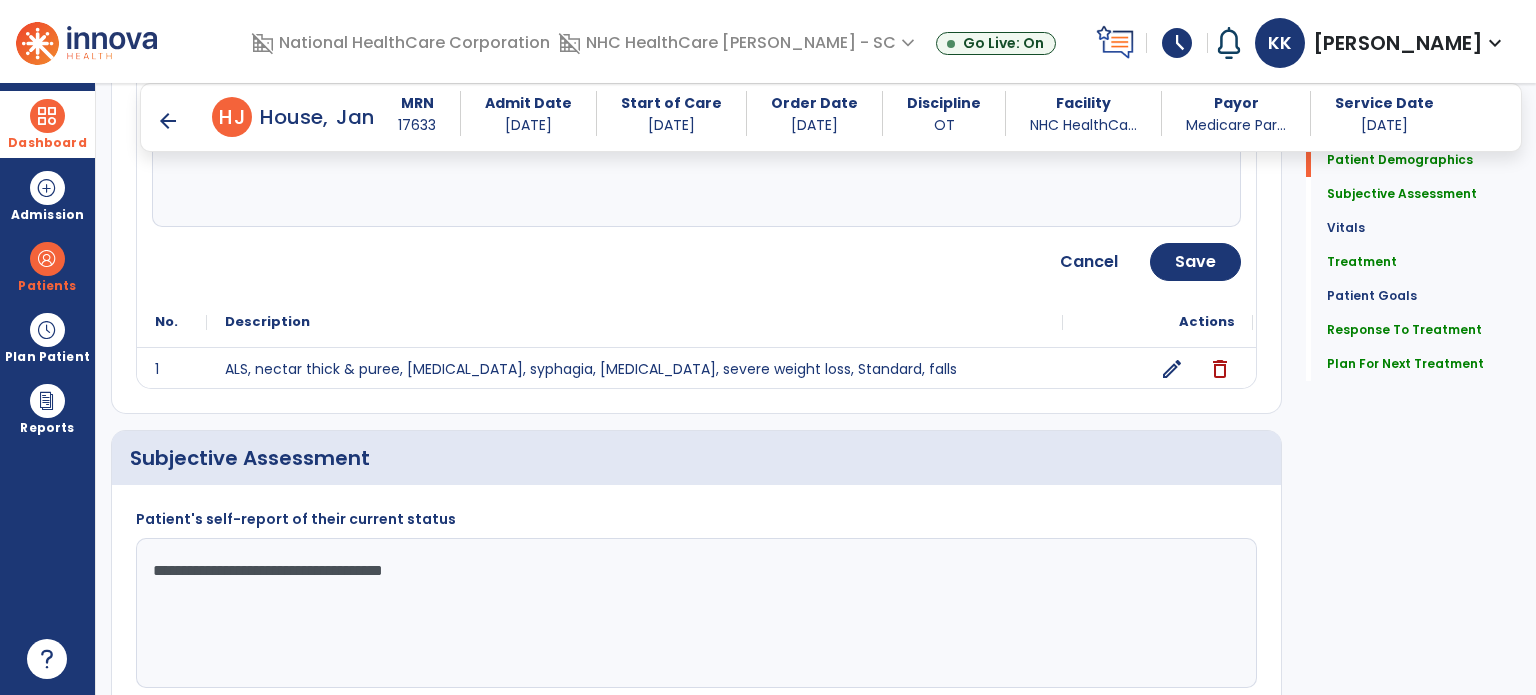 scroll, scrollTop: 400, scrollLeft: 0, axis: vertical 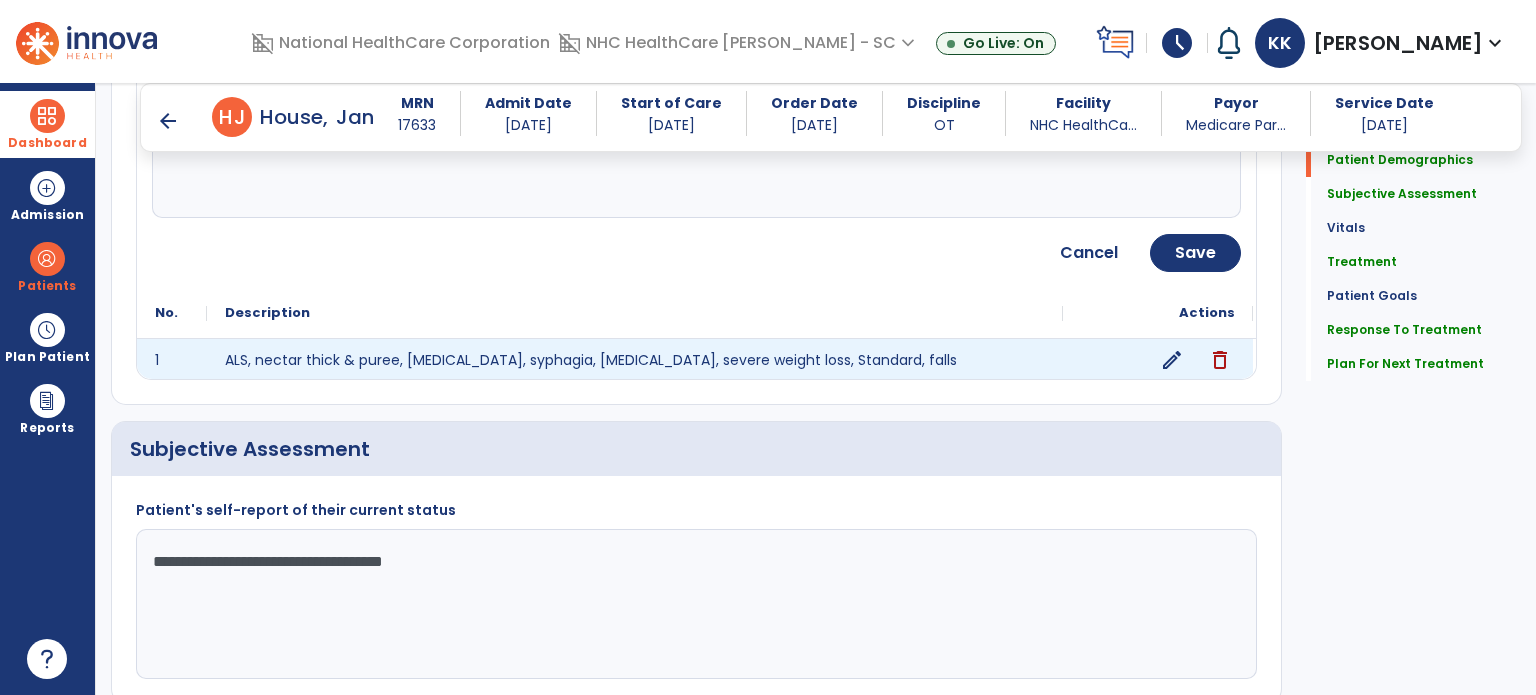 type on "**********" 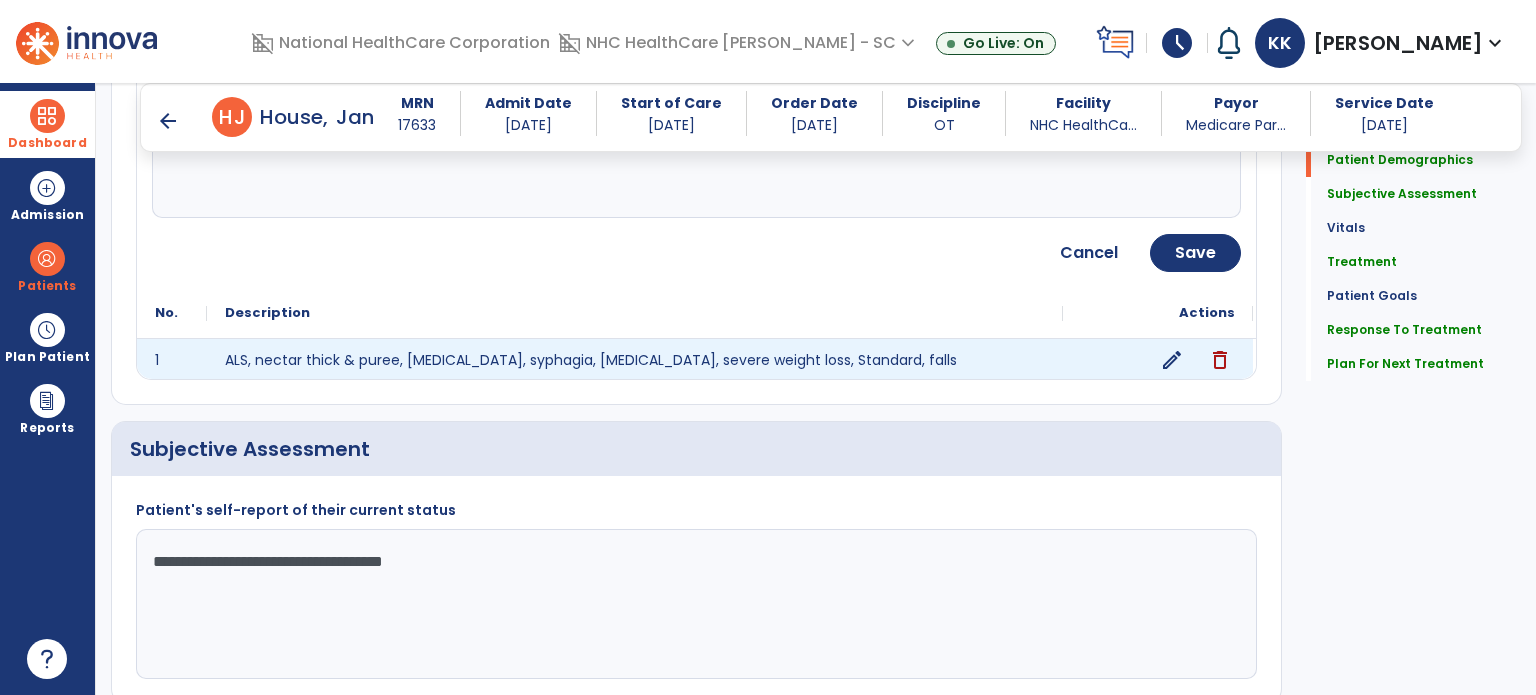 click on "edit" 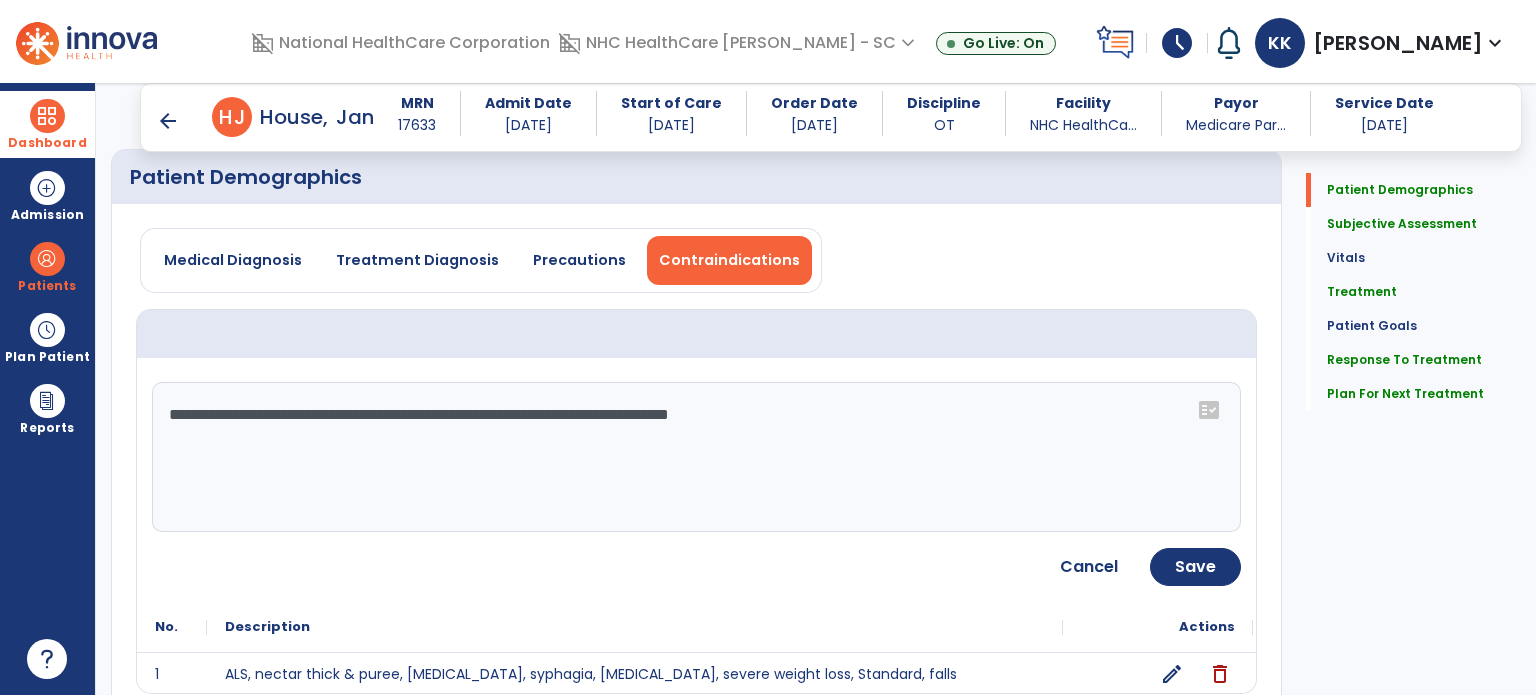 scroll, scrollTop: 300, scrollLeft: 0, axis: vertical 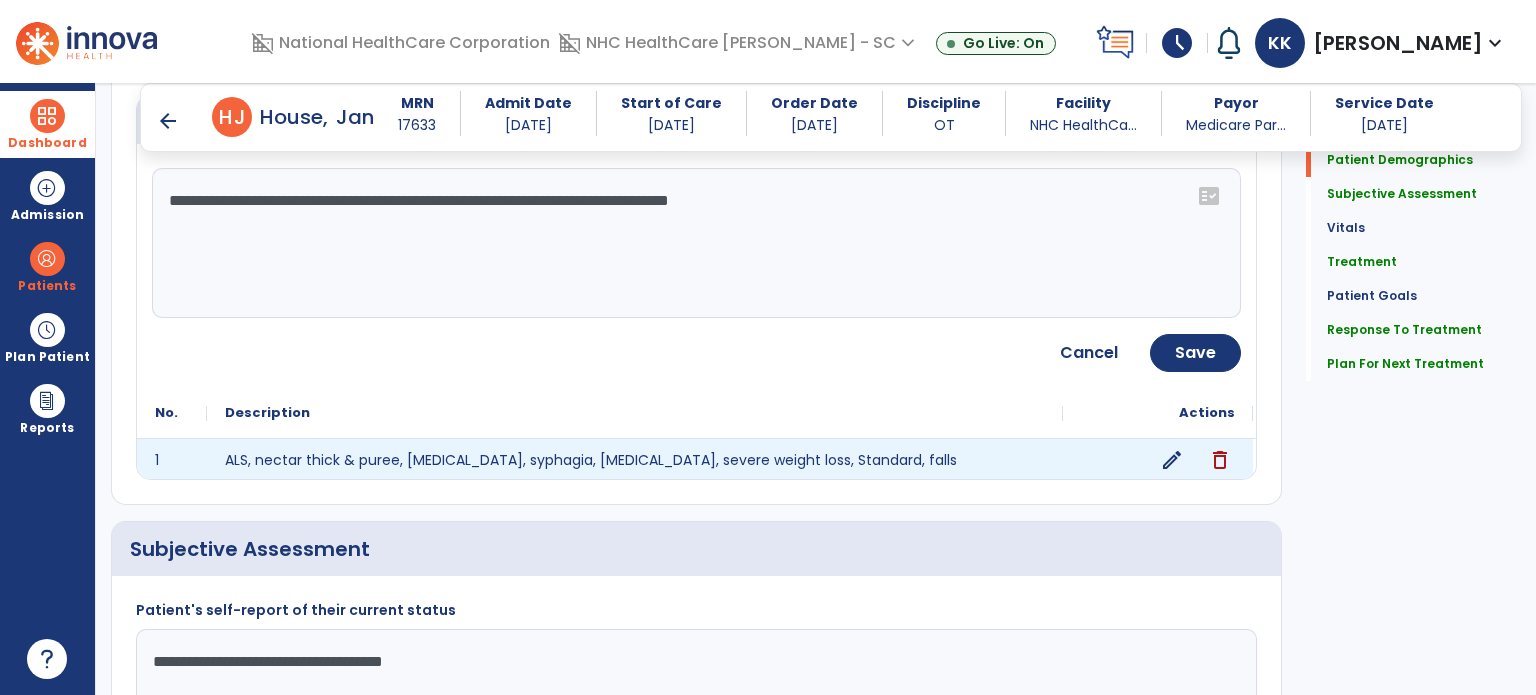 click on "edit" 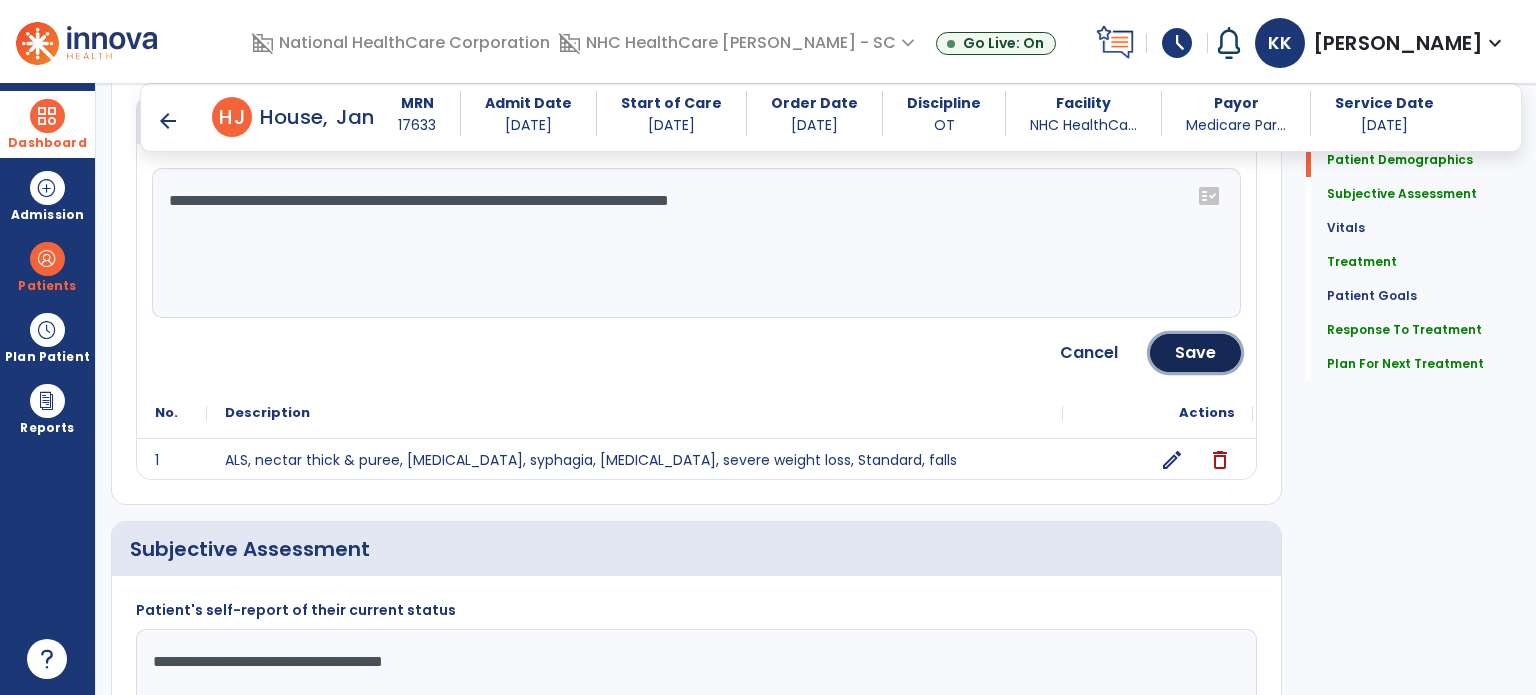 drag, startPoint x: 1220, startPoint y: 348, endPoint x: 1096, endPoint y: 311, distance: 129.40247 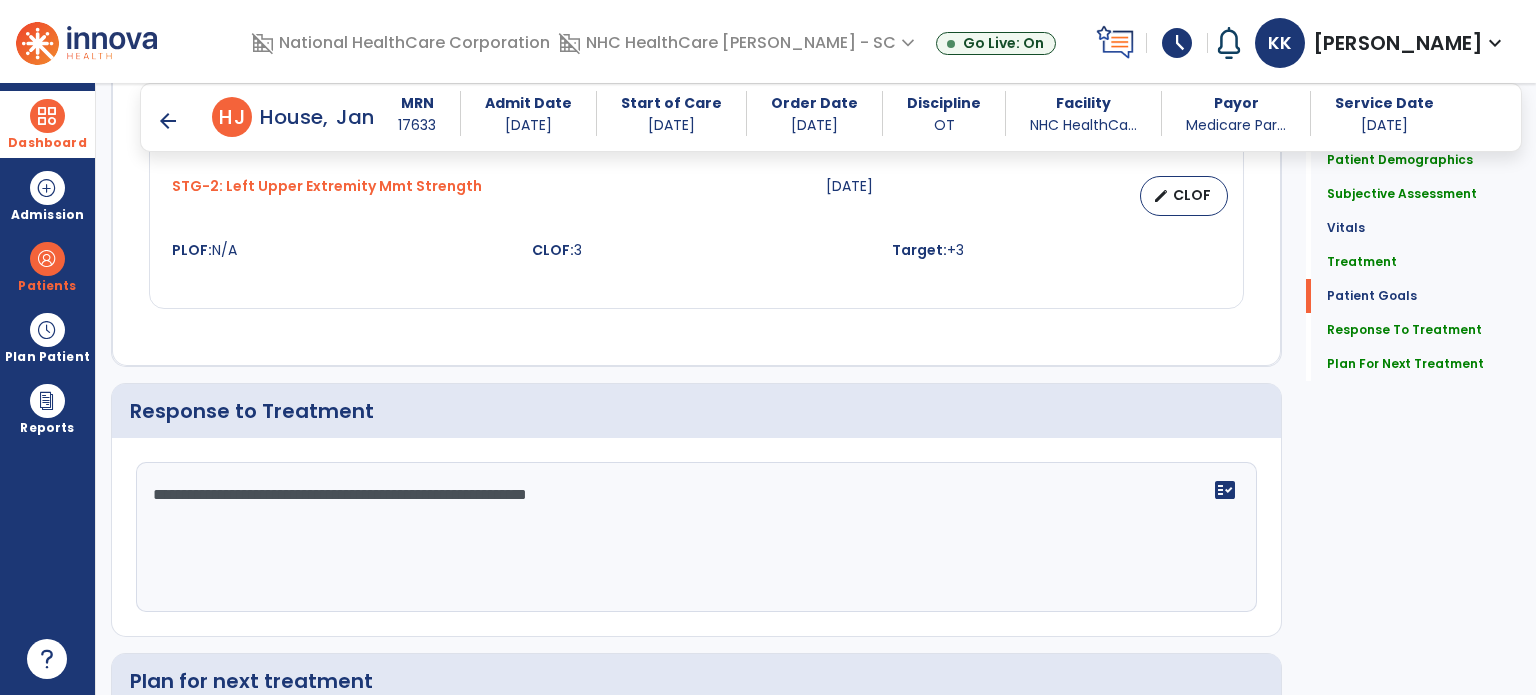 scroll, scrollTop: 3404, scrollLeft: 0, axis: vertical 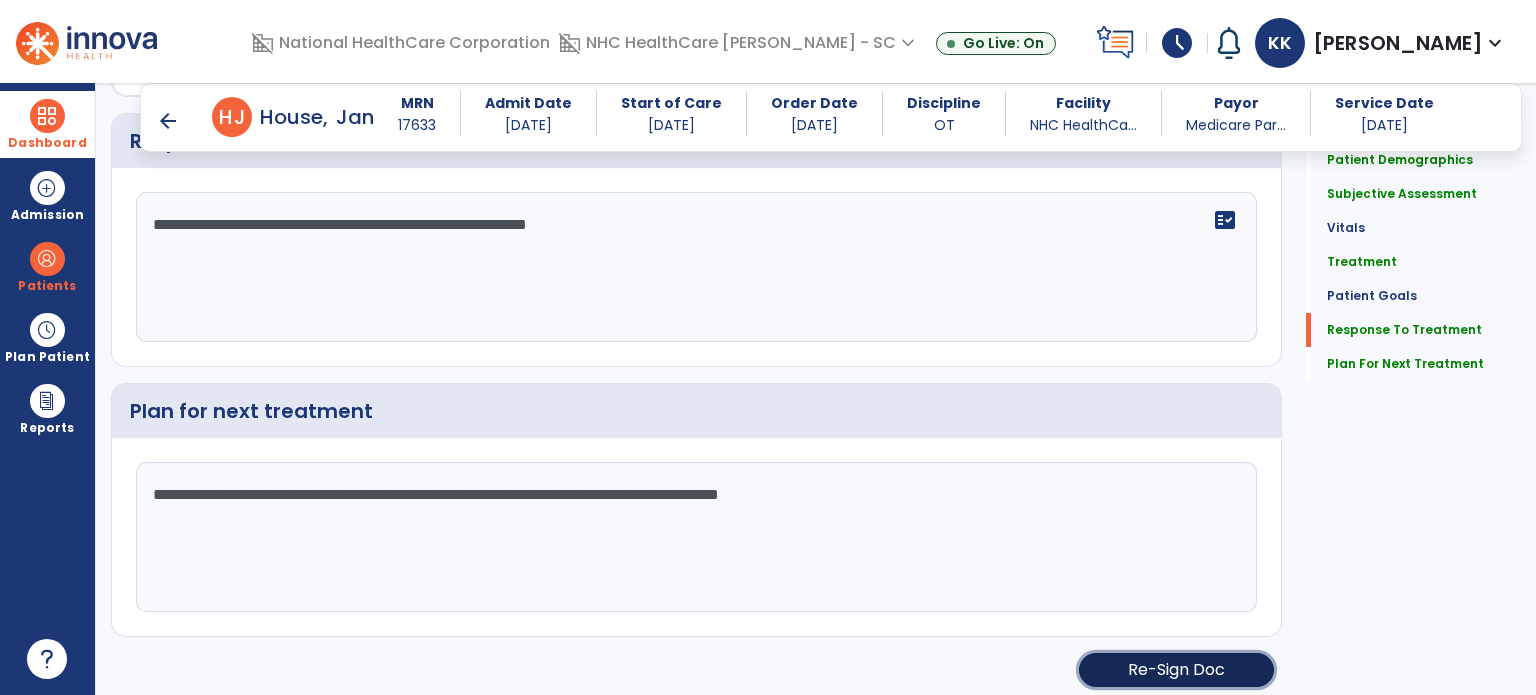 drag, startPoint x: 1187, startPoint y: 658, endPoint x: 1176, endPoint y: 645, distance: 17.029387 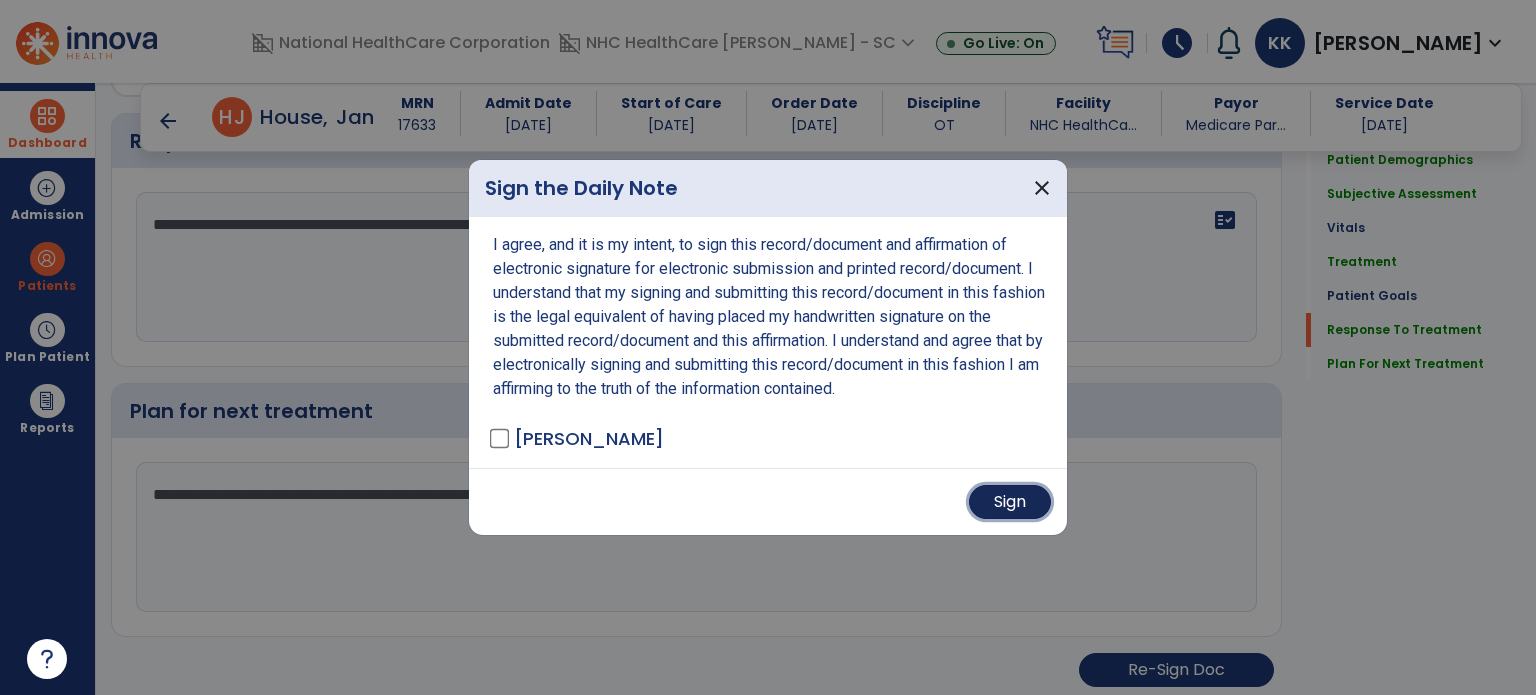 click on "Sign" at bounding box center [1010, 502] 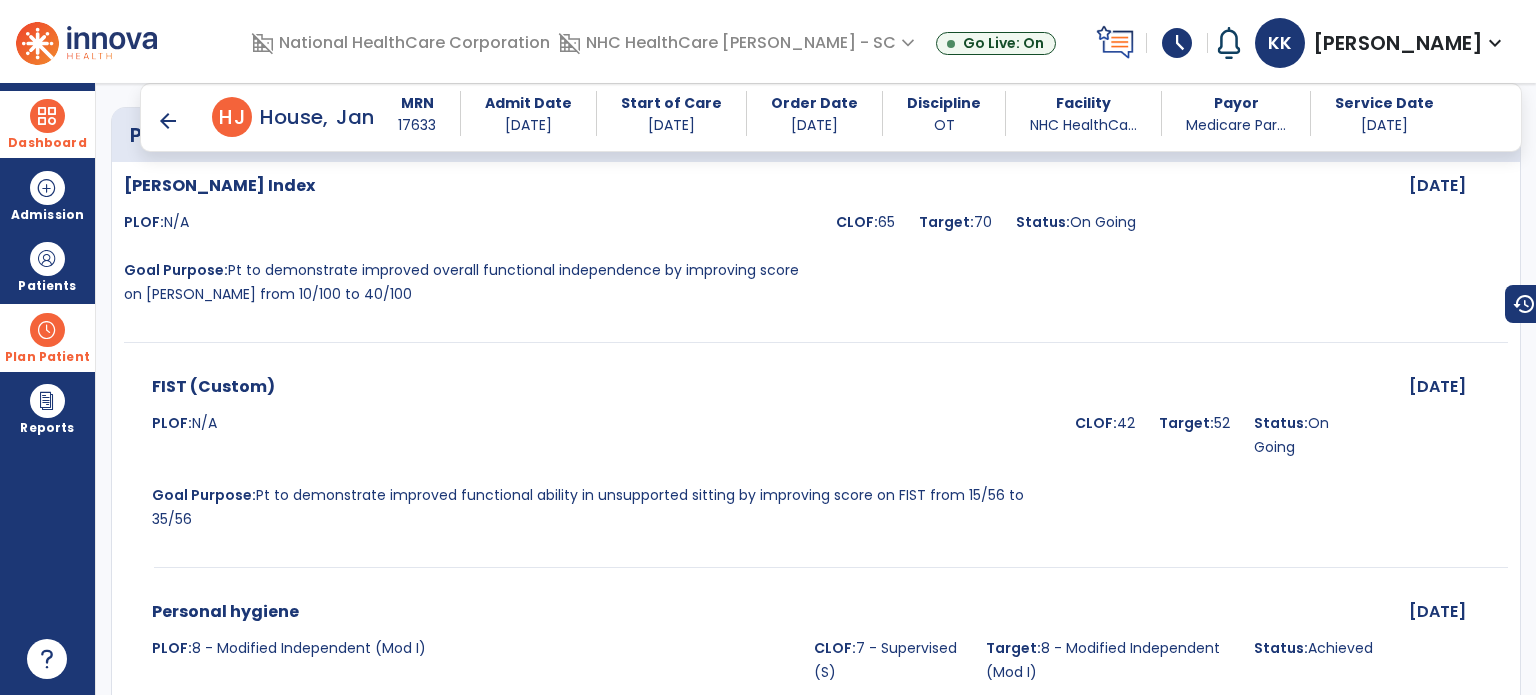 scroll, scrollTop: 1694, scrollLeft: 0, axis: vertical 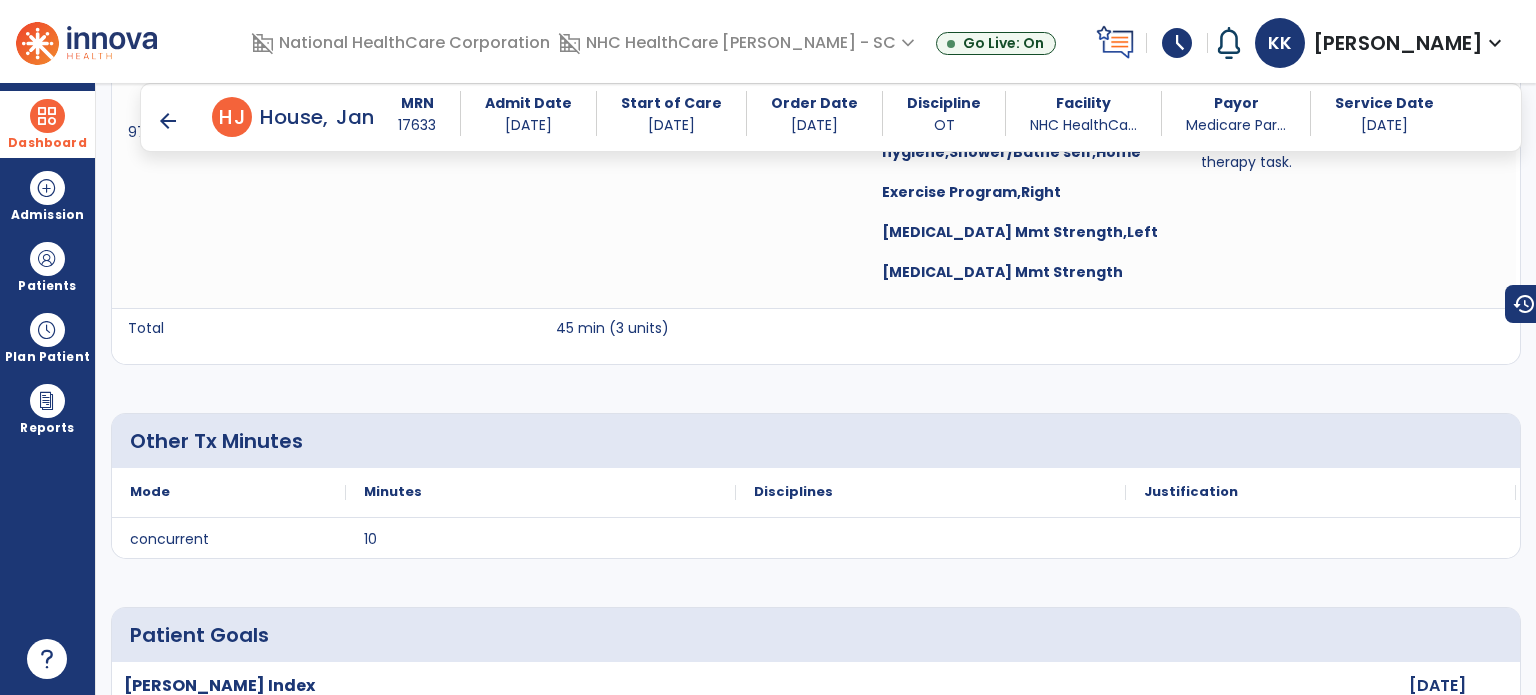 click at bounding box center (47, 116) 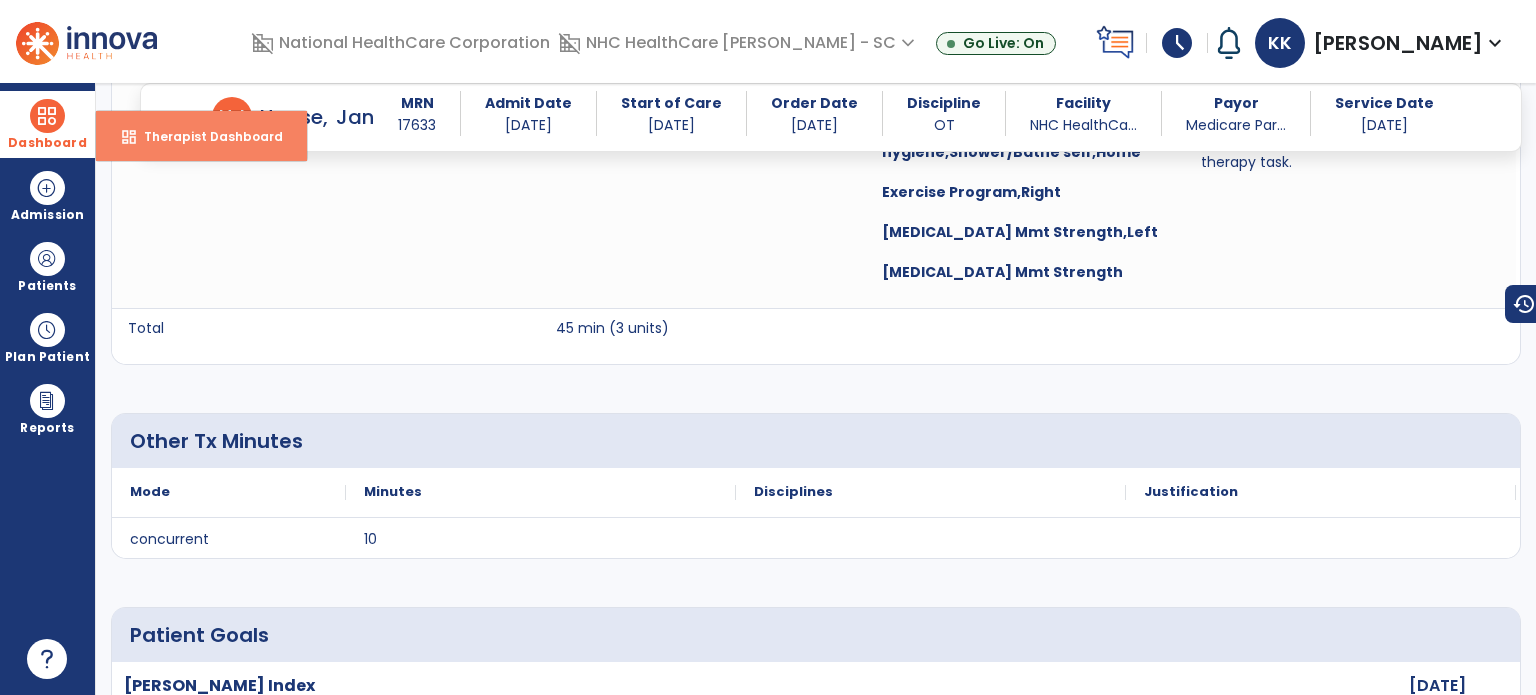 click on "dashboard  Therapist Dashboard" at bounding box center [201, 136] 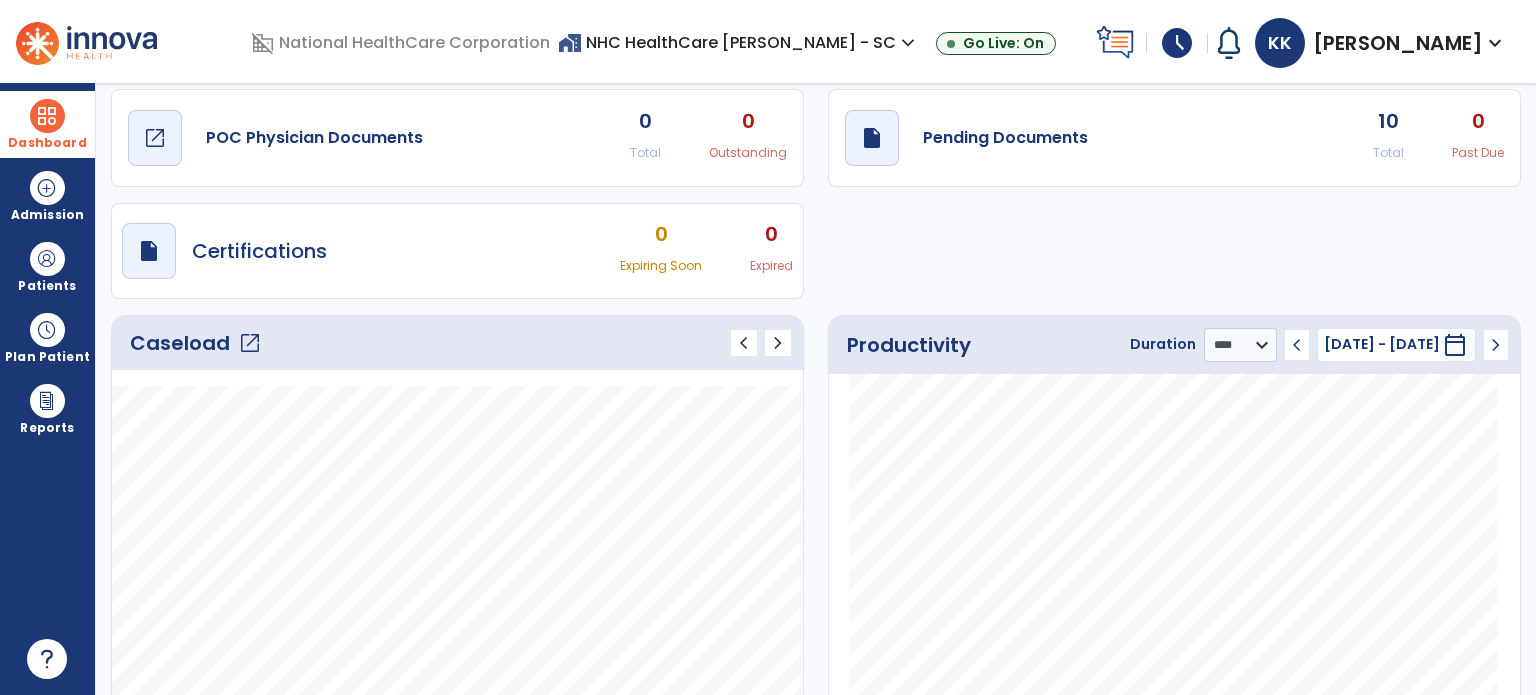 scroll, scrollTop: 0, scrollLeft: 0, axis: both 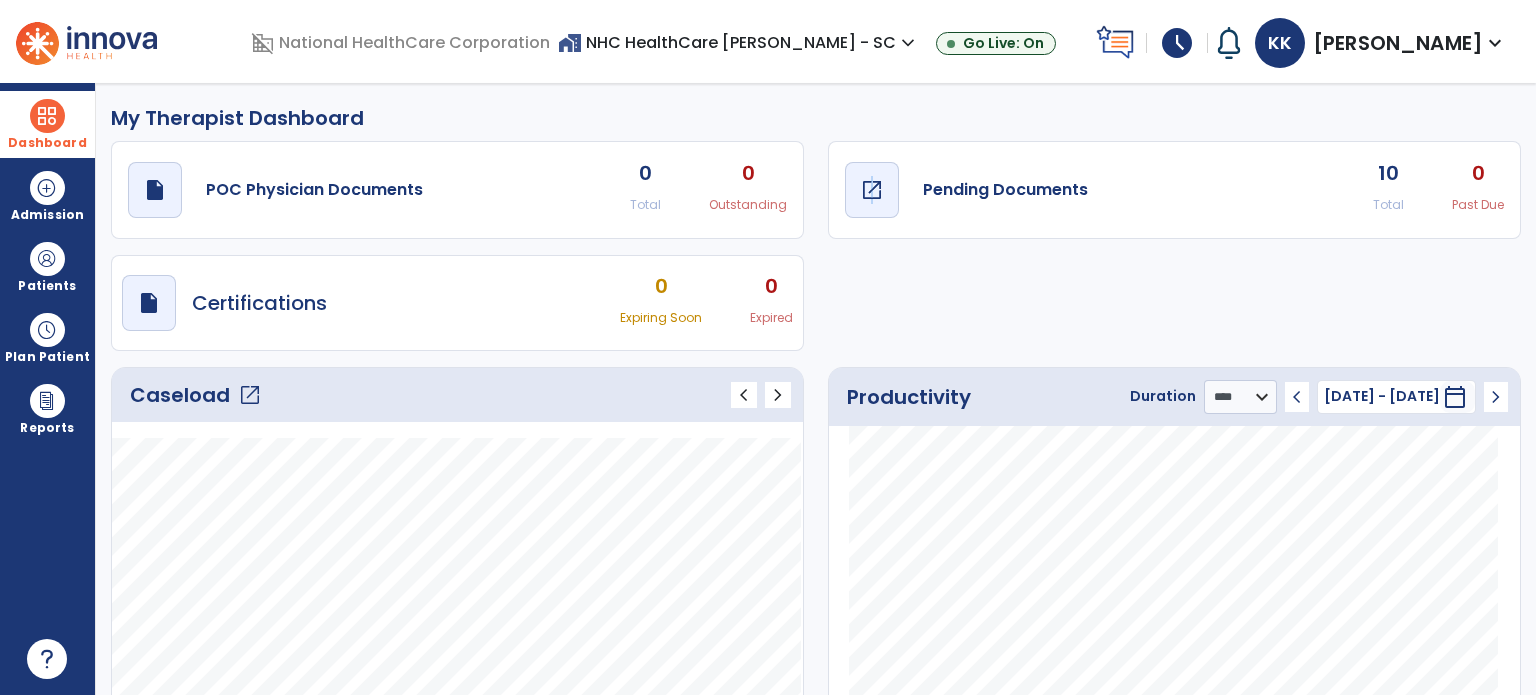 click on "open_in_new" 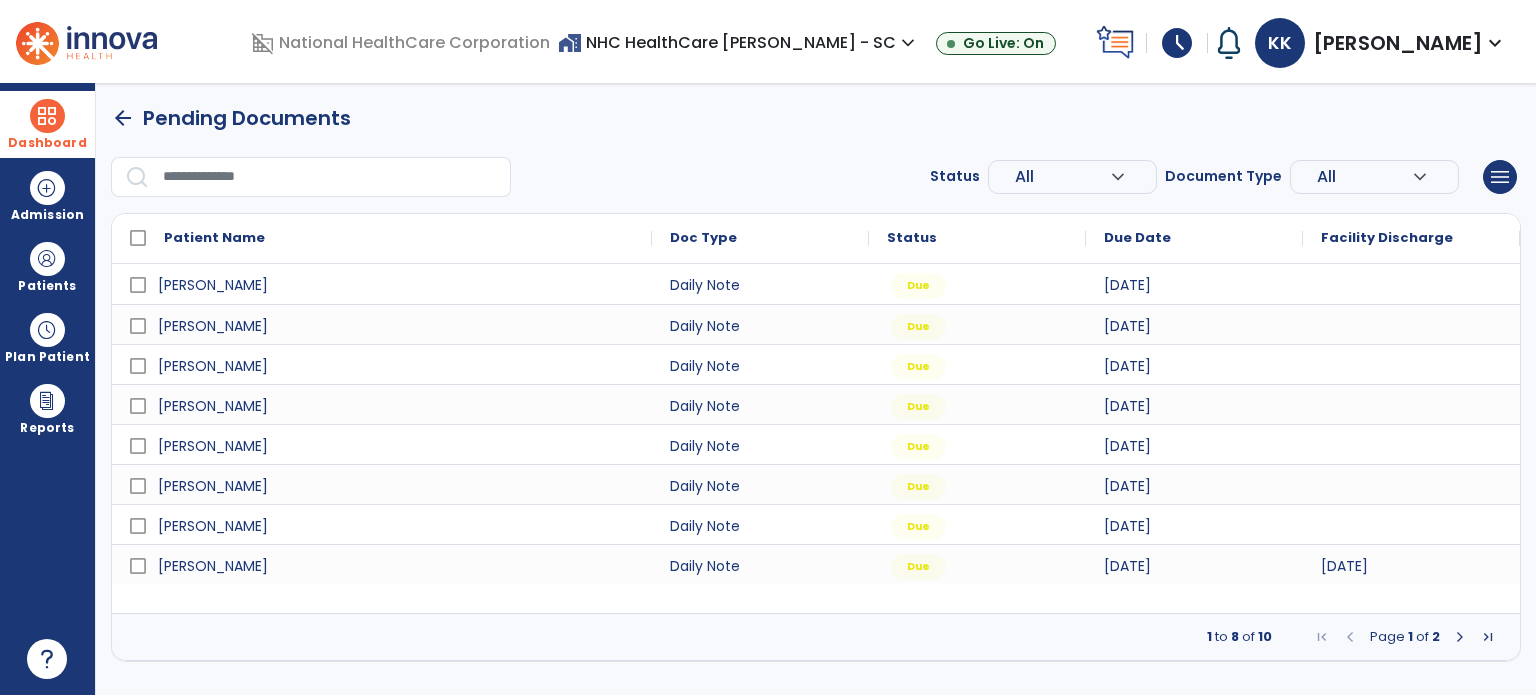click at bounding box center (1460, 637) 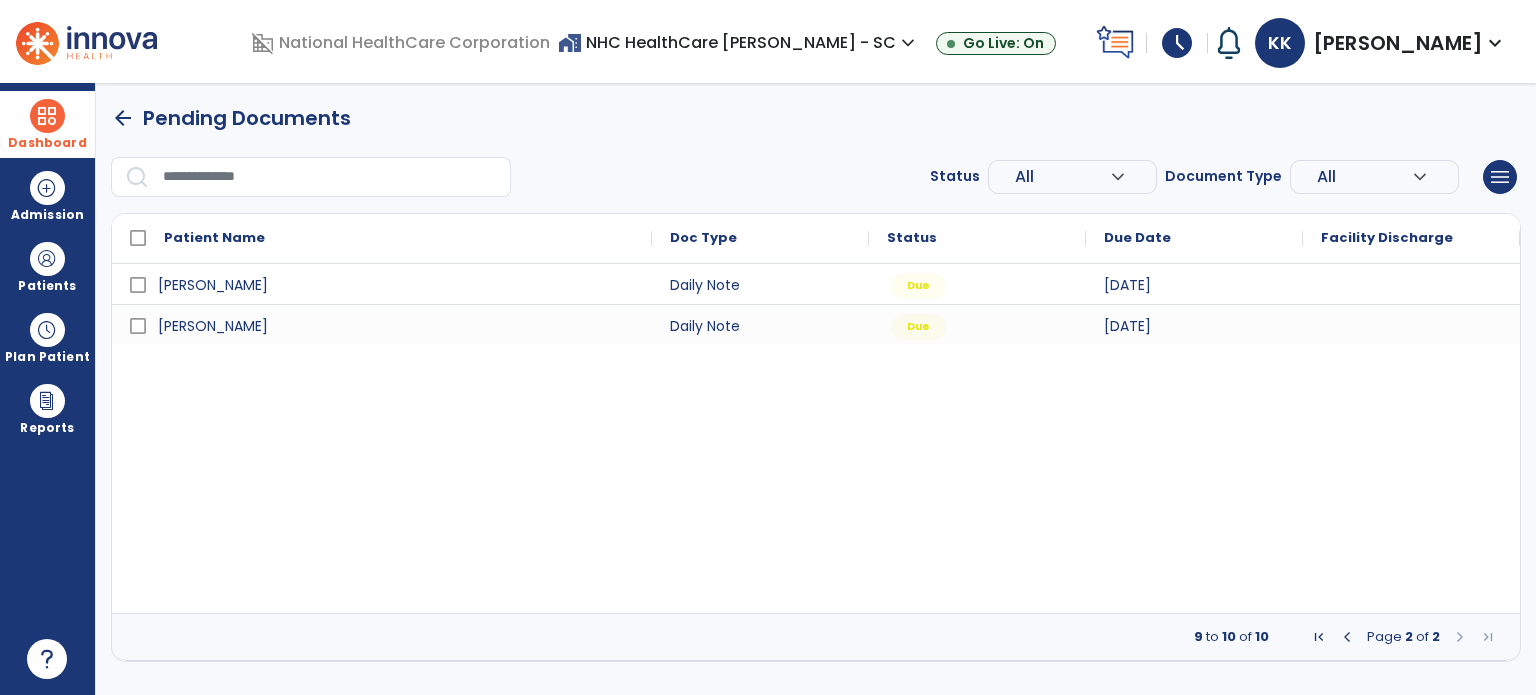click at bounding box center [47, 116] 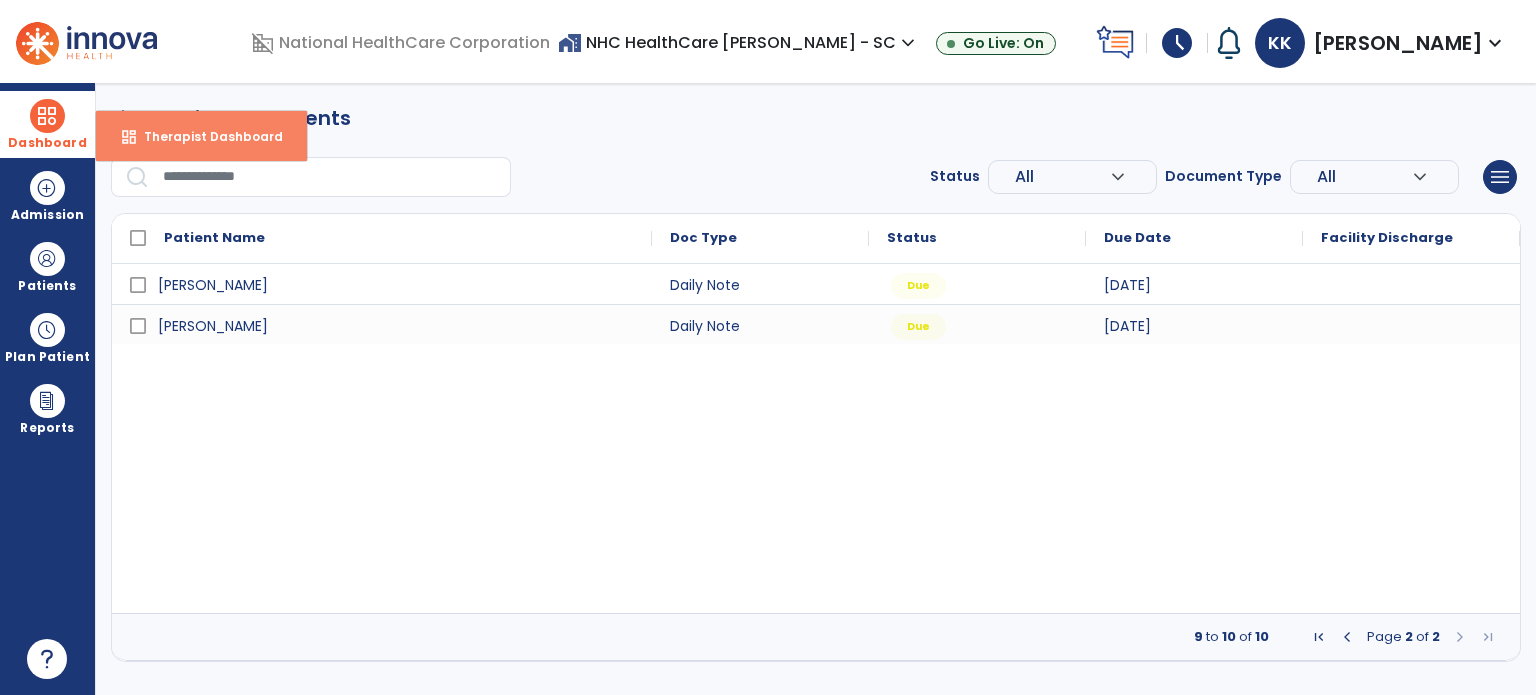 click on "dashboard  Therapist Dashboard" at bounding box center [201, 136] 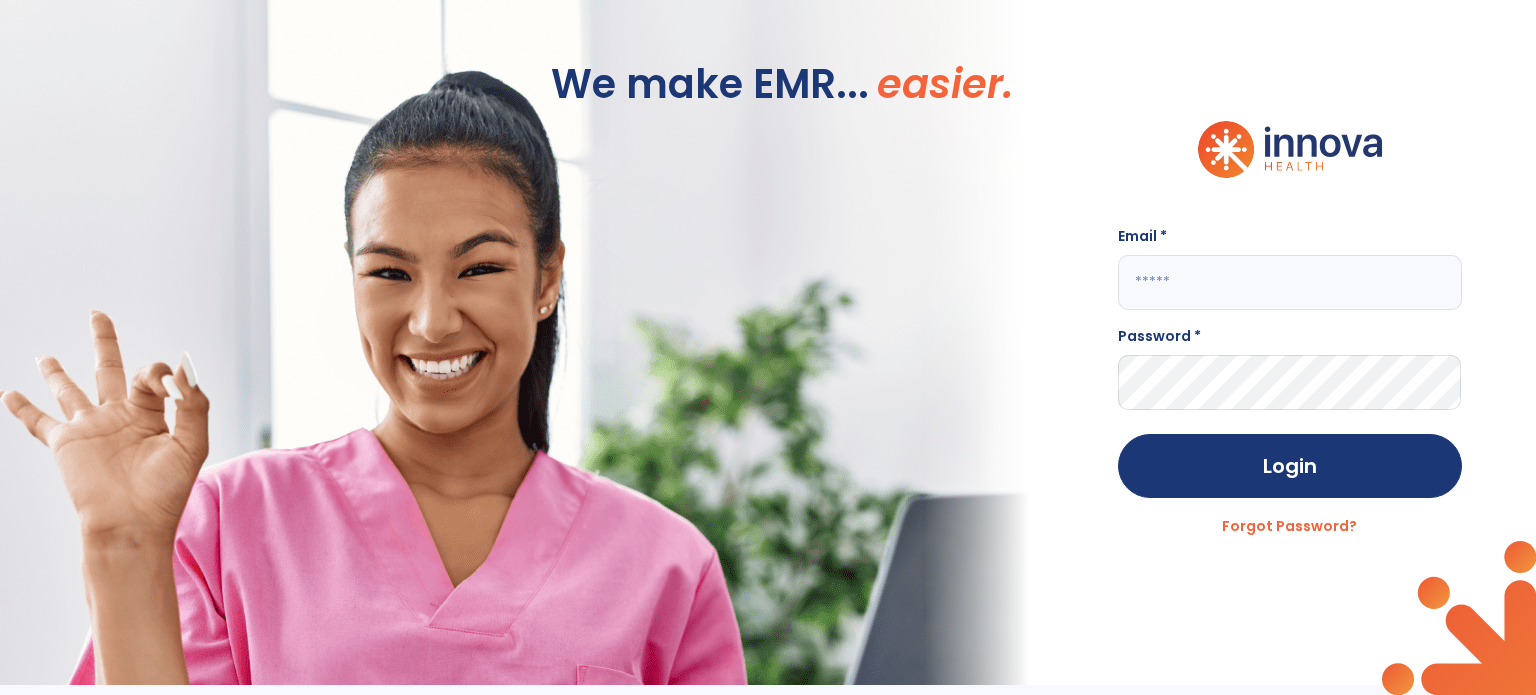 type on "**********" 